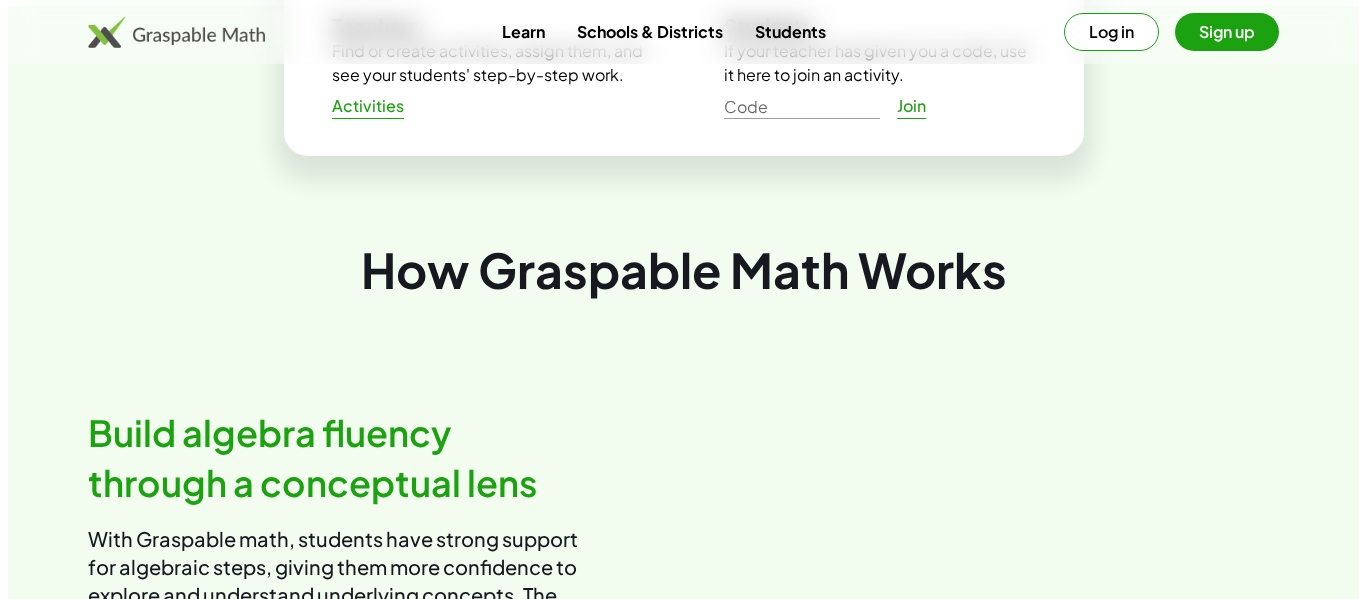 scroll, scrollTop: 0, scrollLeft: 0, axis: both 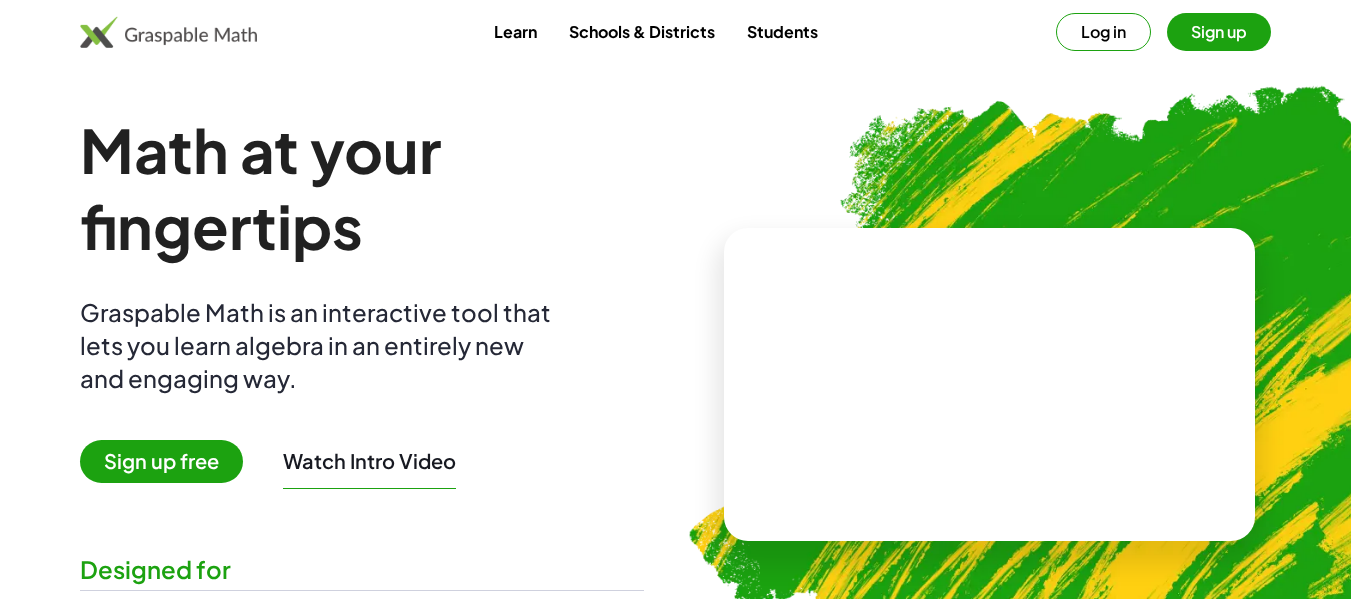 click at bounding box center (989, 384) 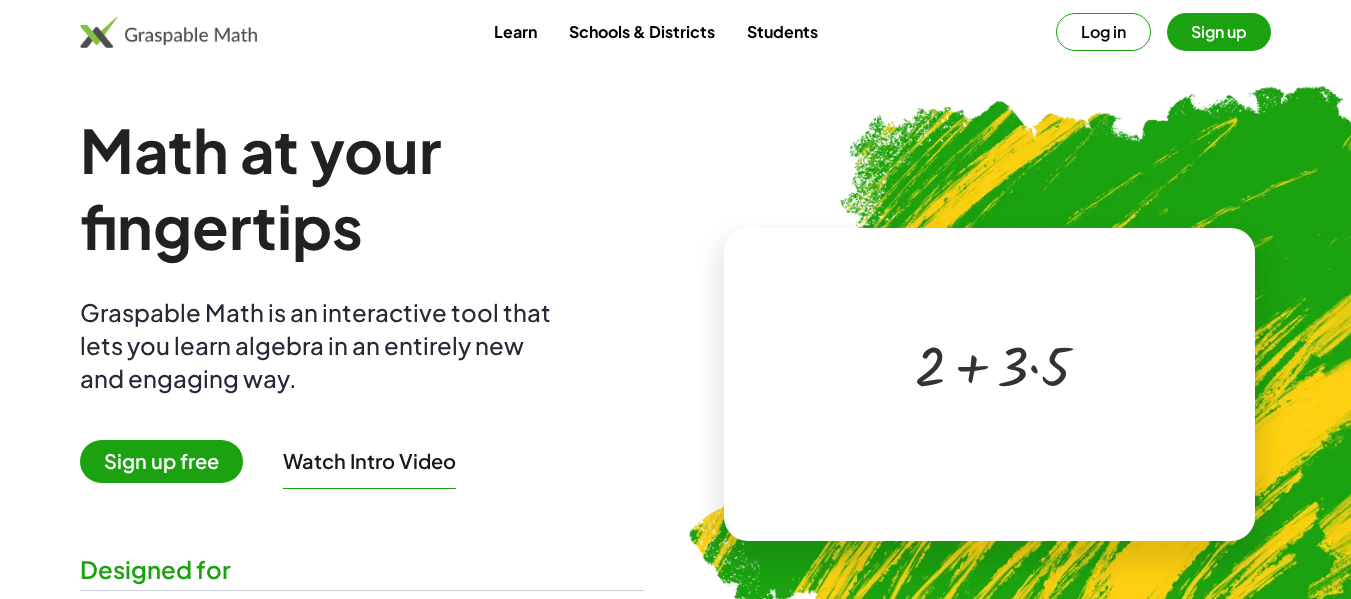 click at bounding box center [993, 364] 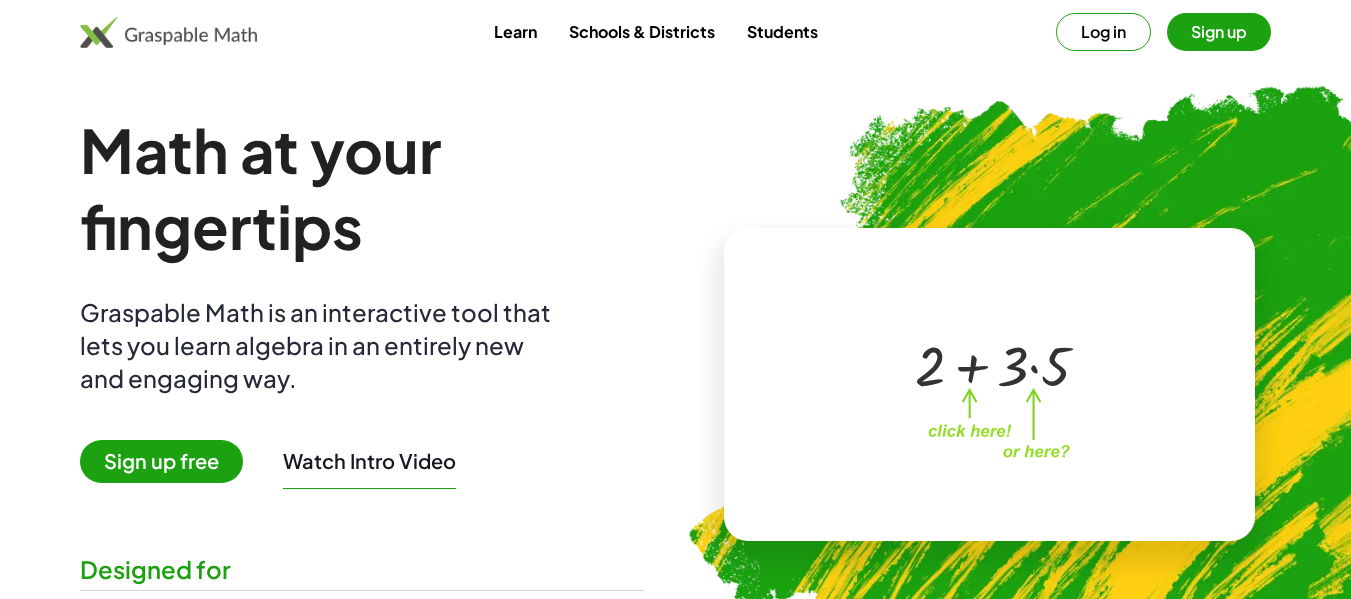 click on "Sign up free" at bounding box center [161, 461] 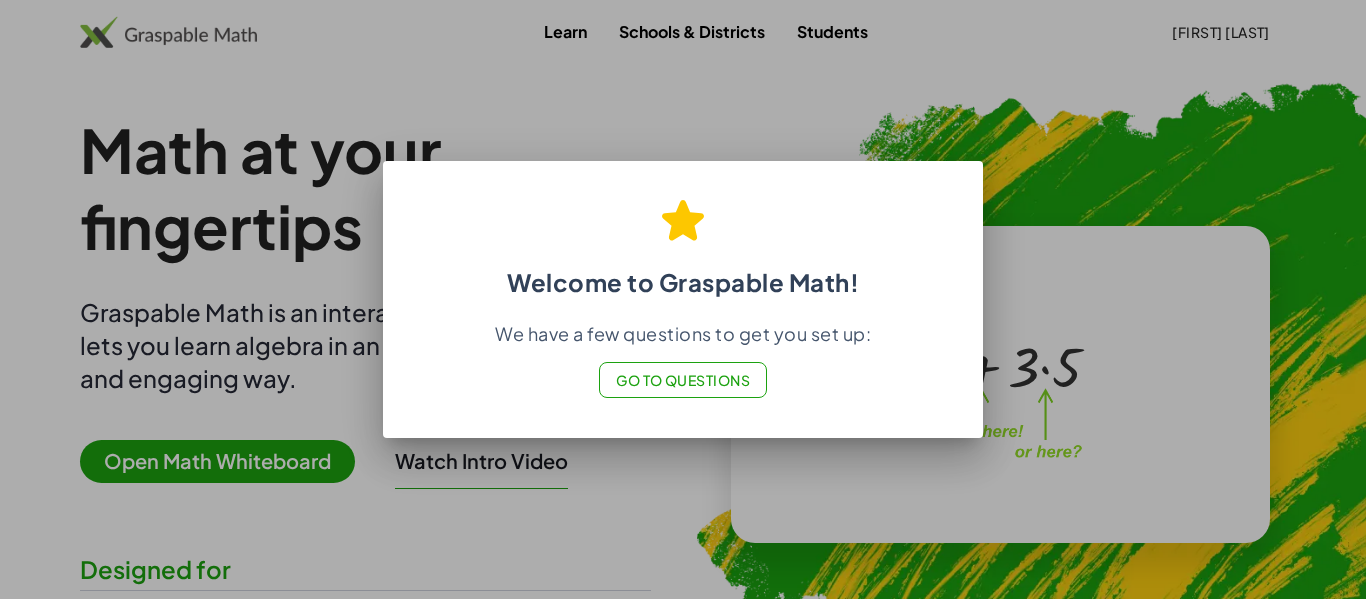 click on "Go to Questions" 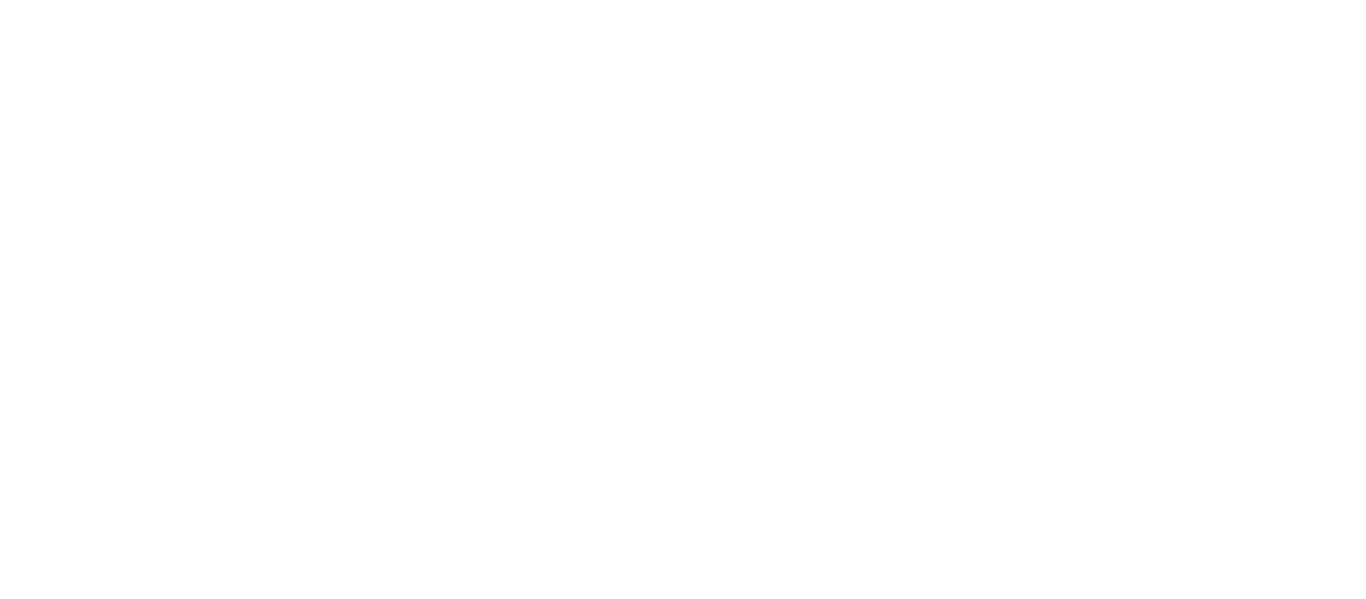 scroll, scrollTop: 0, scrollLeft: 0, axis: both 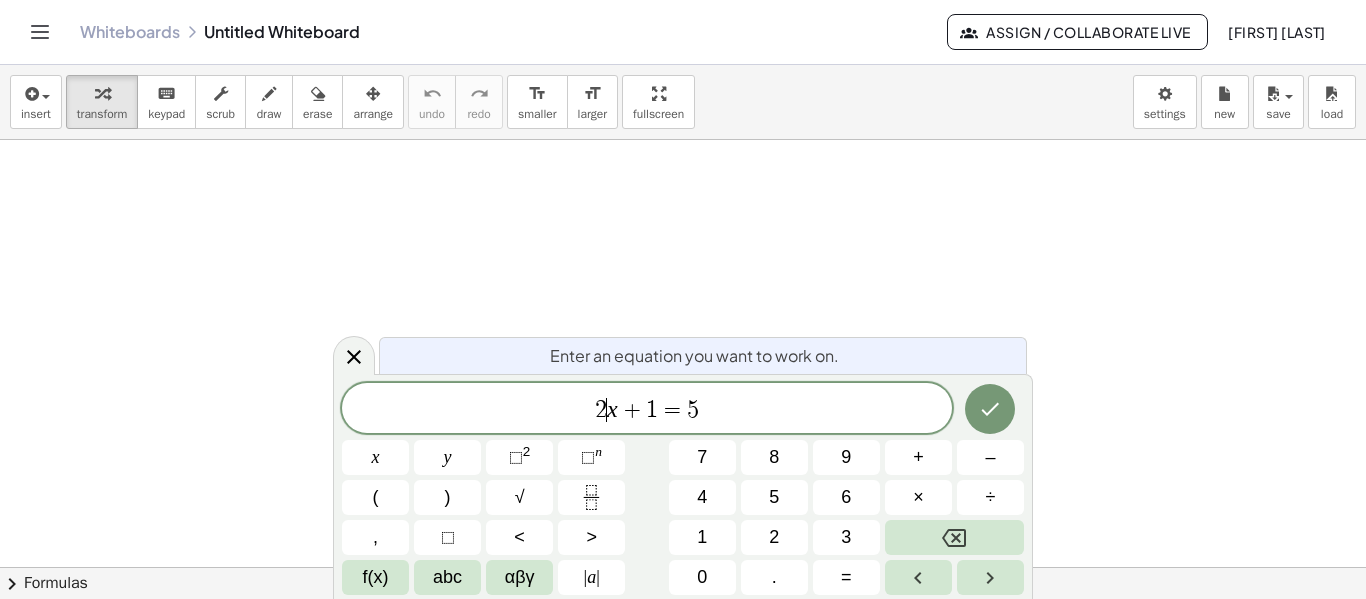 click on "2" at bounding box center (601, 410) 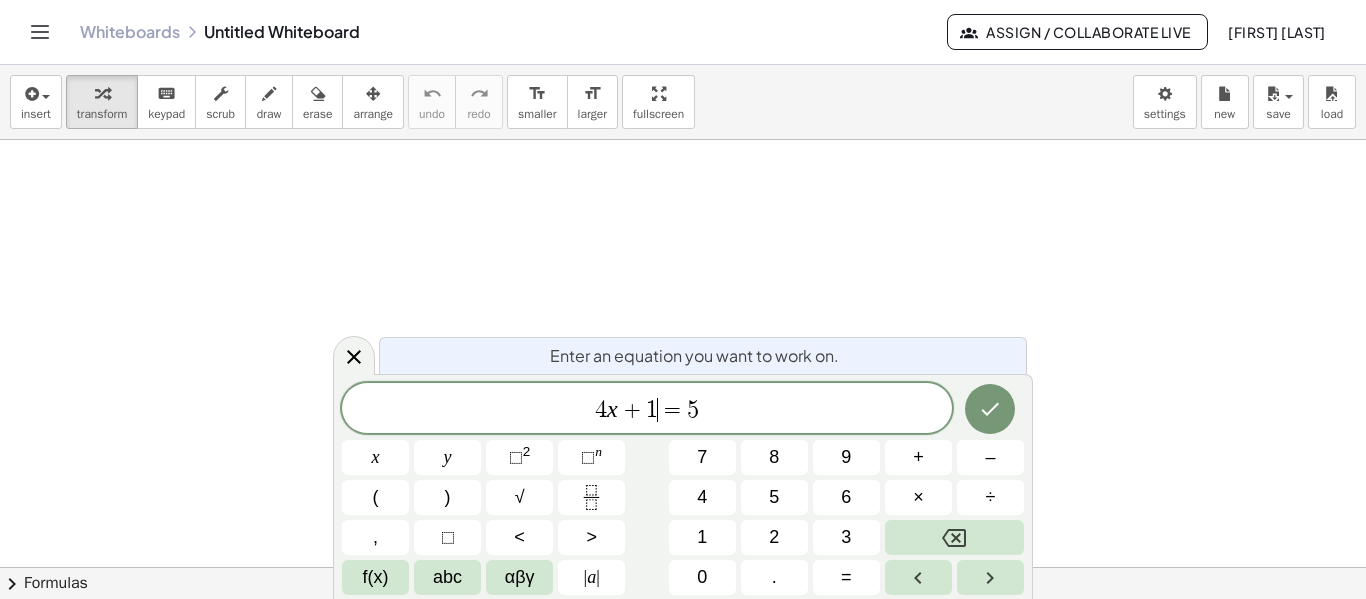 click on "4 x + 1 ​ = 5" at bounding box center [647, 410] 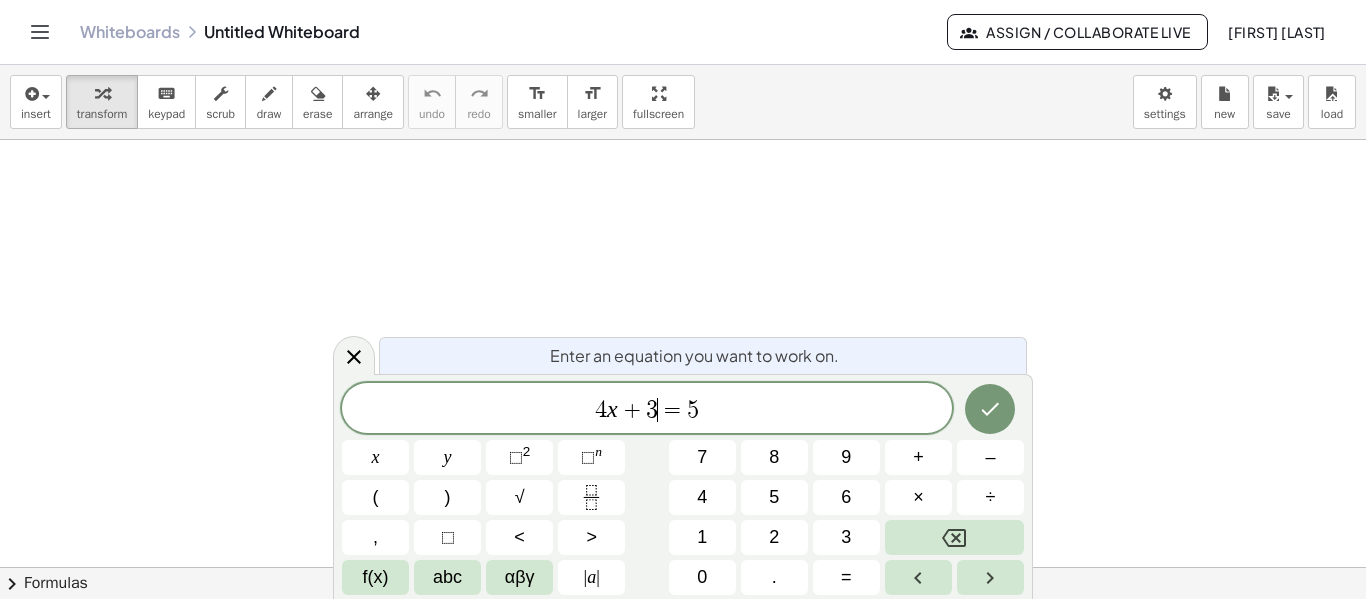 click on "4 x + 3 ​ = 5" at bounding box center [647, 410] 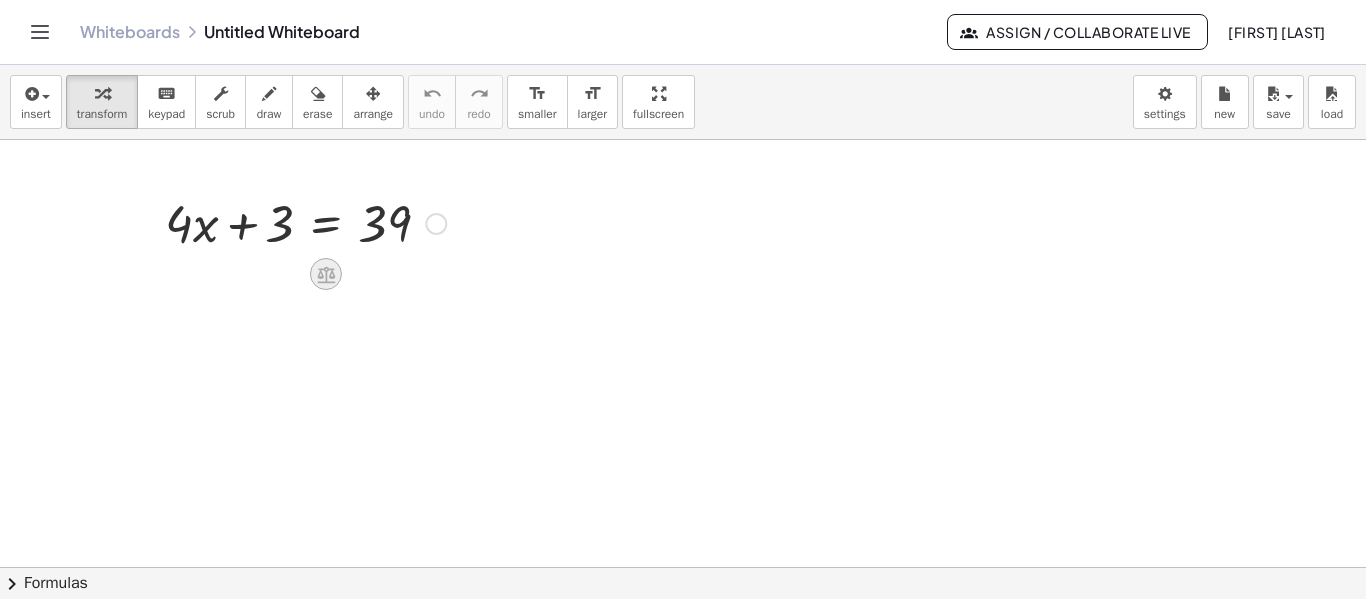 click 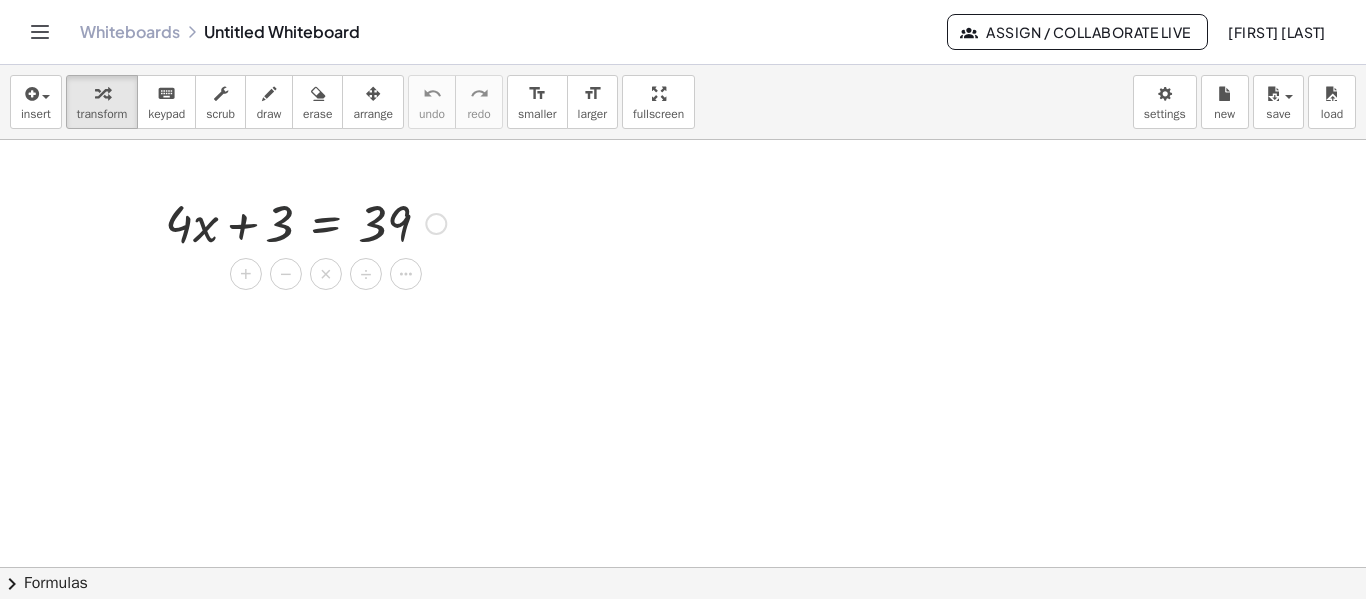 click at bounding box center (305, 222) 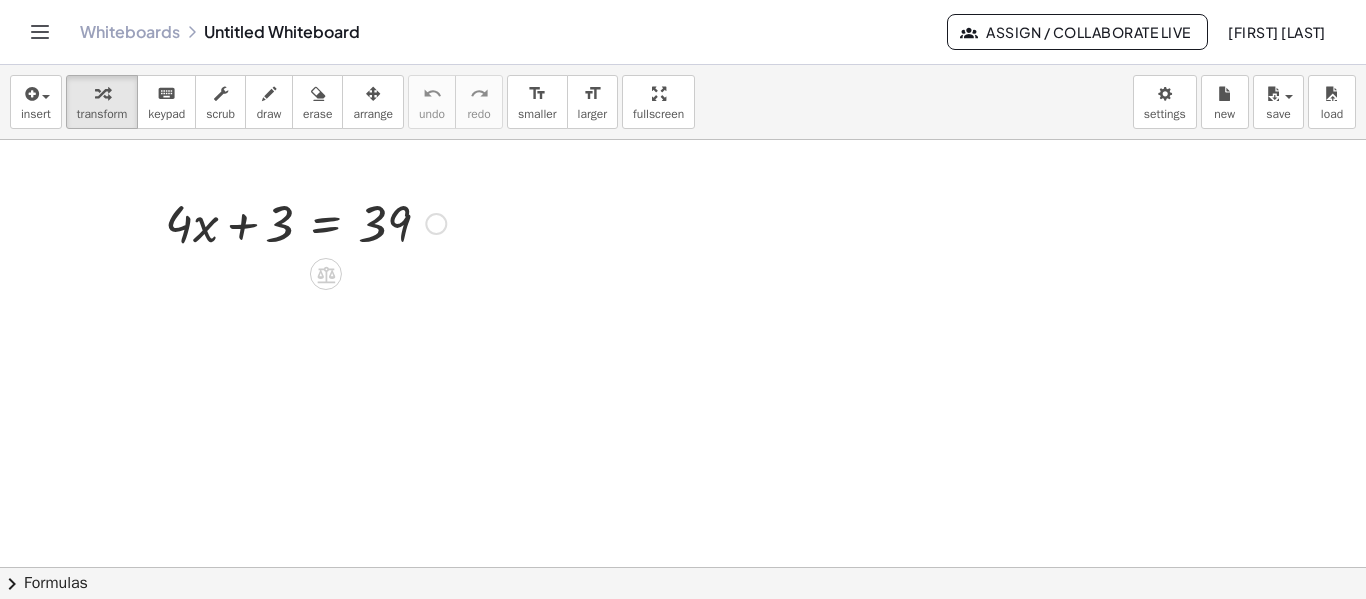 click at bounding box center (305, 222) 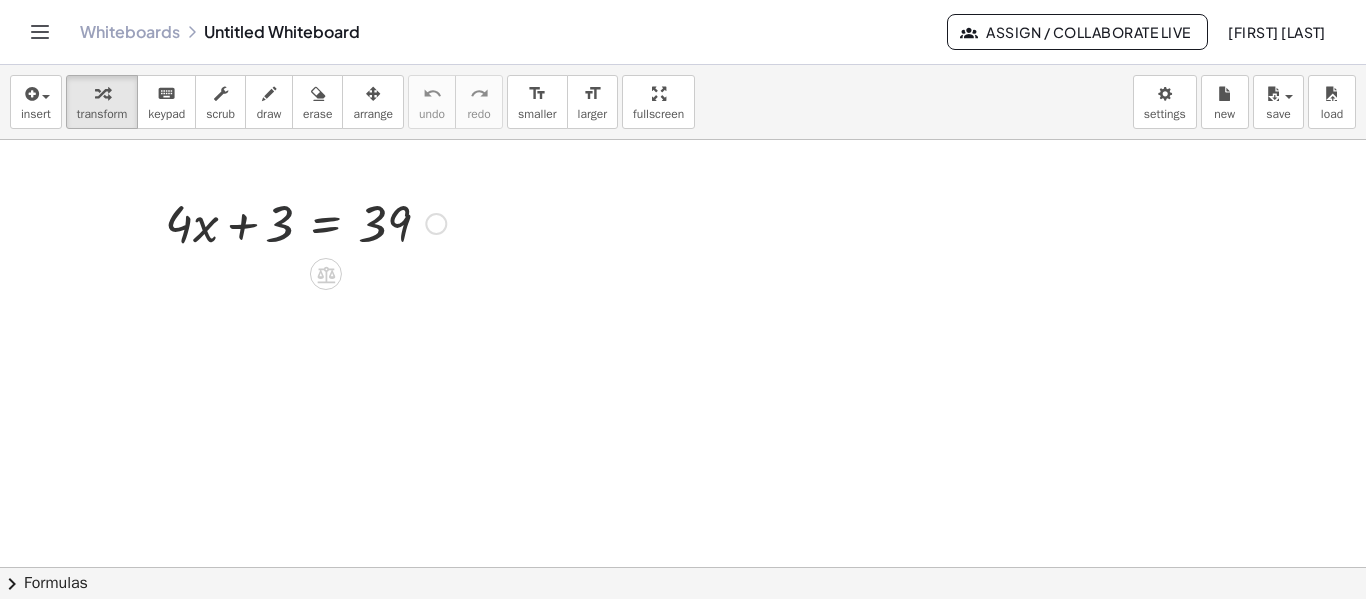 click at bounding box center [305, 222] 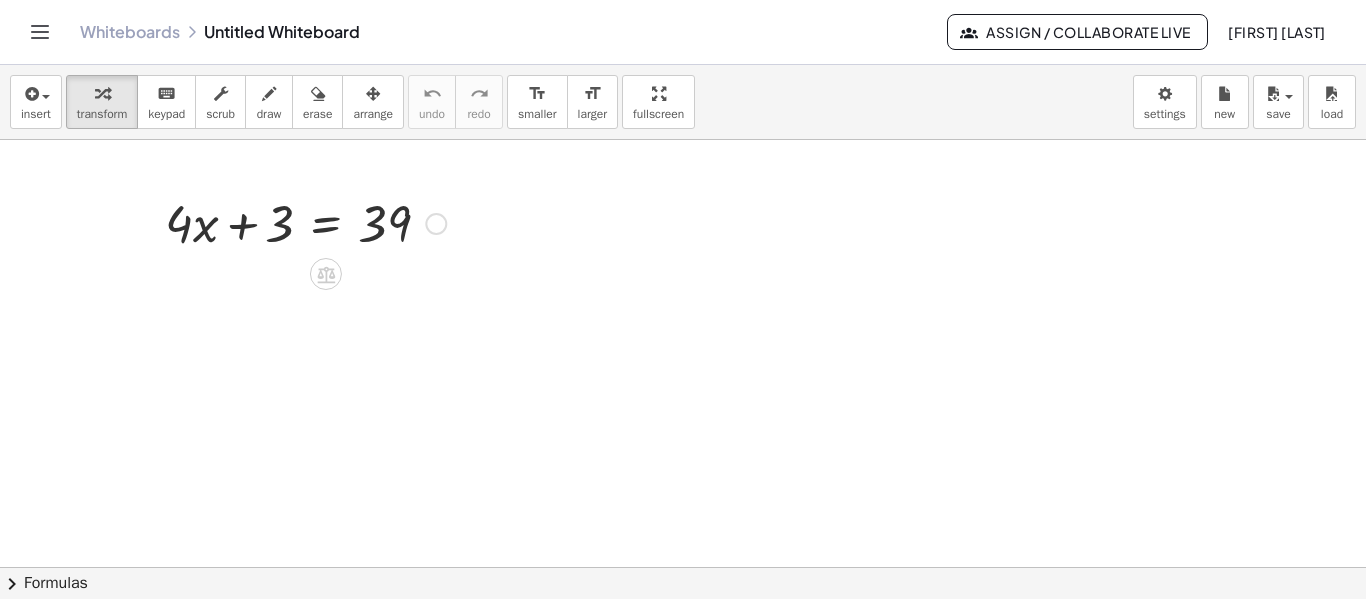 click 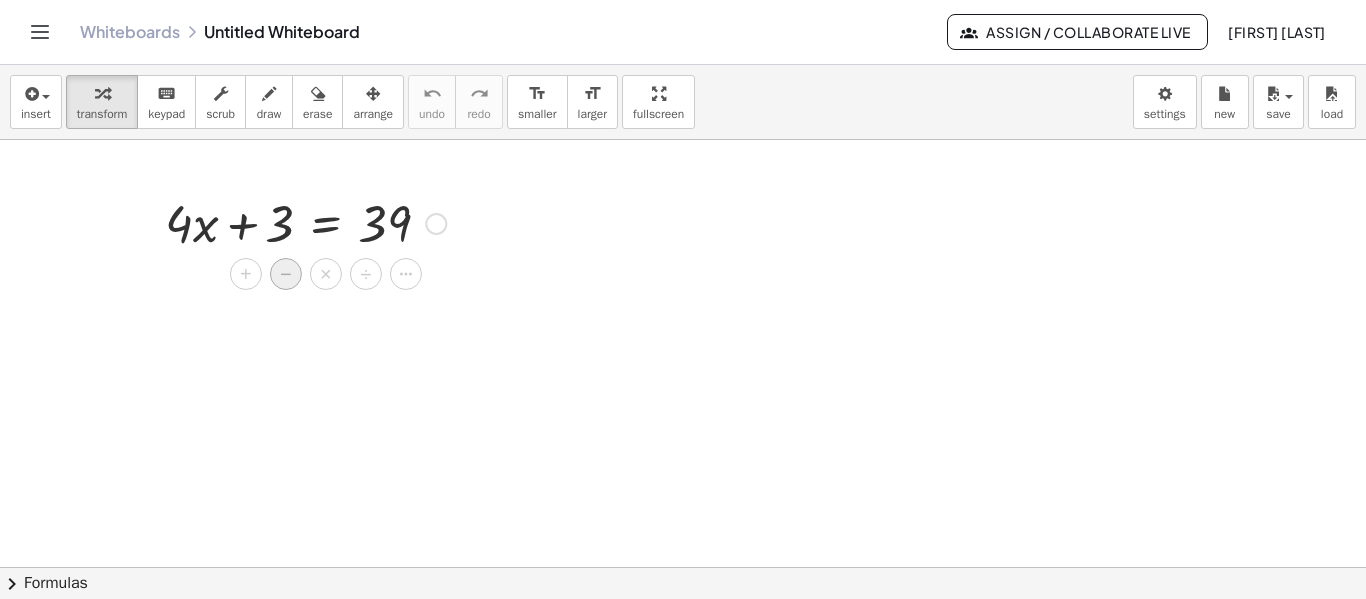 click on "−" at bounding box center [286, 274] 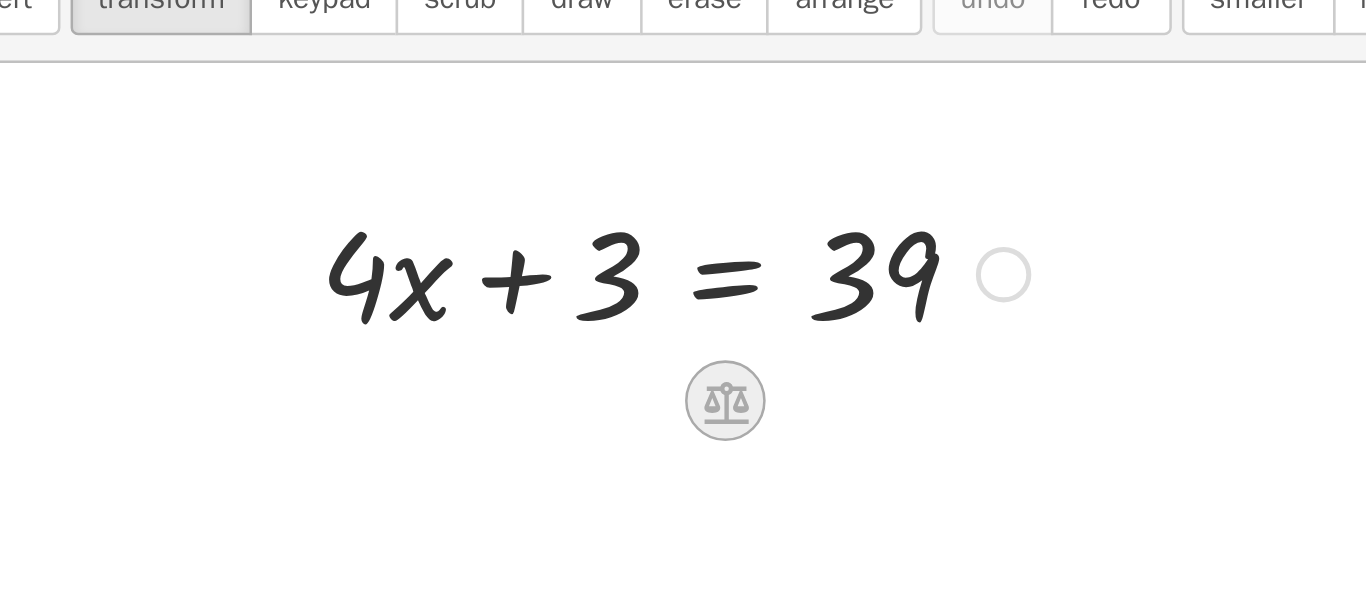 click 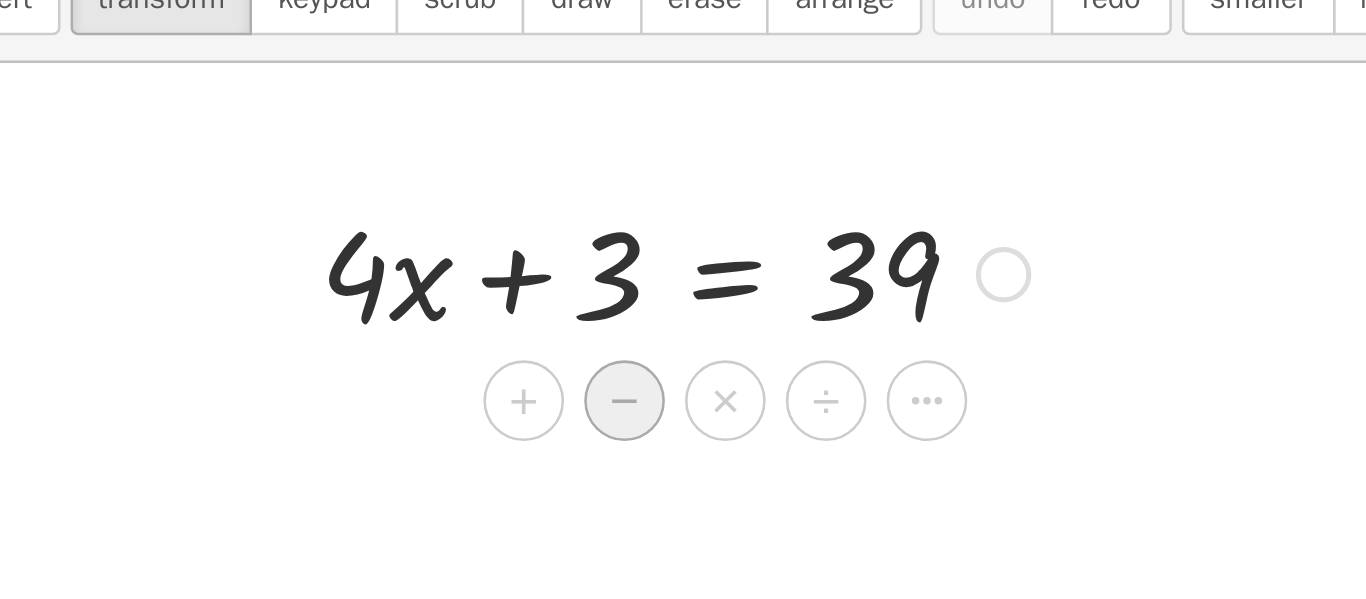 click on "−" at bounding box center [286, 274] 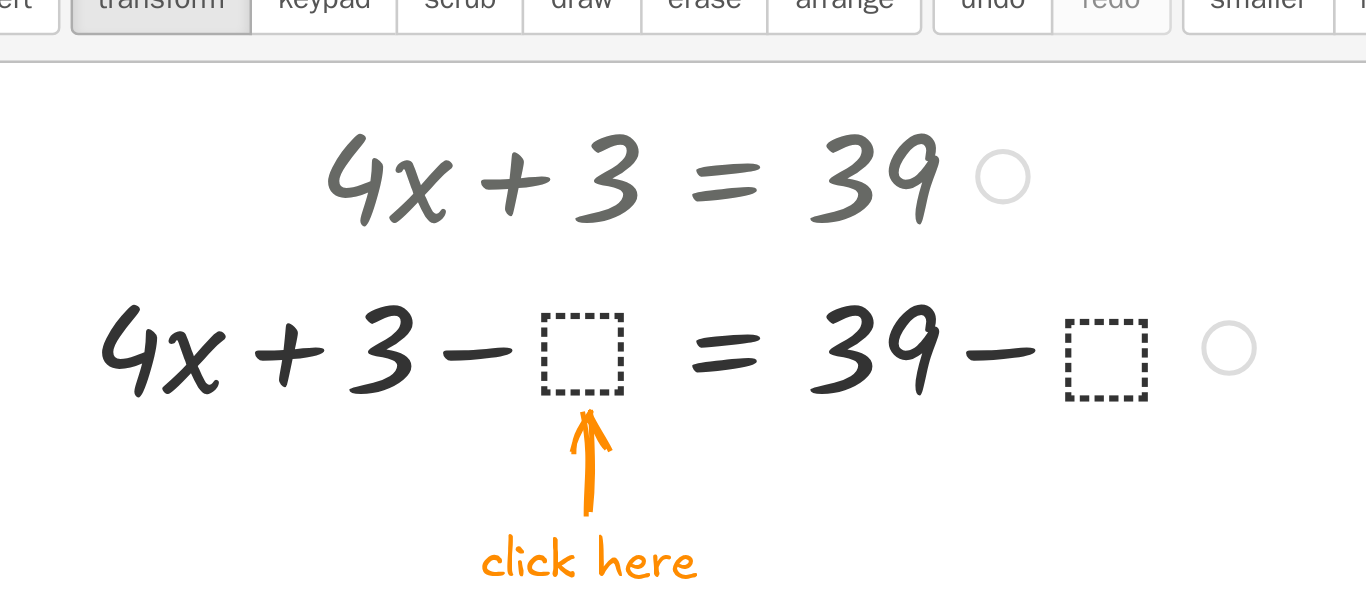 scroll, scrollTop: 40, scrollLeft: 0, axis: vertical 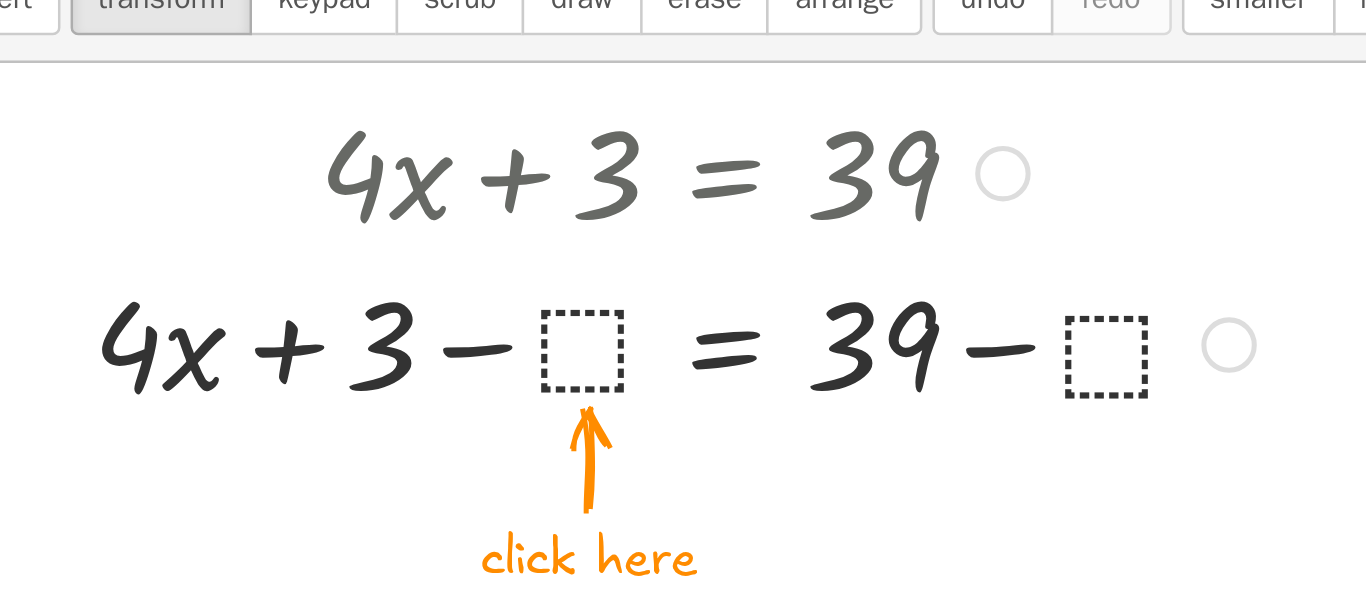 click at bounding box center (305, 250) 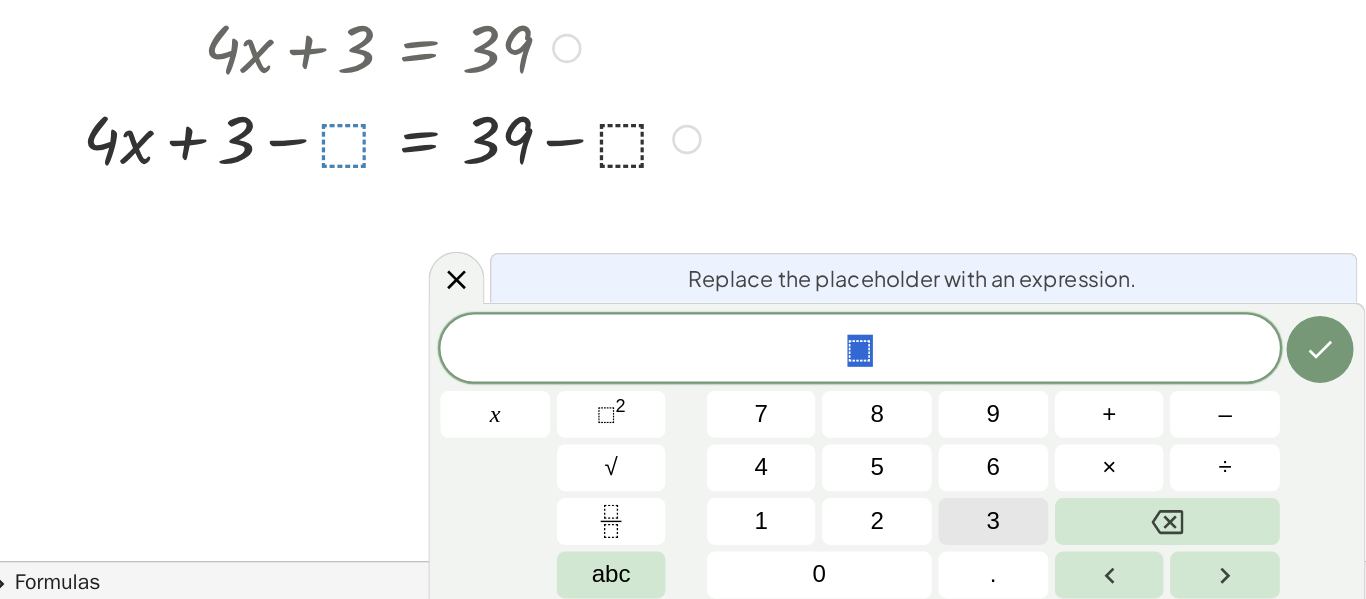 click on "3" at bounding box center (755, 537) 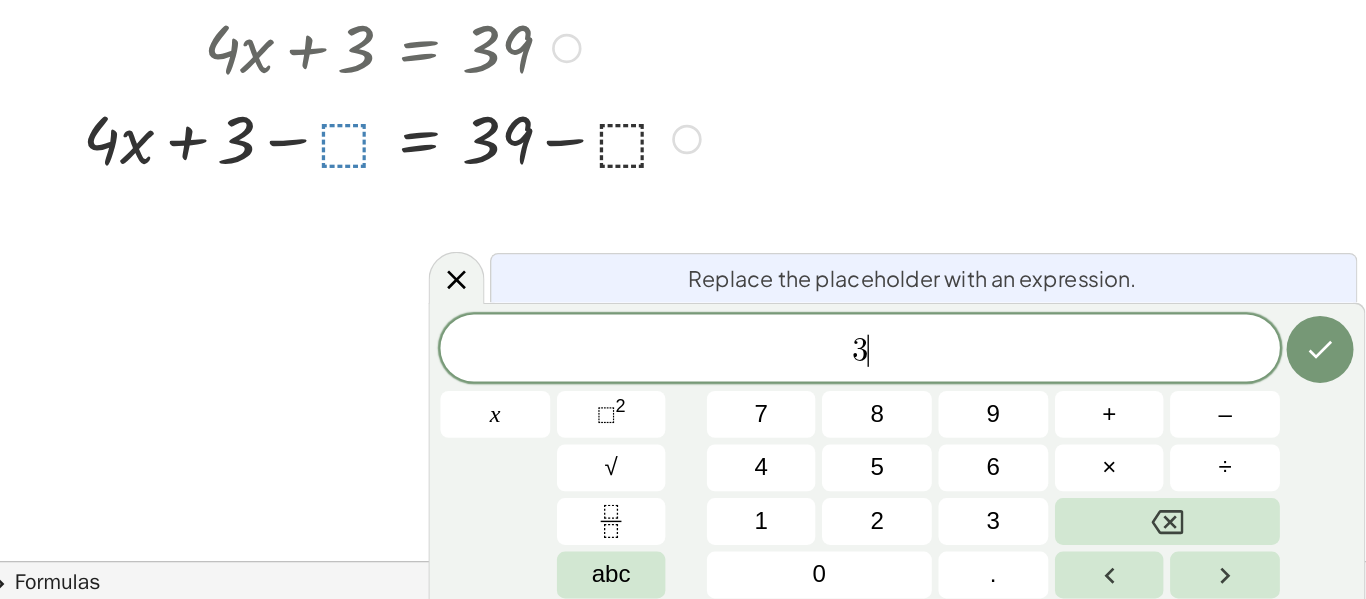 click at bounding box center (305, 250) 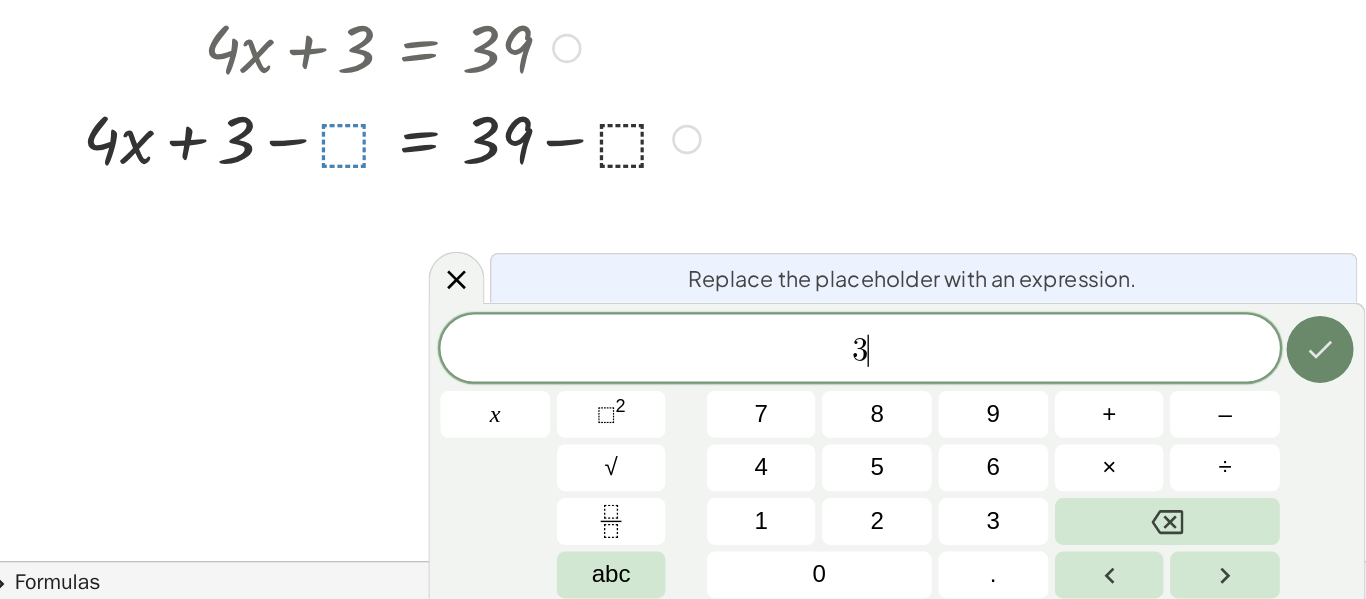click 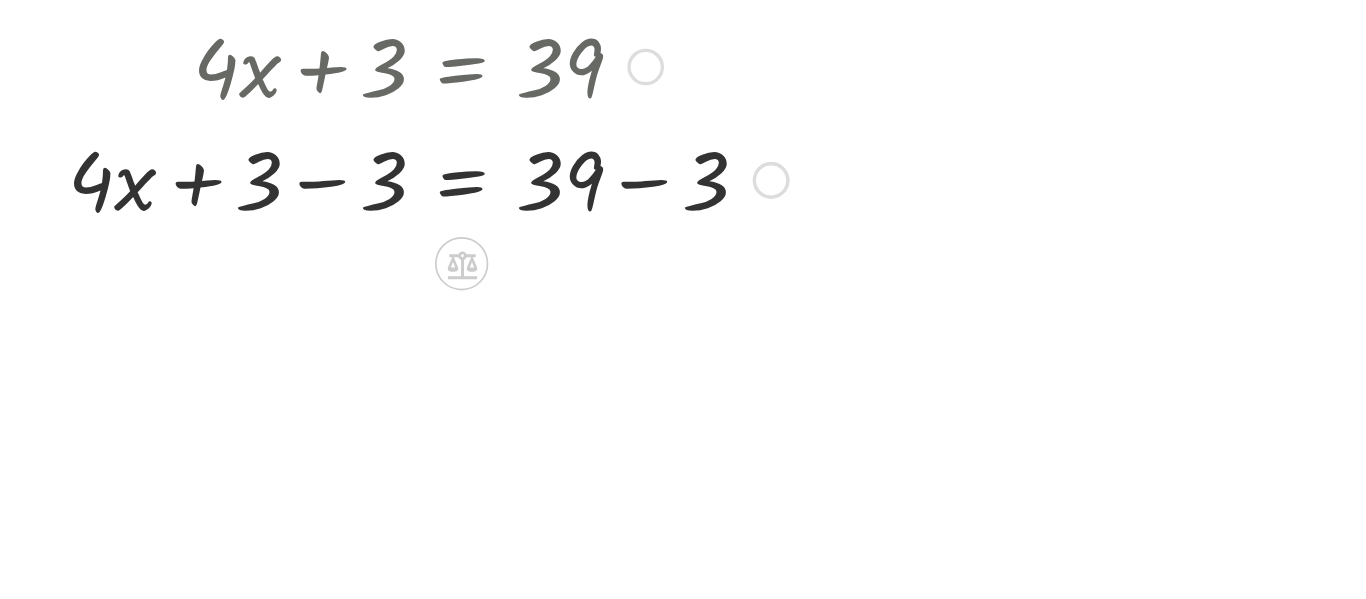 scroll, scrollTop: 13, scrollLeft: 0, axis: vertical 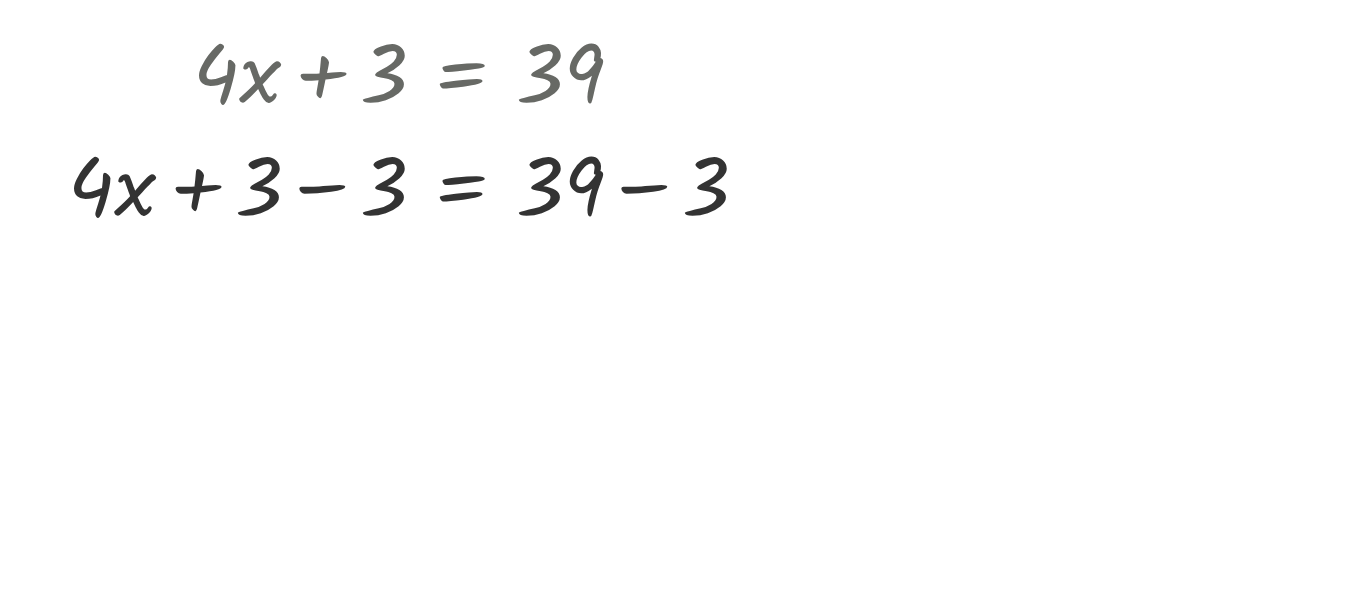 click at bounding box center (683, 619) 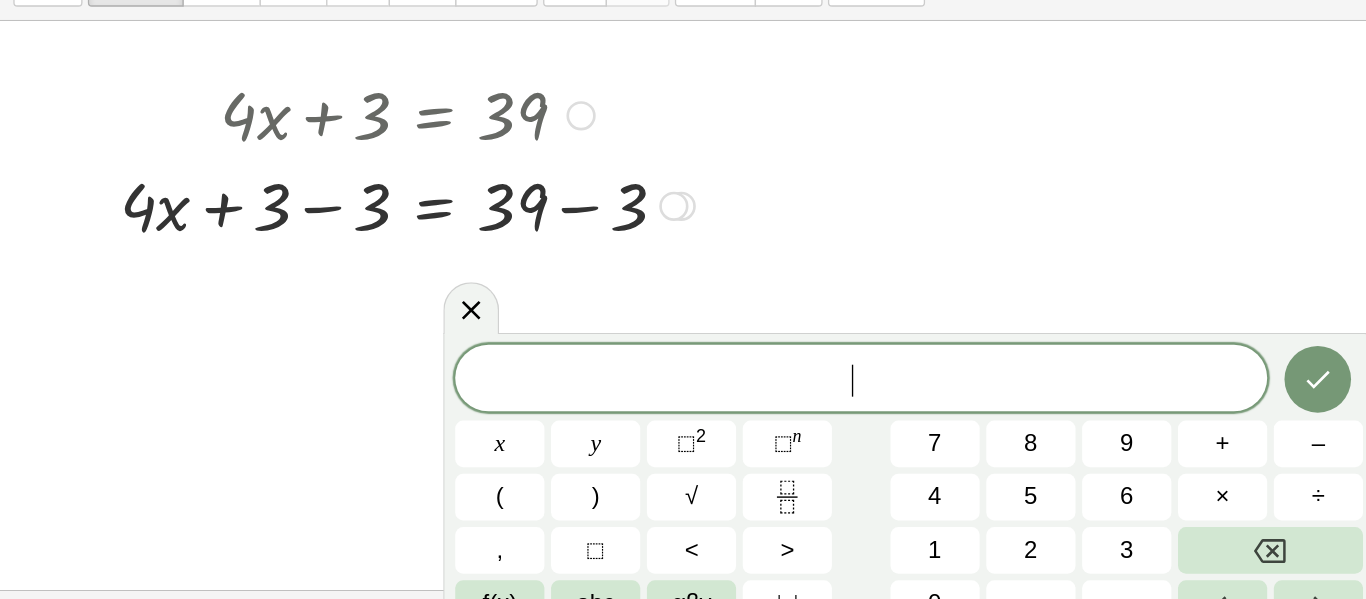 click at bounding box center [306, 277] 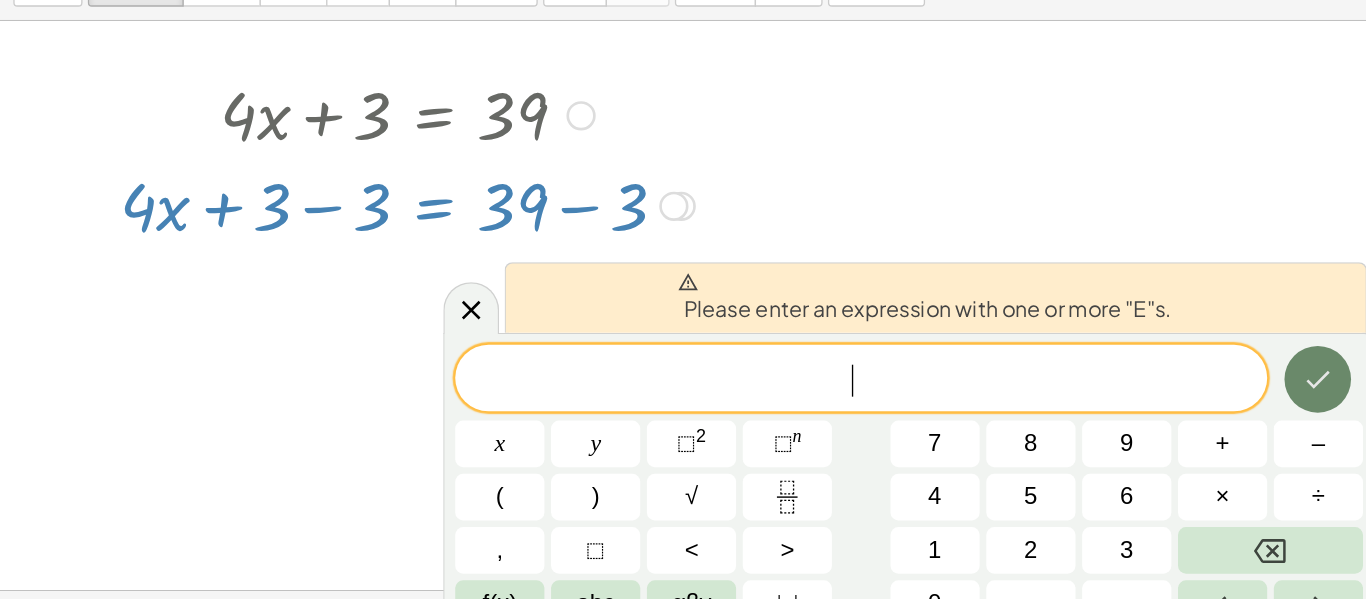 click 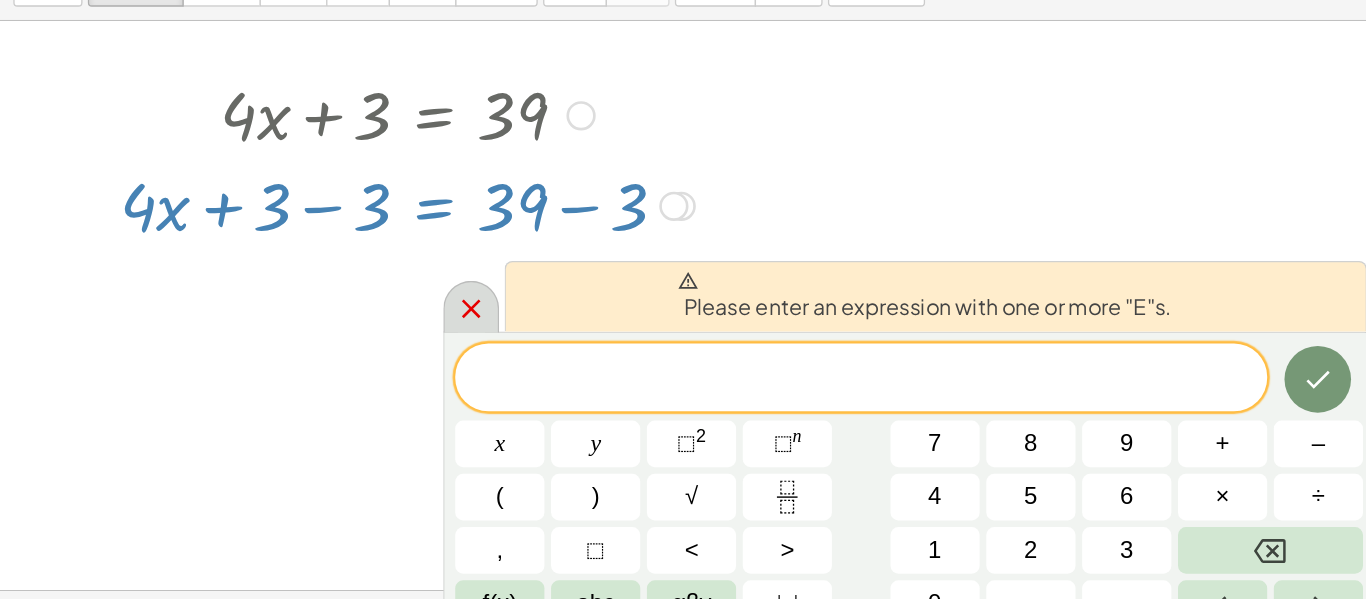 click 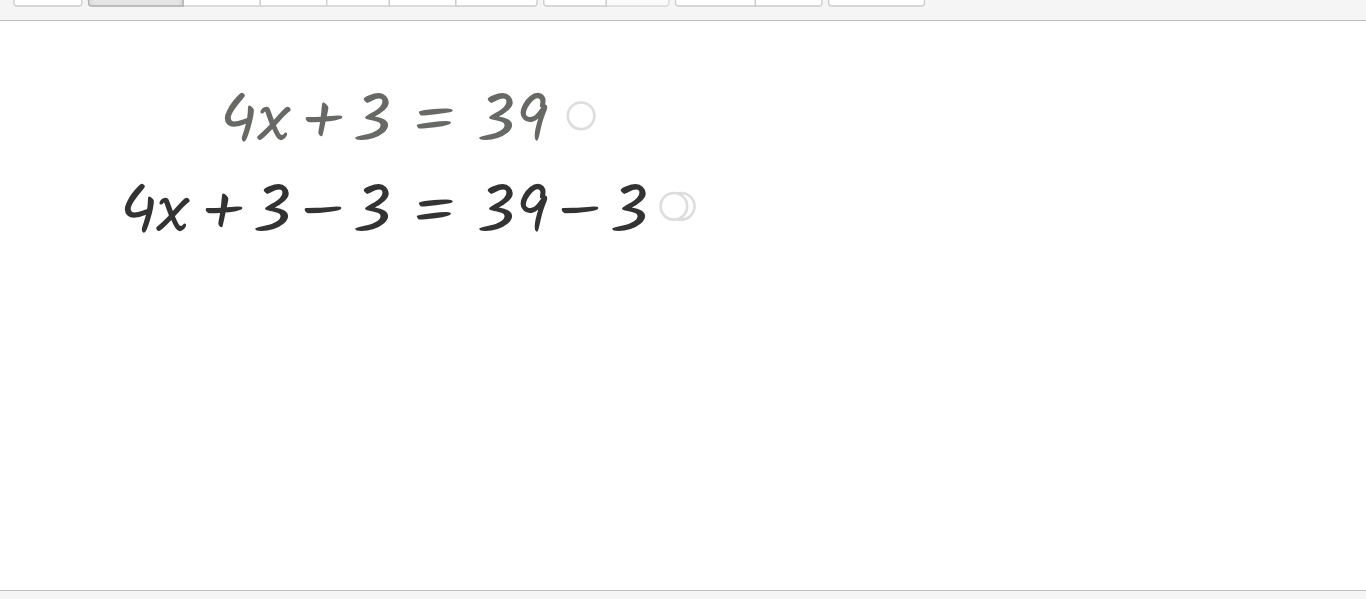 drag, startPoint x: 308, startPoint y: 338, endPoint x: 279, endPoint y: 373, distance: 45.453274 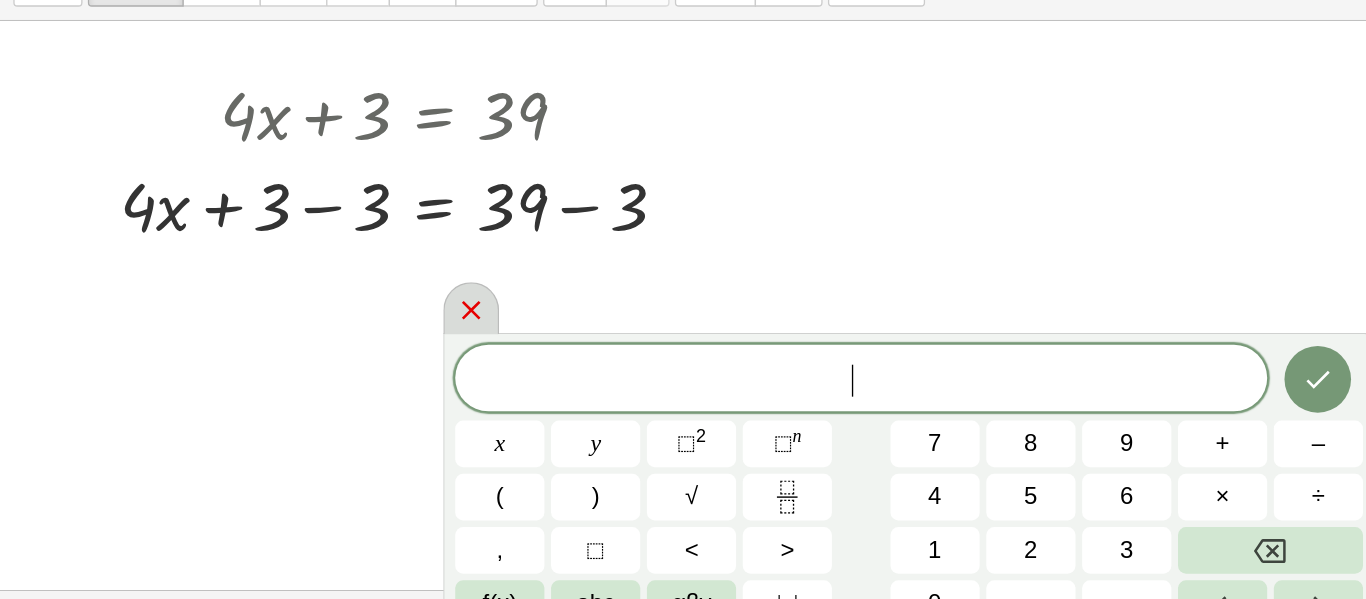 click 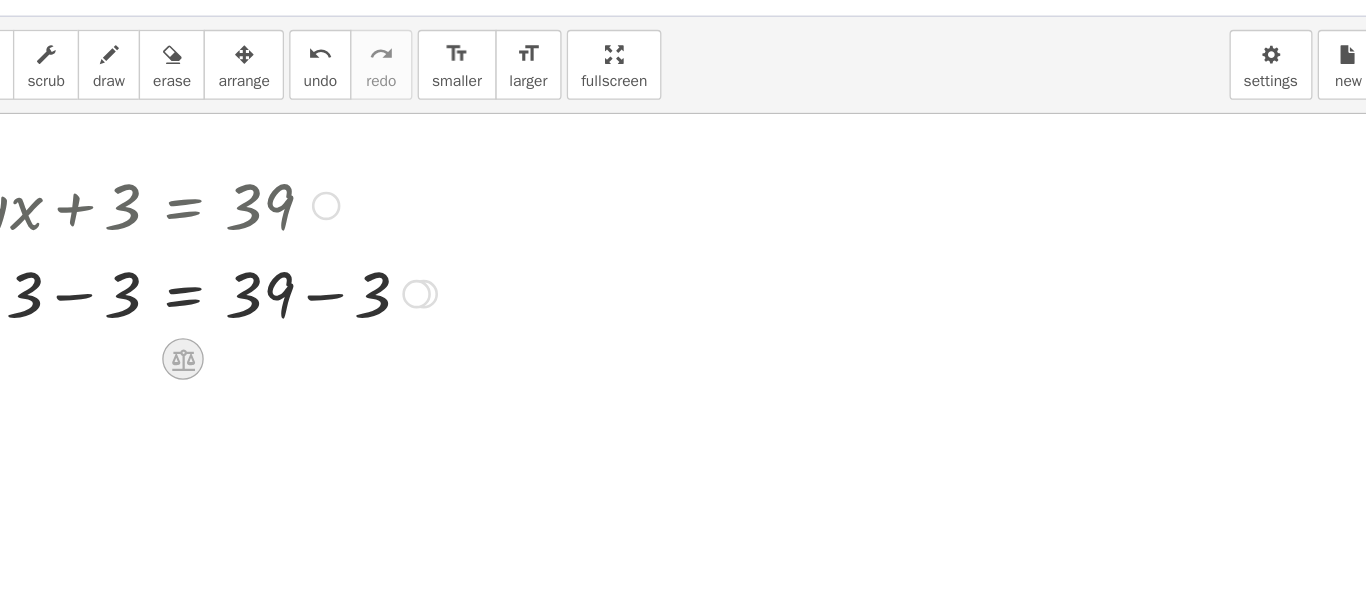 click 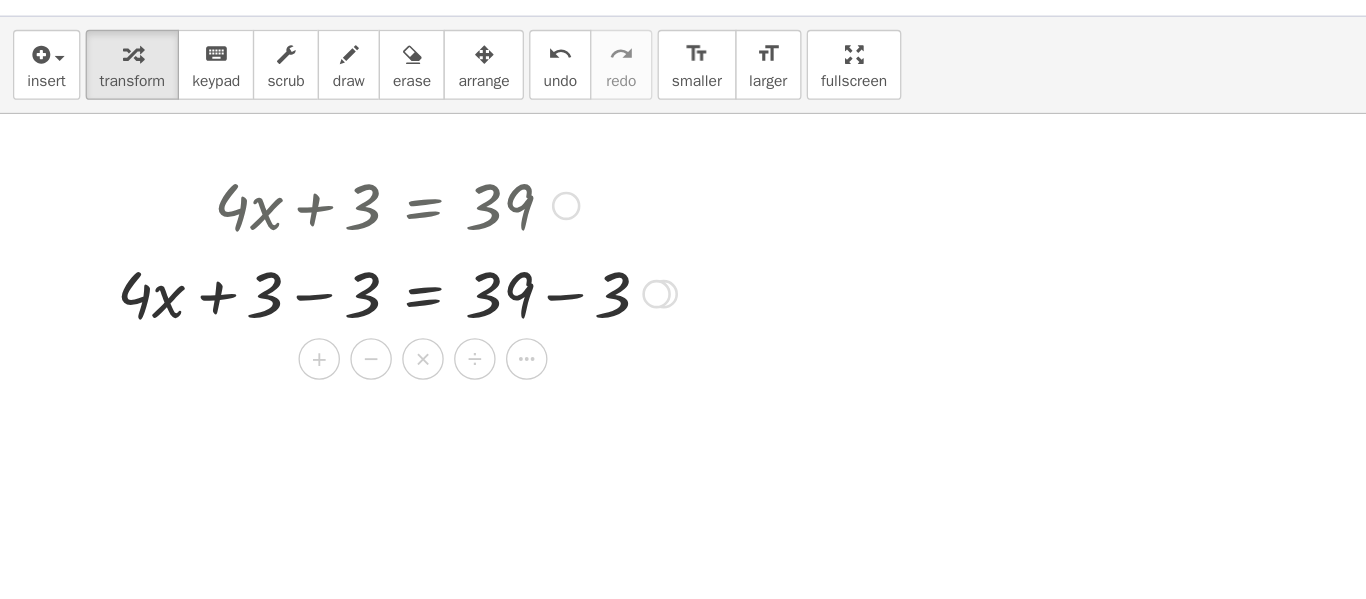 drag, startPoint x: 478, startPoint y: 281, endPoint x: 428, endPoint y: 287, distance: 50.358715 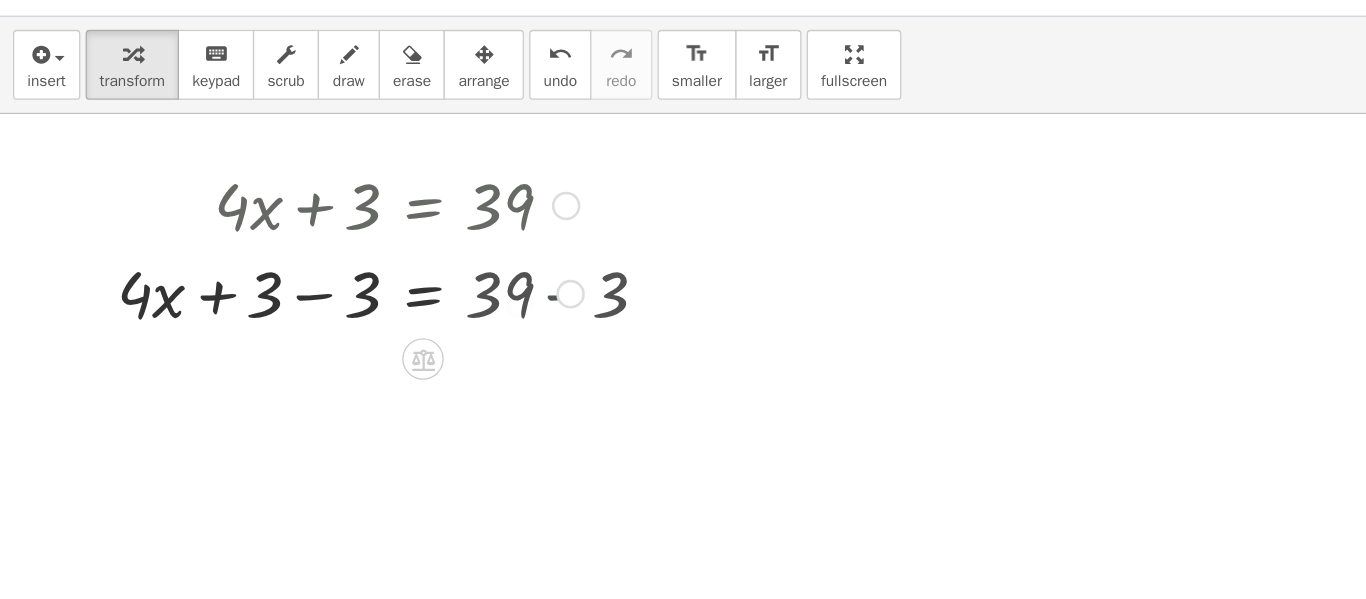 click at bounding box center (270, 277) 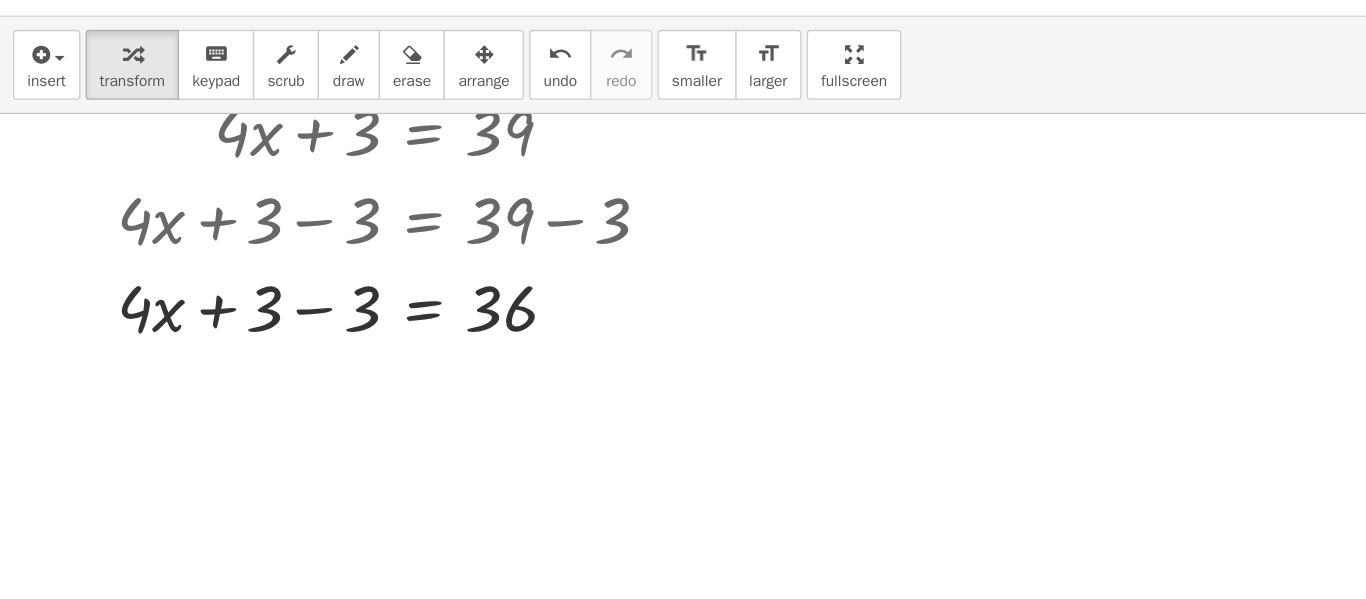 scroll, scrollTop: 84, scrollLeft: 0, axis: vertical 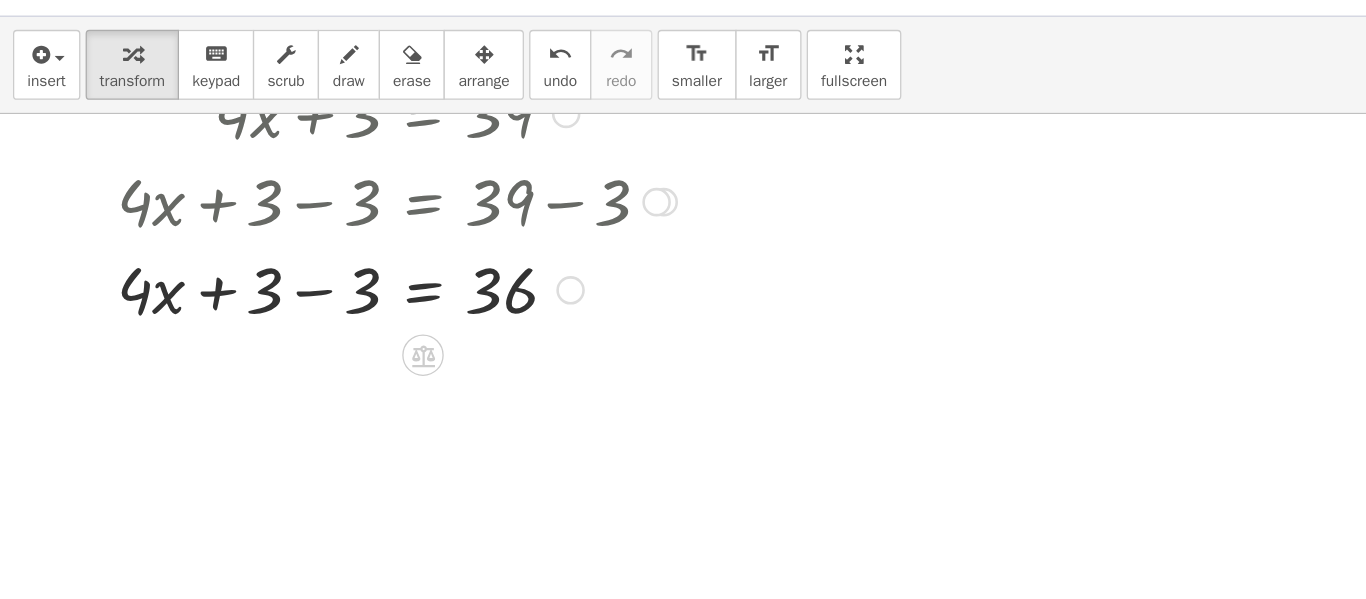 click at bounding box center (306, 274) 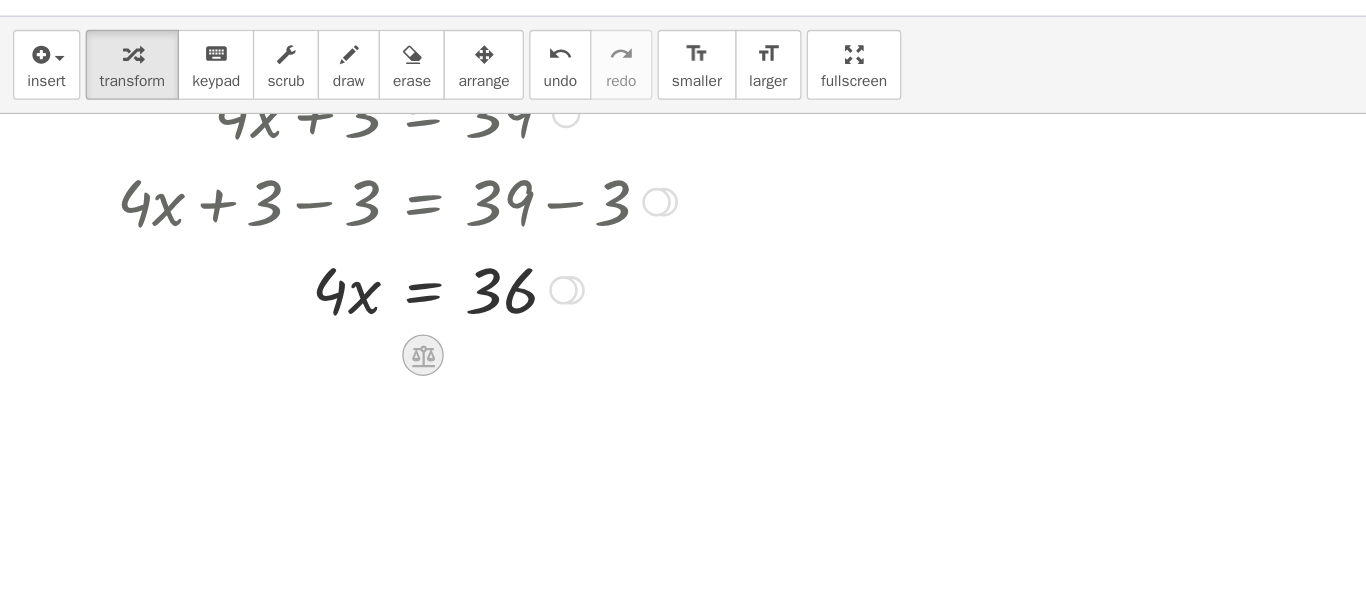 click 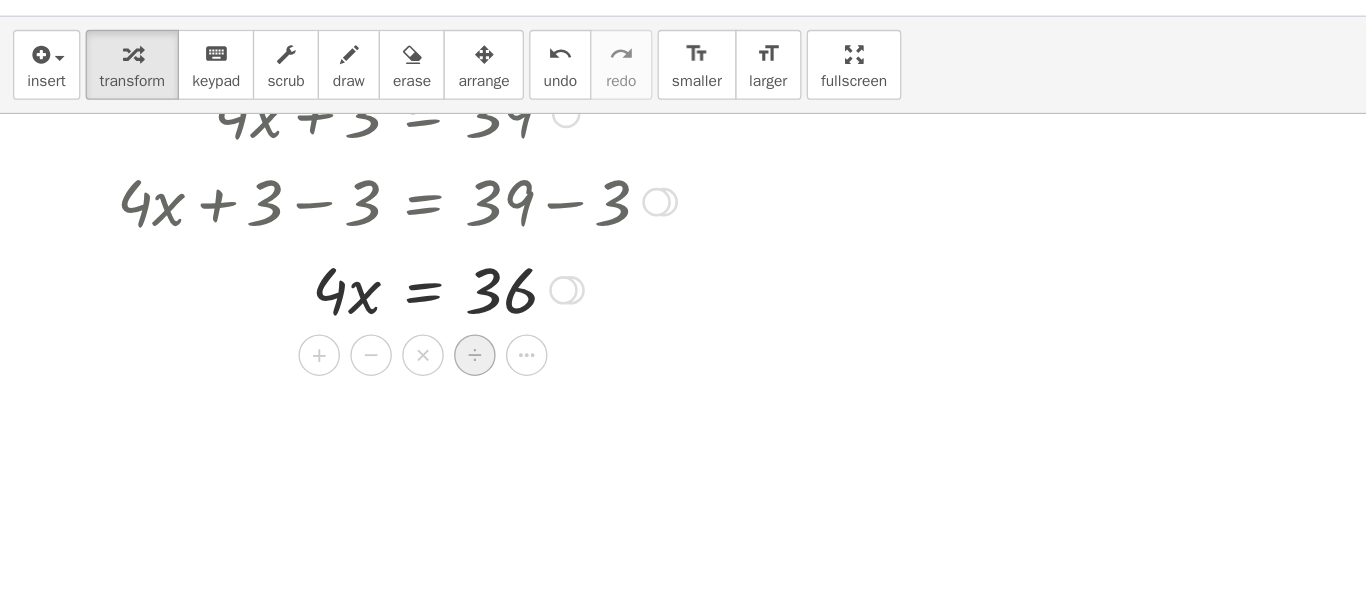 click on "÷" at bounding box center [366, 326] 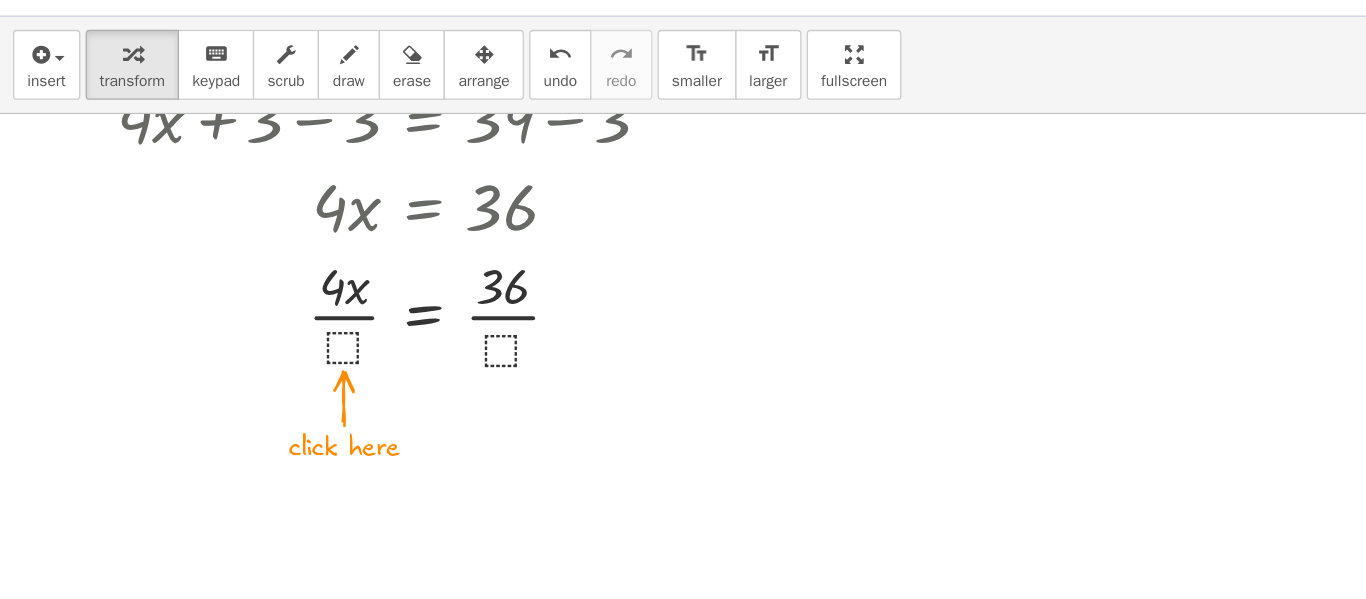 scroll, scrollTop: 149, scrollLeft: 0, axis: vertical 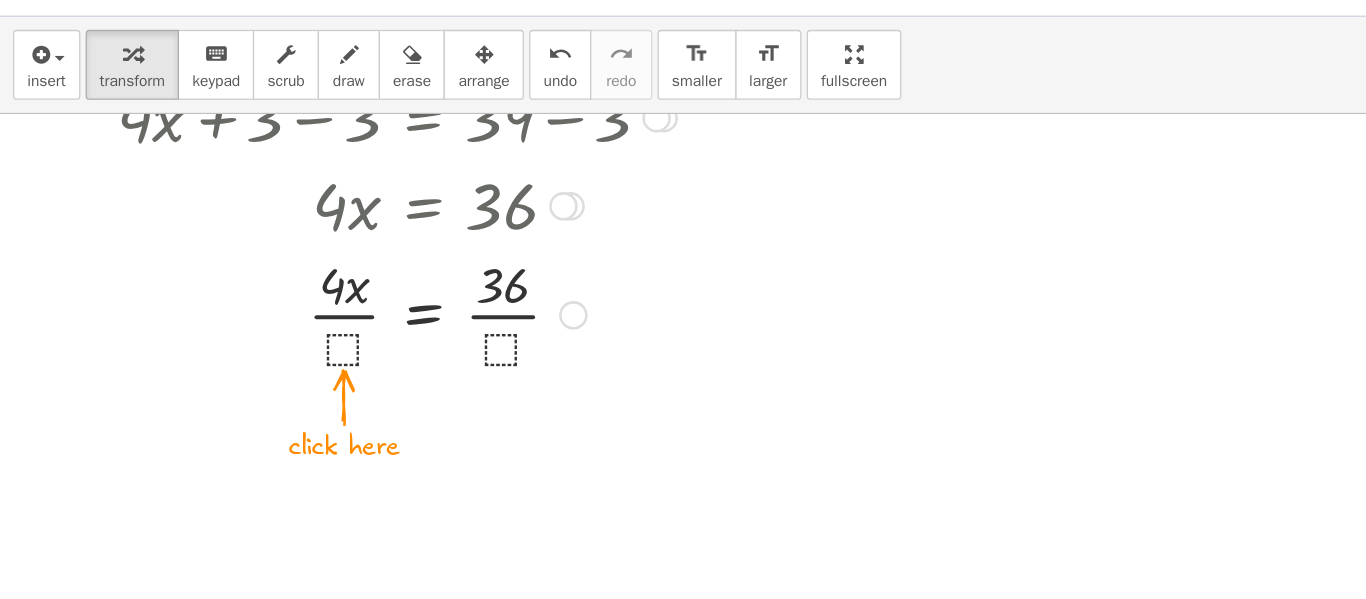 click at bounding box center (306, 293) 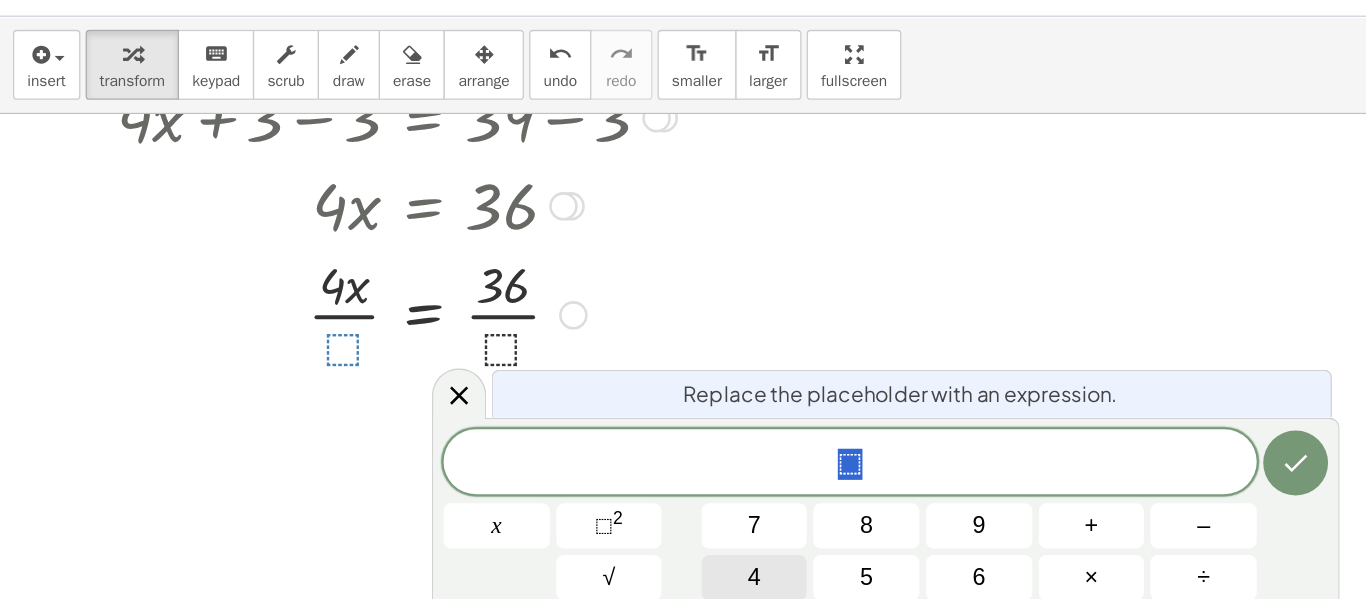 click on "4" at bounding box center [582, 497] 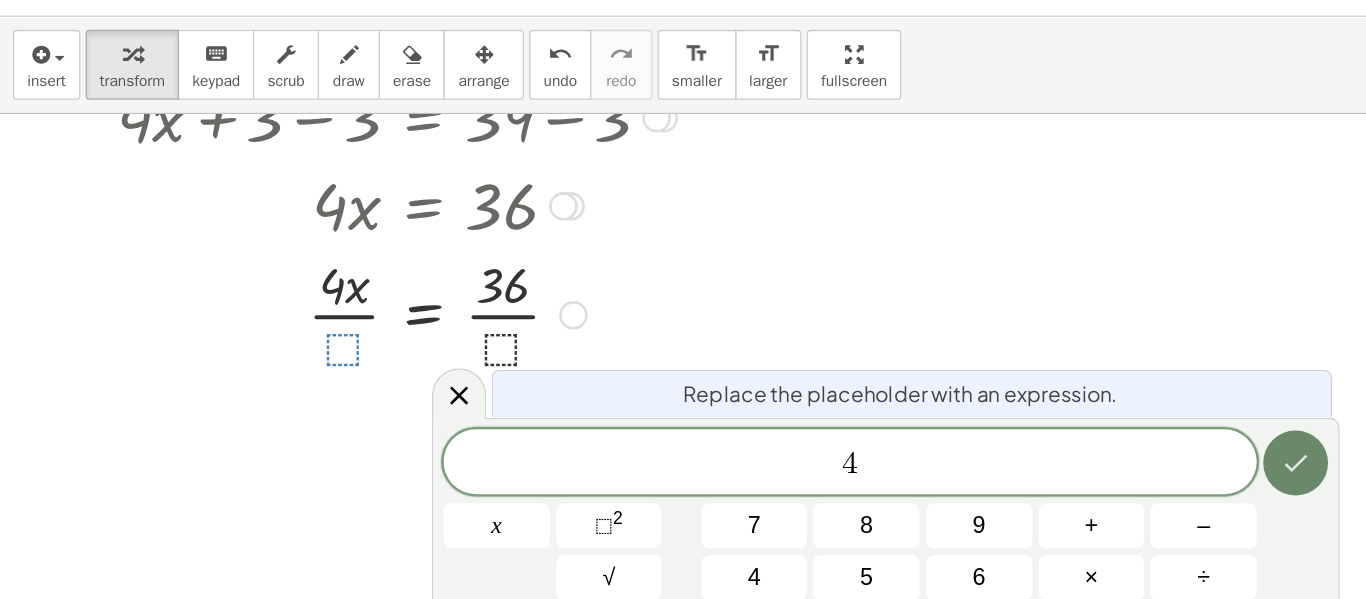click 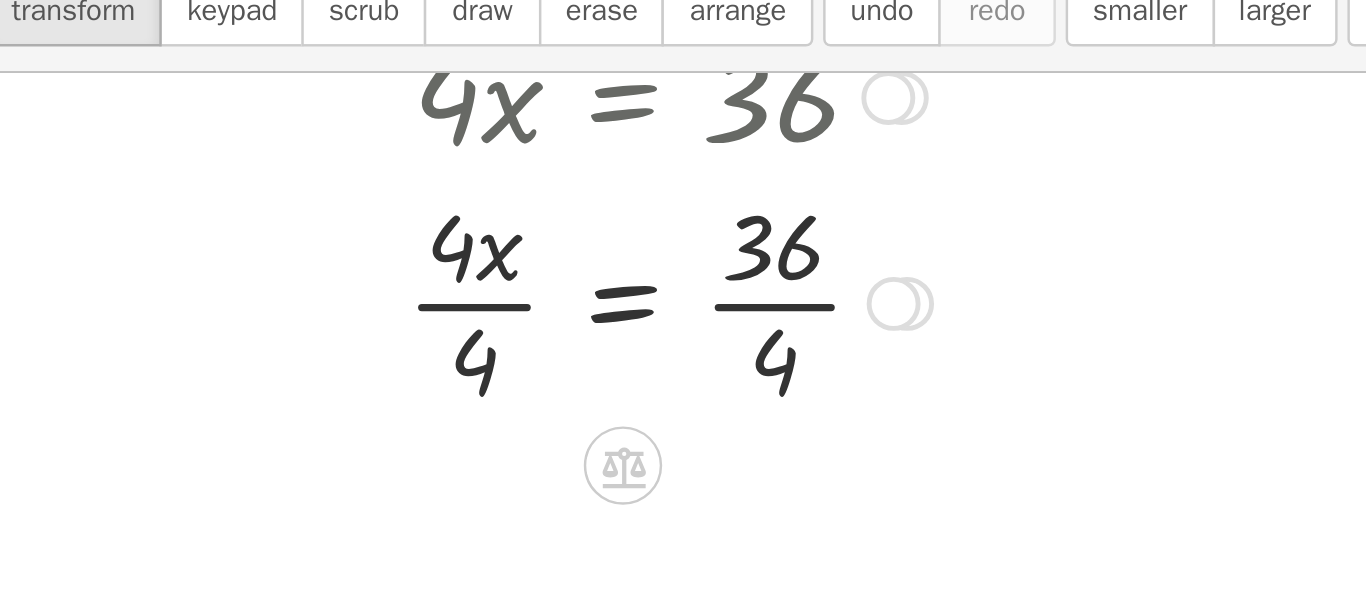 scroll, scrollTop: 211, scrollLeft: 0, axis: vertical 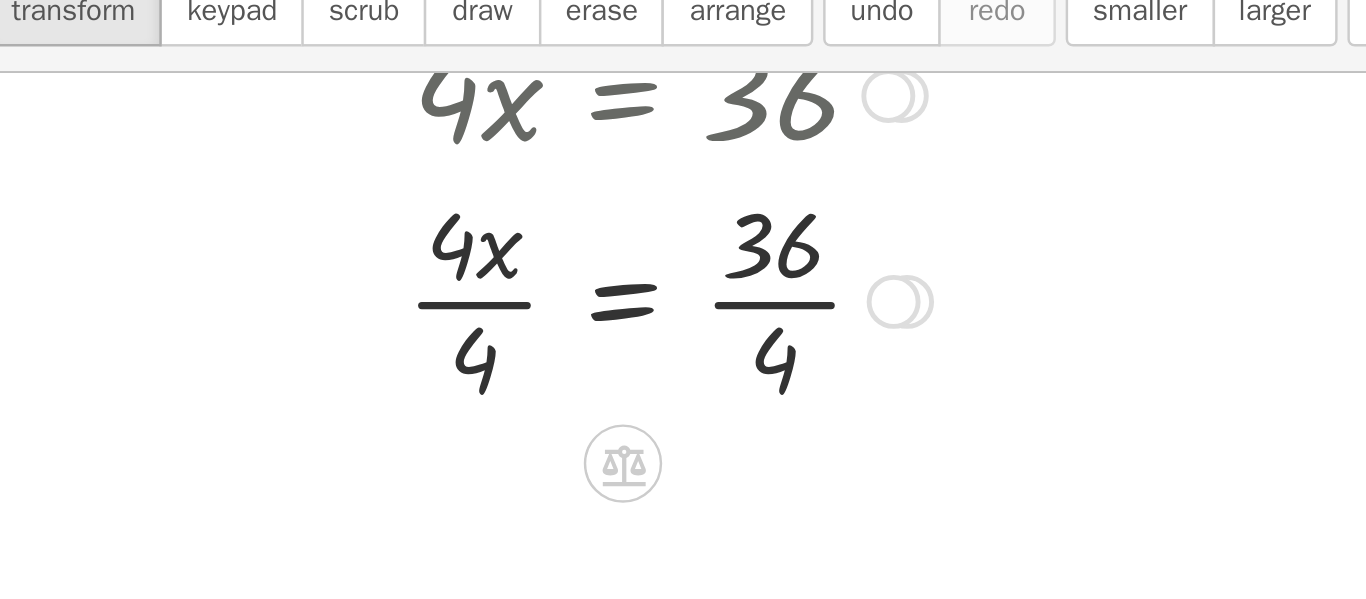 click at bounding box center (306, 231) 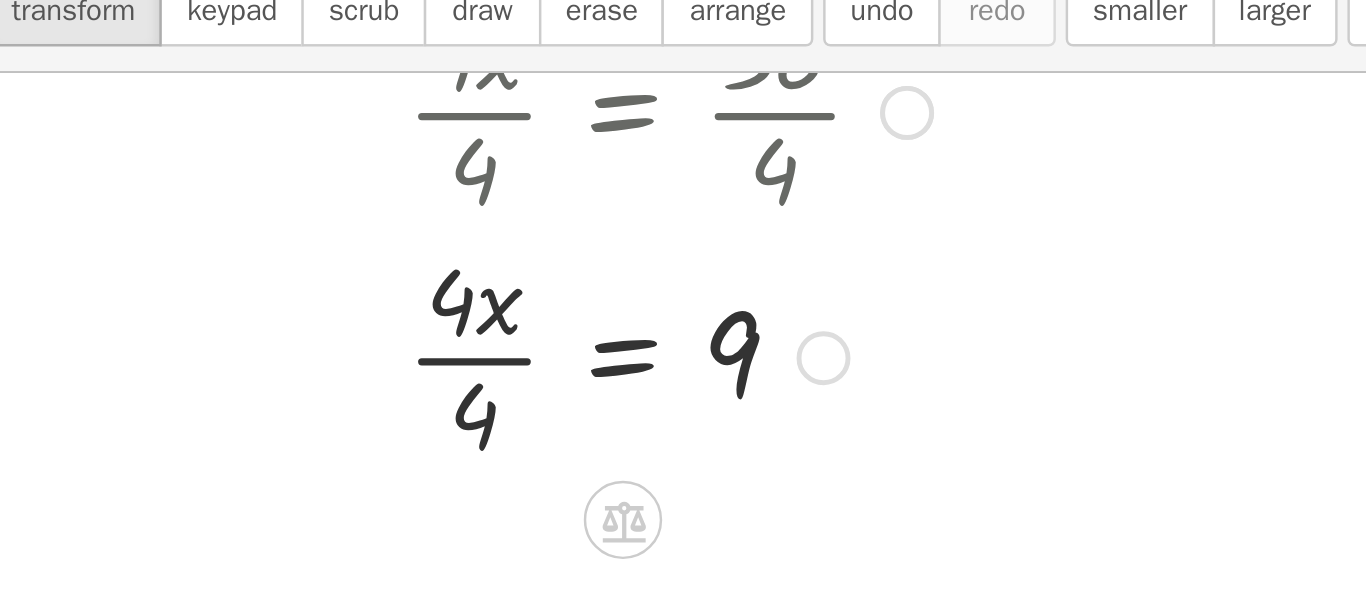 scroll, scrollTop: 290, scrollLeft: 0, axis: vertical 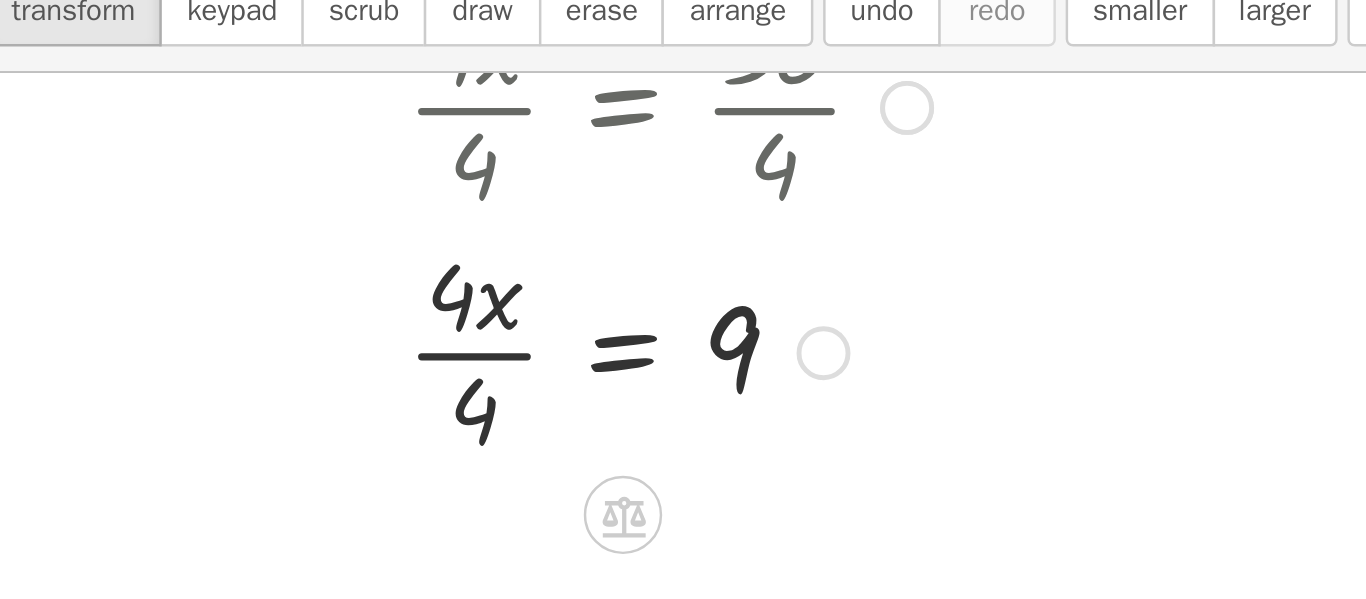 click at bounding box center [306, 252] 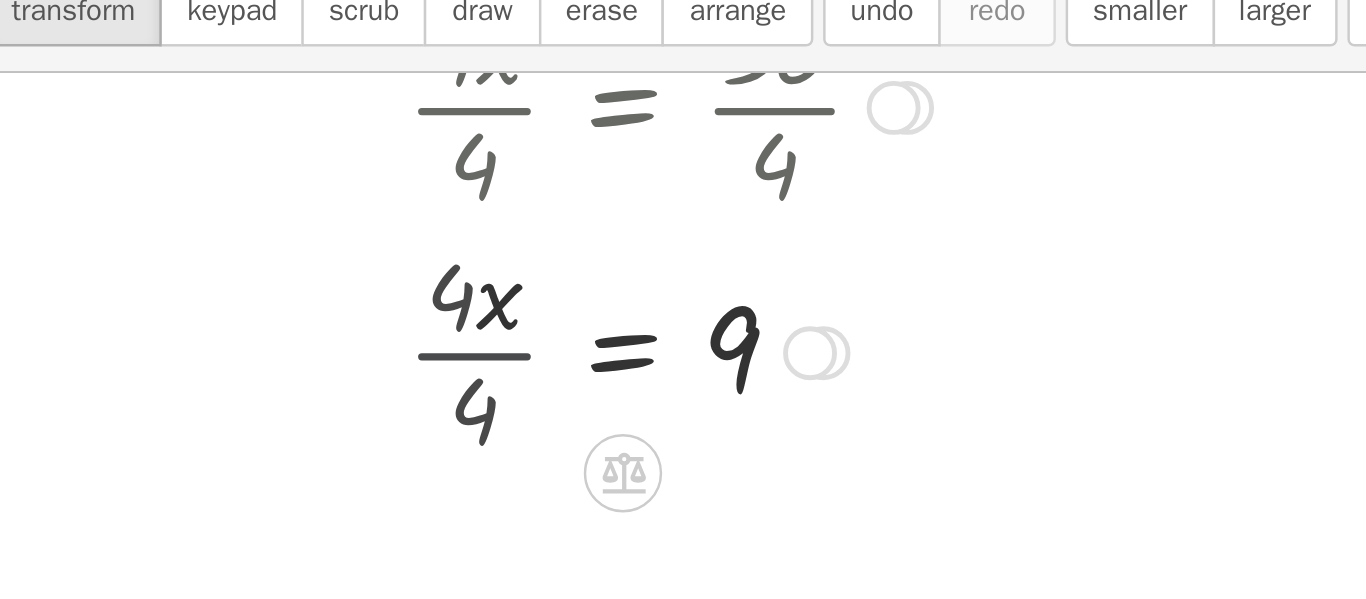 click at bounding box center (306, 252) 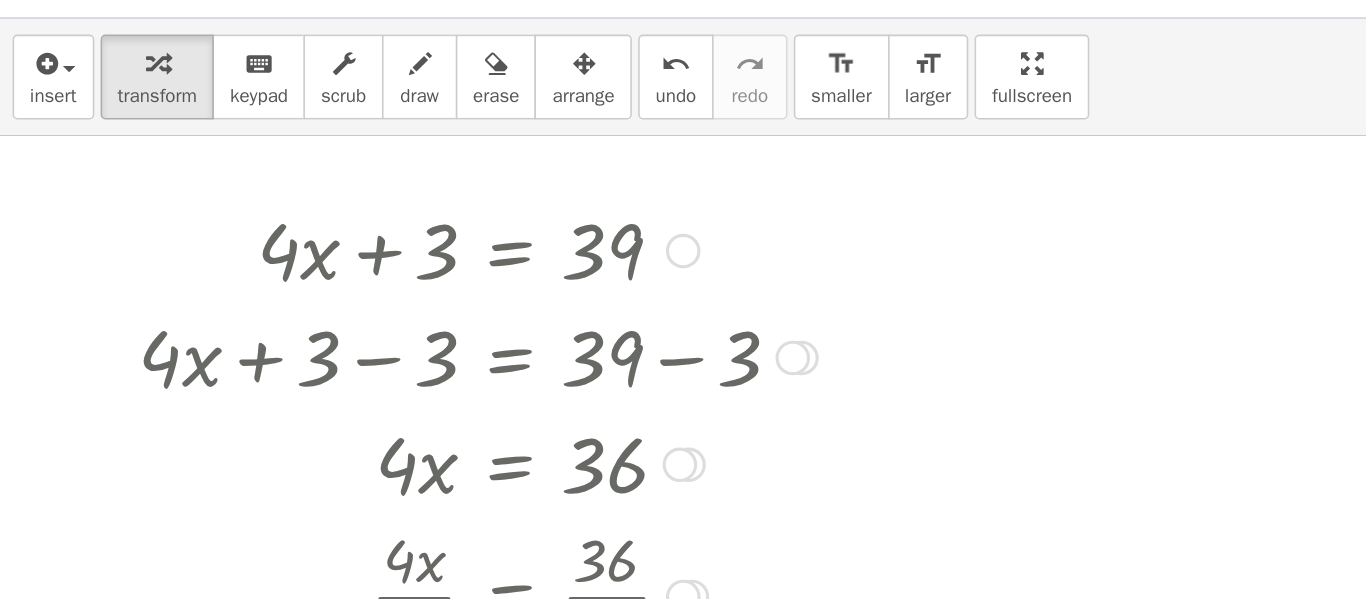 scroll, scrollTop: 0, scrollLeft: 0, axis: both 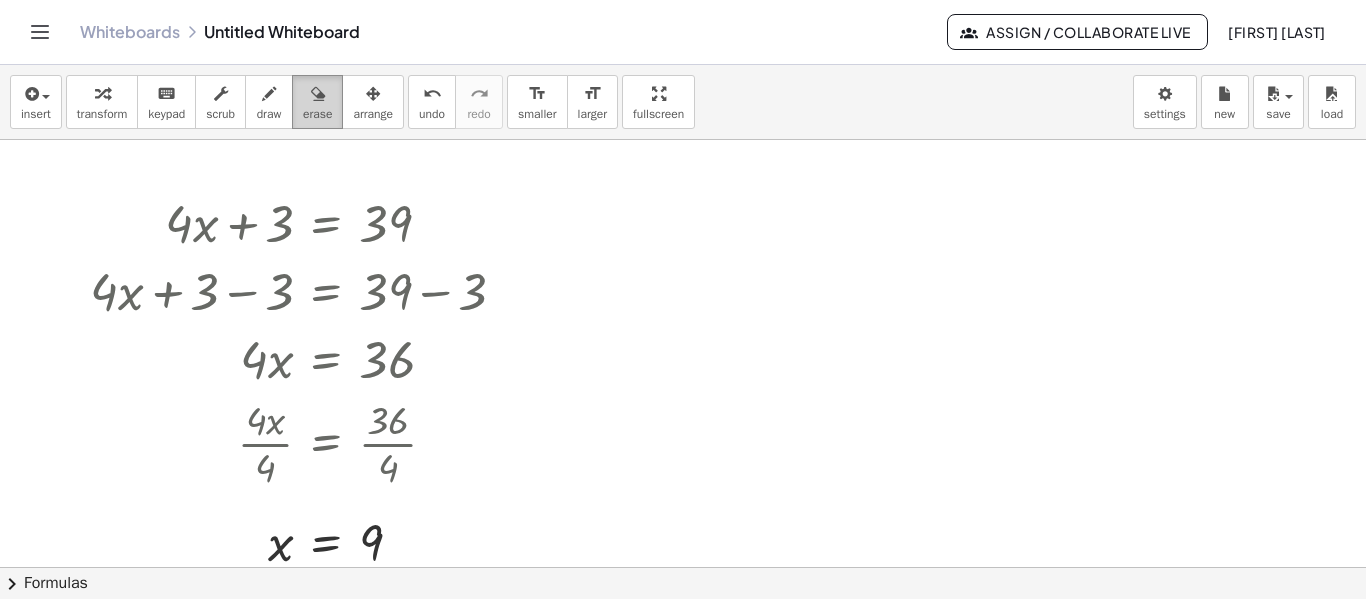 click at bounding box center [317, 93] 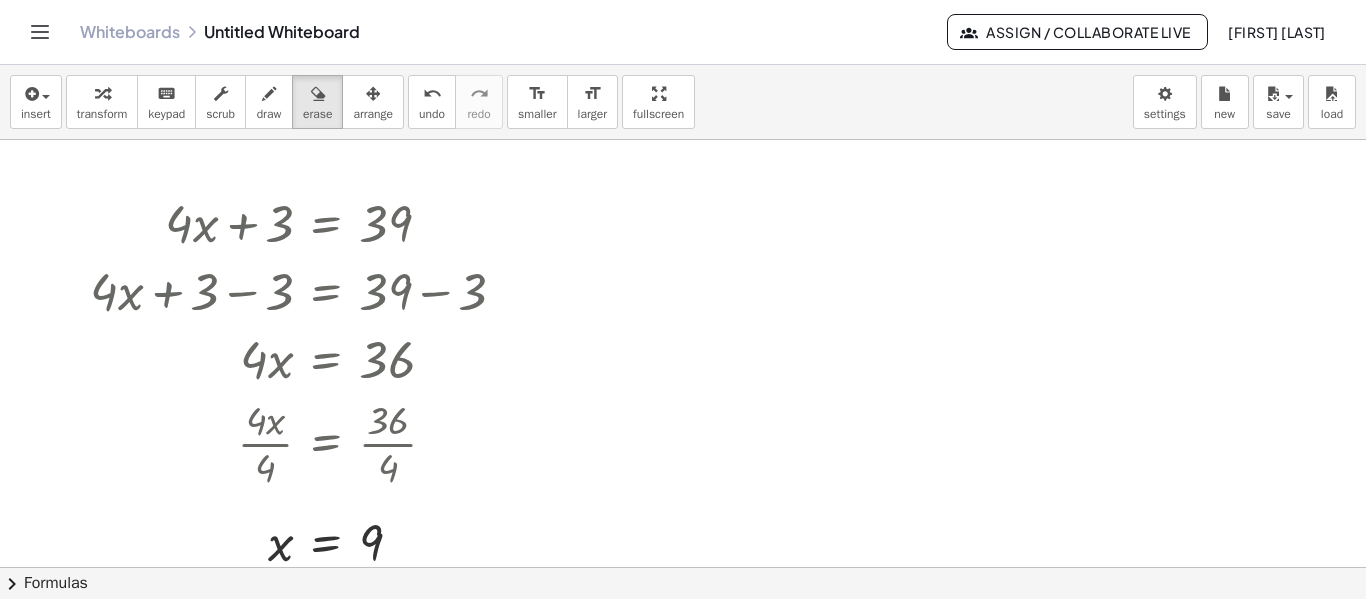 click at bounding box center [683, 567] 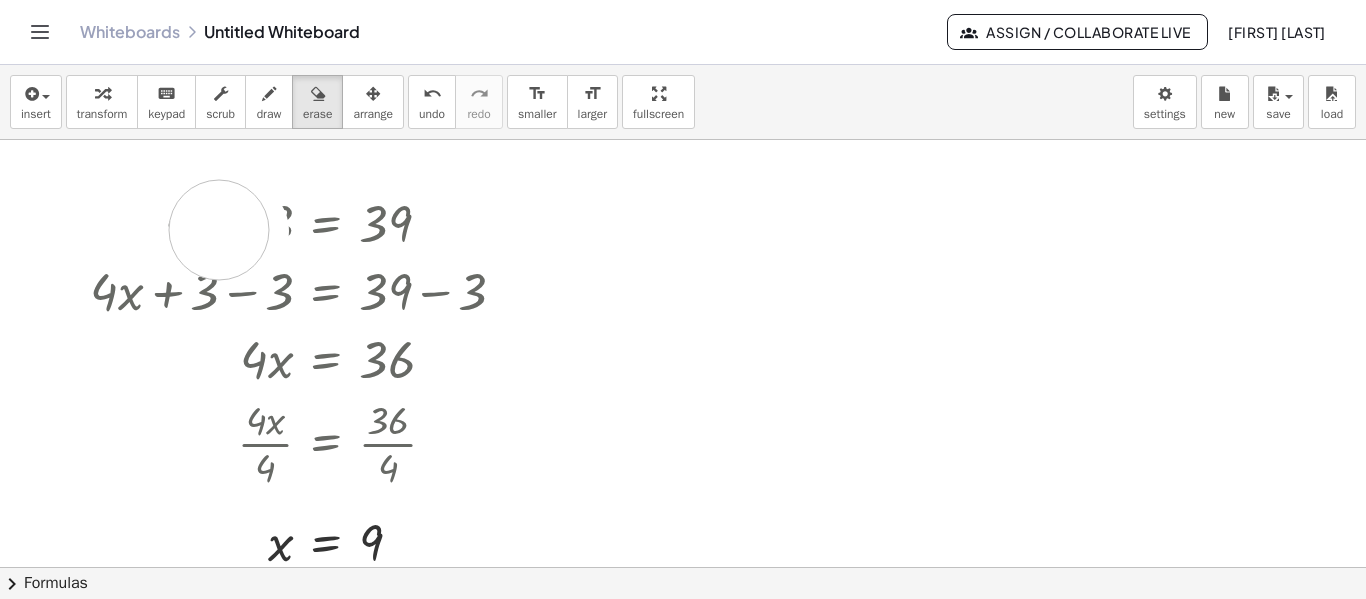 drag, startPoint x: 239, startPoint y: 231, endPoint x: 167, endPoint y: 227, distance: 72.11102 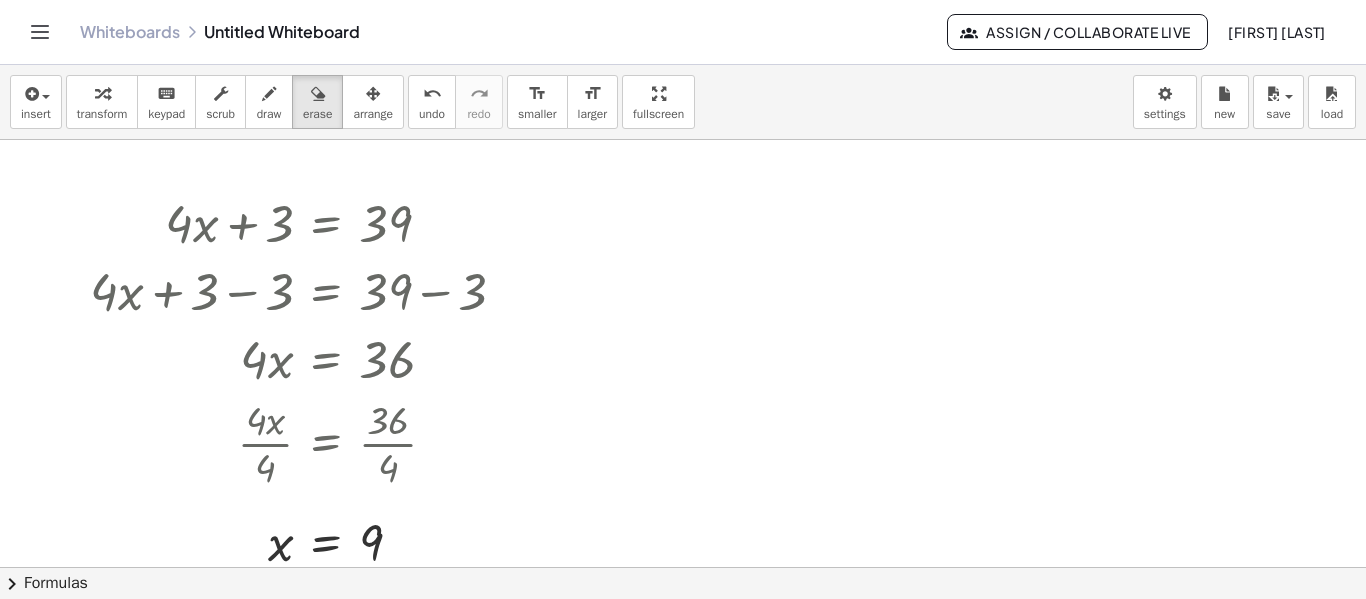 click at bounding box center [683, 567] 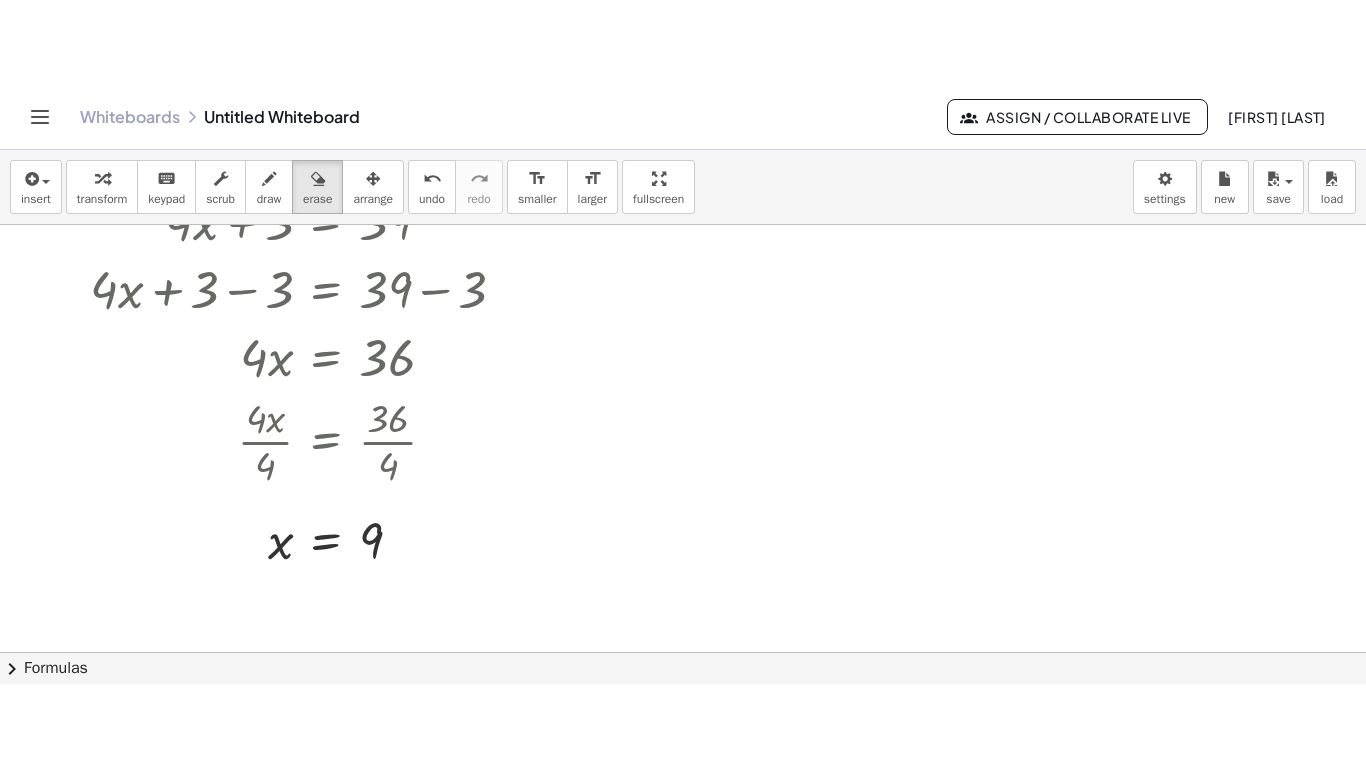 scroll, scrollTop: 95, scrollLeft: 0, axis: vertical 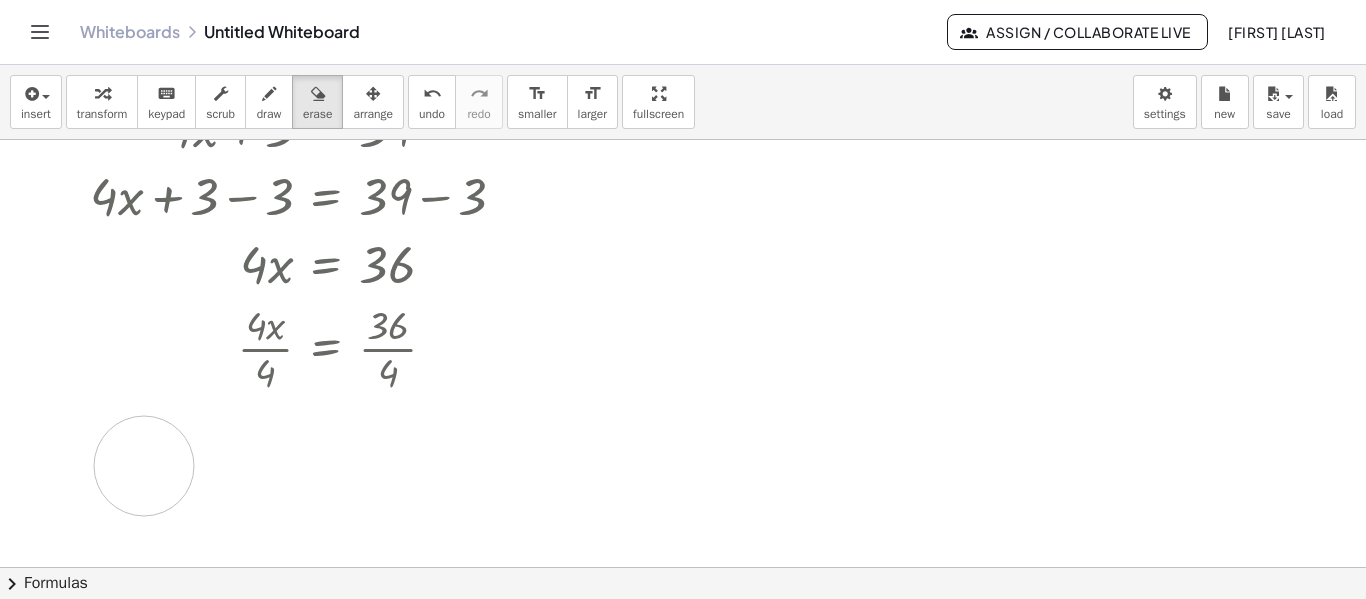 drag, startPoint x: 405, startPoint y: 458, endPoint x: 132, endPoint y: 467, distance: 273.14832 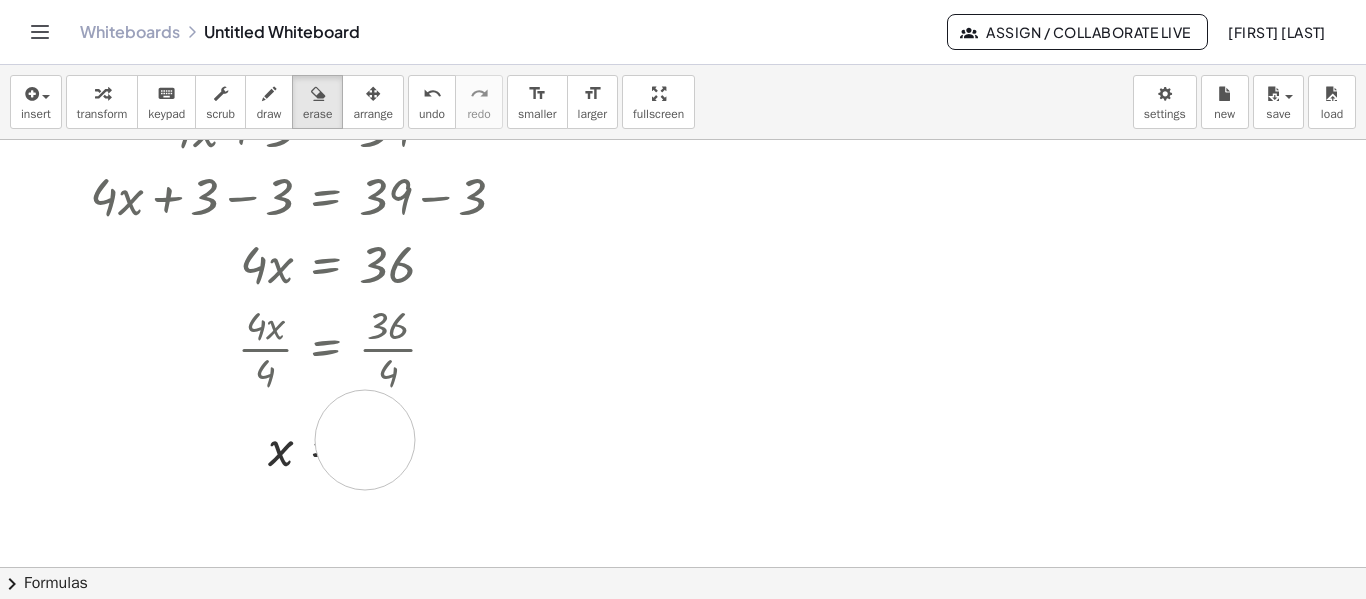 click at bounding box center (683, 472) 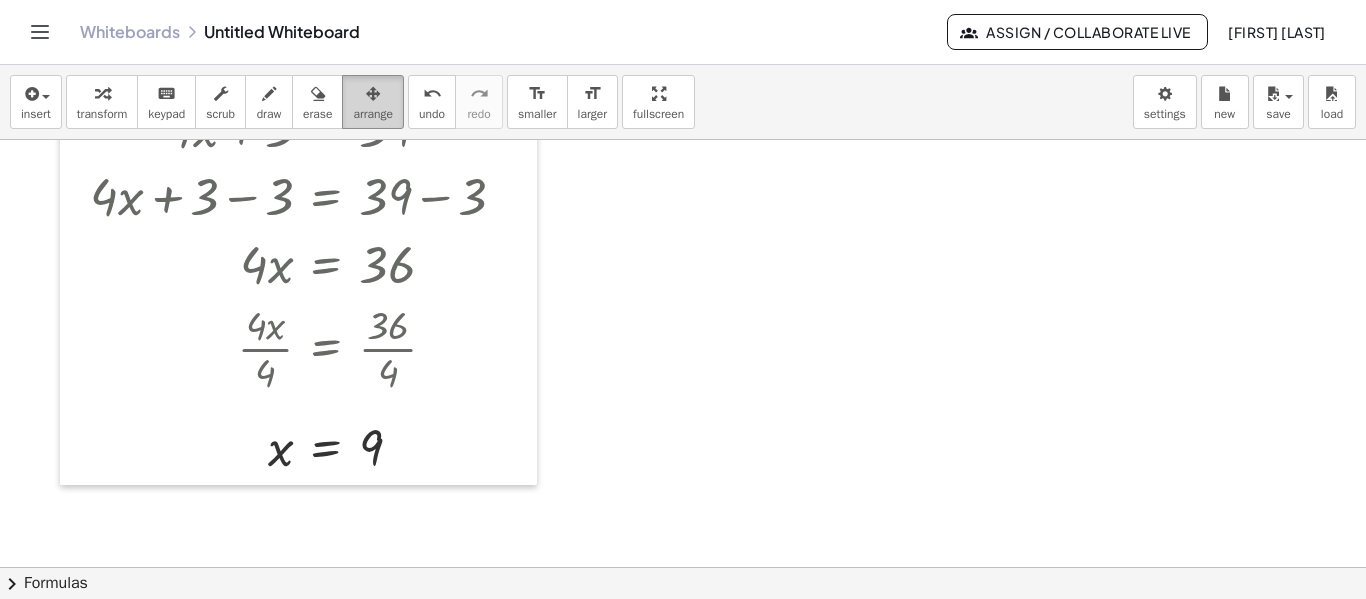click on "arrange" at bounding box center [373, 102] 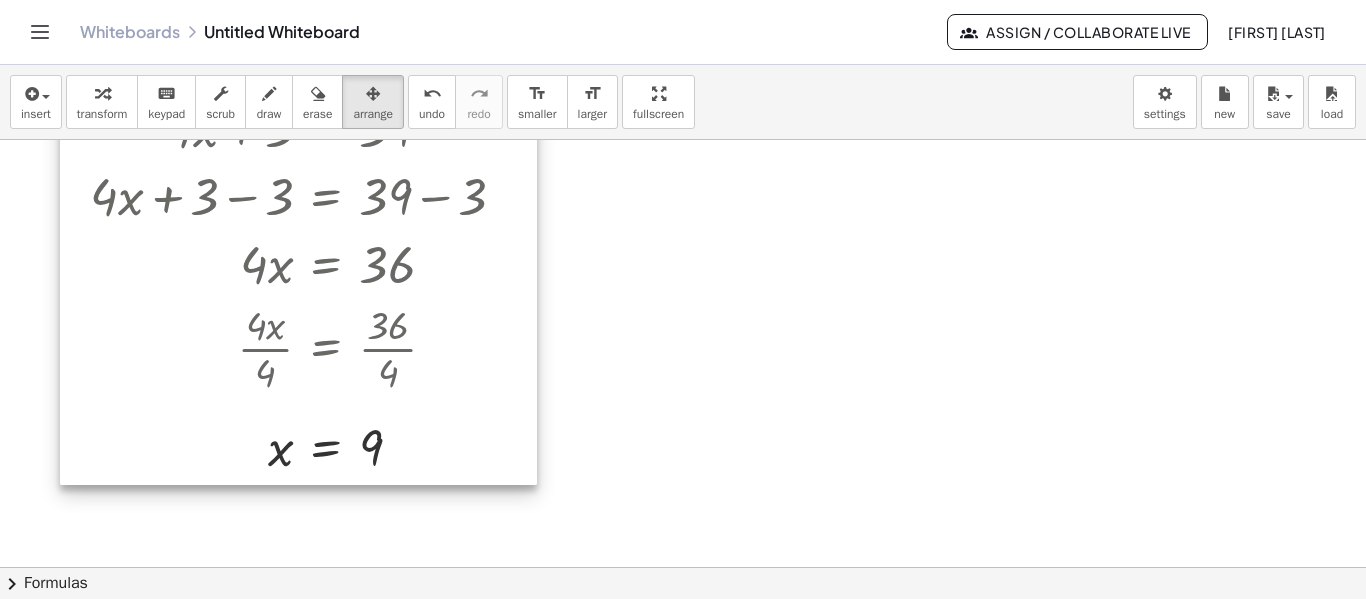 click at bounding box center (298, 286) 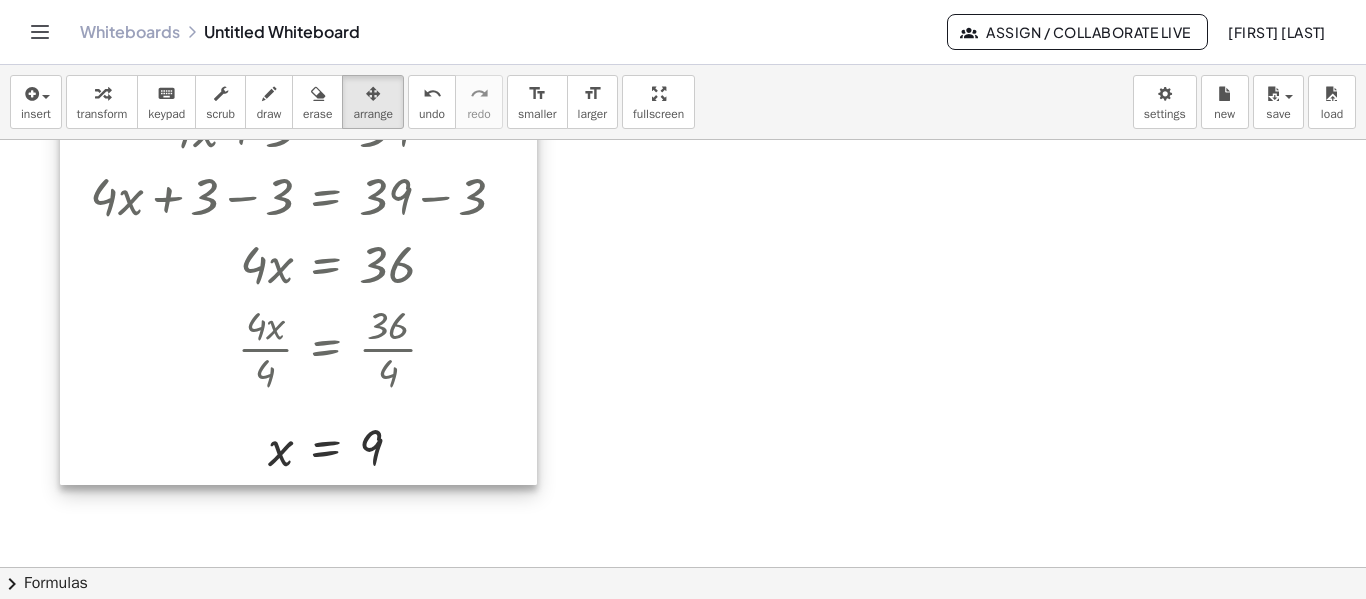 click at bounding box center (298, 286) 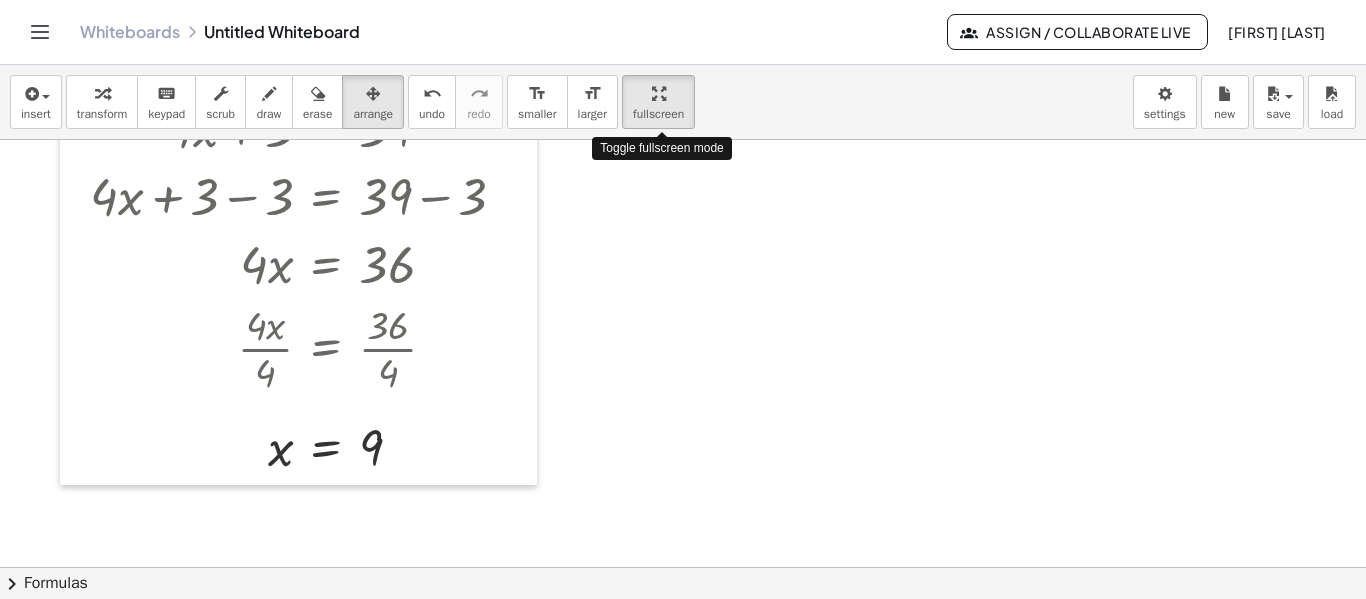drag, startPoint x: 656, startPoint y: 107, endPoint x: 656, endPoint y: 228, distance: 121 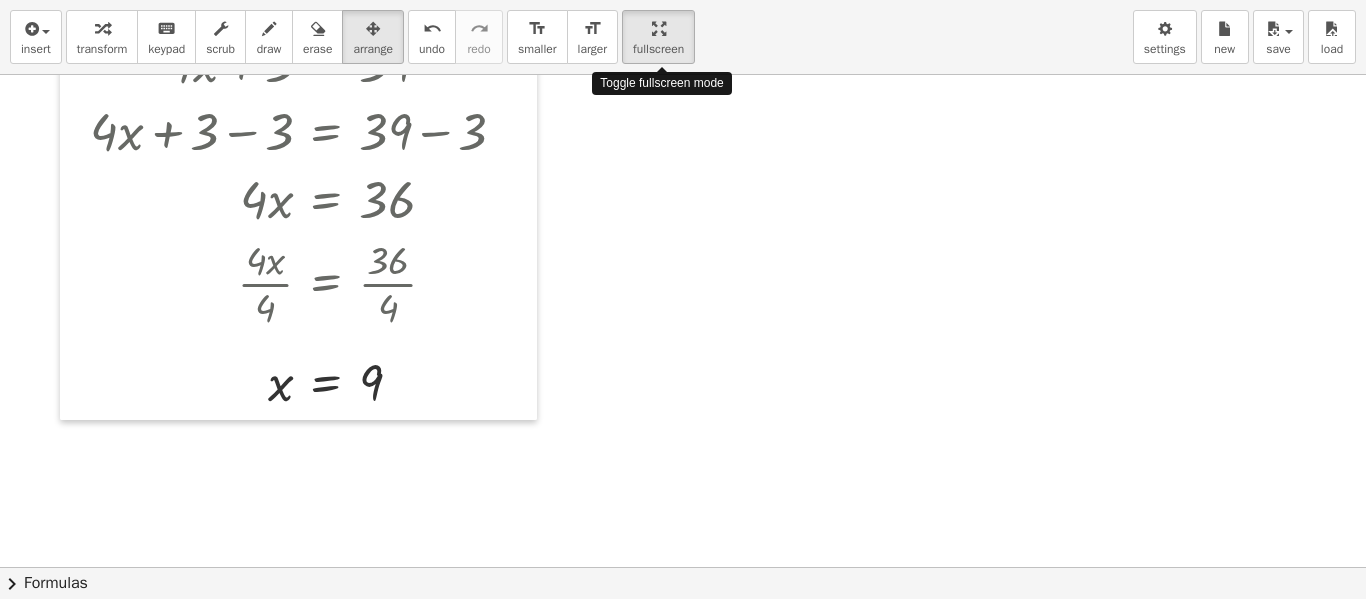 click on "insert select one: Math Expression Function Text Youtube Video Graphing Geometry Geometry 3D transform keyboard keypad scrub draw erase arrange undo undo redo redo format_size smaller format_size larger fullscreen load   save new settings Toggle fullscreen mode + · 4 · x + 3 = 39 + · 4 · x + 3 − ⬚ = + 39 − ⬚ + · 4 · x + 3 − 3 = + 39 − 3 + · 4 · x + 3 − 3 = 36 + · 4 · x + 0 = 36 · 4 · x = 36 · 4 · x · ⬚ = · 36 · ⬚ · 4 · x · 4 = · 36 · 4 · 4 · x · 4 = 9 x = 9 × chevron_right  Formulas
Drag one side of a formula onto a highlighted expression on the canvas to apply it.
Quadratic Formula
+ · a · x 2 + · b · x + c = 0
⇔
x = · ( − b ± 2 √ ( + b 2 − · 4 · a · c ) ) · 2 · a
+ x 2 + · p · x + q = 0
⇔" at bounding box center (683, 299) 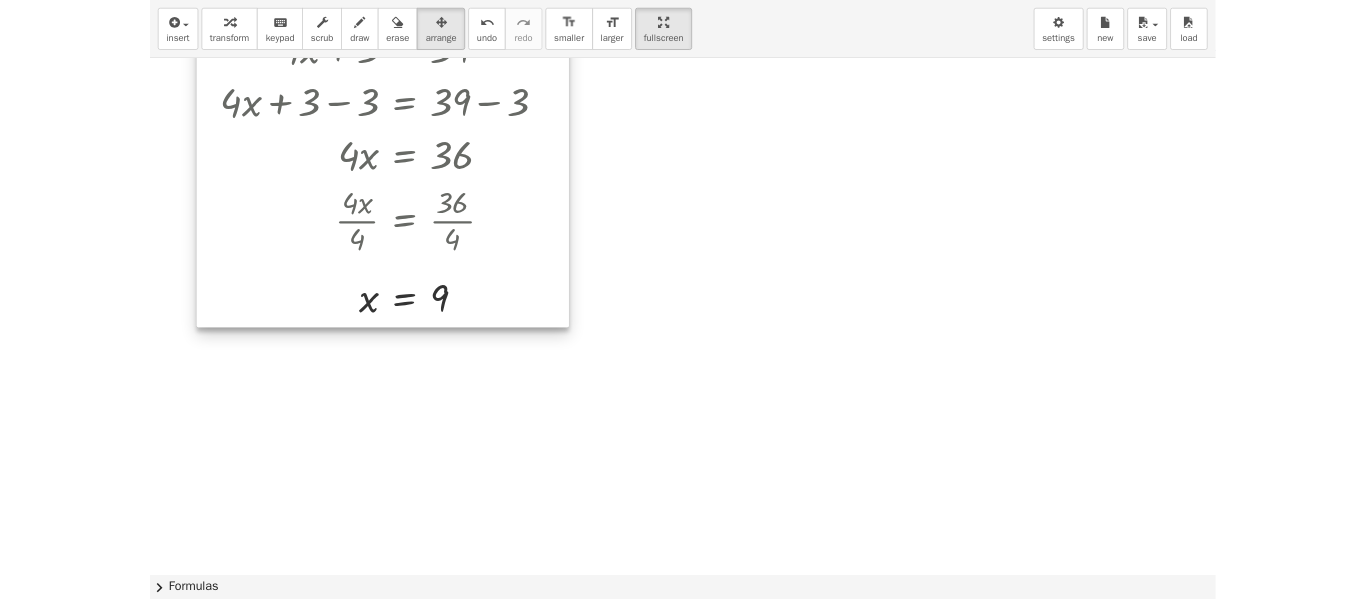 scroll, scrollTop: 93, scrollLeft: 0, axis: vertical 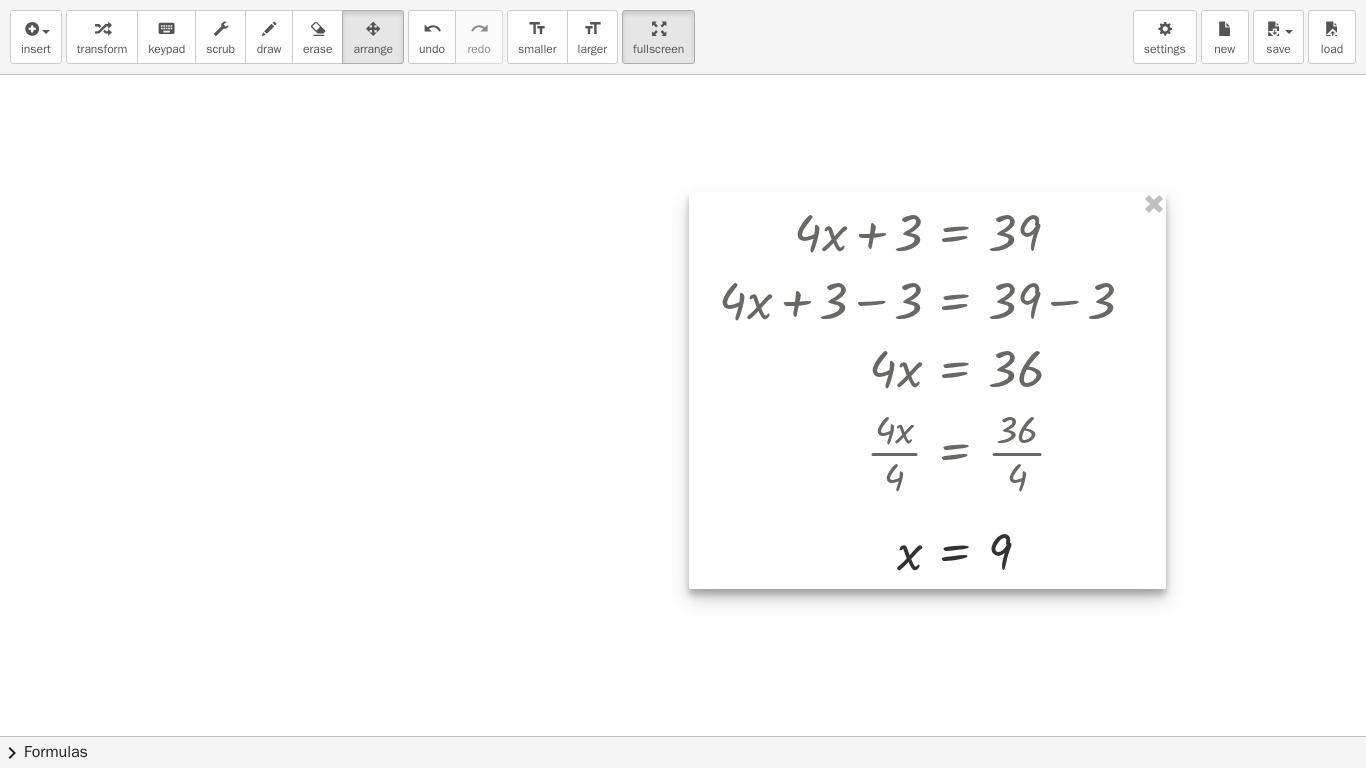 drag, startPoint x: 352, startPoint y: 216, endPoint x: 1001, endPoint y: 378, distance: 668.91327 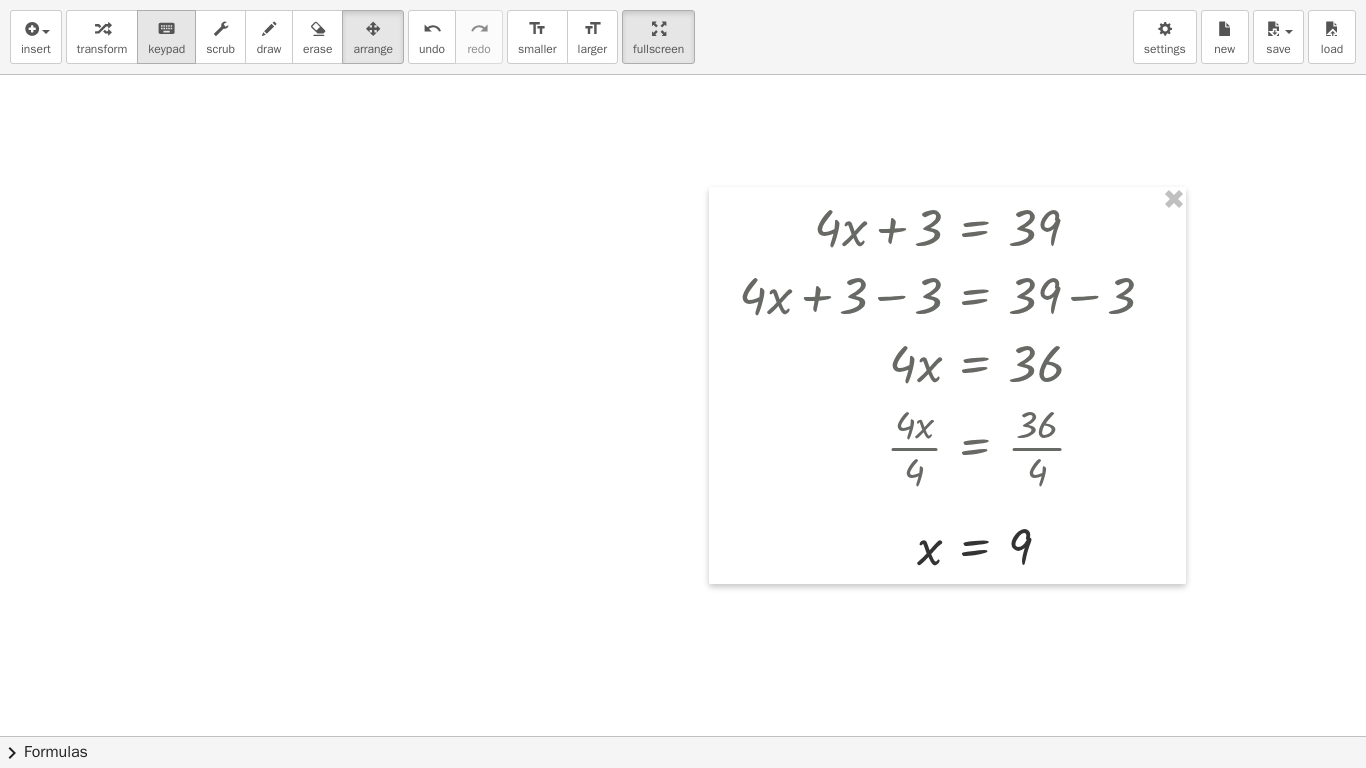 click on "keypad" at bounding box center [166, 49] 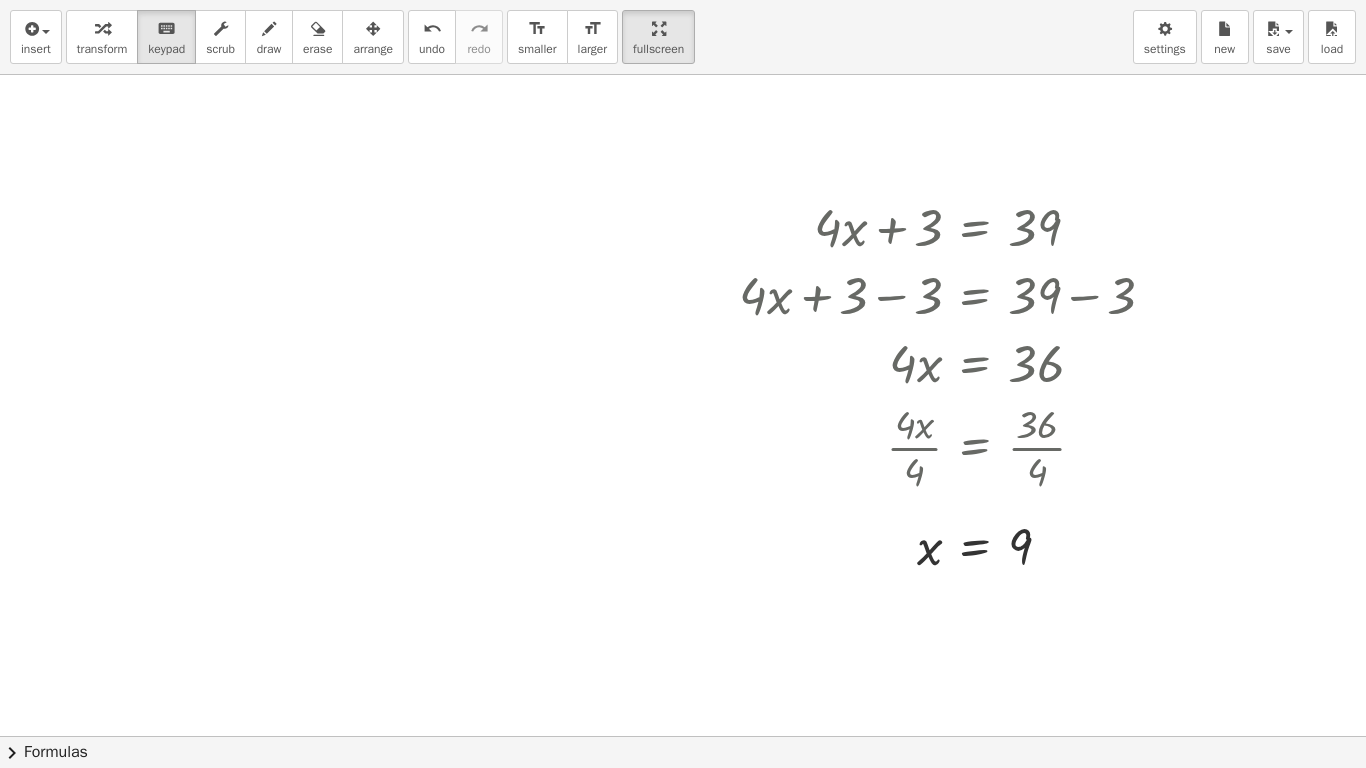 click at bounding box center (683, 643) 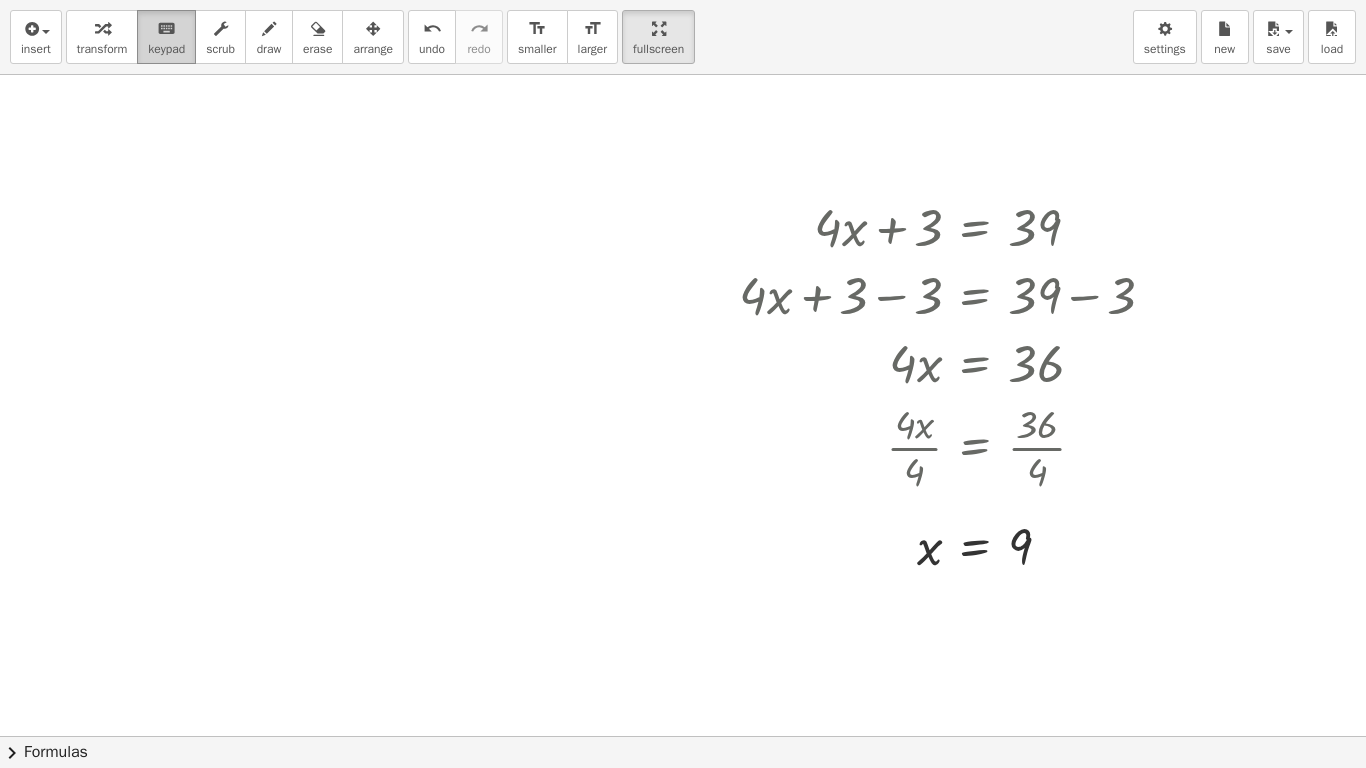 click on "keyboard keypad" at bounding box center (166, 37) 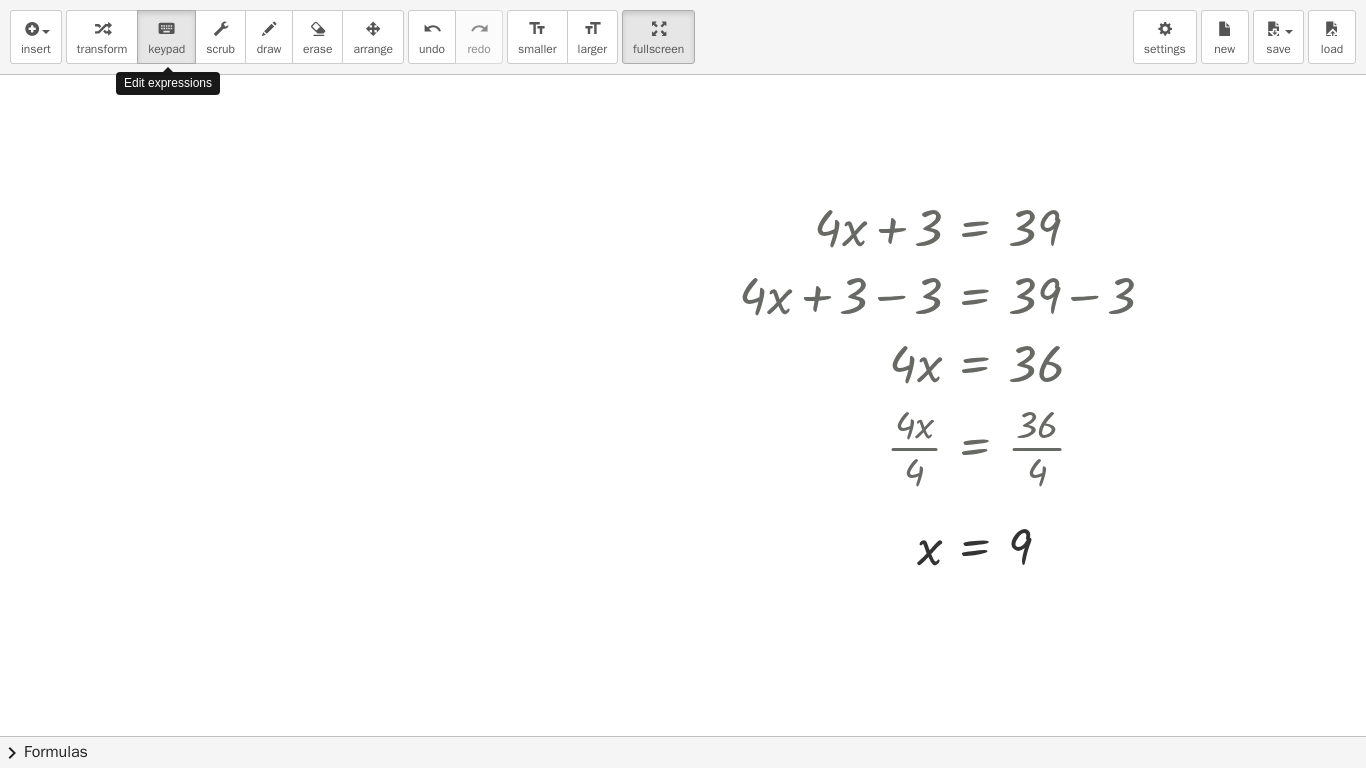 click at bounding box center [683, 643] 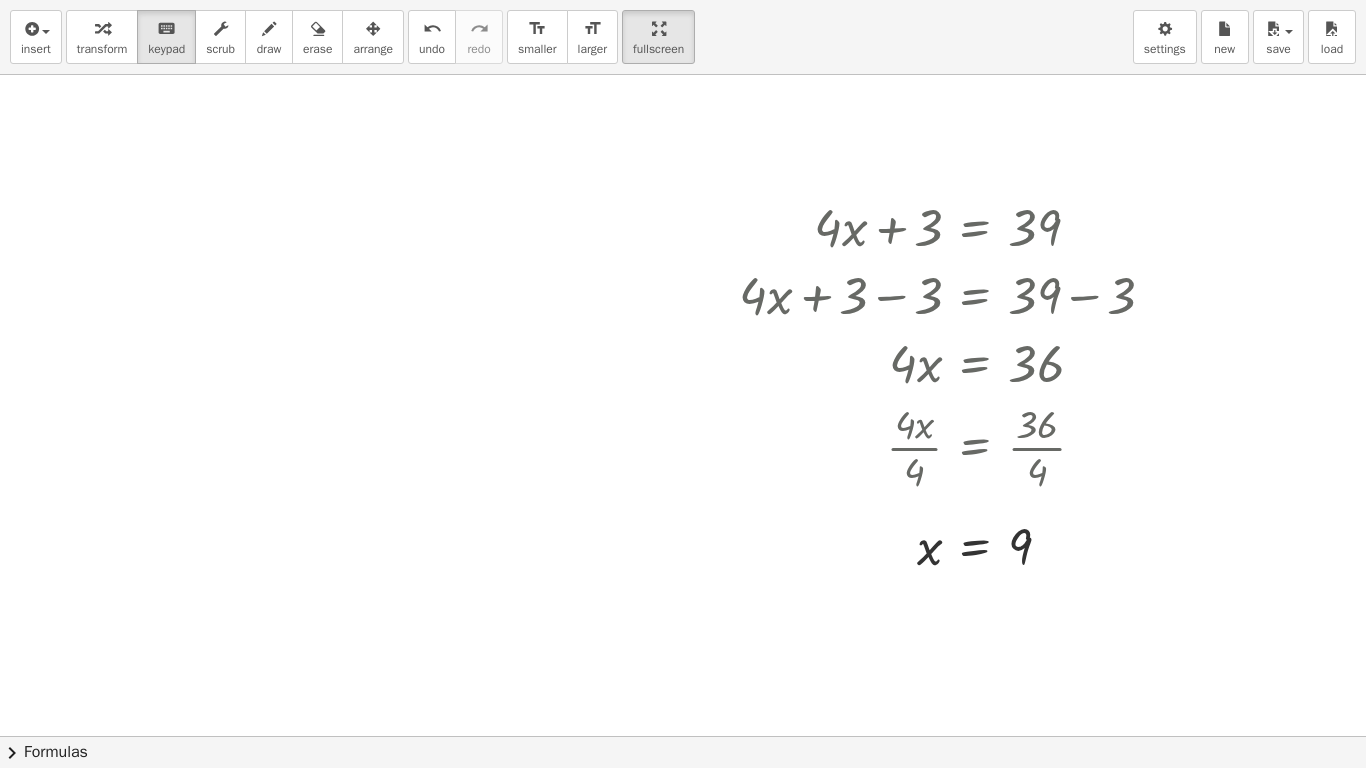 click at bounding box center (683, 643) 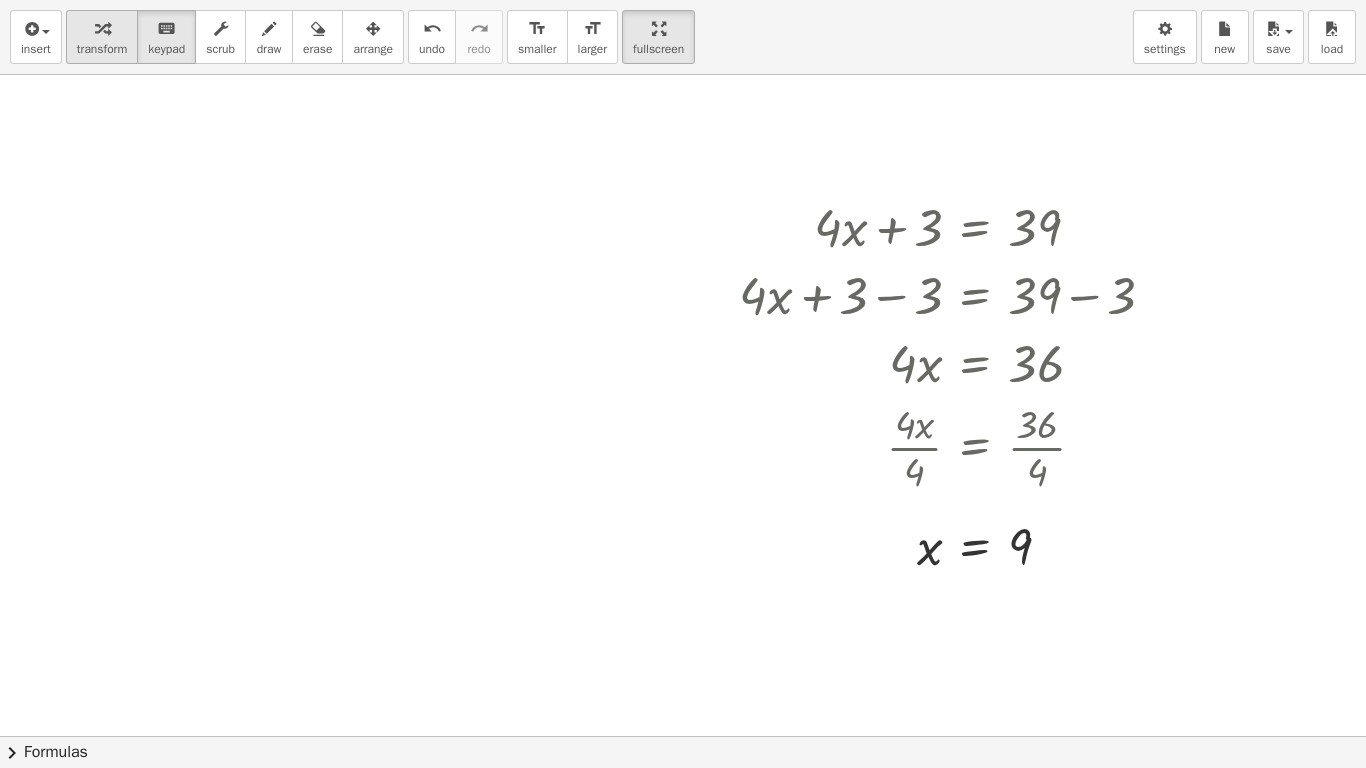 drag, startPoint x: 213, startPoint y: 194, endPoint x: 107, endPoint y: 47, distance: 181.2319 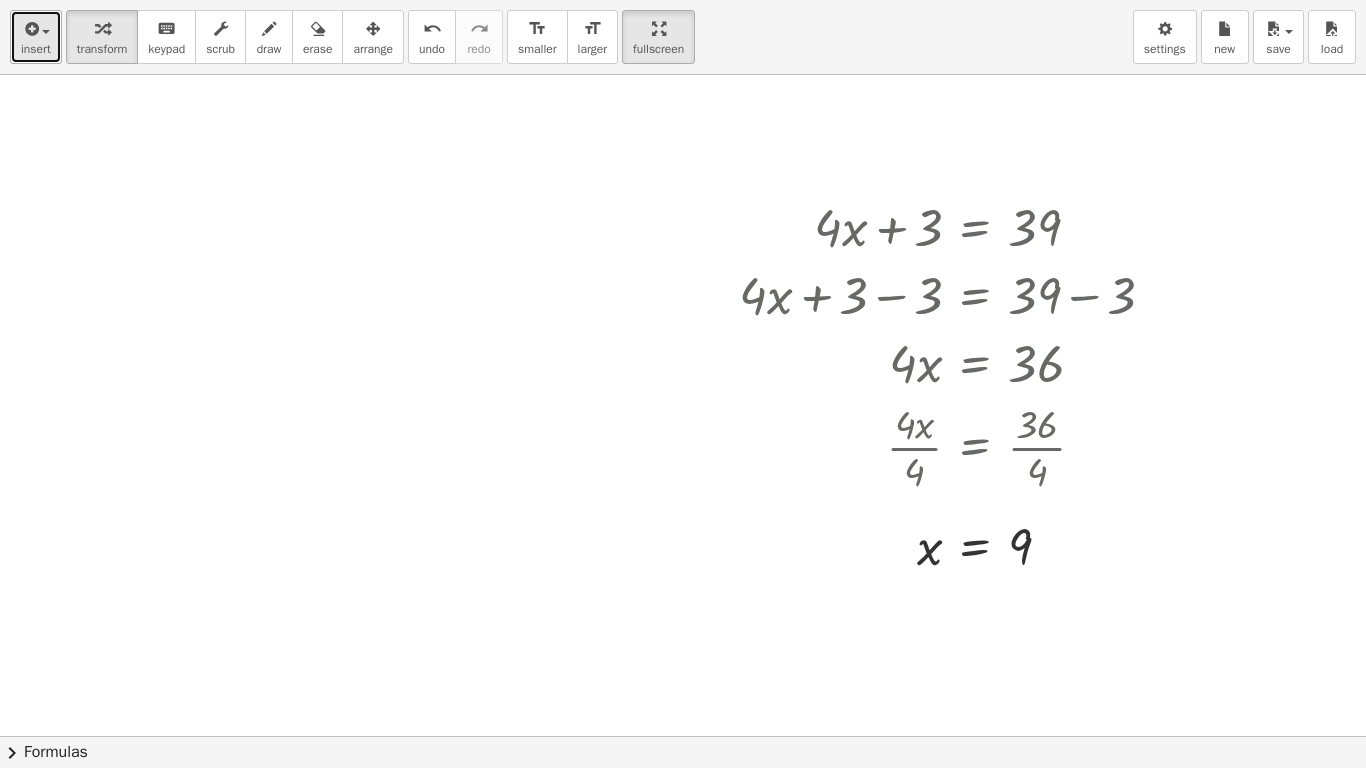 click at bounding box center [41, 31] 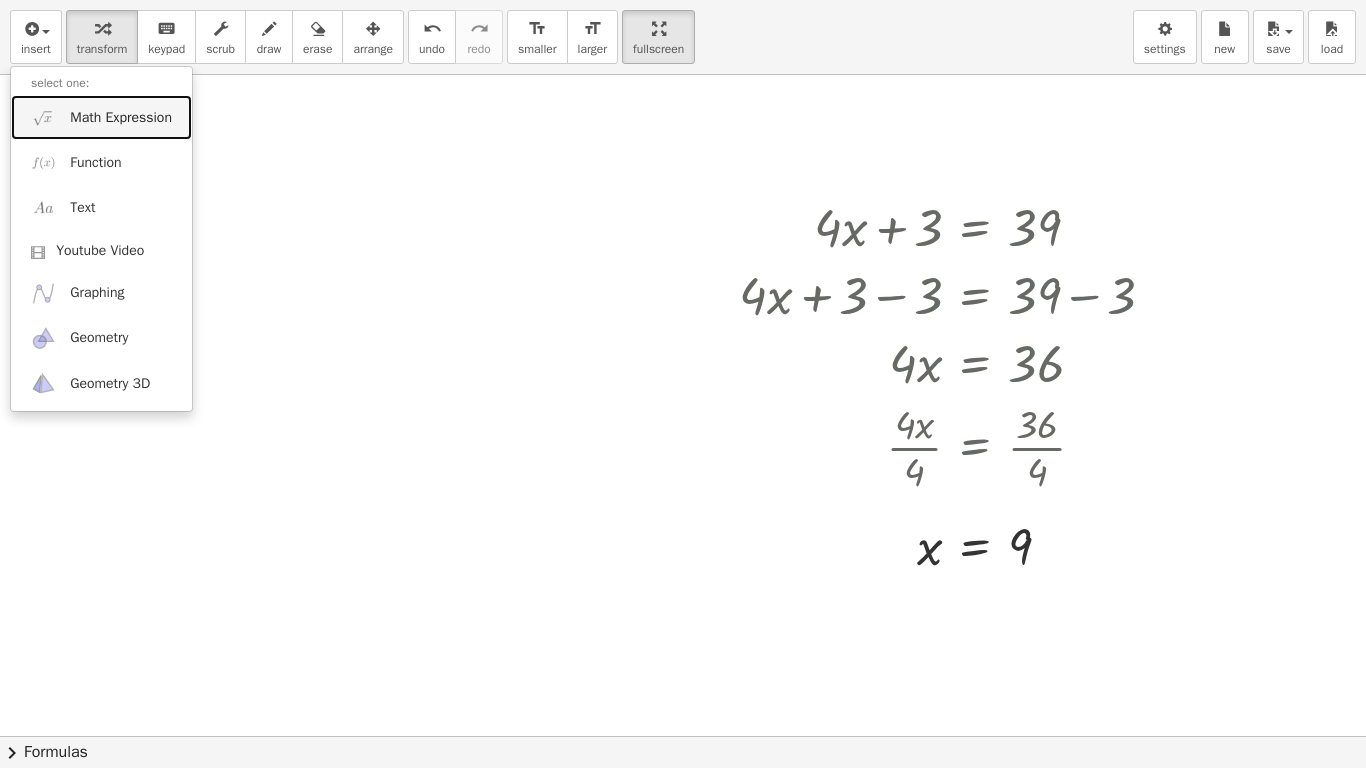 click on "Math Expression" at bounding box center [121, 118] 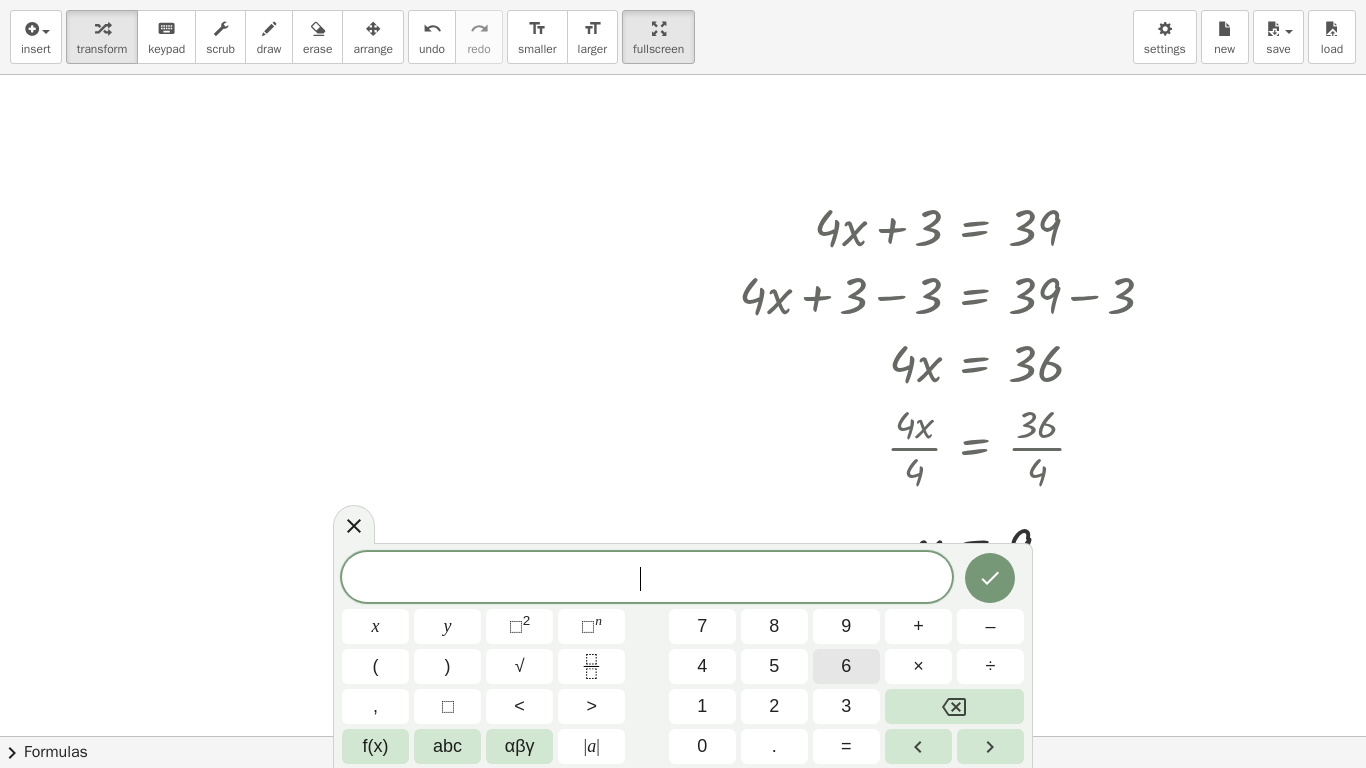 click on "6" at bounding box center (846, 666) 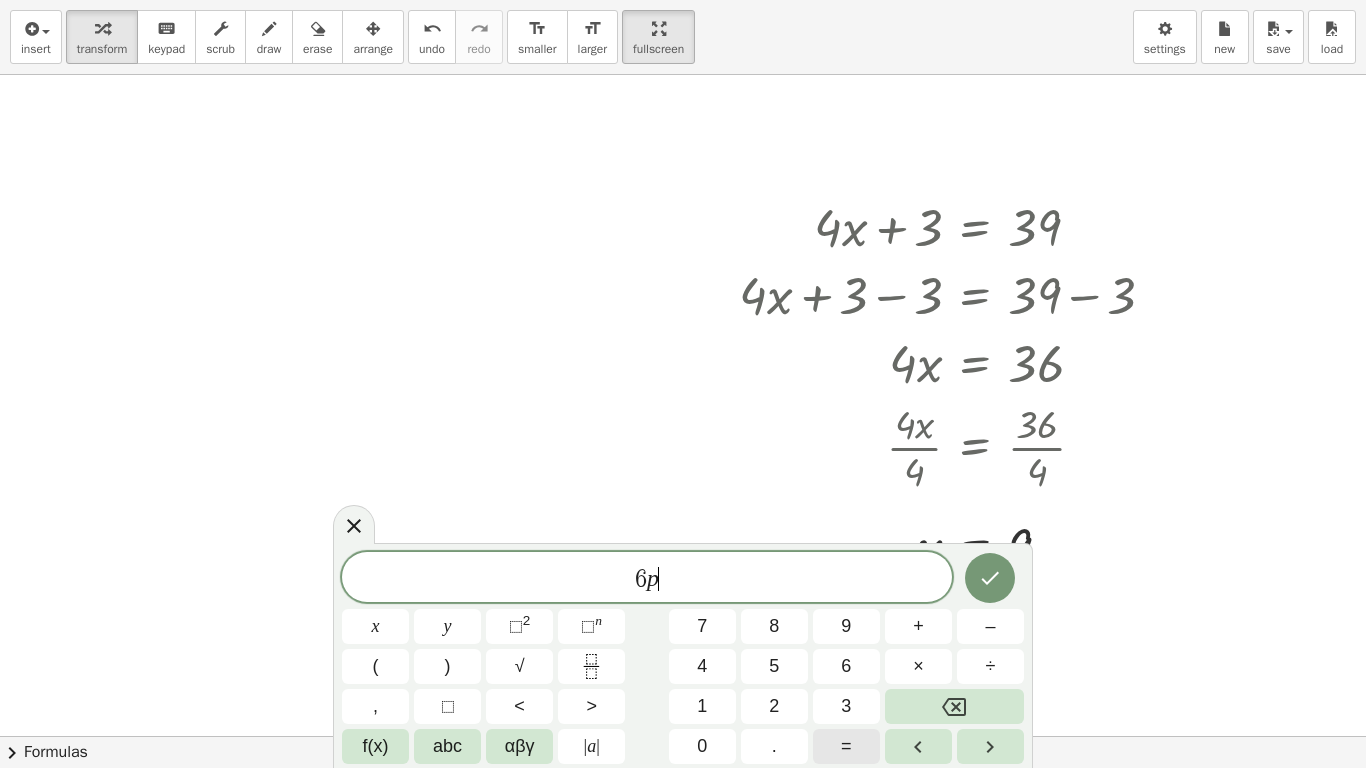click on "=" at bounding box center (846, 746) 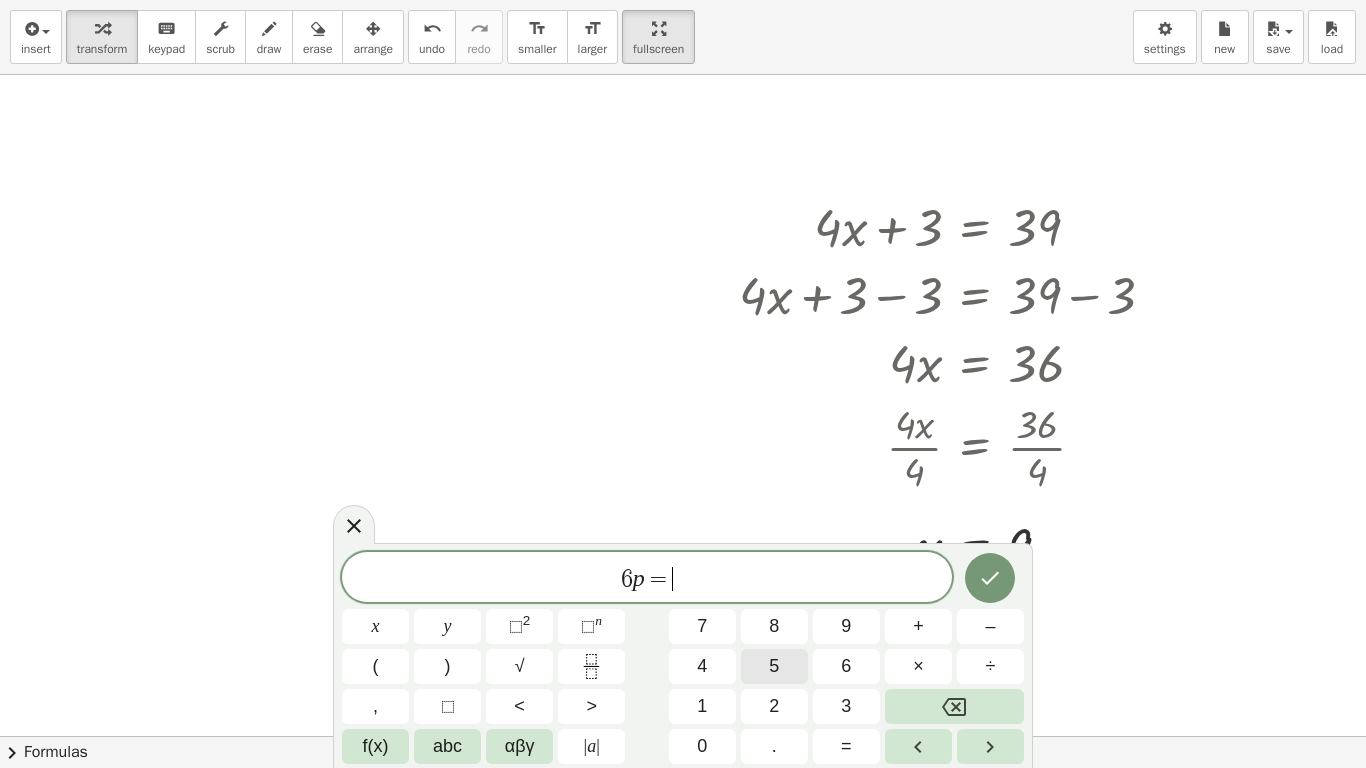 click on "5" at bounding box center [774, 666] 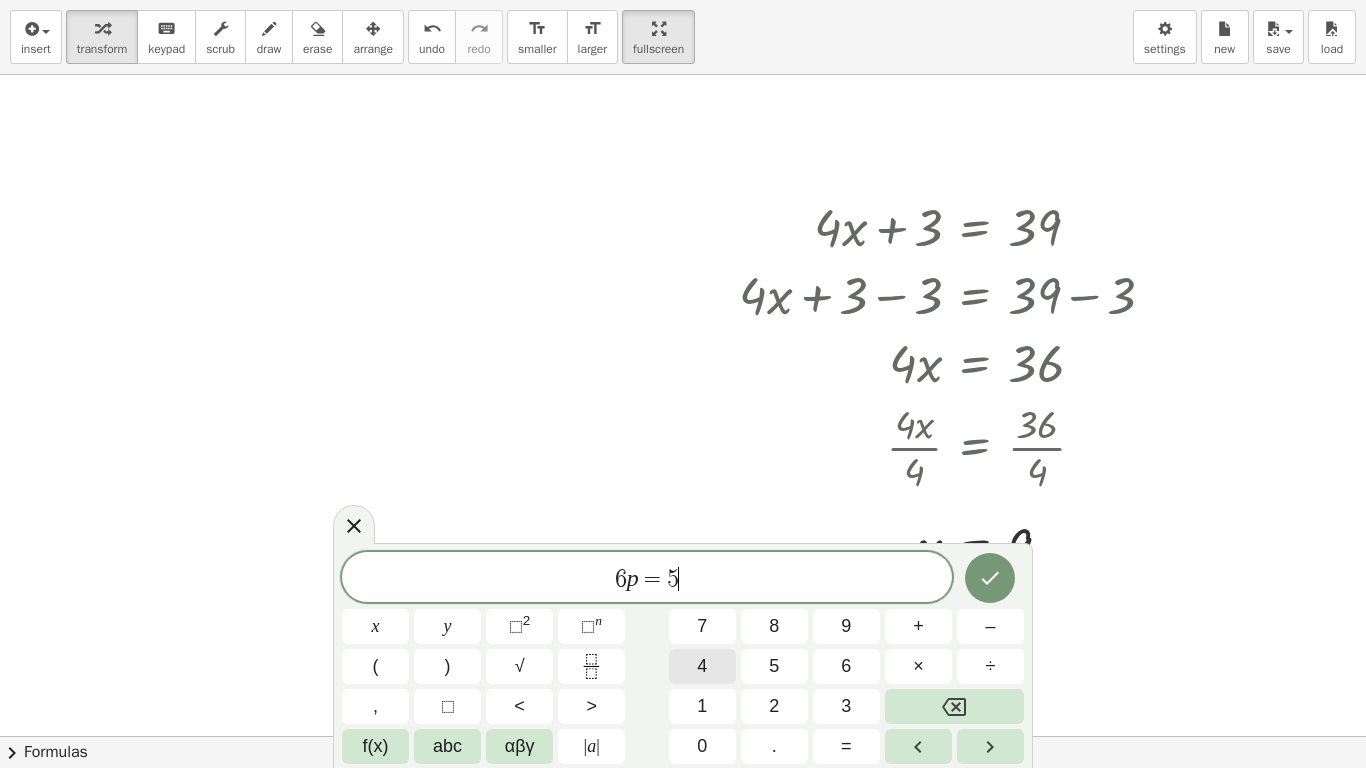 click on "4" at bounding box center [702, 666] 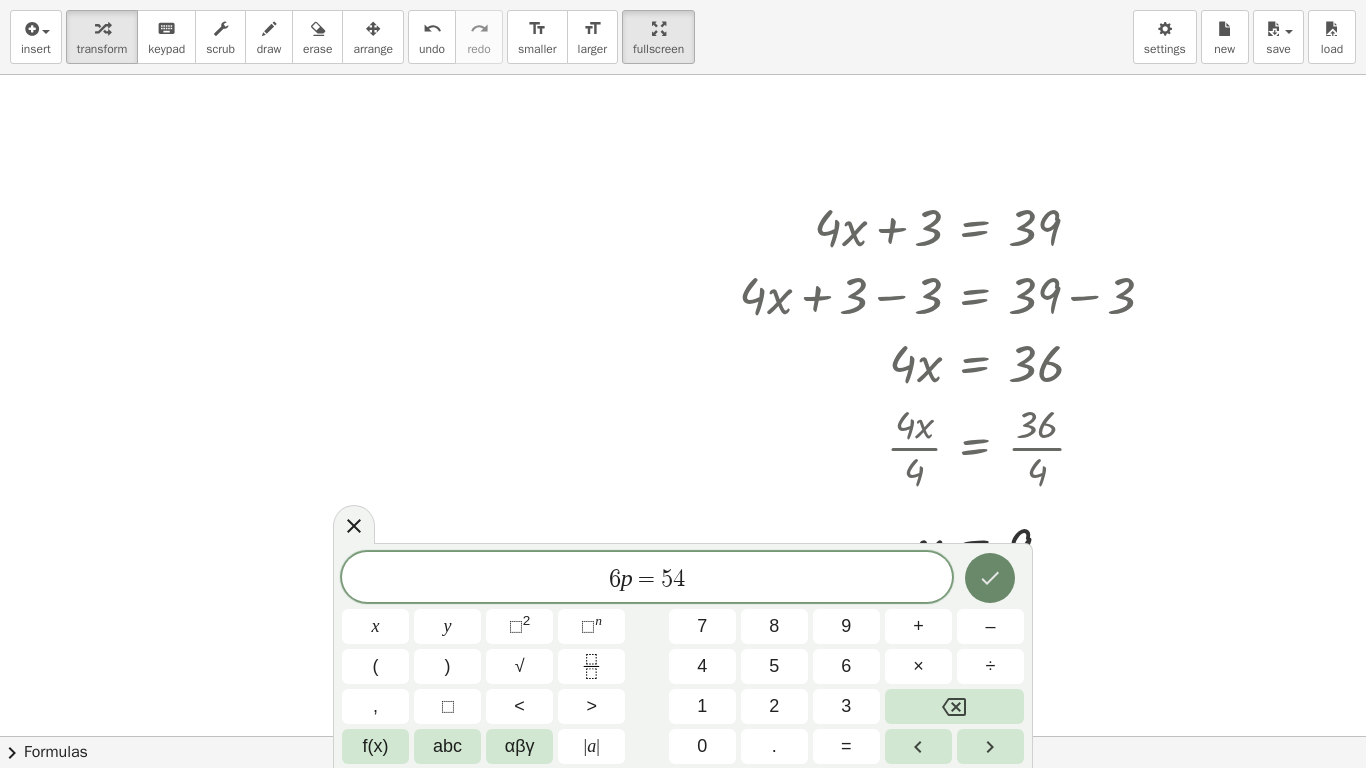 click 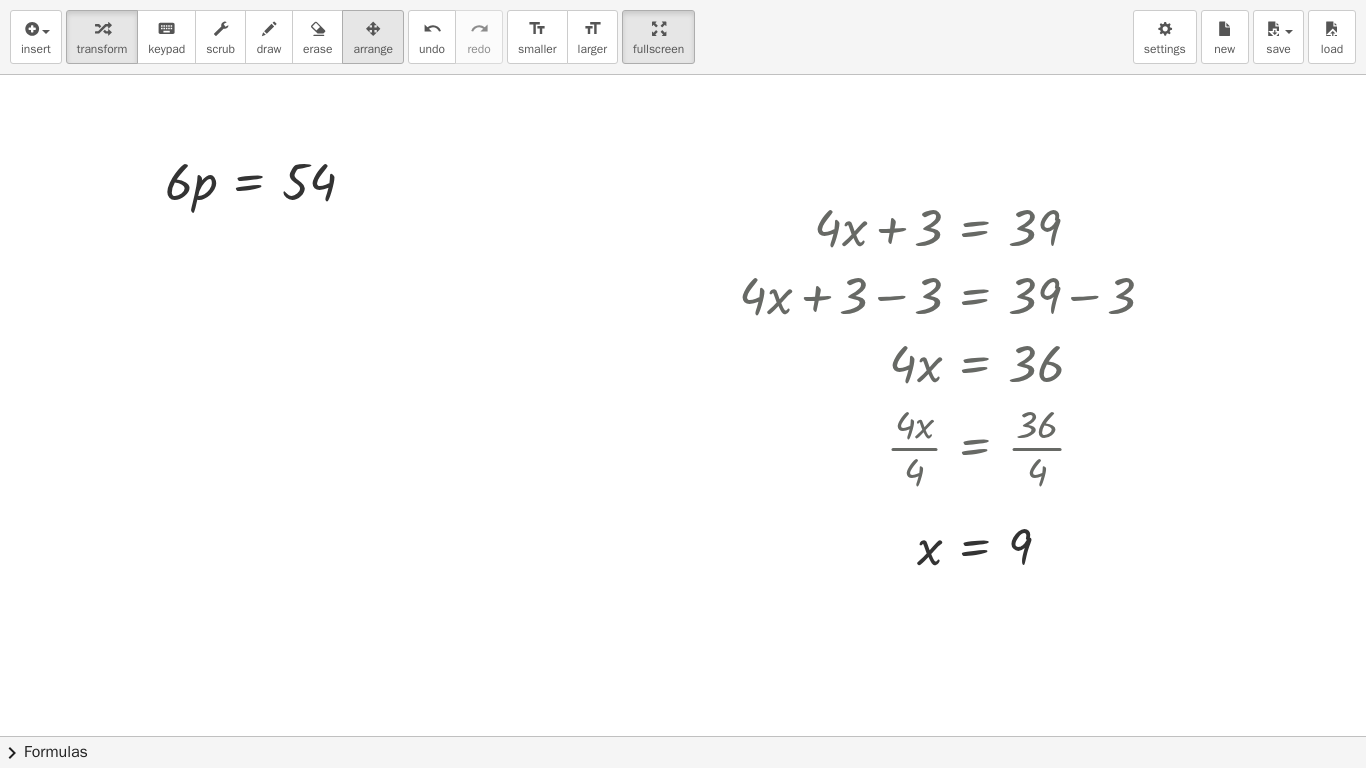 click at bounding box center [373, 29] 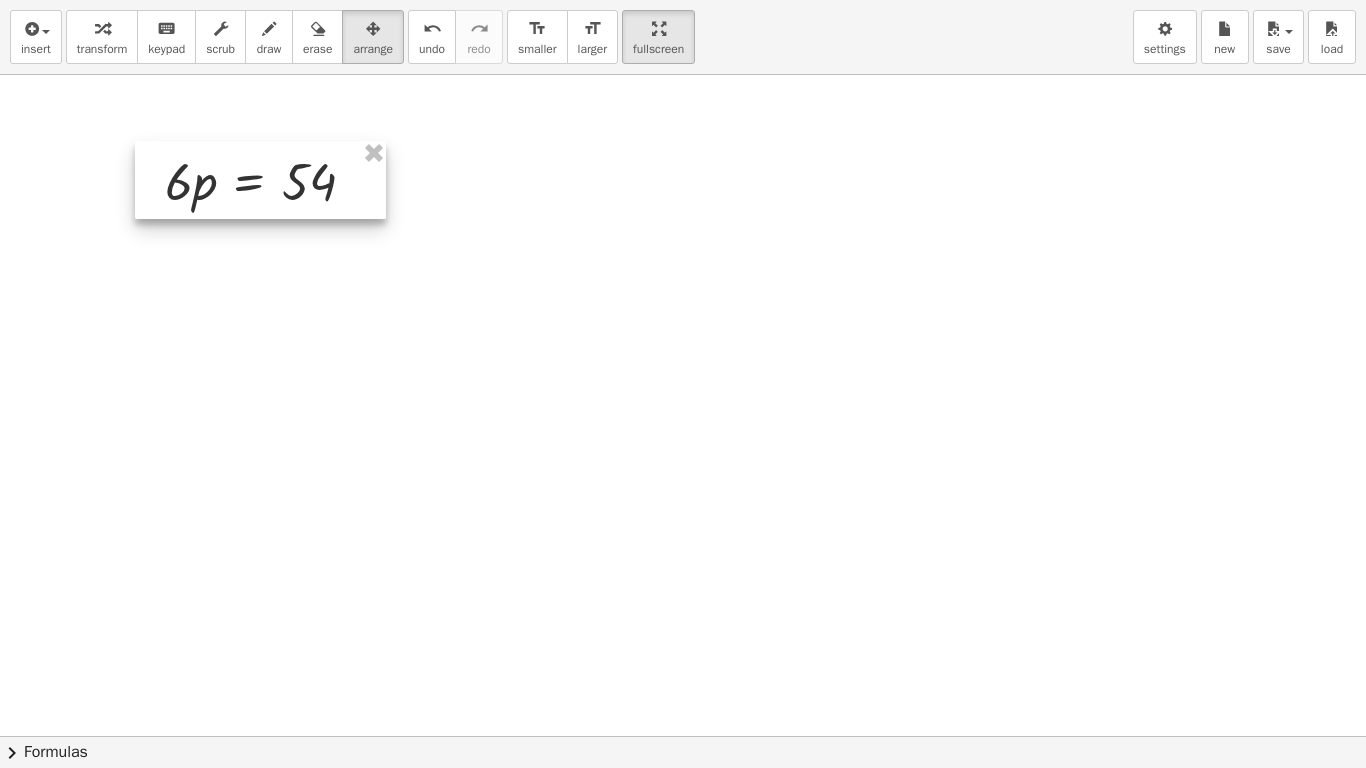 click at bounding box center [260, 180] 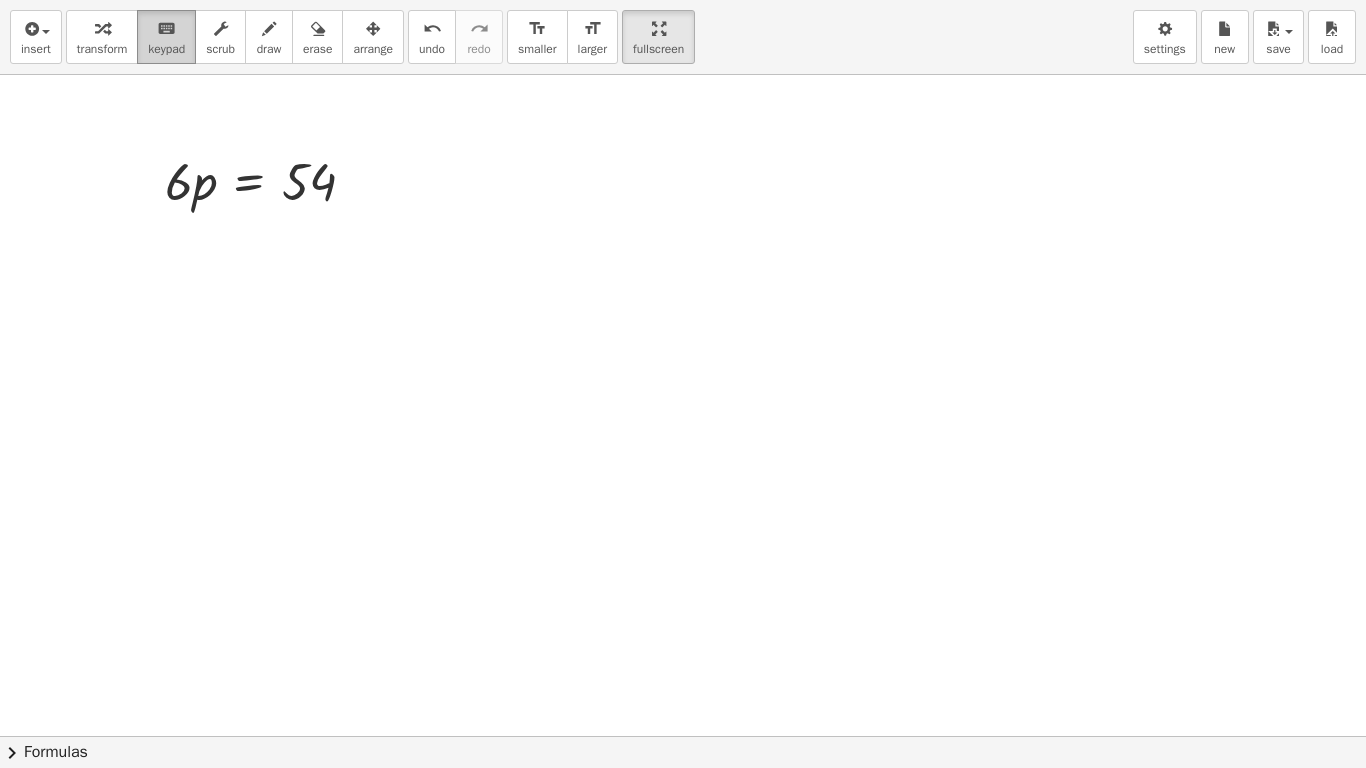 click on "keypad" at bounding box center (166, 49) 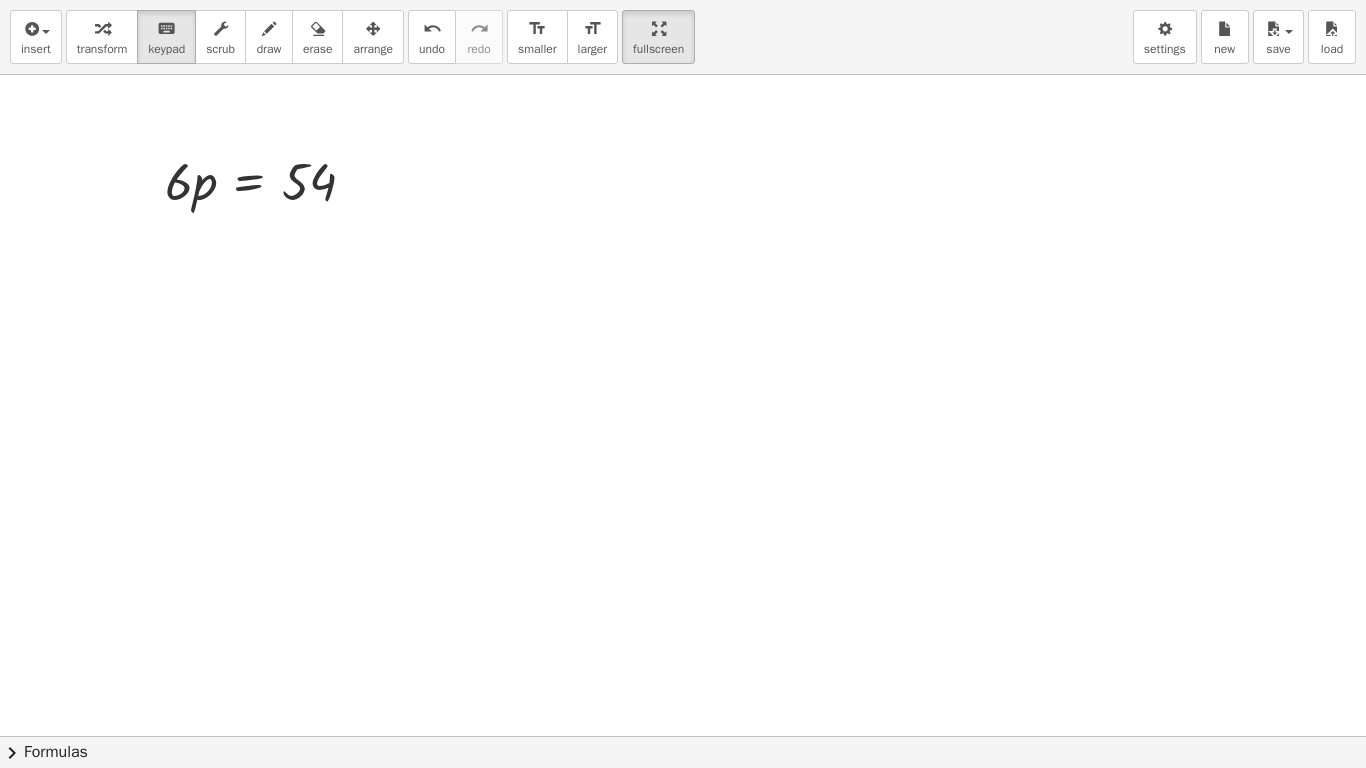 click at bounding box center [683, 643] 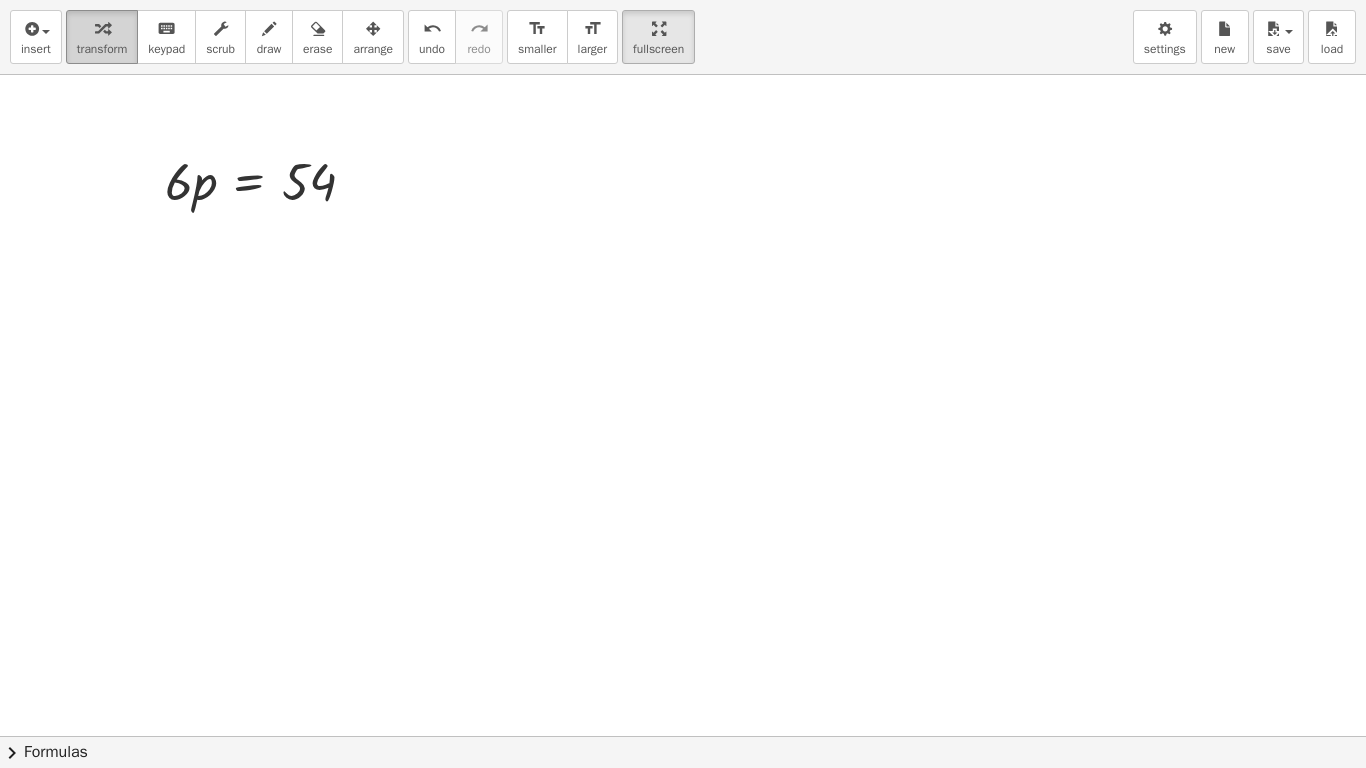 click on "transform" at bounding box center (102, 49) 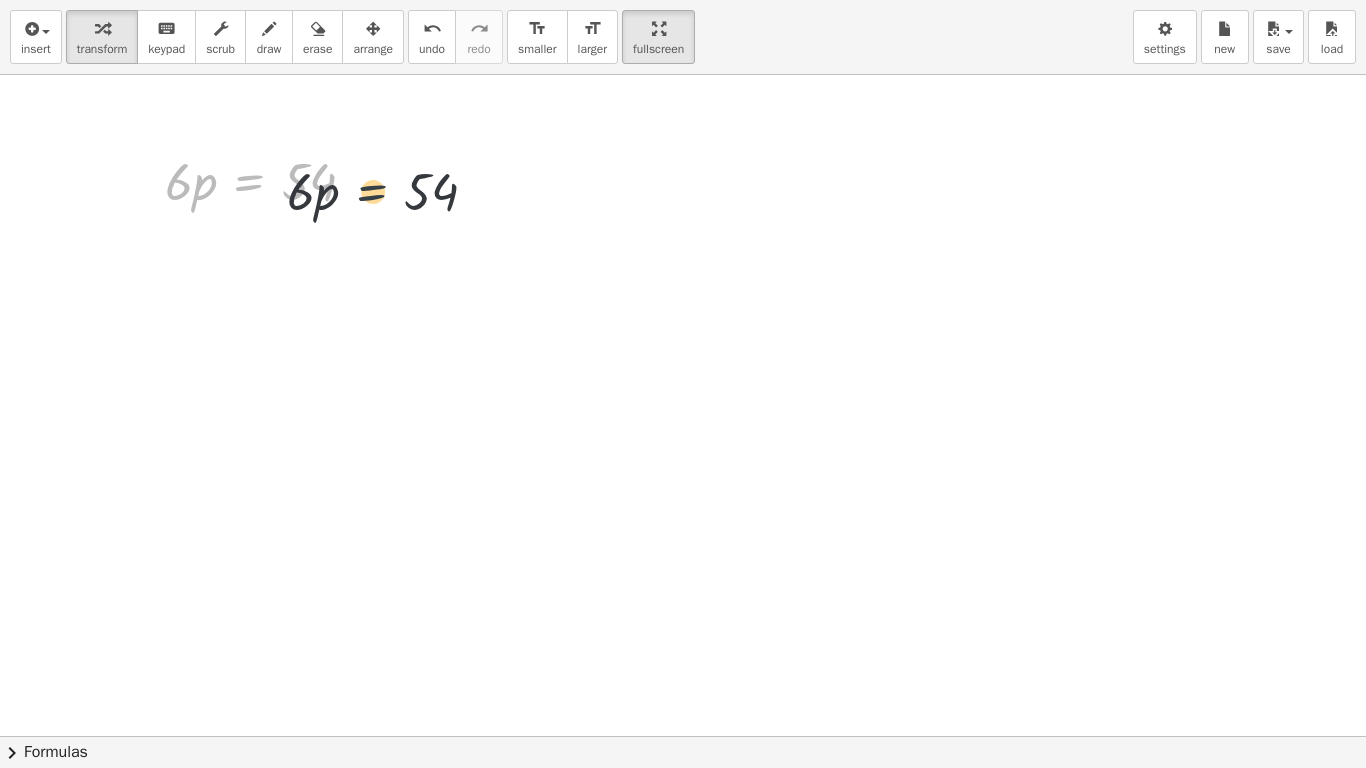 drag, startPoint x: 265, startPoint y: 183, endPoint x: 392, endPoint y: 194, distance: 127.47549 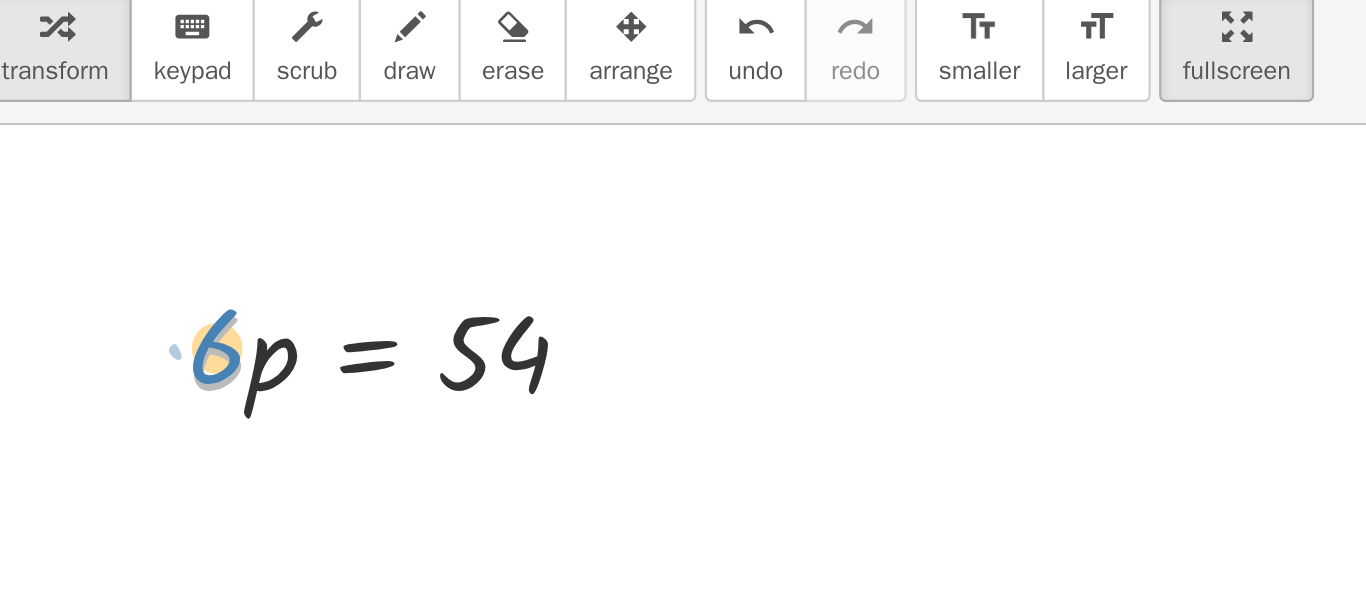 click at bounding box center (268, 245) 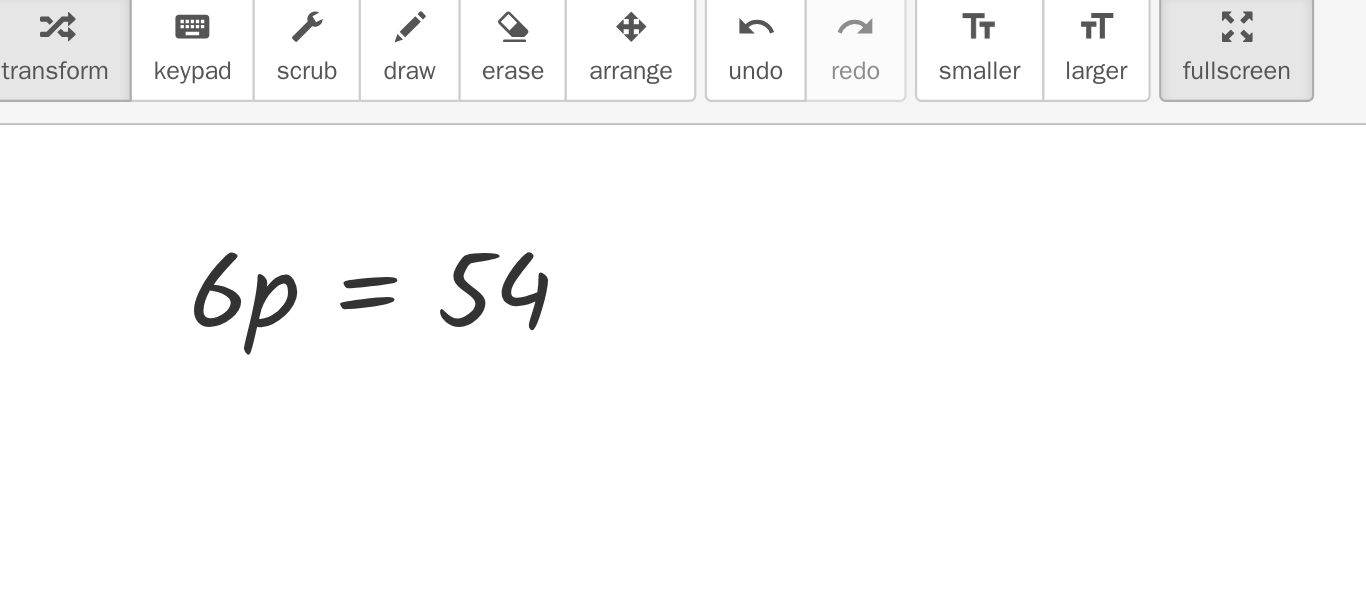 scroll, scrollTop: 124, scrollLeft: 0, axis: vertical 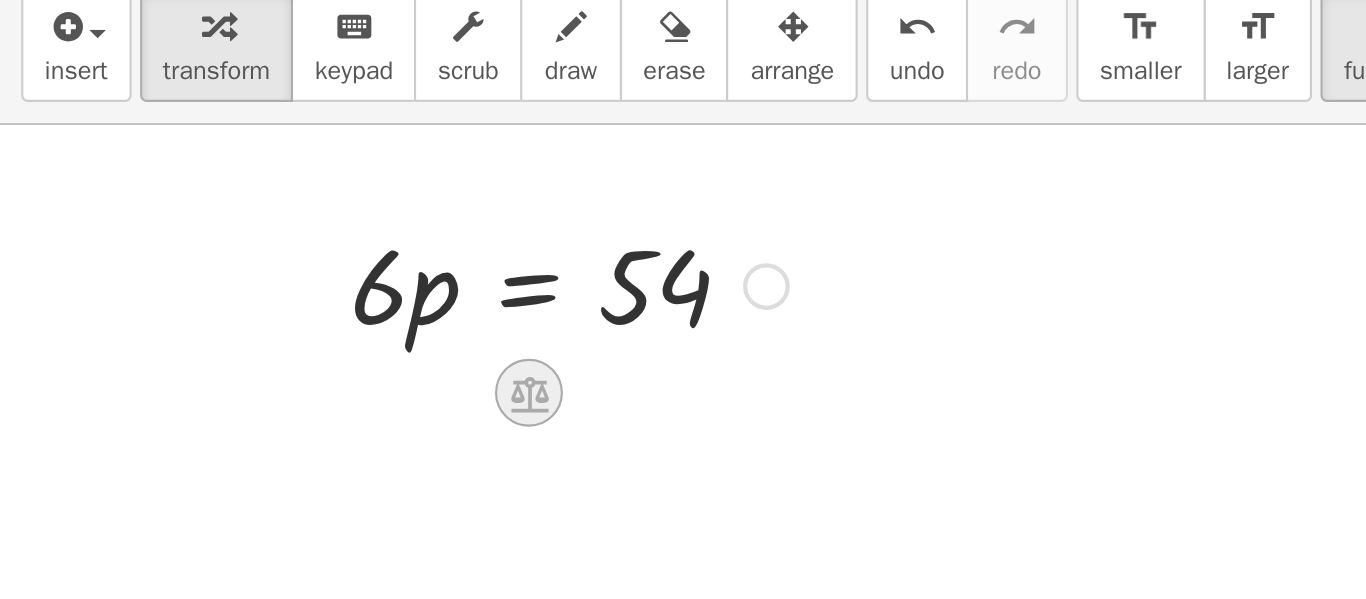 click 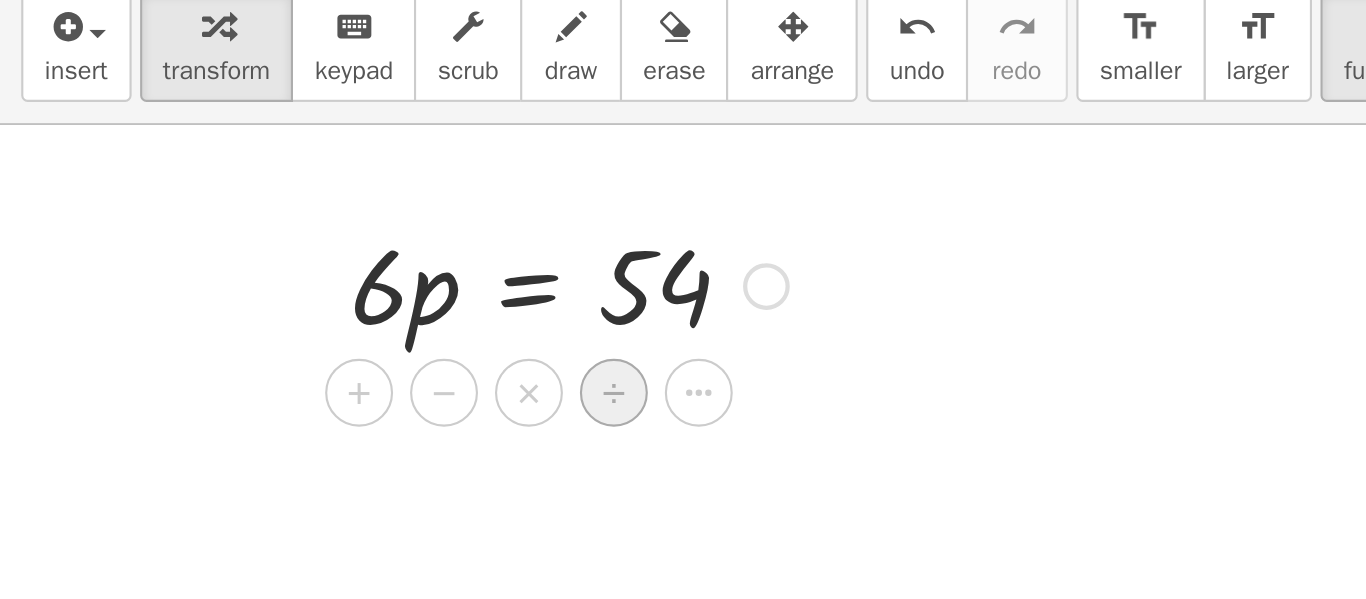 click on "÷" at bounding box center [289, 266] 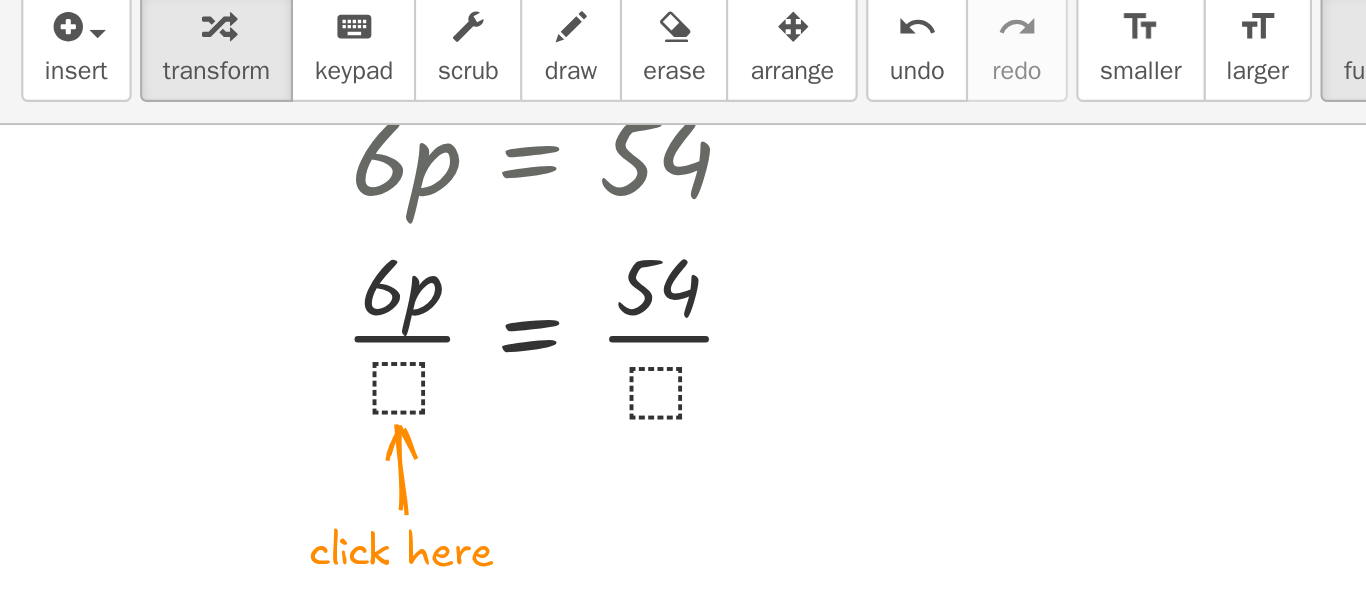 scroll, scrollTop: 191, scrollLeft: 0, axis: vertical 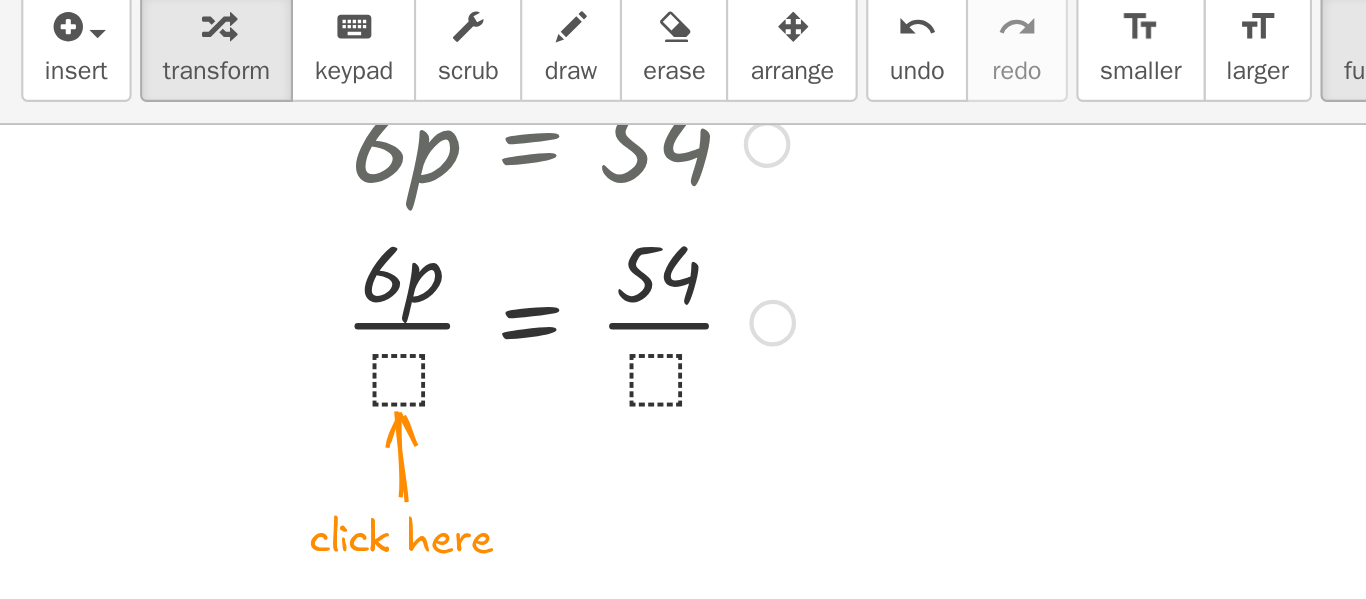 click at bounding box center [268, 231] 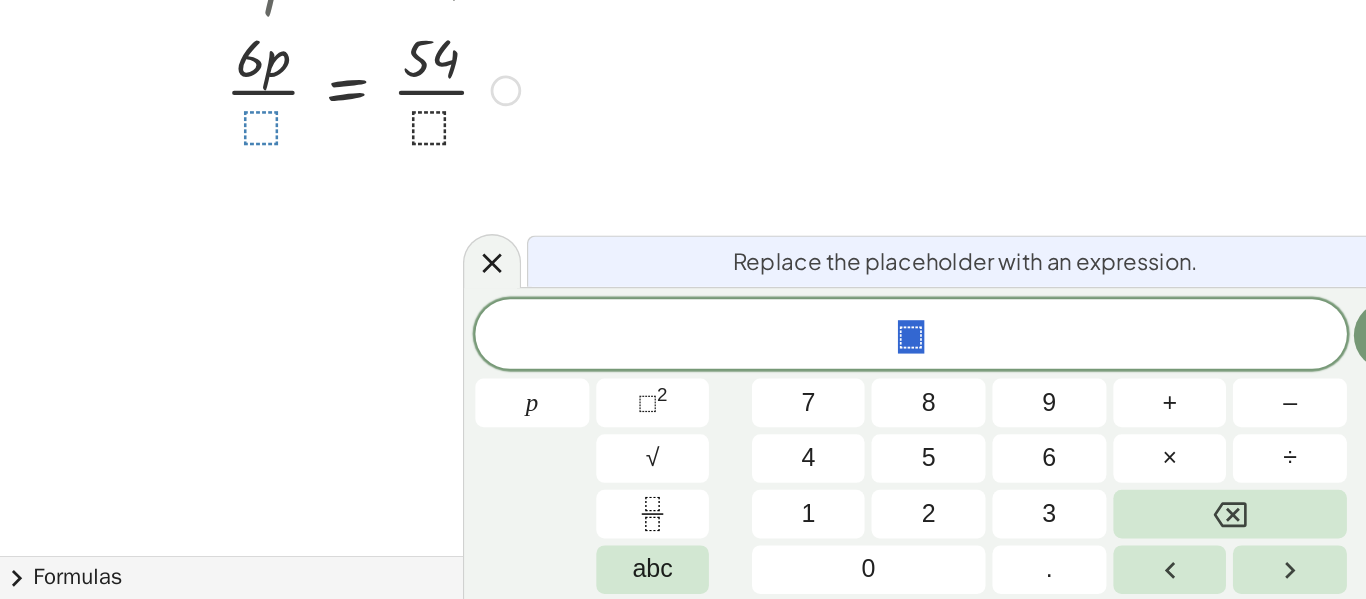 scroll, scrollTop: 0, scrollLeft: 0, axis: both 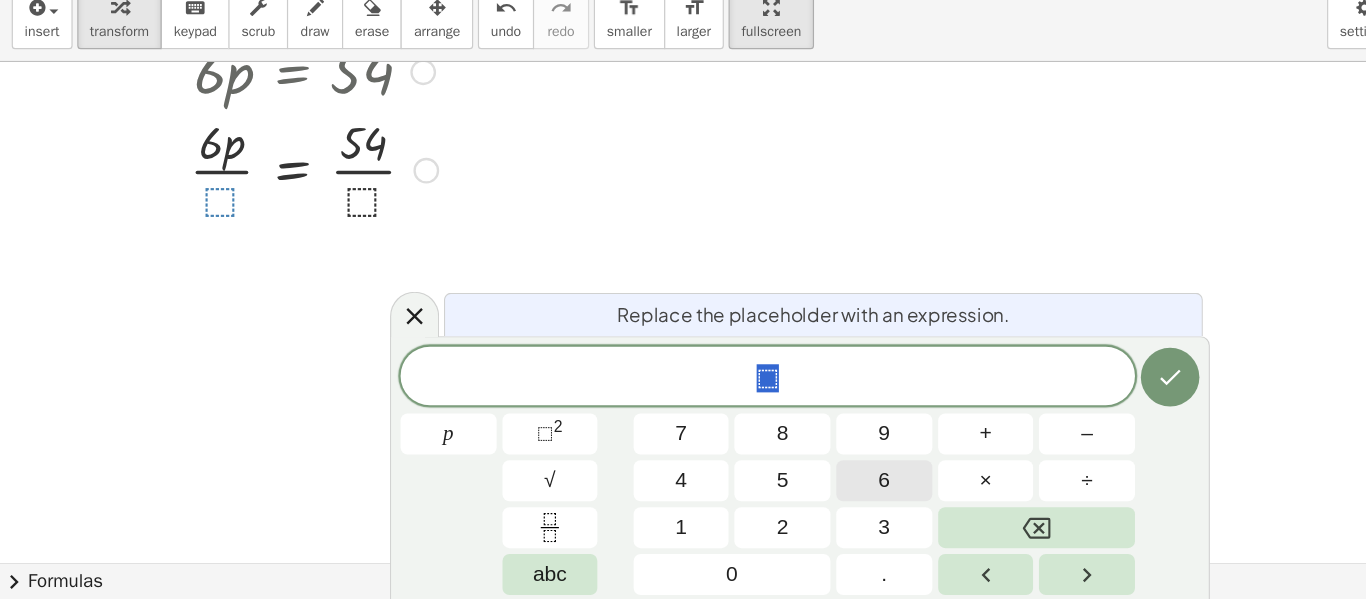 click on "6" at bounding box center [755, 497] 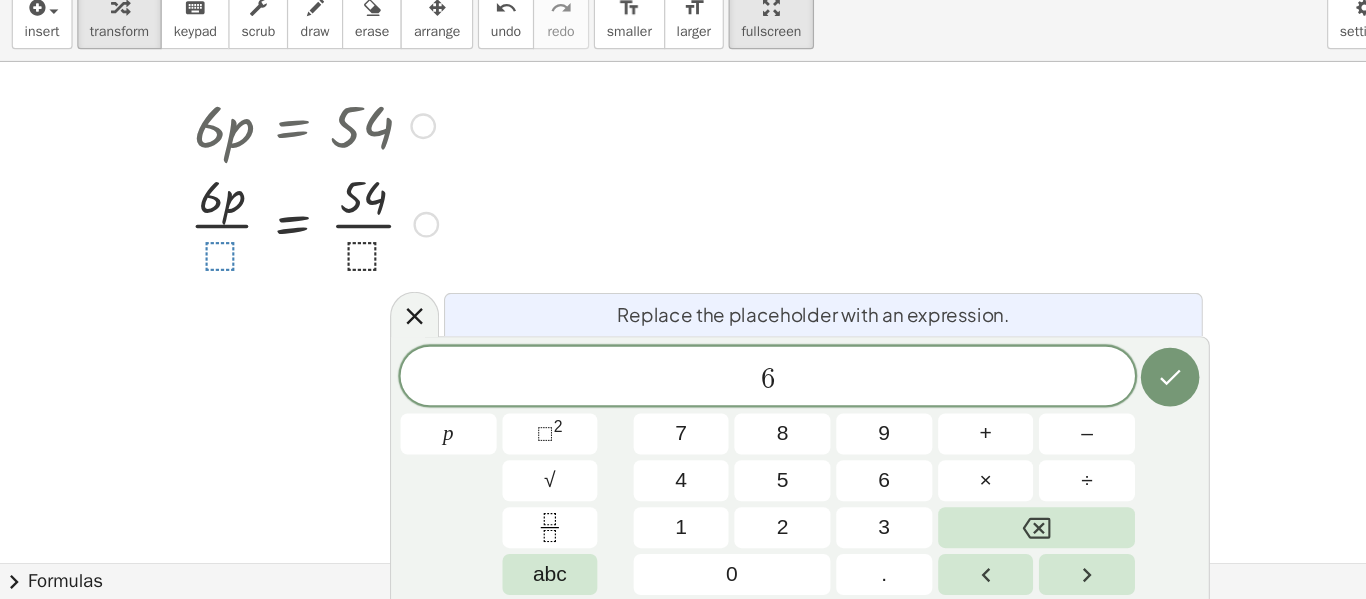 scroll, scrollTop: 142, scrollLeft: 0, axis: vertical 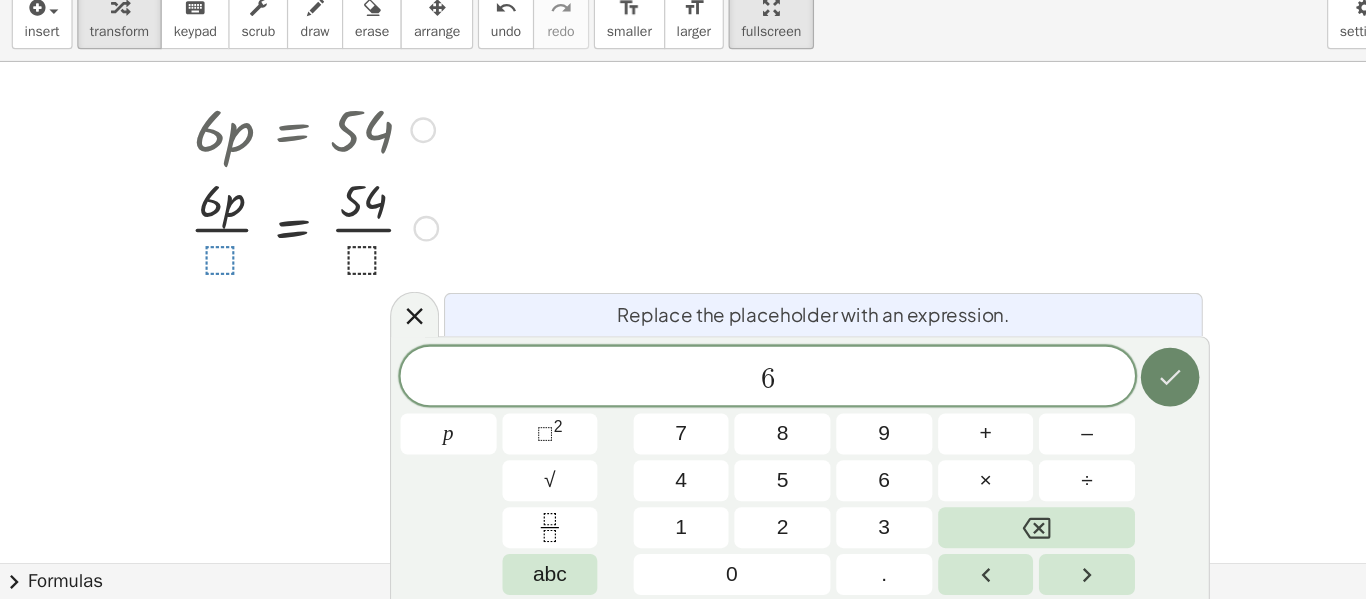click 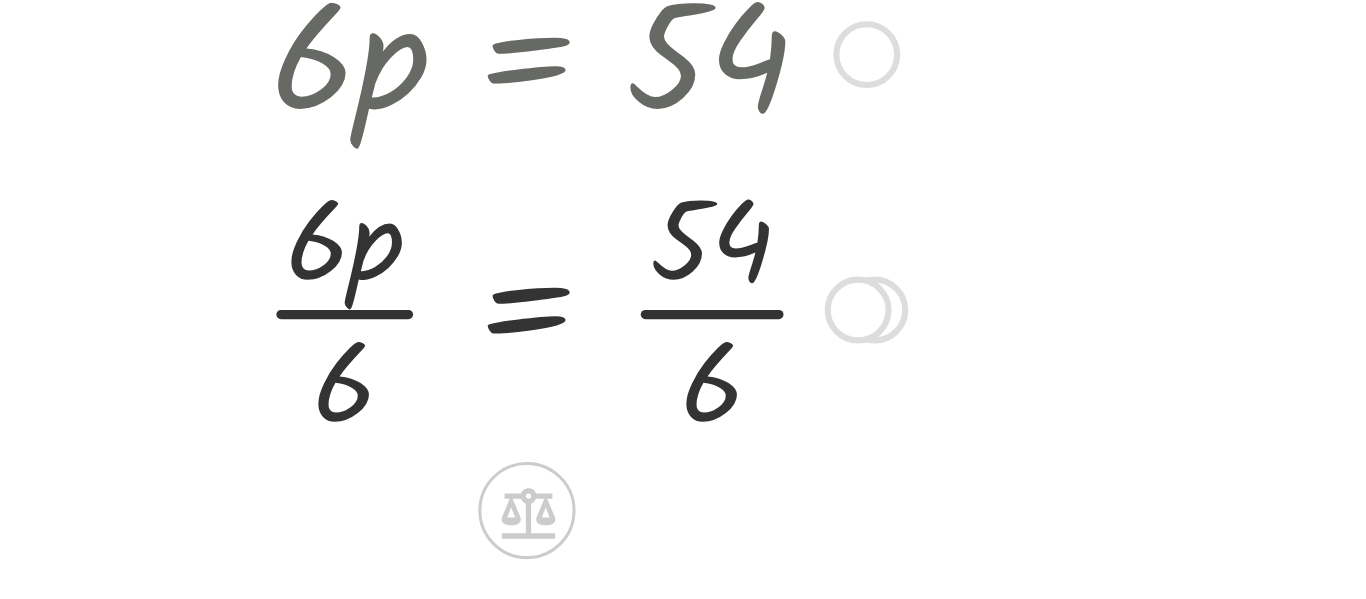 click at bounding box center [268, 280] 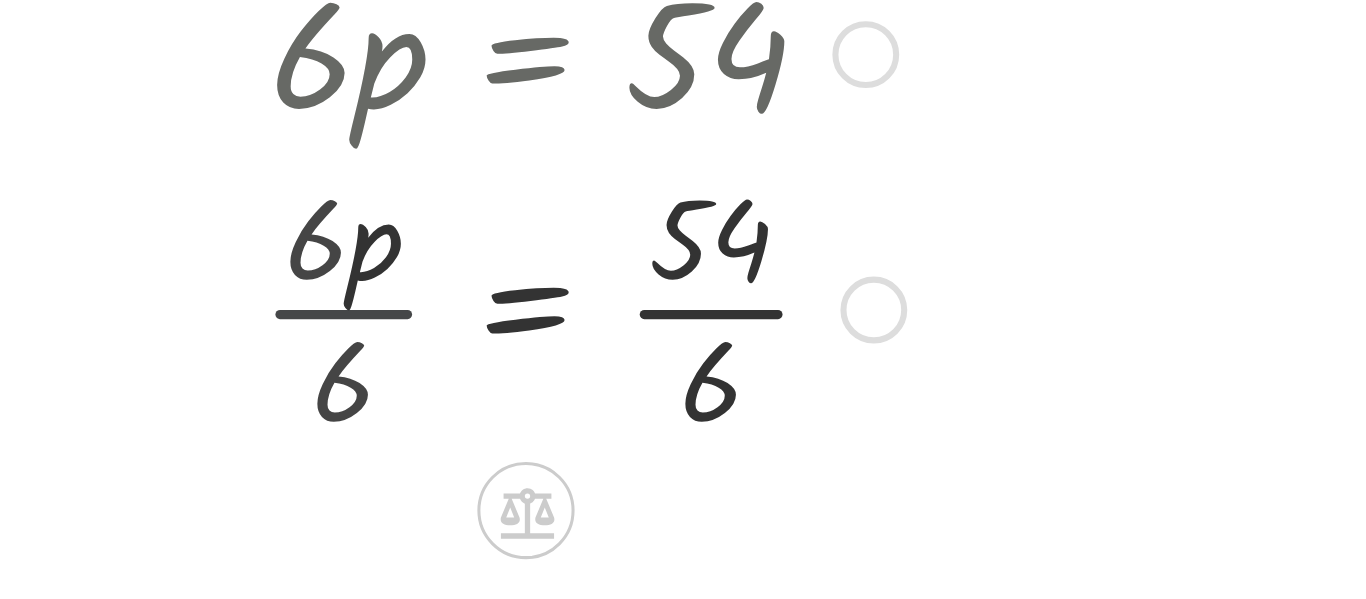 click at bounding box center [269, 280] 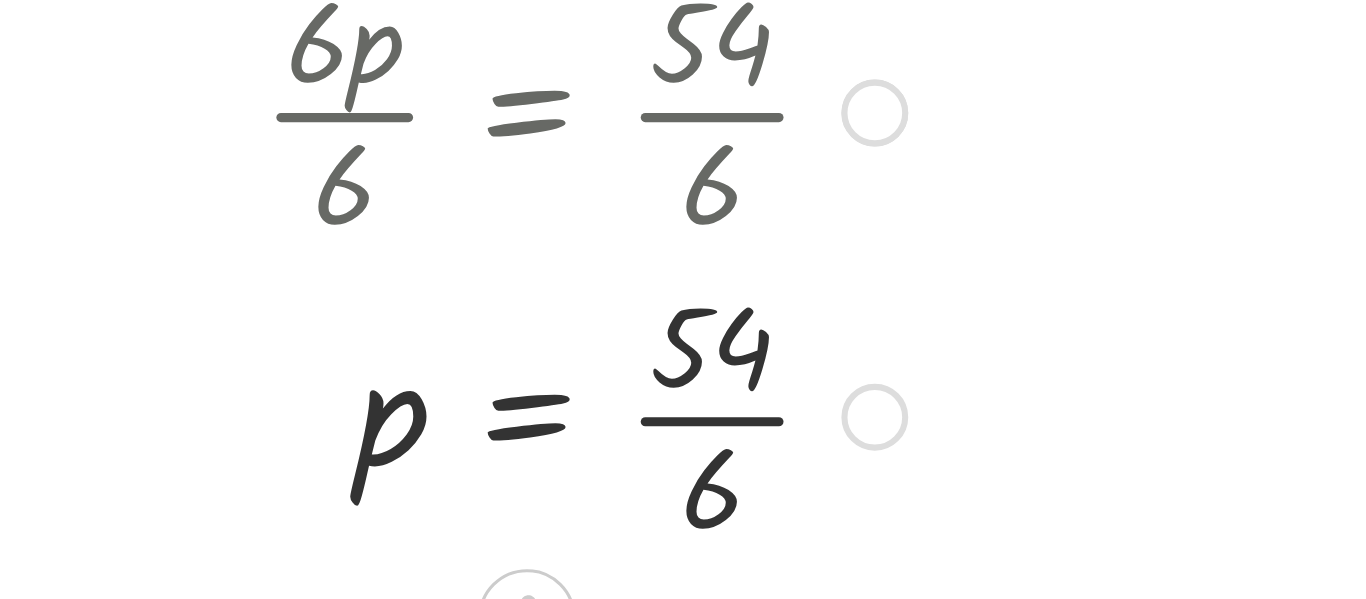 scroll, scrollTop: 210, scrollLeft: 0, axis: vertical 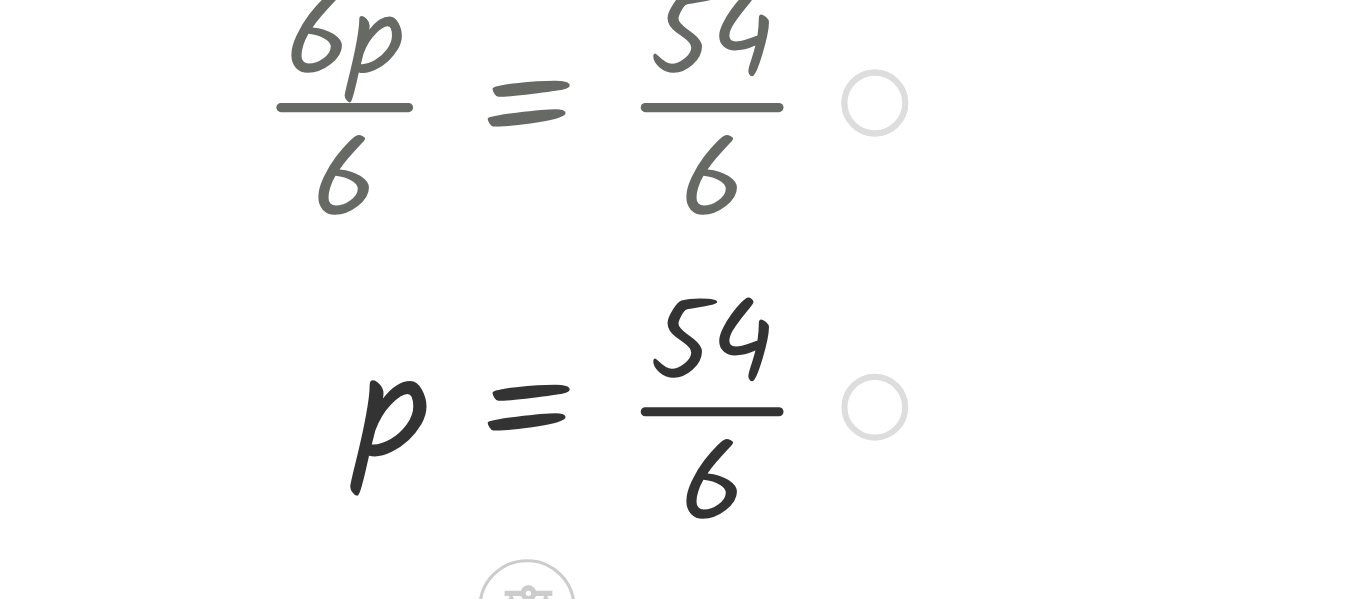 click at bounding box center [268, 312] 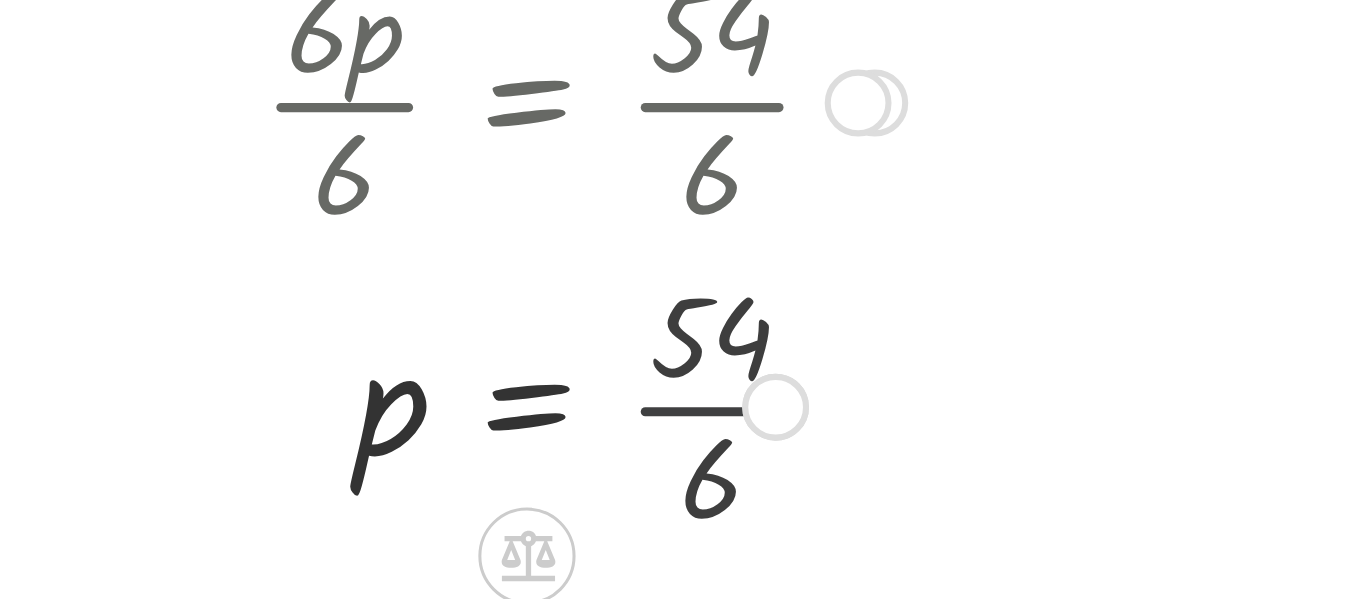 click at bounding box center (268, 312) 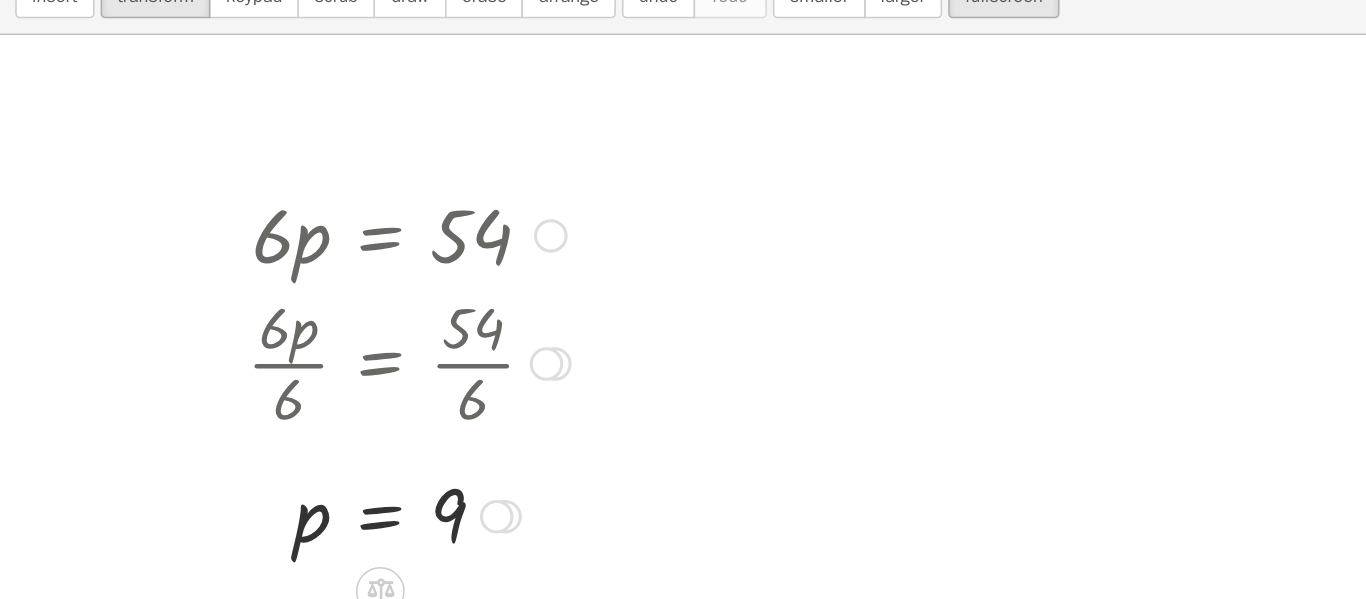 scroll, scrollTop: 0, scrollLeft: 0, axis: both 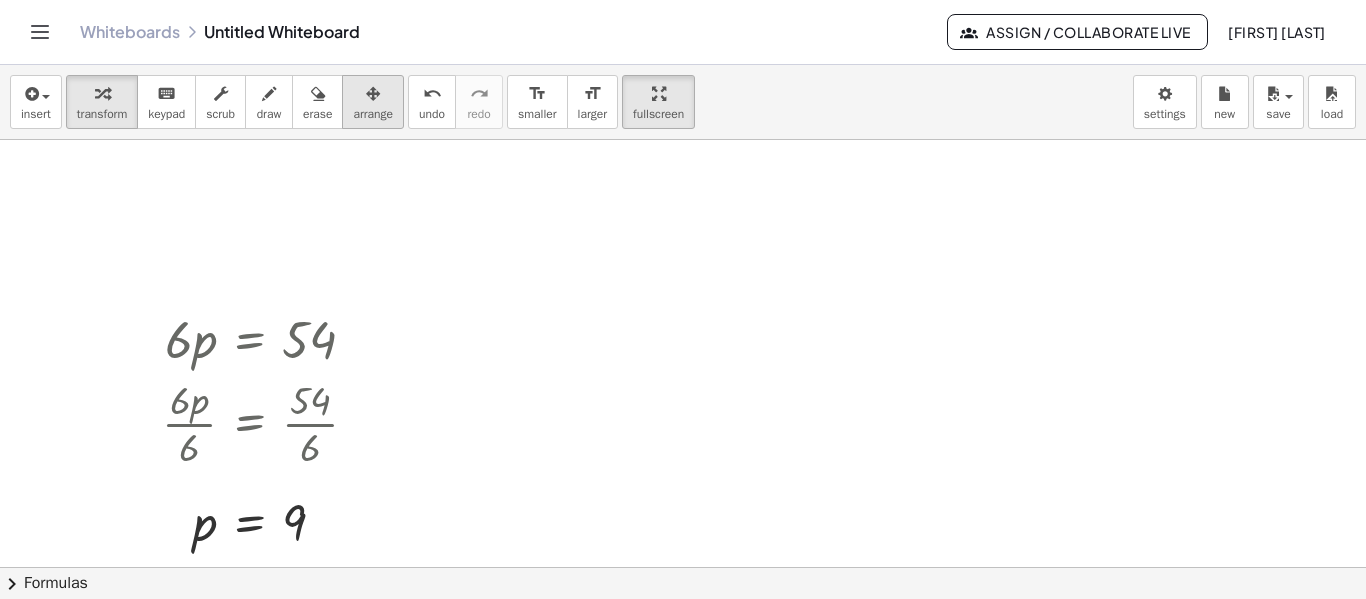 click on "arrange" at bounding box center (373, 114) 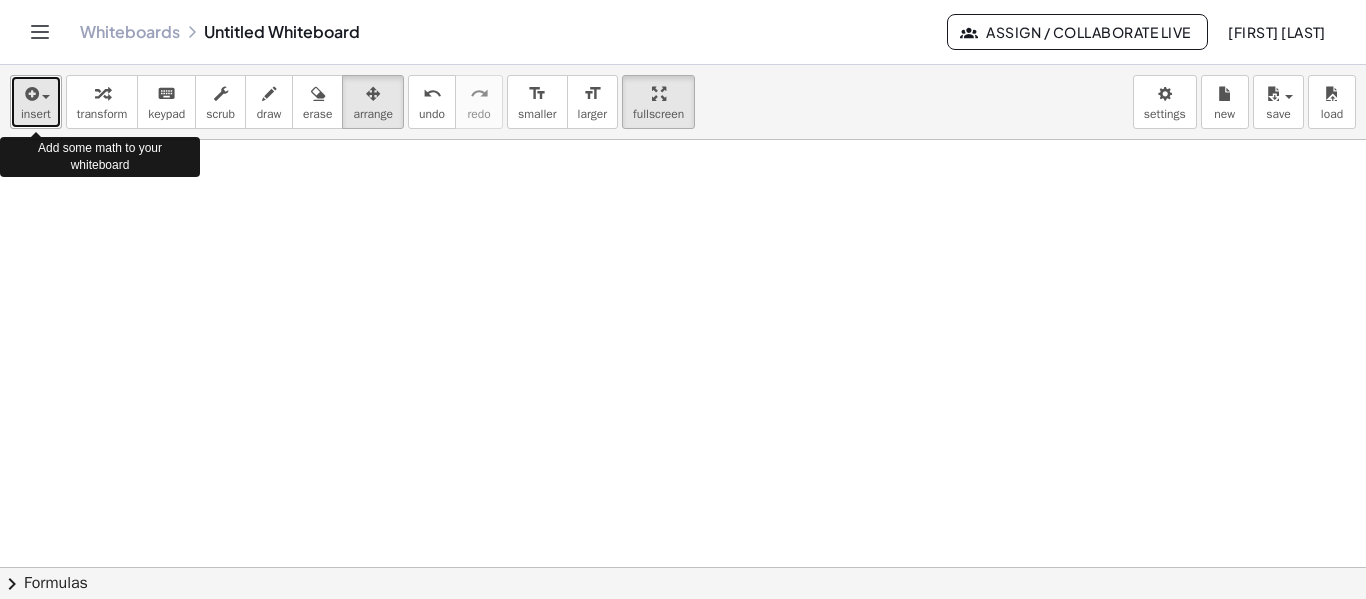 click at bounding box center (41, 96) 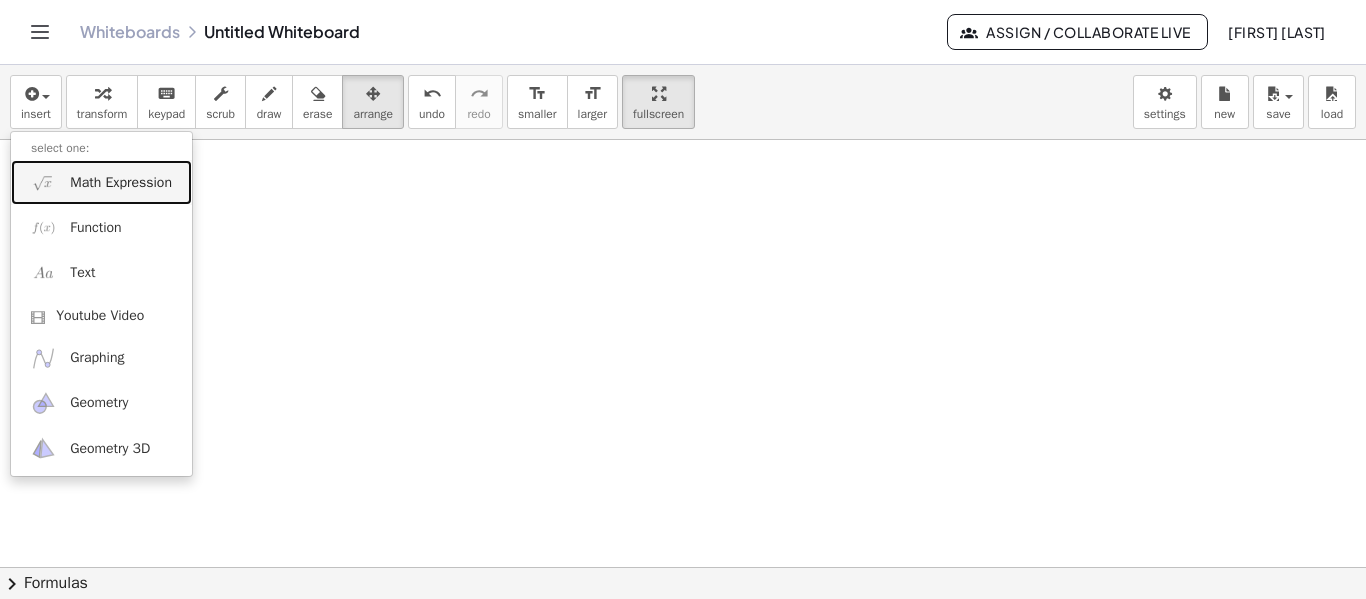 click on "Math Expression" at bounding box center [121, 183] 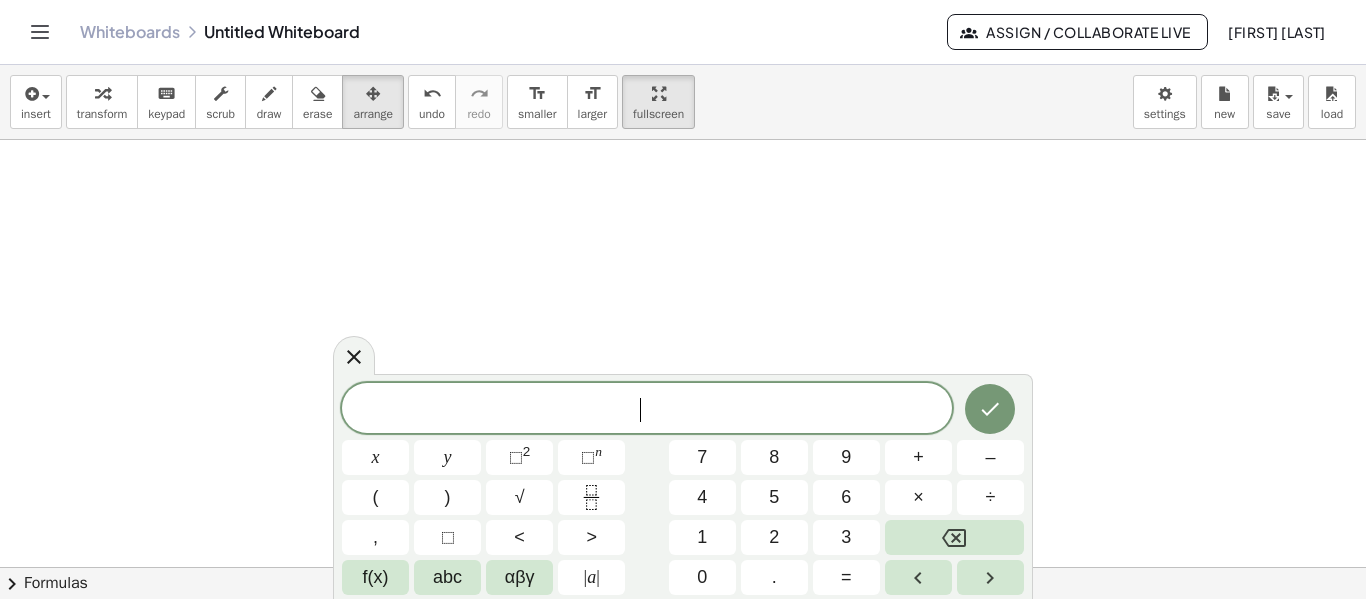scroll, scrollTop: 79, scrollLeft: 0, axis: vertical 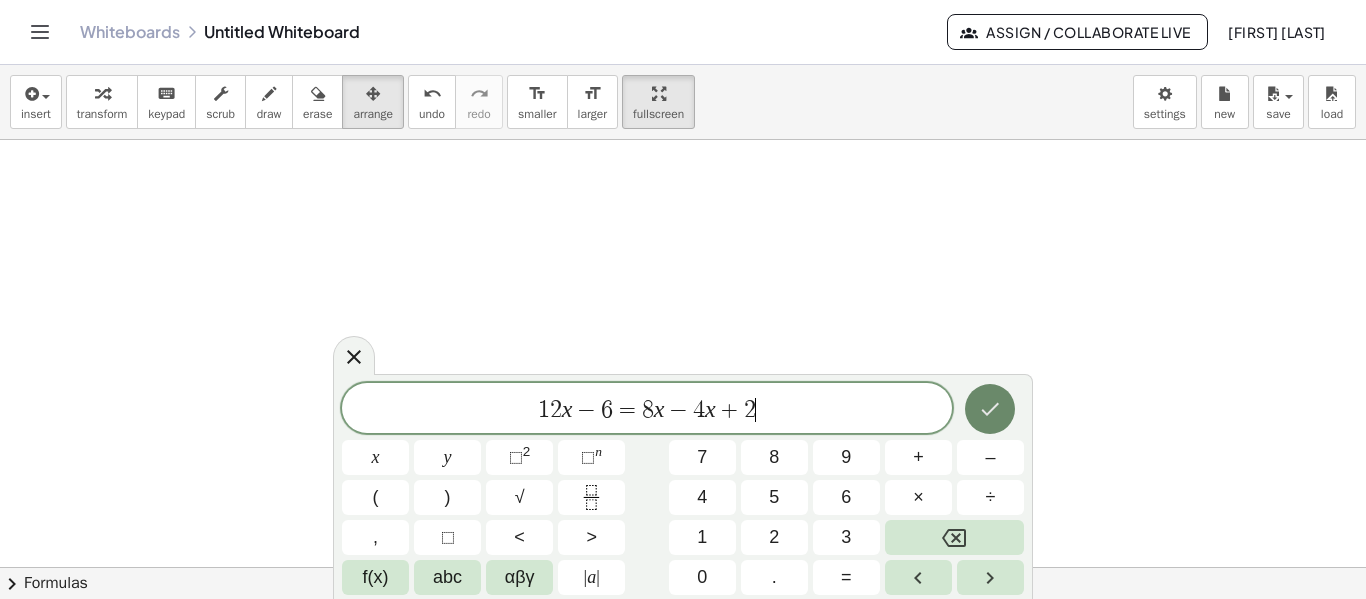 click 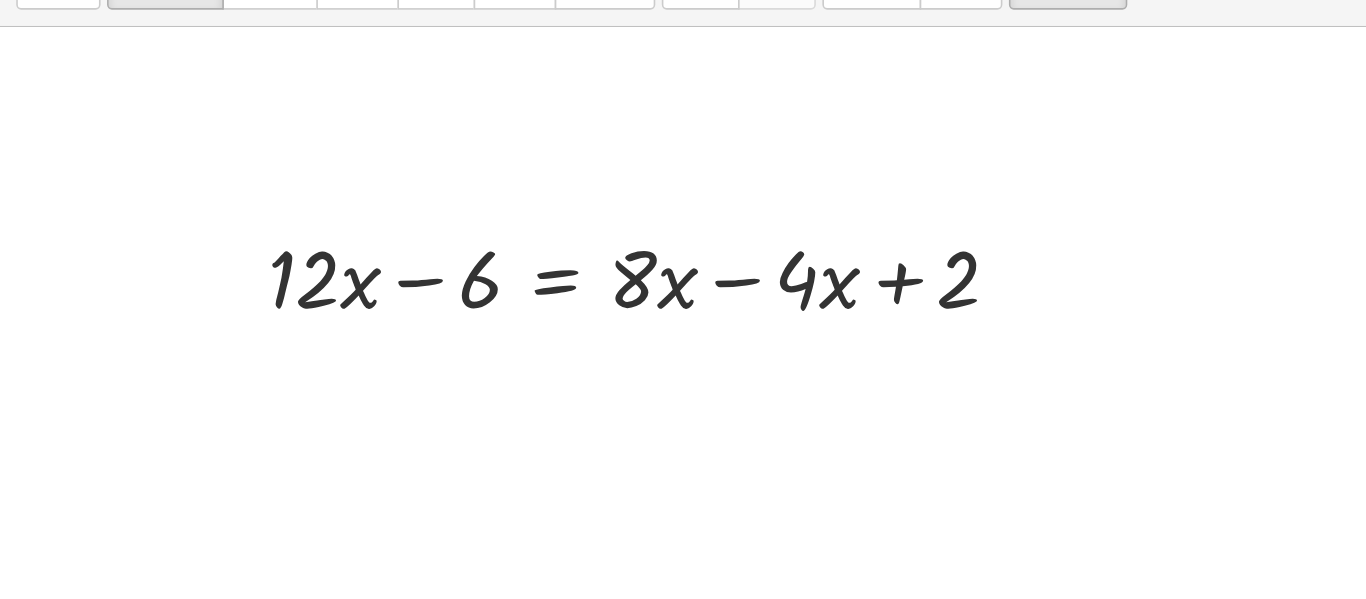 scroll, scrollTop: 3, scrollLeft: 0, axis: vertical 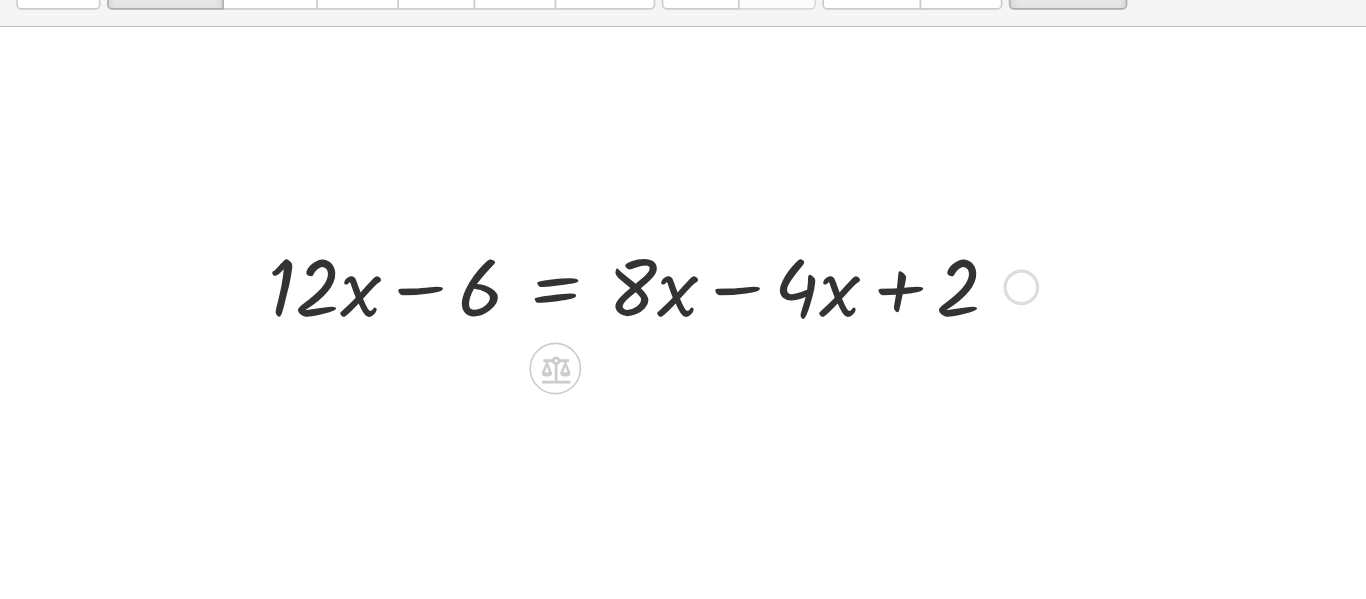 click at bounding box center (402, 298) 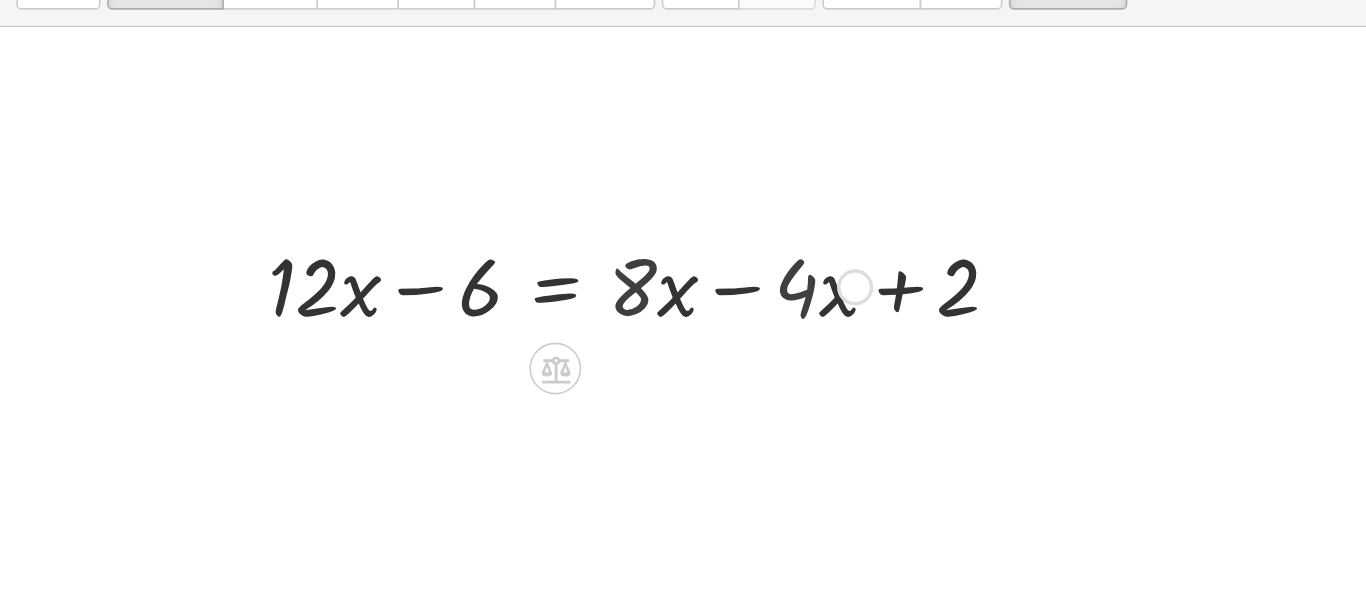 click at bounding box center (351, 298) 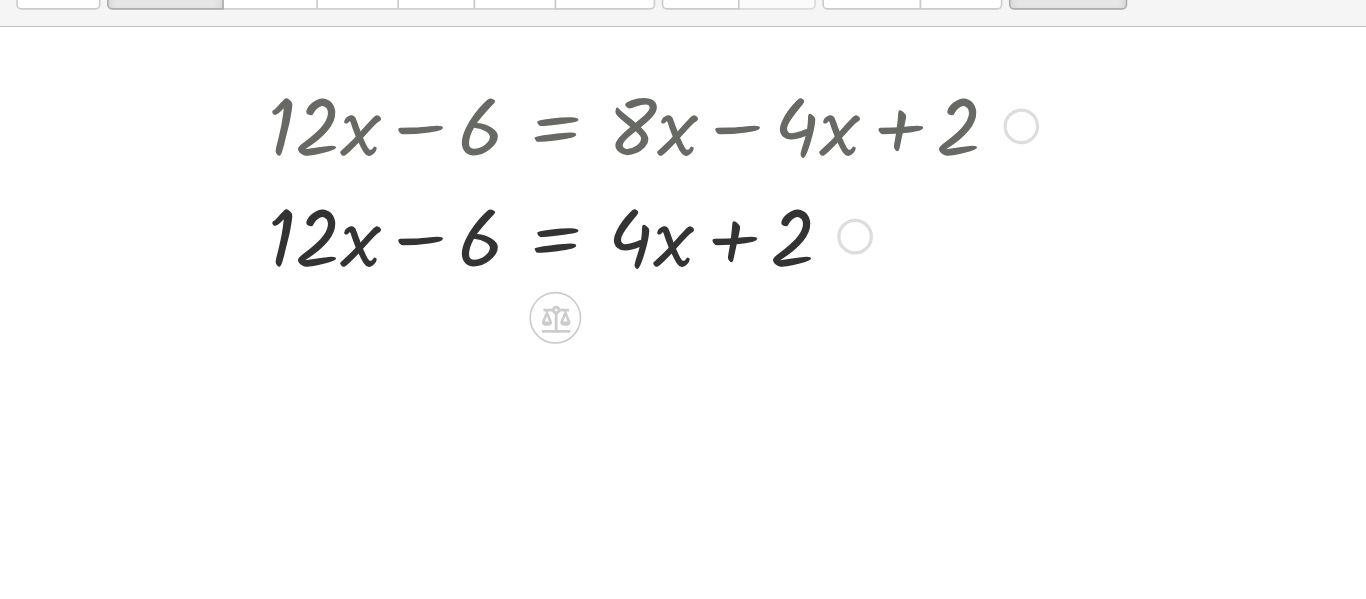 scroll, scrollTop: 104, scrollLeft: 0, axis: vertical 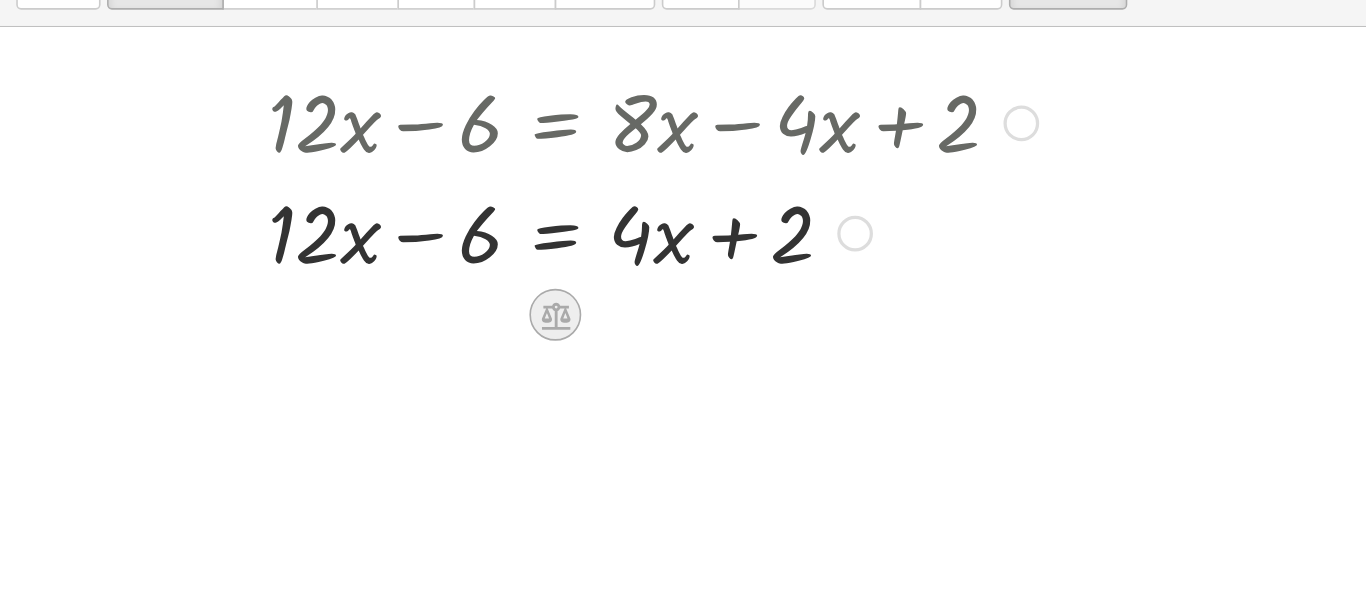 click 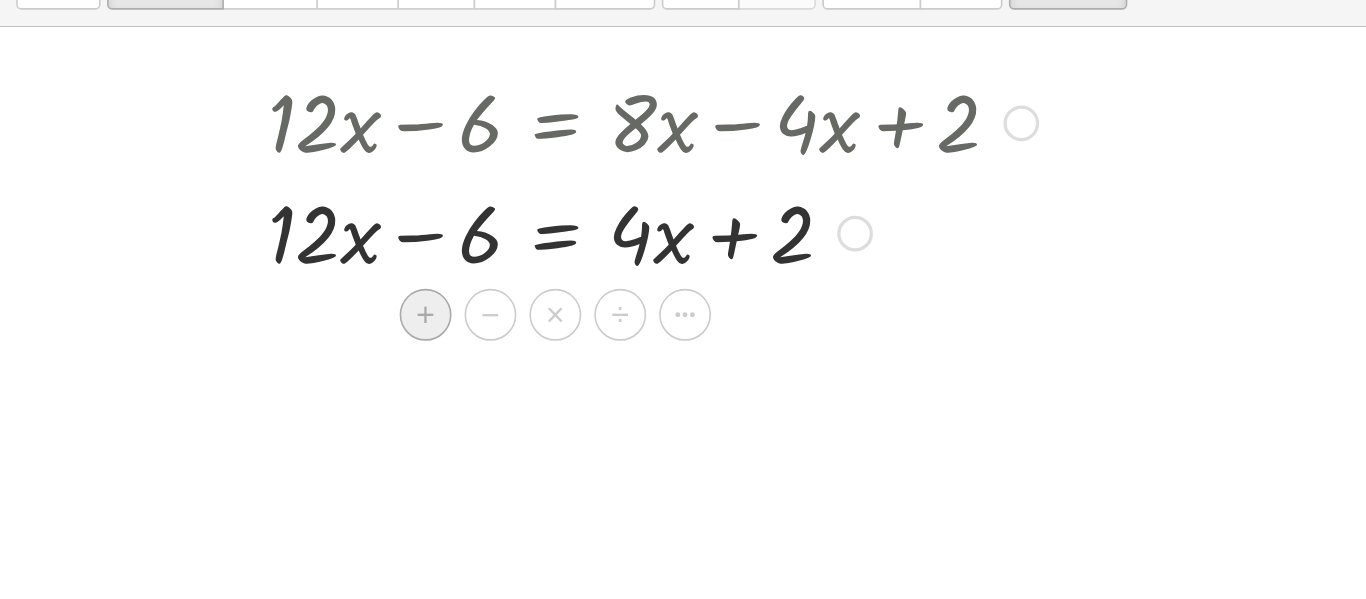 click on "+" at bounding box center (263, 317) 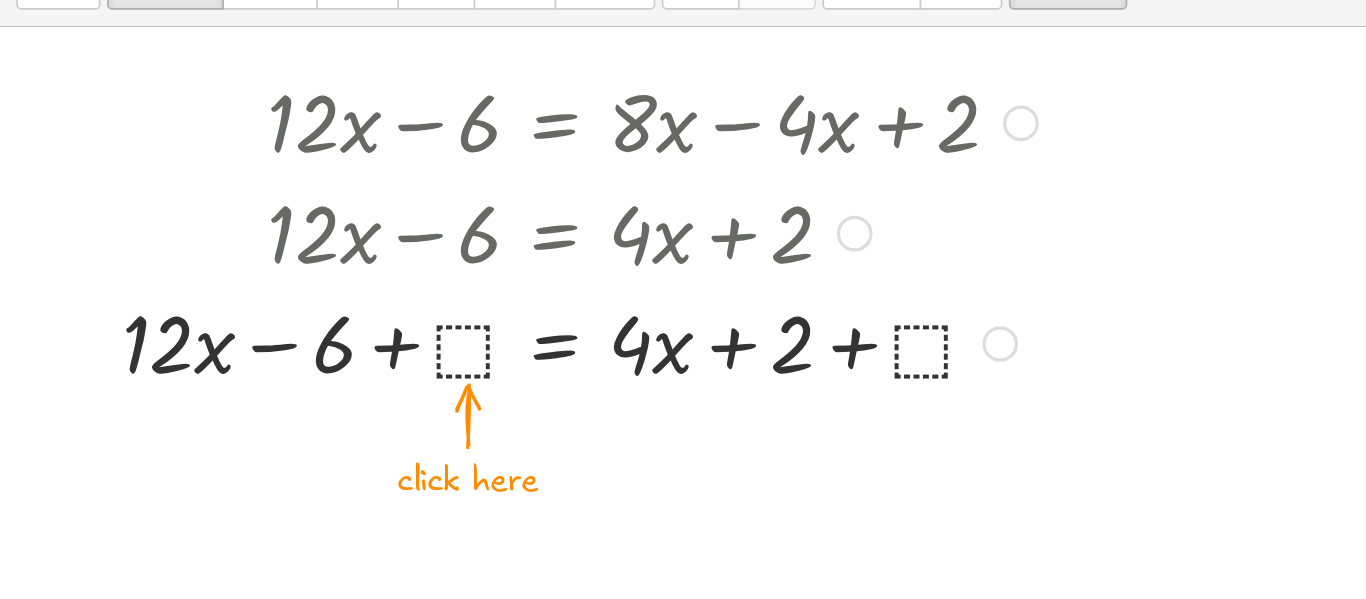 click at bounding box center [357, 333] 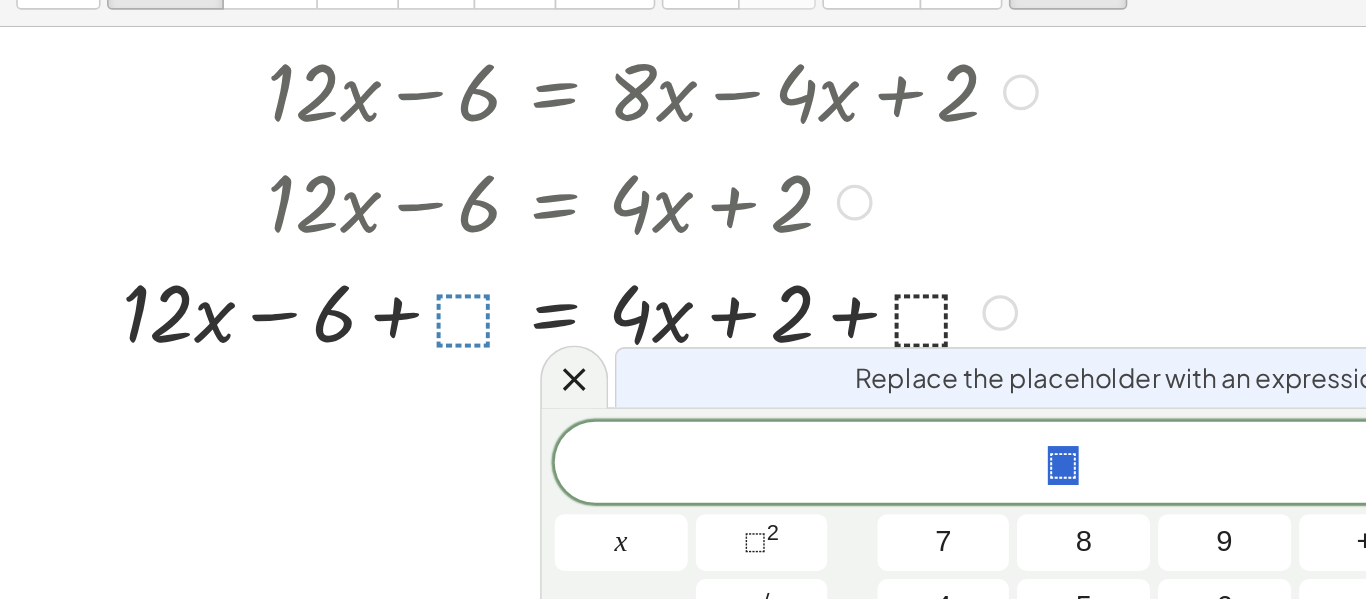 scroll, scrollTop: 126, scrollLeft: 0, axis: vertical 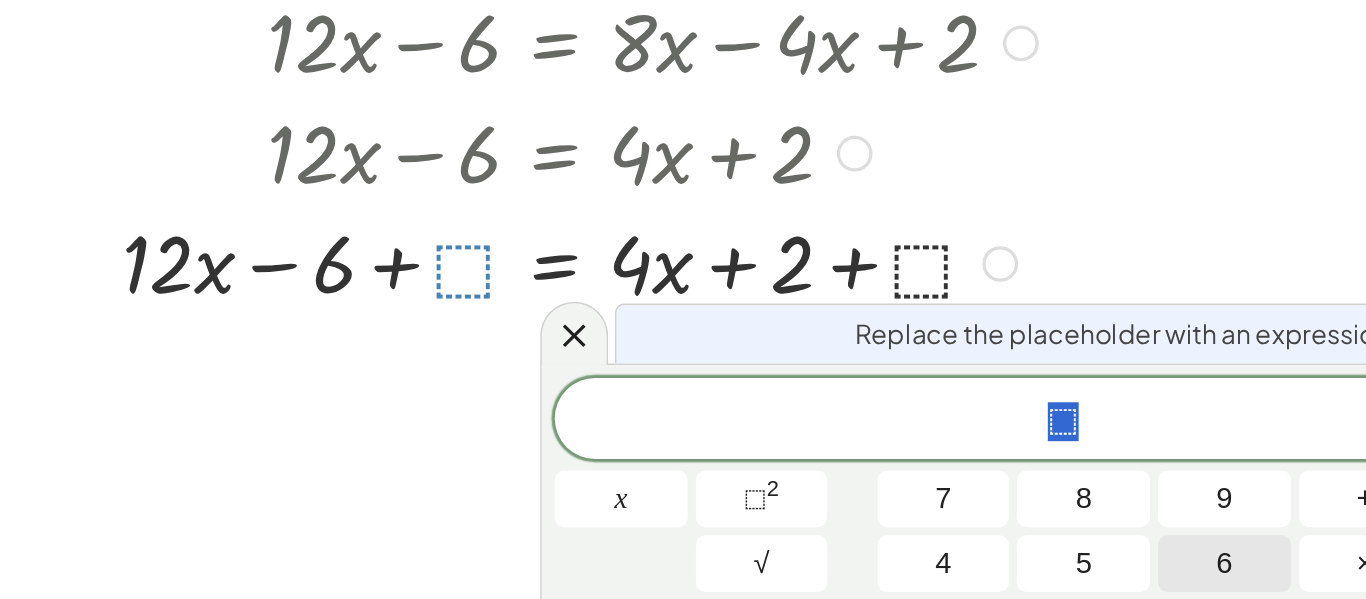 click on "6" at bounding box center (755, 497) 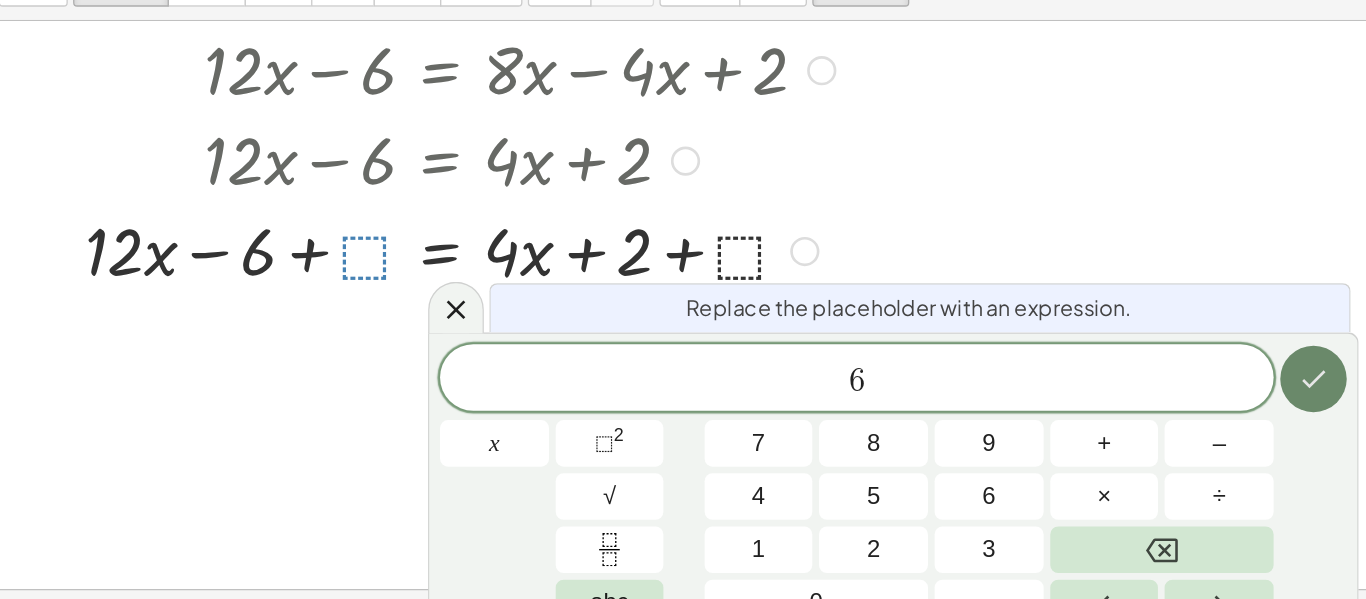 click 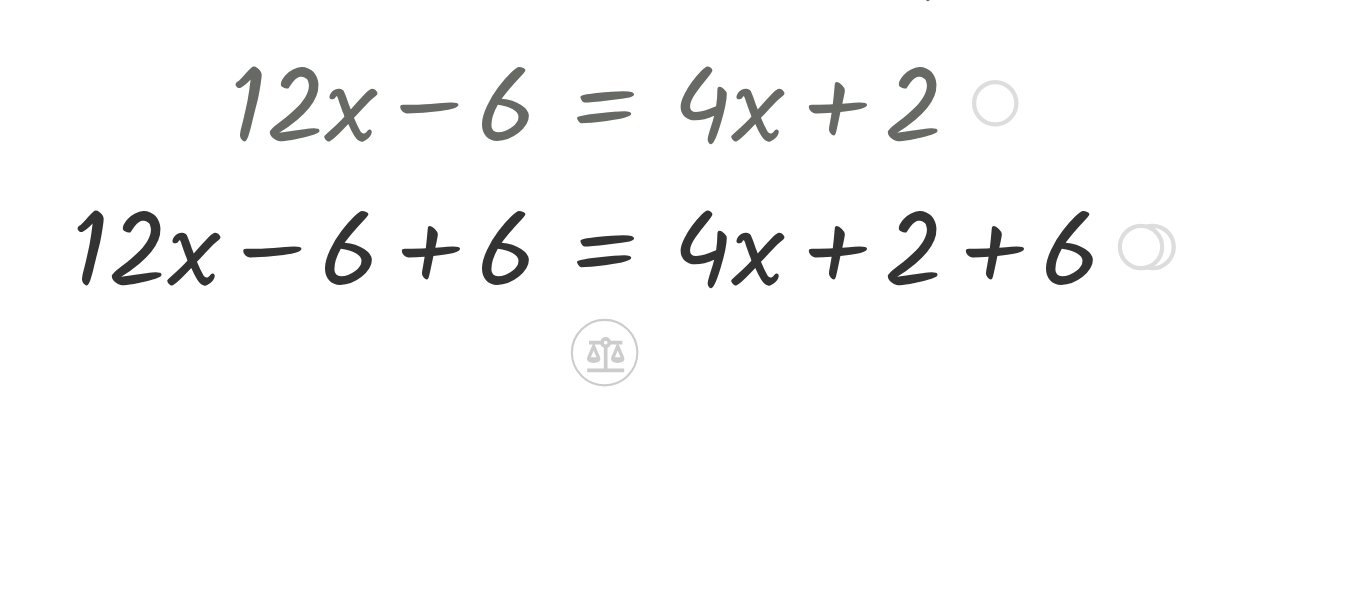 click at bounding box center (365, 311) 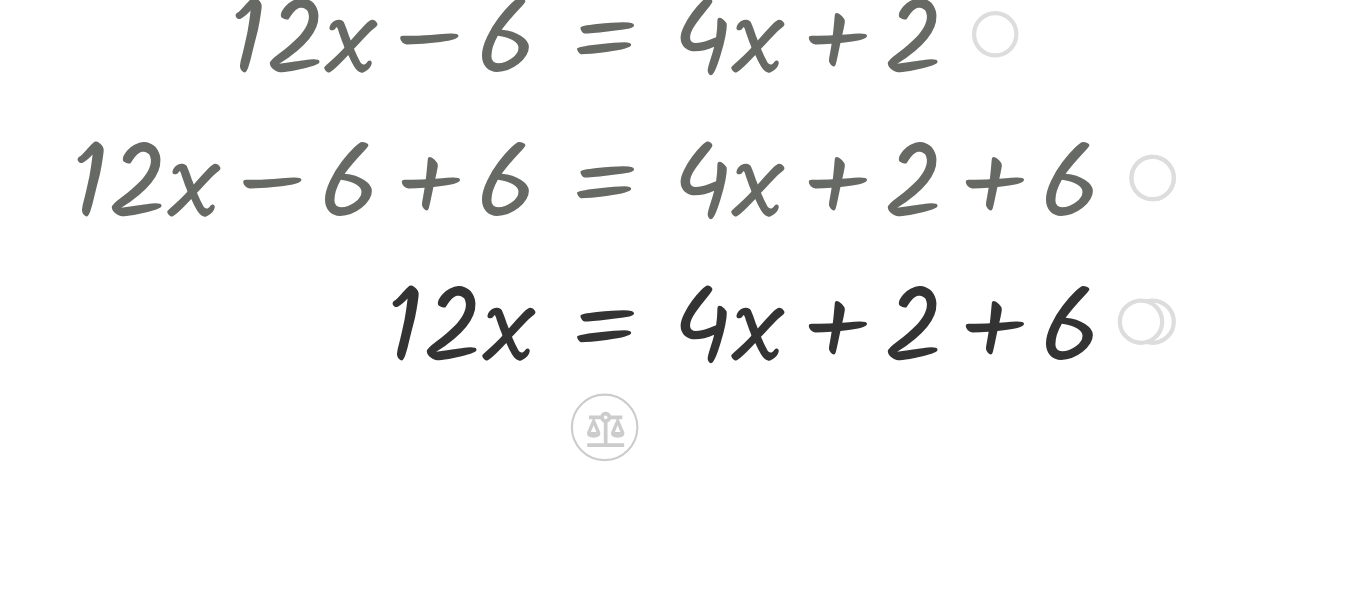 scroll, scrollTop: 161, scrollLeft: 0, axis: vertical 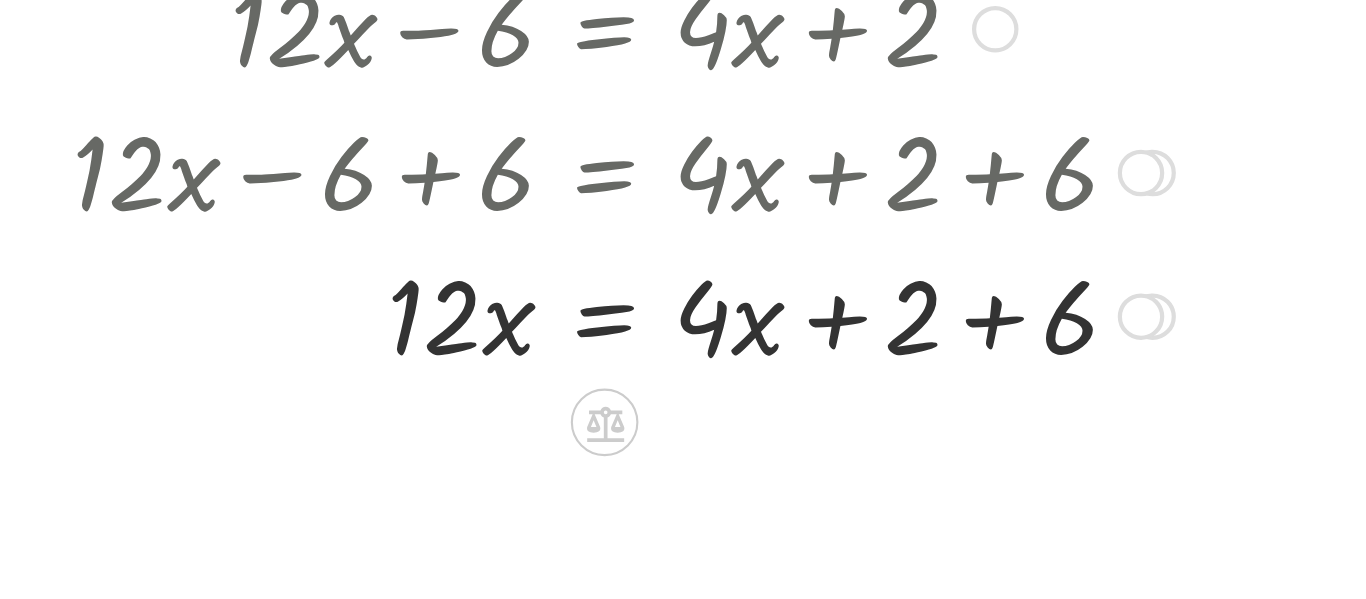 click at bounding box center (365, 344) 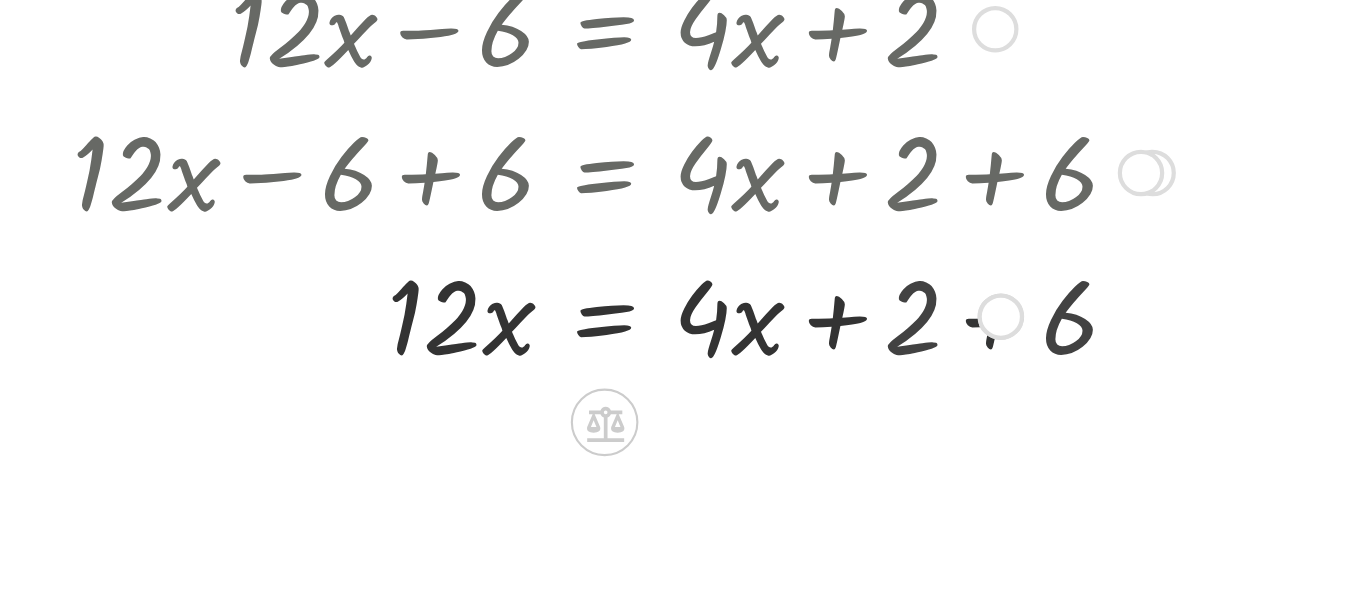 click on "· 12 · x = + · x + 2 · 4 + 6 8" at bounding box center [343, 346] 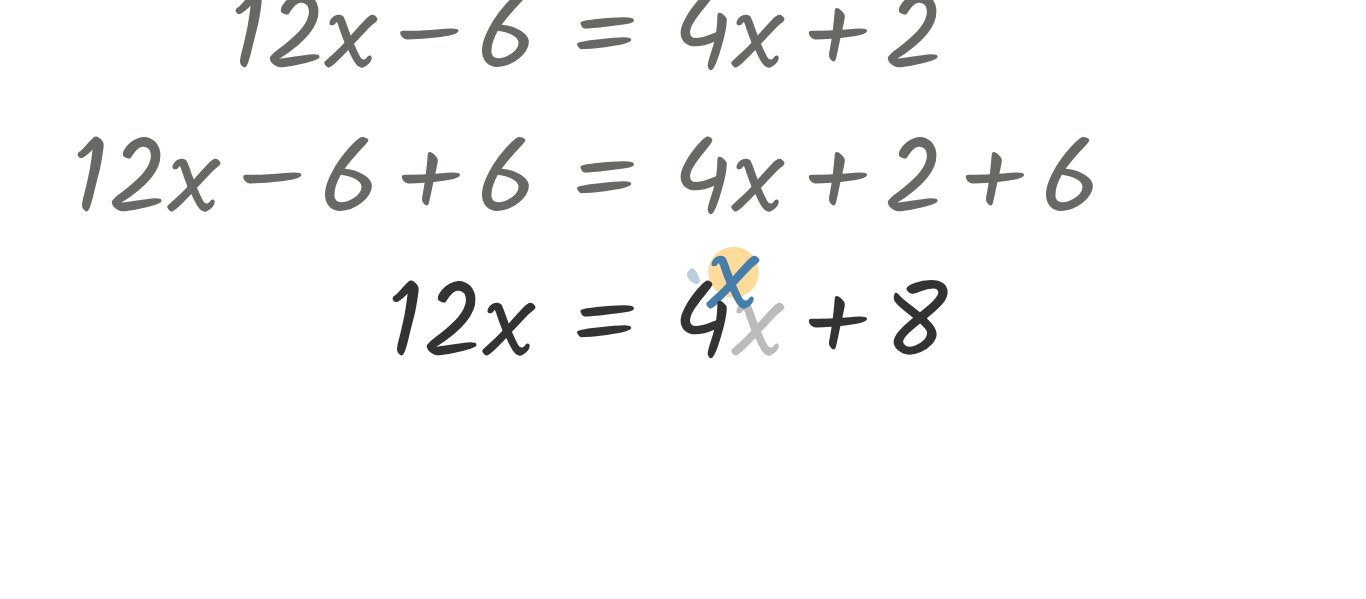click at bounding box center (365, 344) 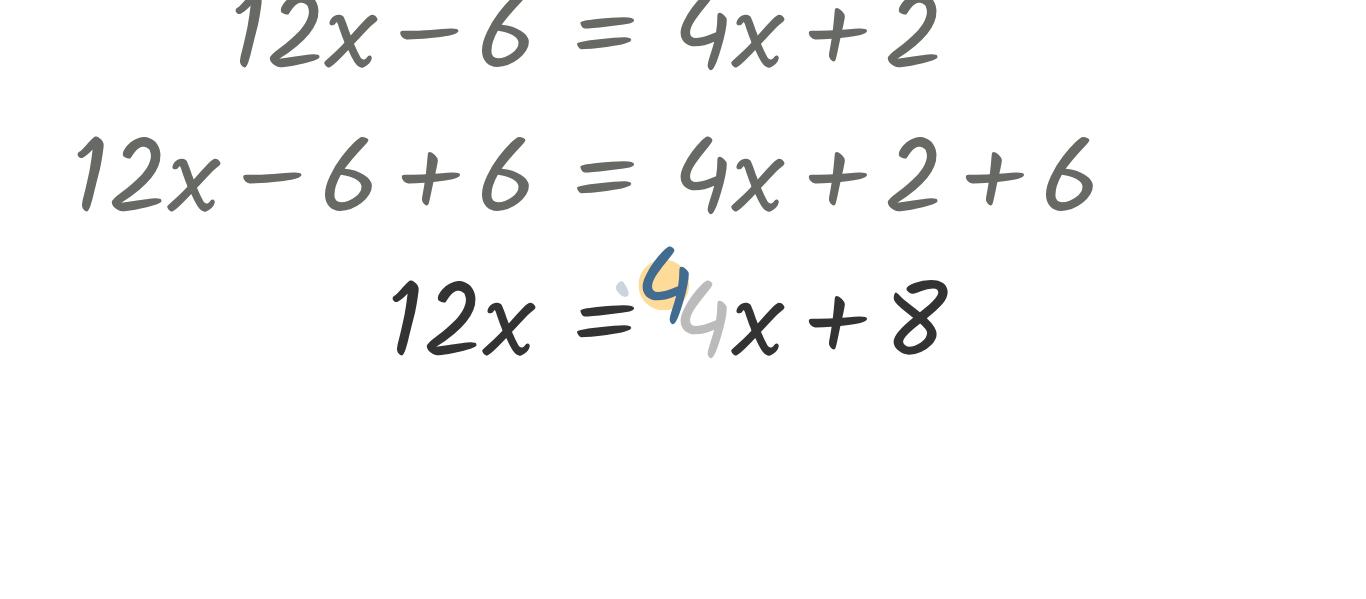 drag, startPoint x: 397, startPoint y: 351, endPoint x: 380, endPoint y: 337, distance: 22.022715 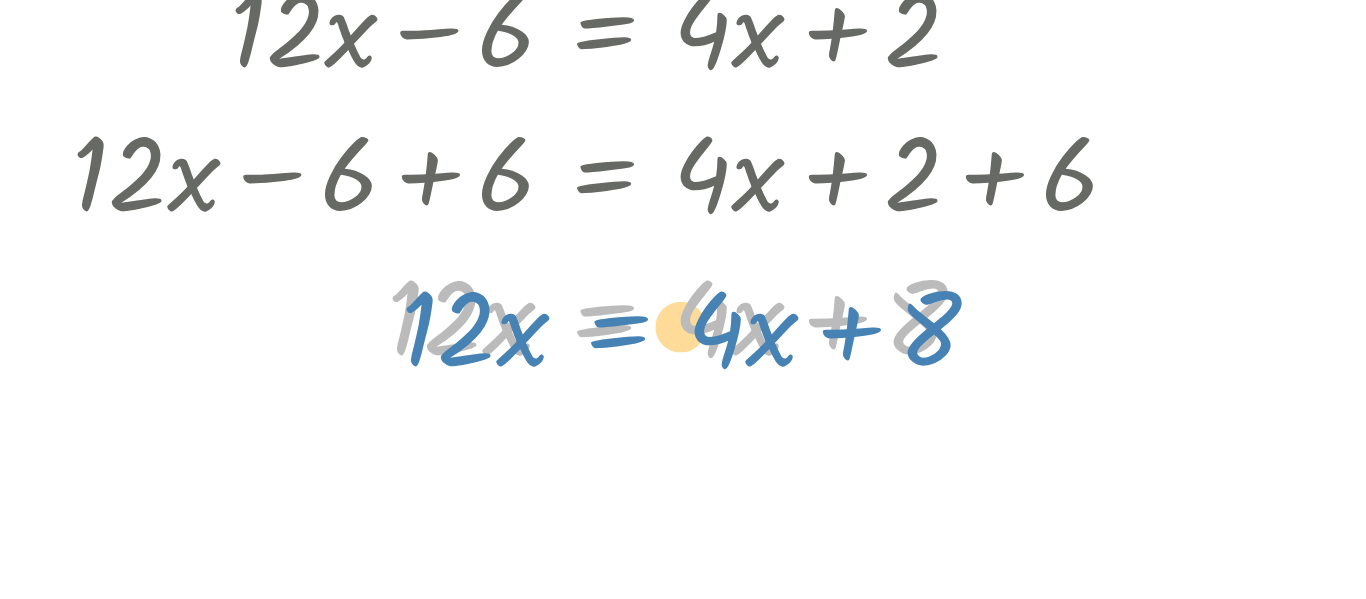 click at bounding box center [365, 344] 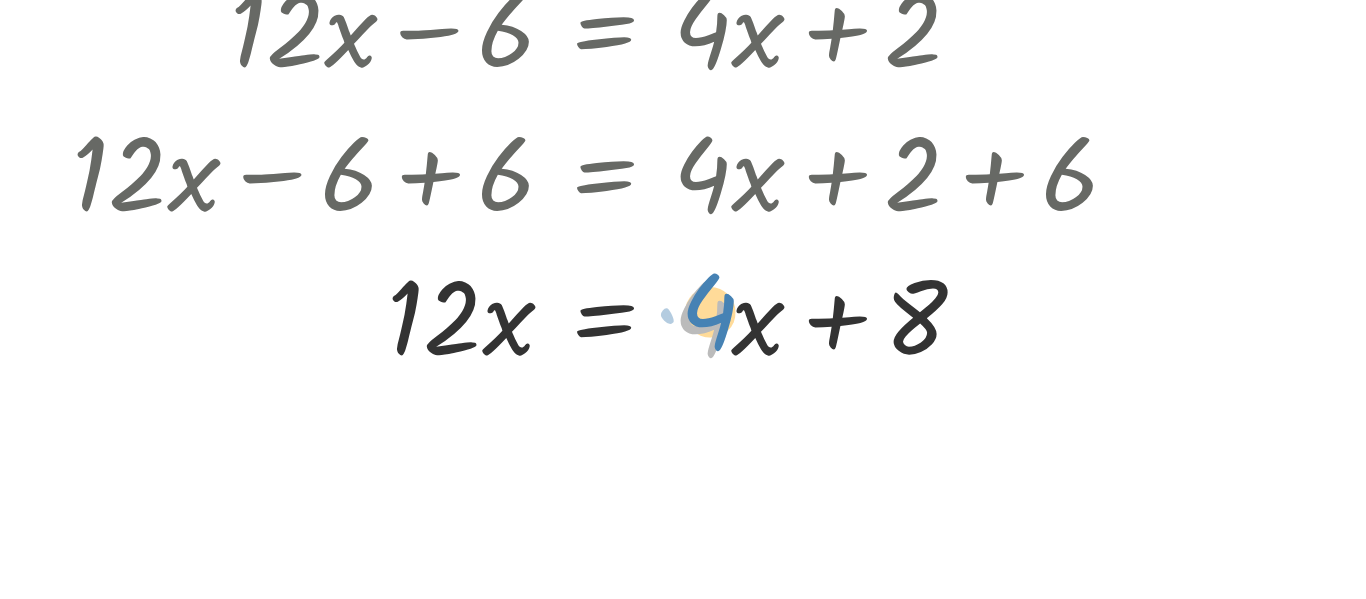 click at bounding box center (365, 344) 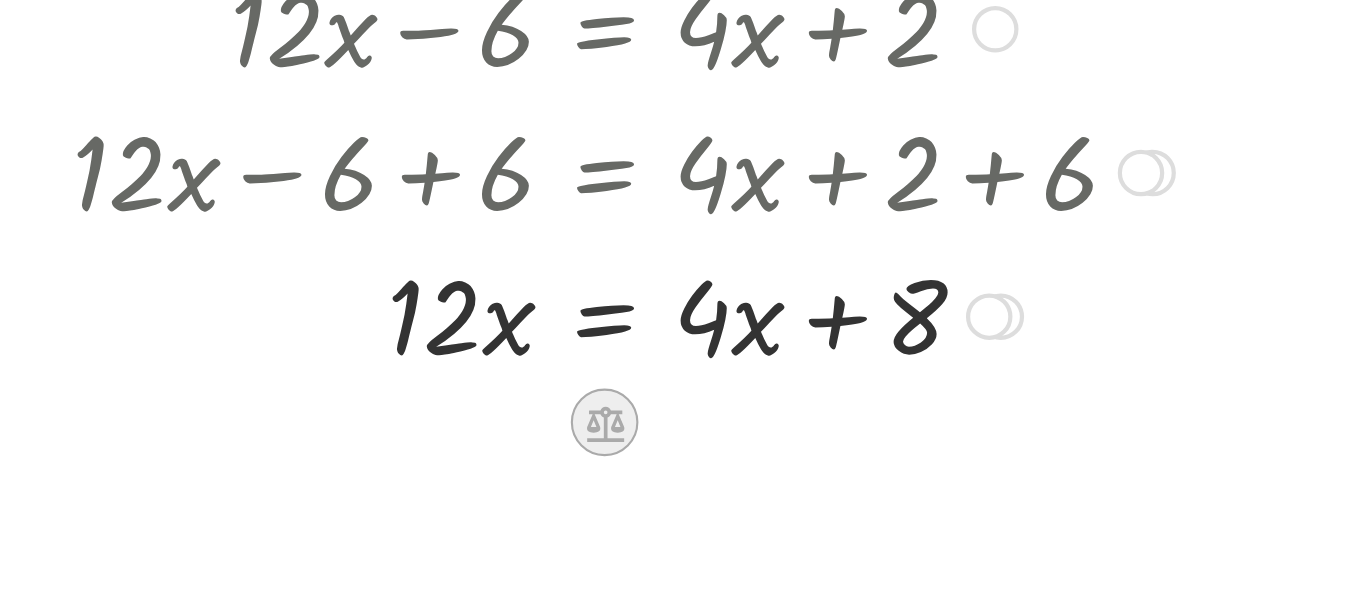click 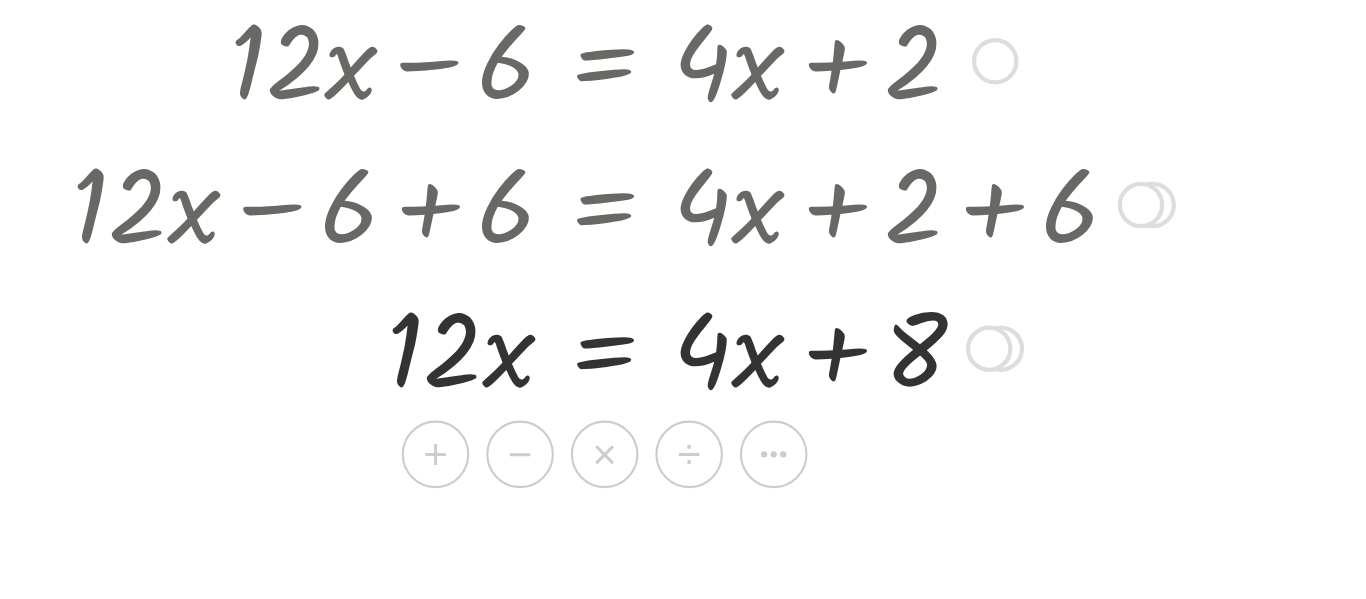 scroll, scrollTop: 145, scrollLeft: 0, axis: vertical 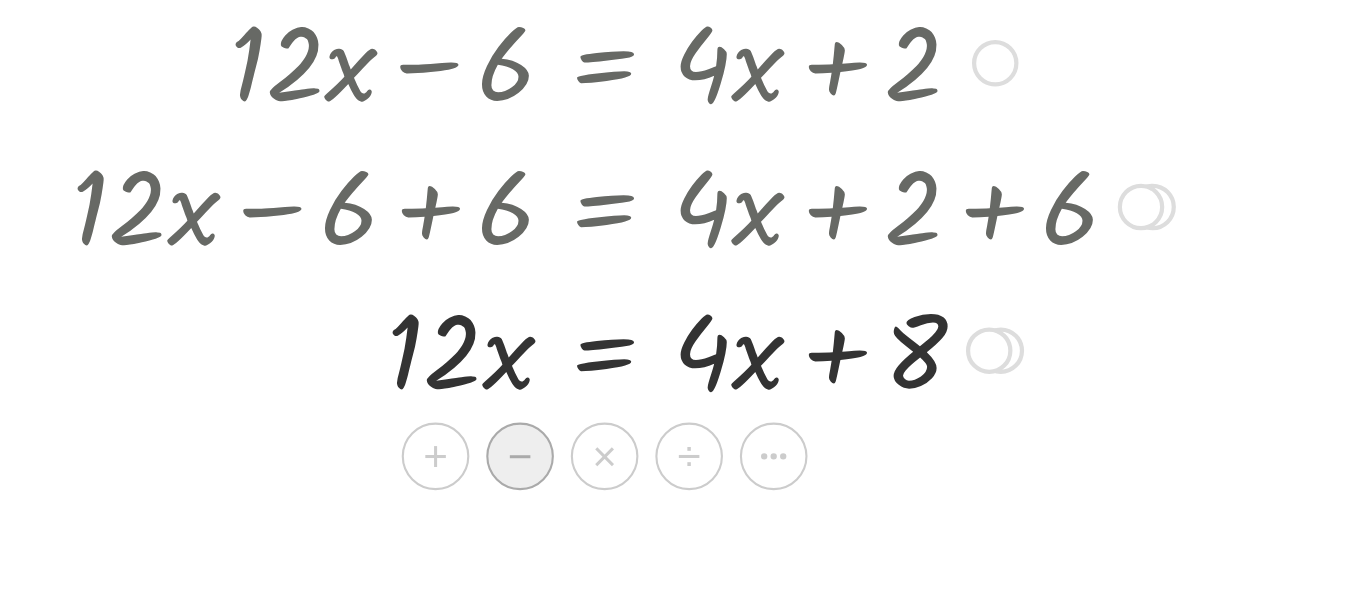 click on "−" at bounding box center [303, 412] 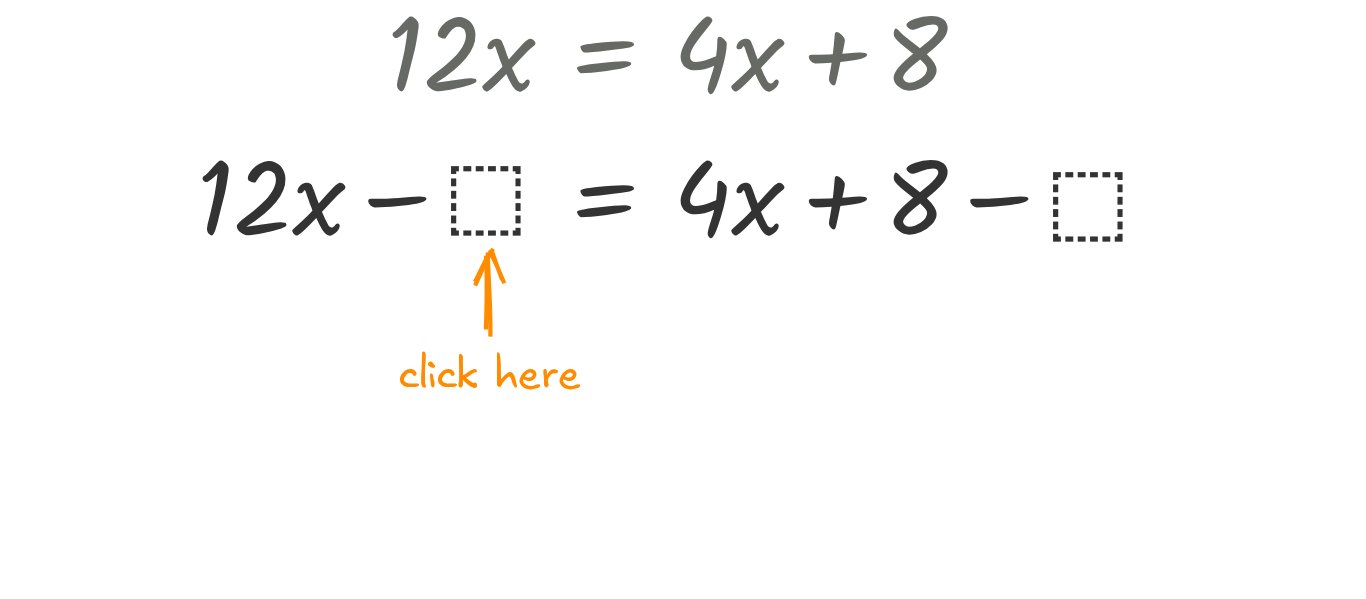 scroll, scrollTop: 289, scrollLeft: 0, axis: vertical 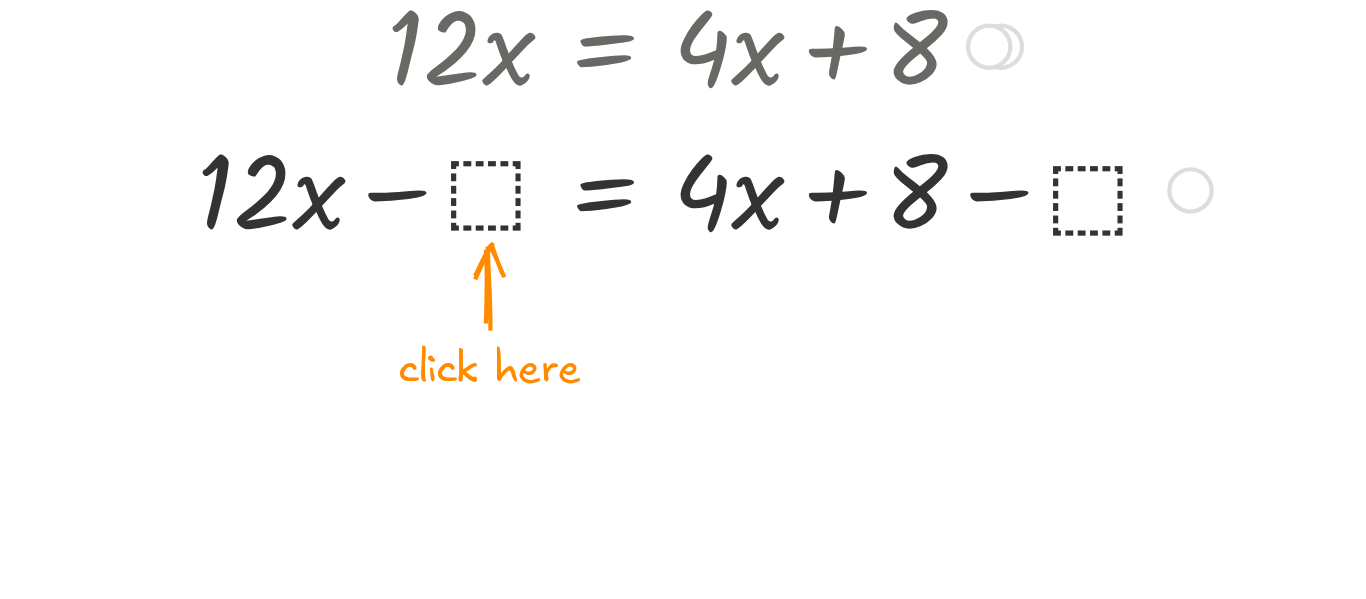click at bounding box center (365, 284) 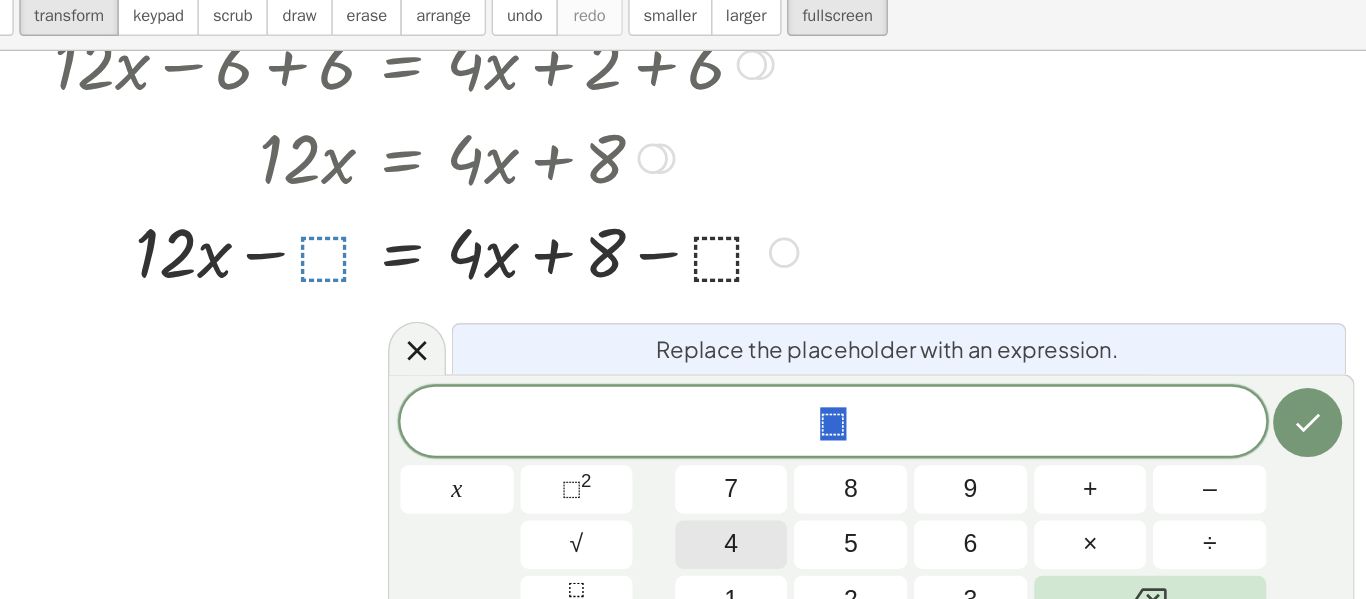 click on "4" at bounding box center [582, 497] 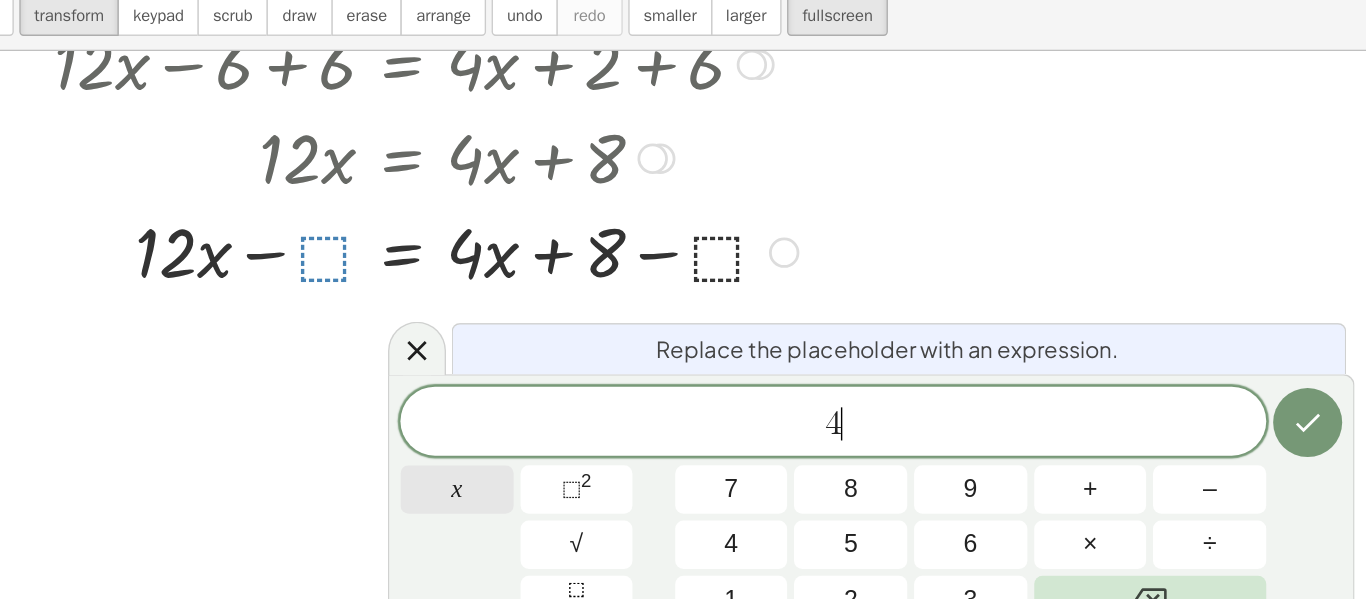 click on "x" at bounding box center (383, 457) 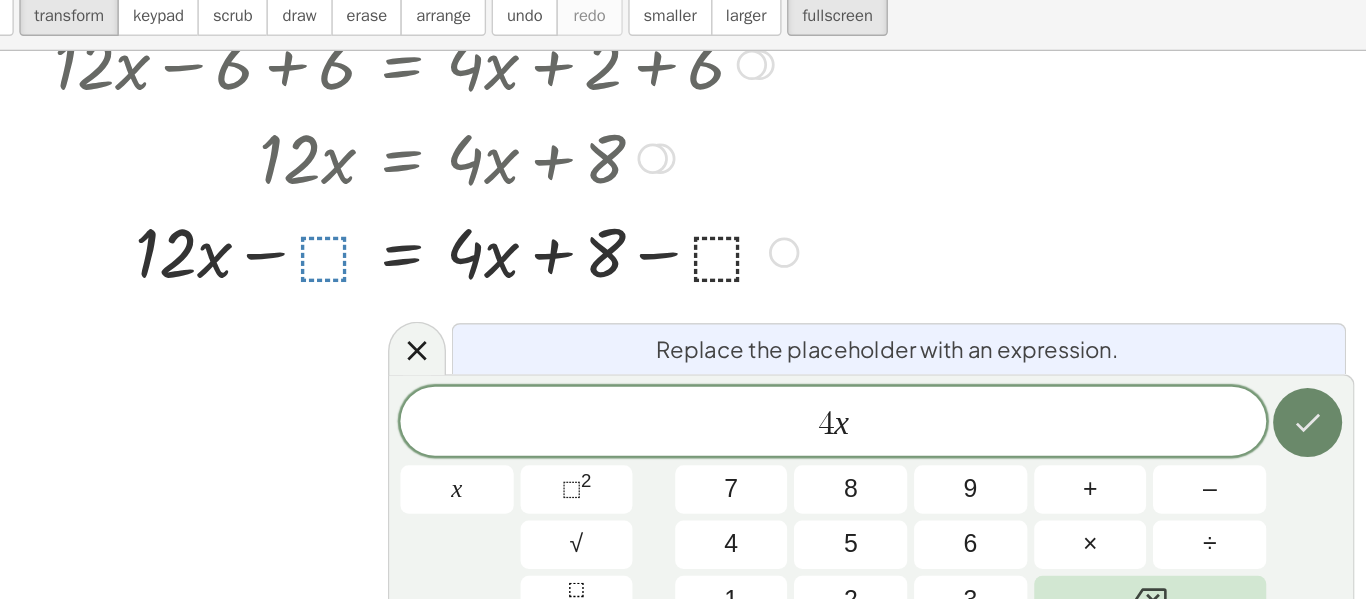 click 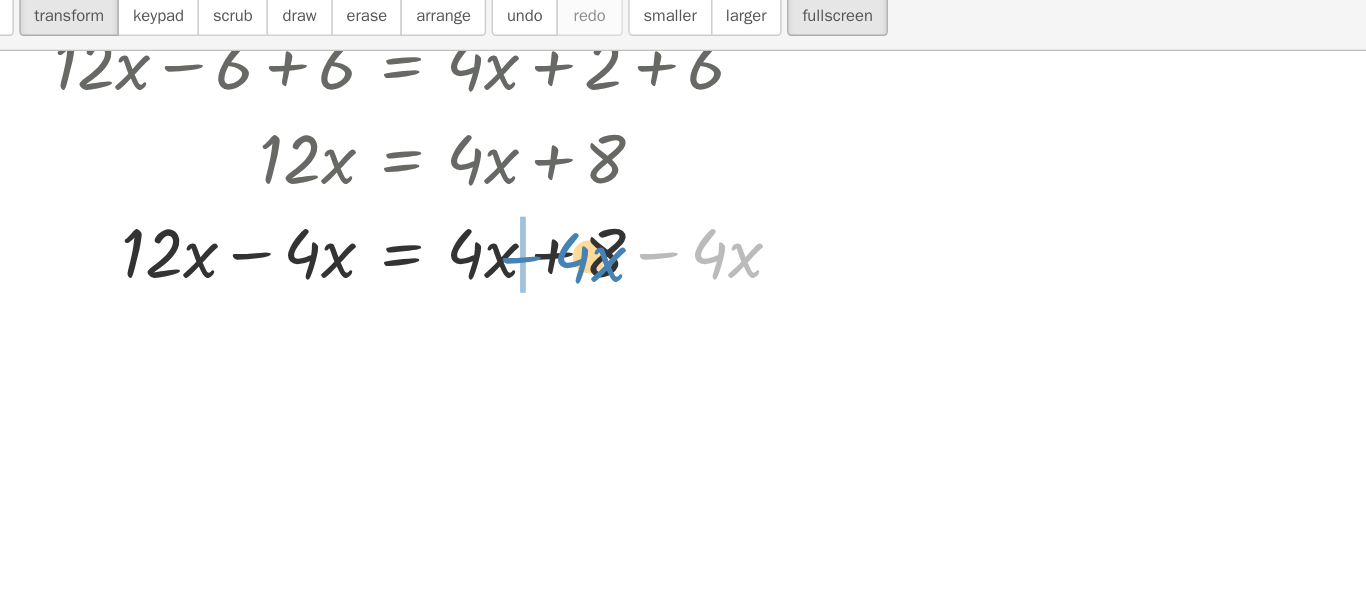 drag, startPoint x: 529, startPoint y: 286, endPoint x: 430, endPoint y: 289, distance: 99.04544 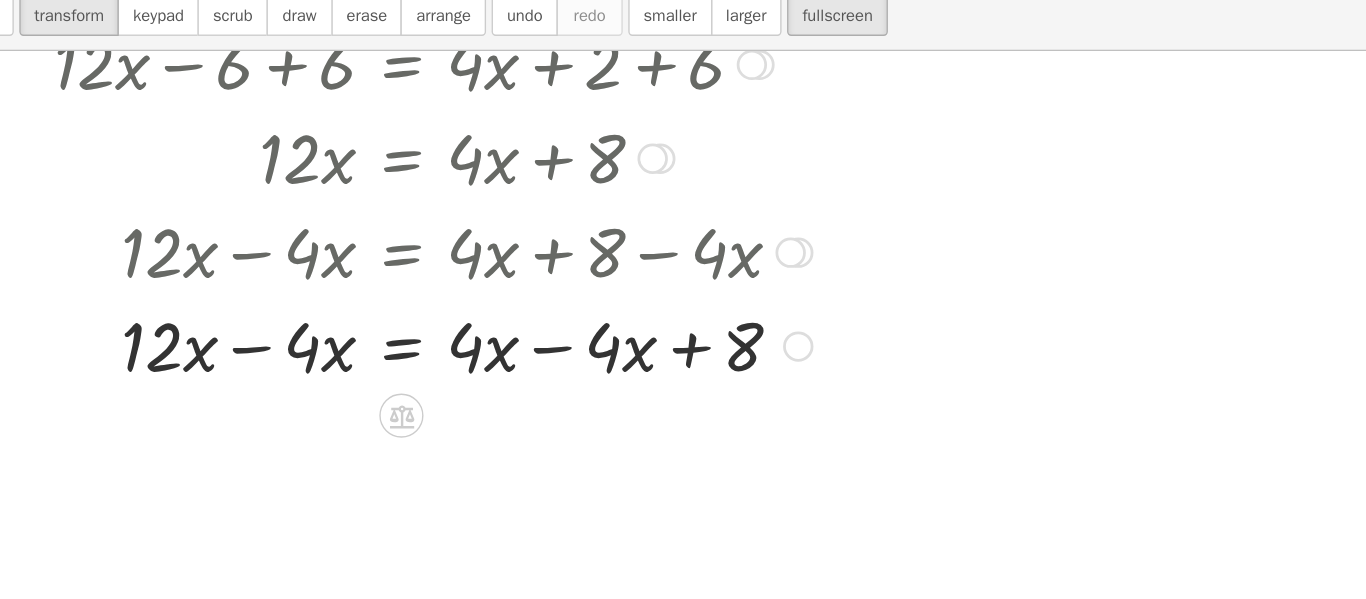 click at bounding box center (365, 352) 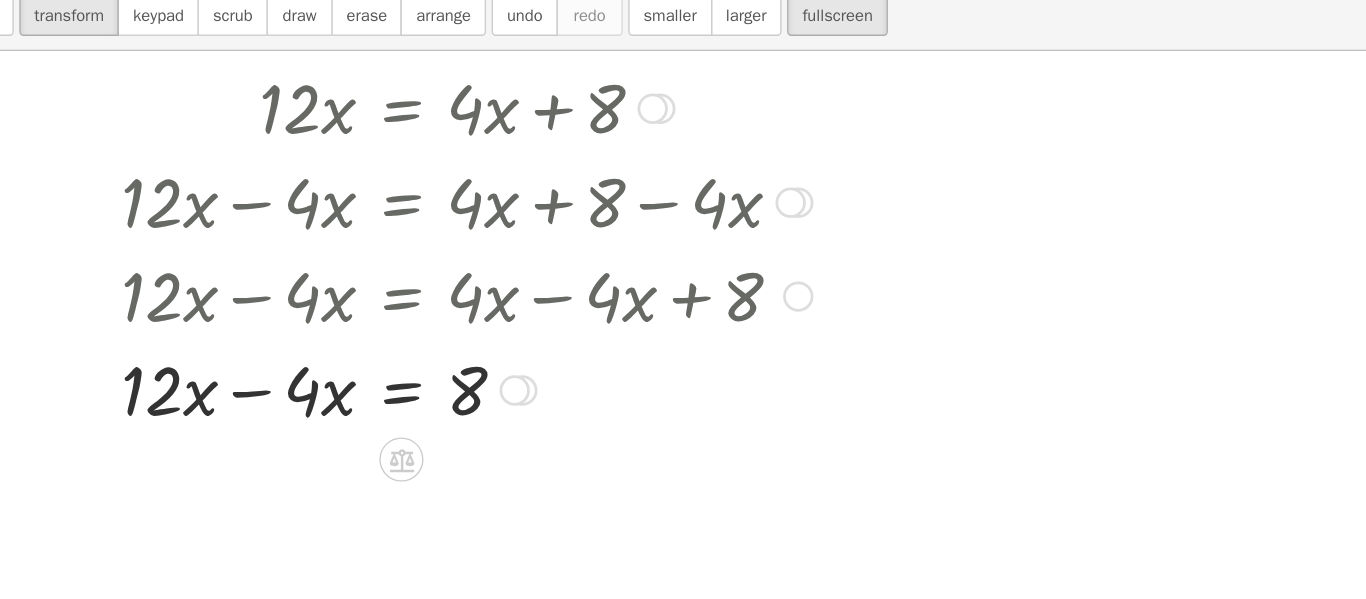scroll, scrollTop: 338, scrollLeft: 0, axis: vertical 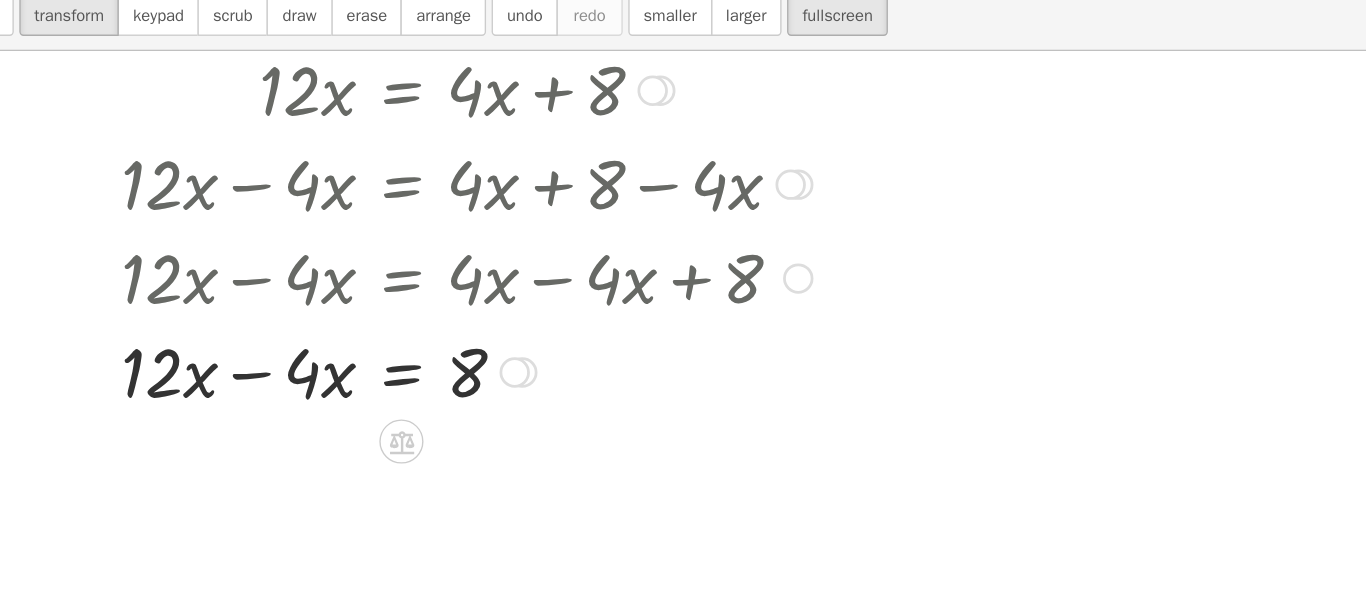 click at bounding box center (365, 371) 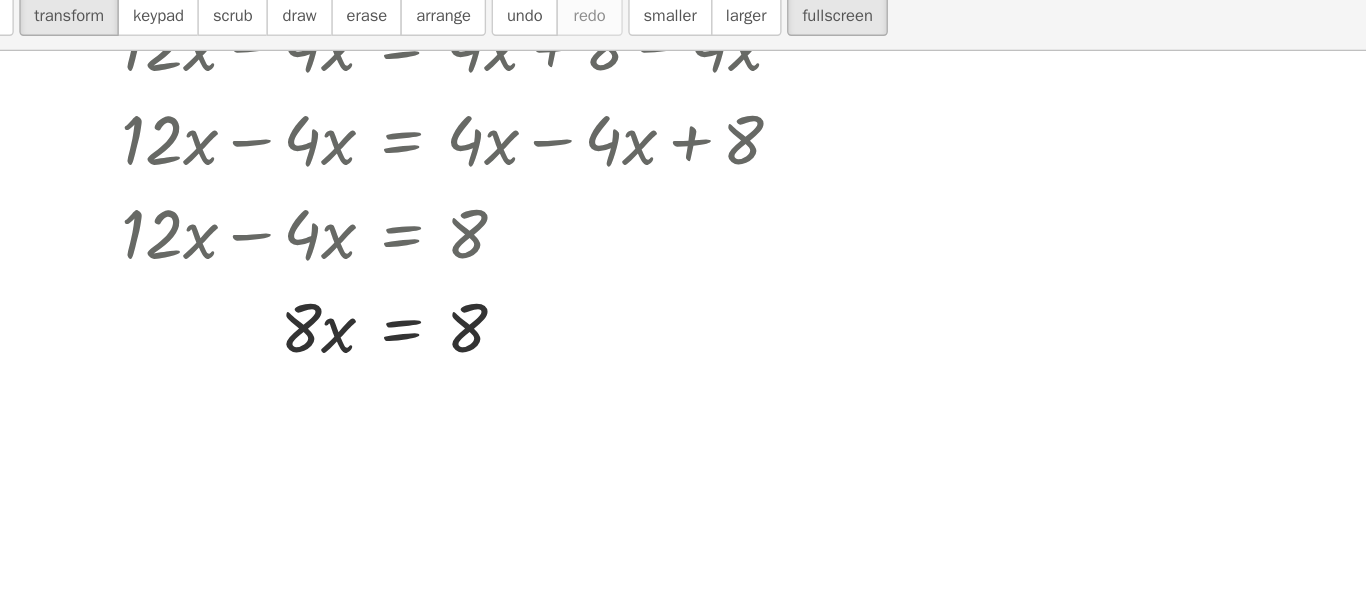 scroll, scrollTop: 441, scrollLeft: 0, axis: vertical 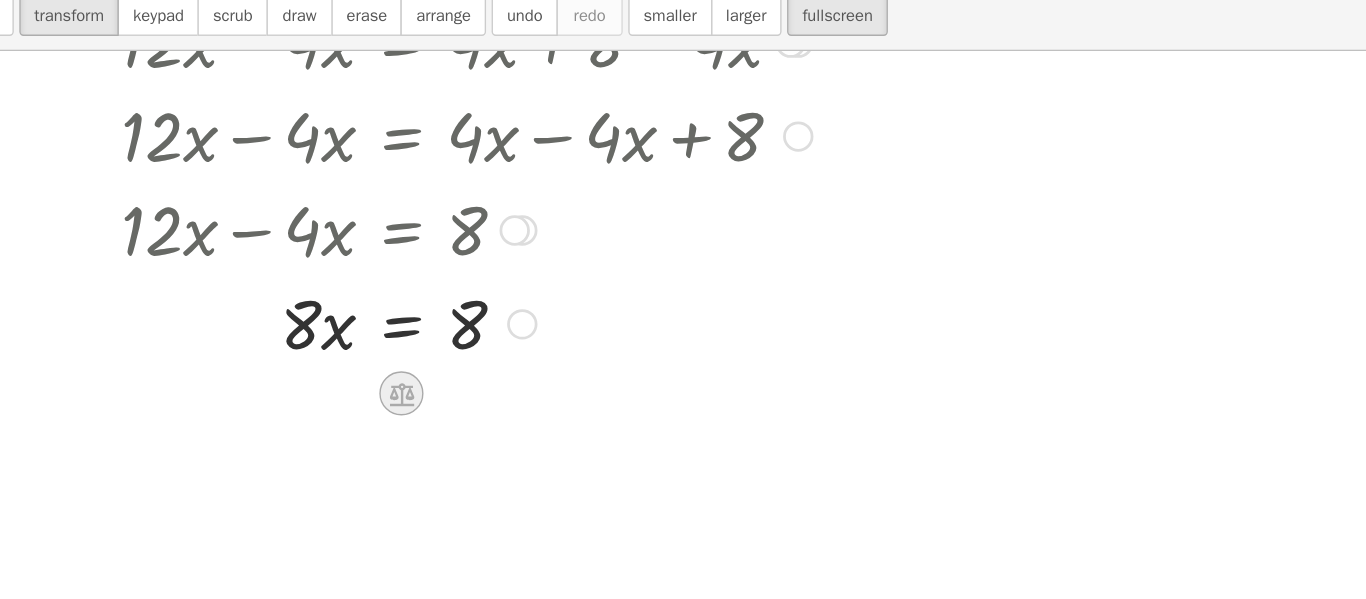 click 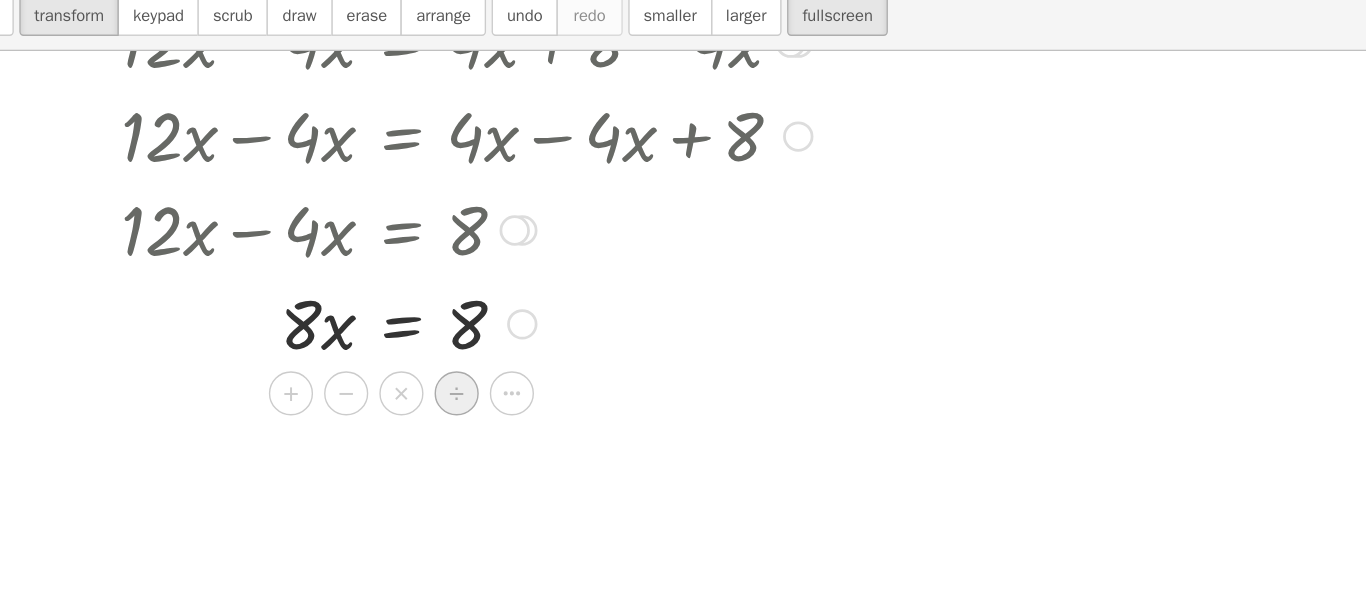 click on "÷" at bounding box center (382, 388) 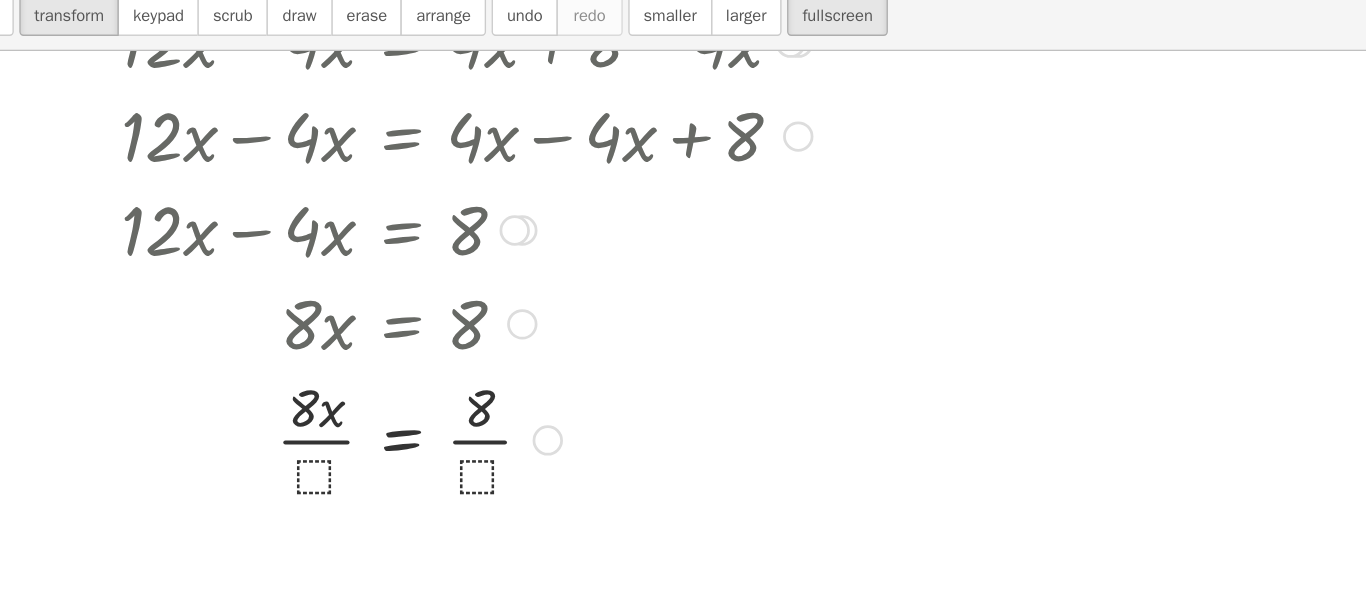 click at bounding box center (357, 336) 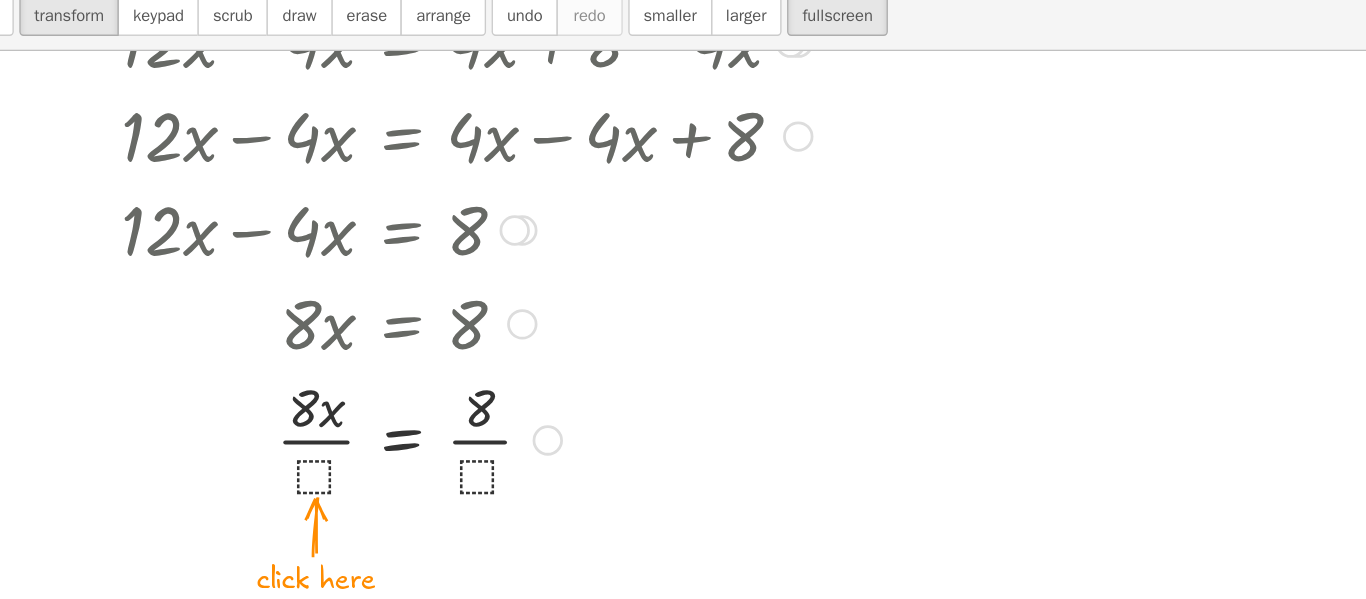 click at bounding box center (365, 420) 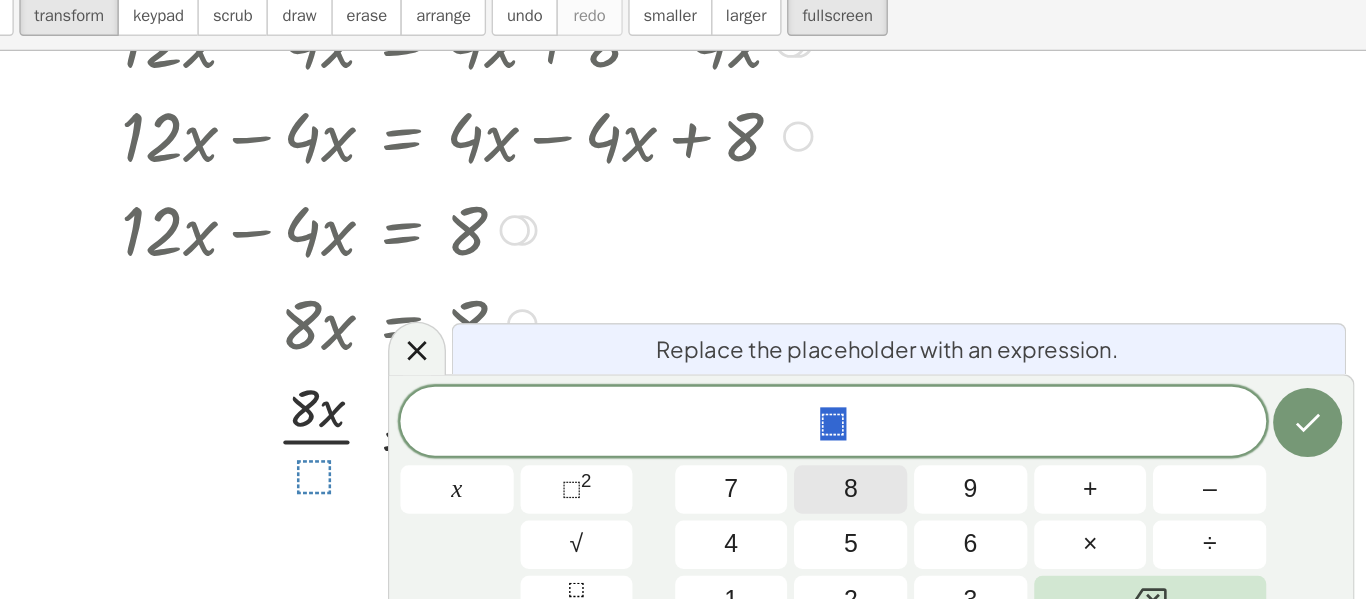 click on "8" at bounding box center [668, 457] 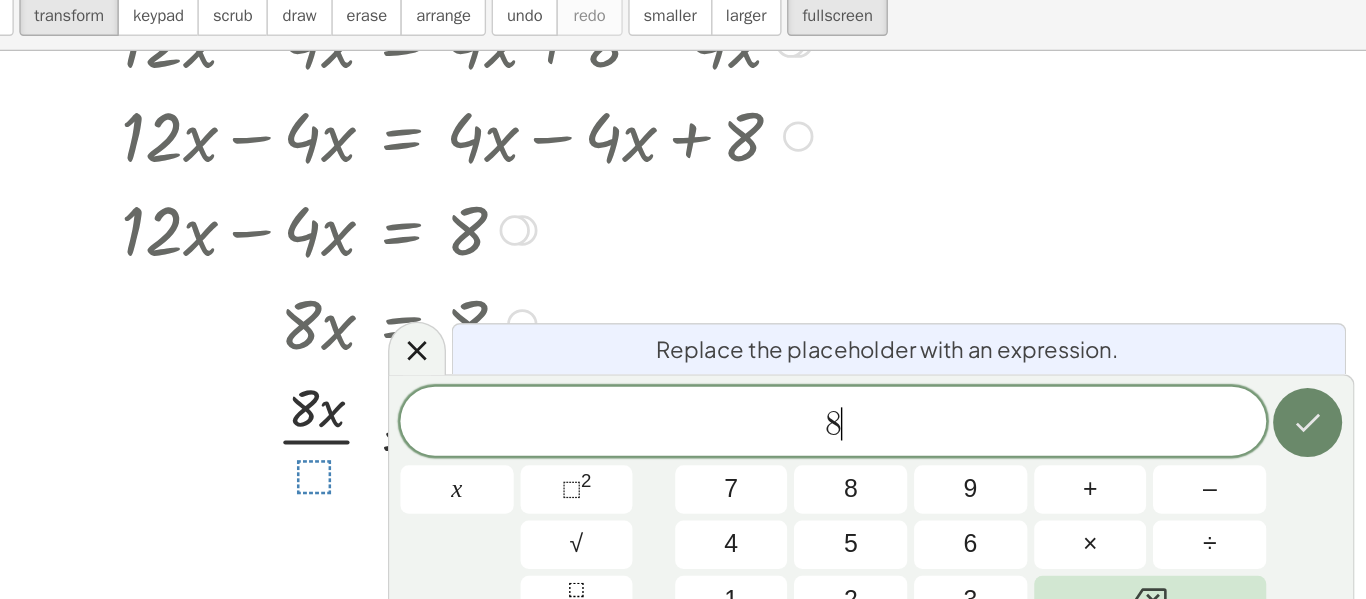 click 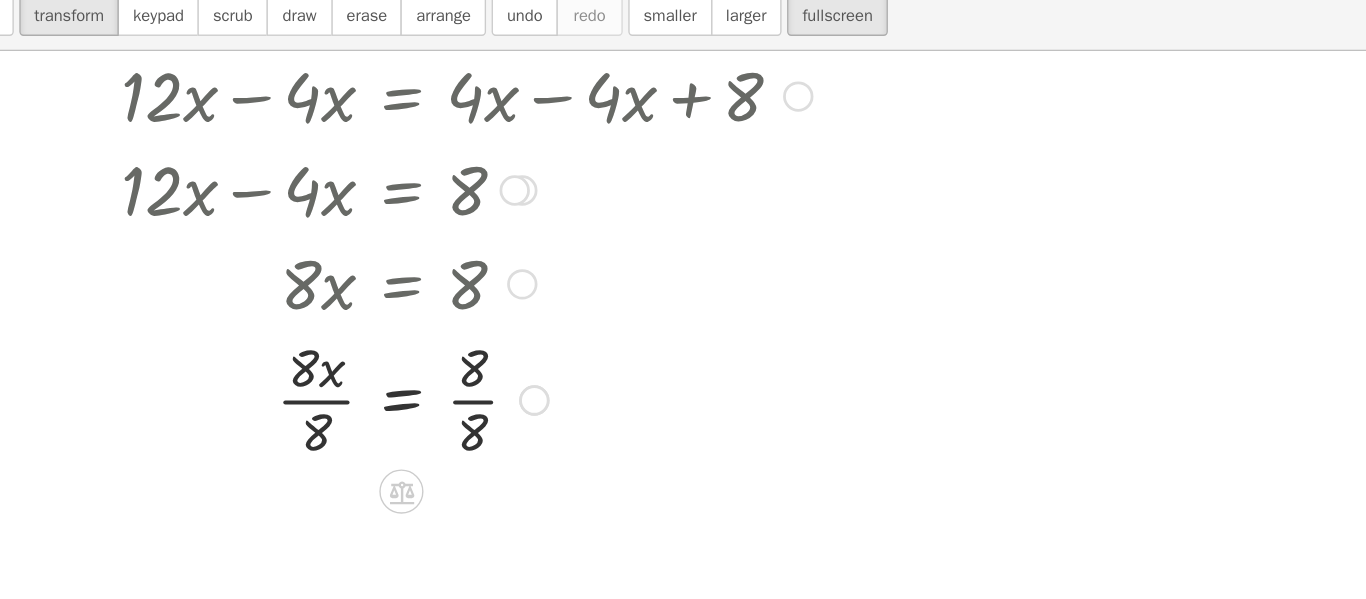 scroll, scrollTop: 472, scrollLeft: 0, axis: vertical 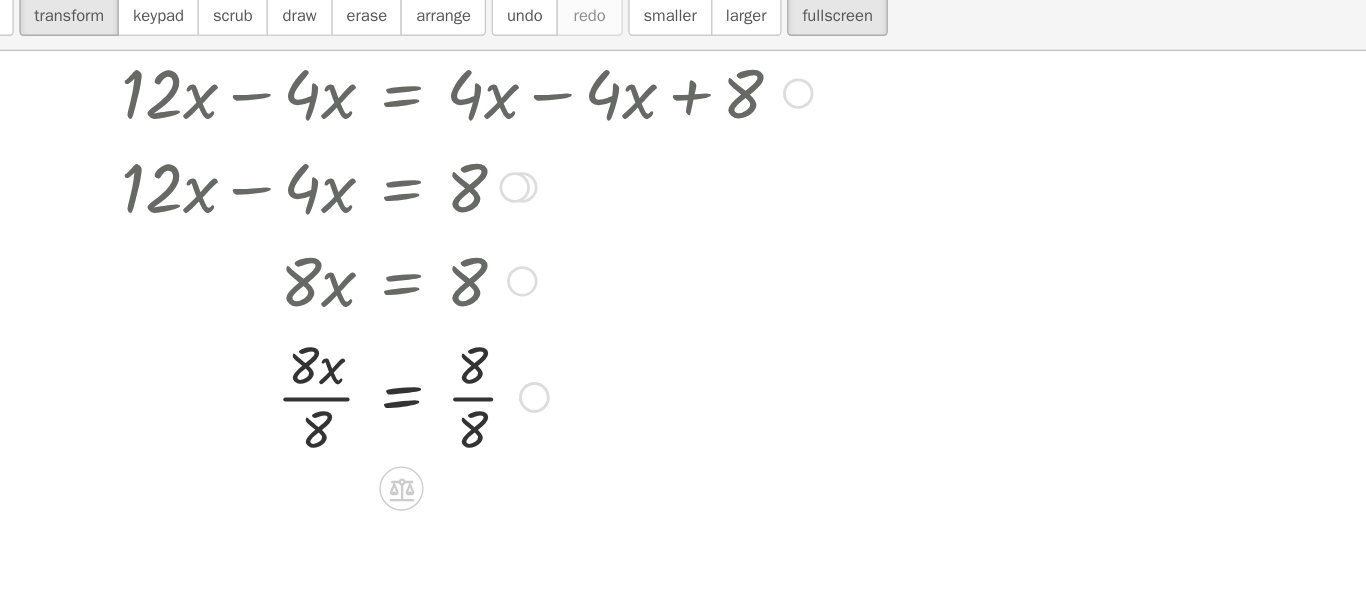 drag, startPoint x: 281, startPoint y: 396, endPoint x: 257, endPoint y: 407, distance: 26.400757 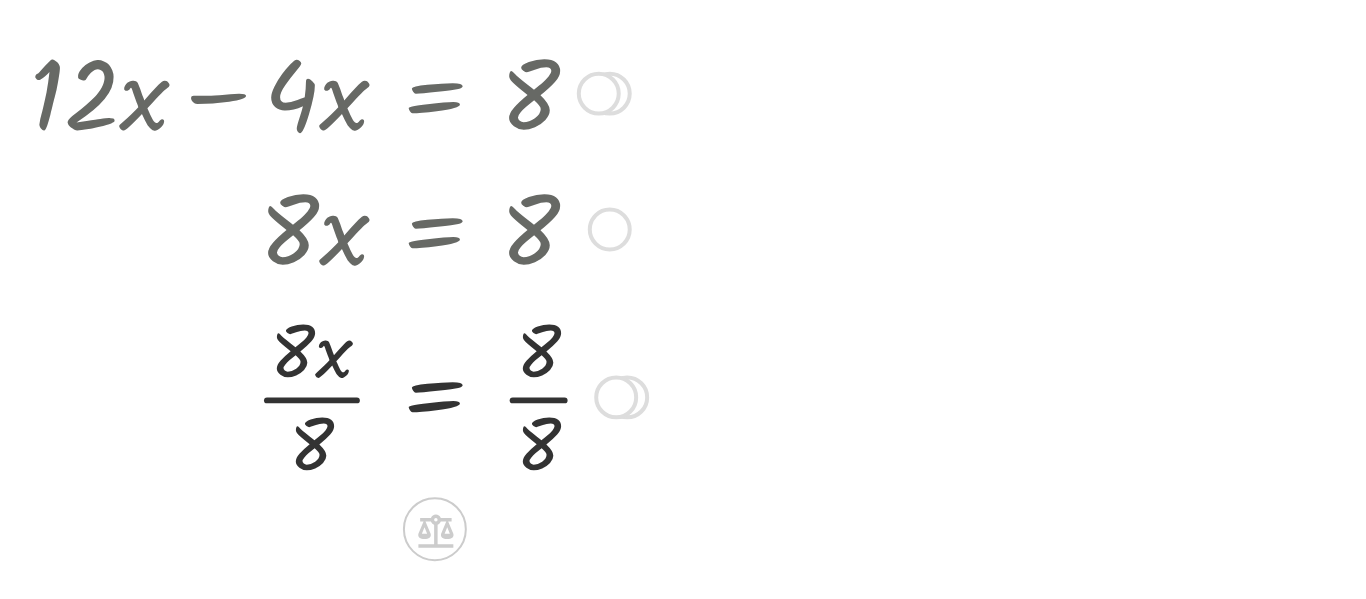 click at bounding box center [365, 389] 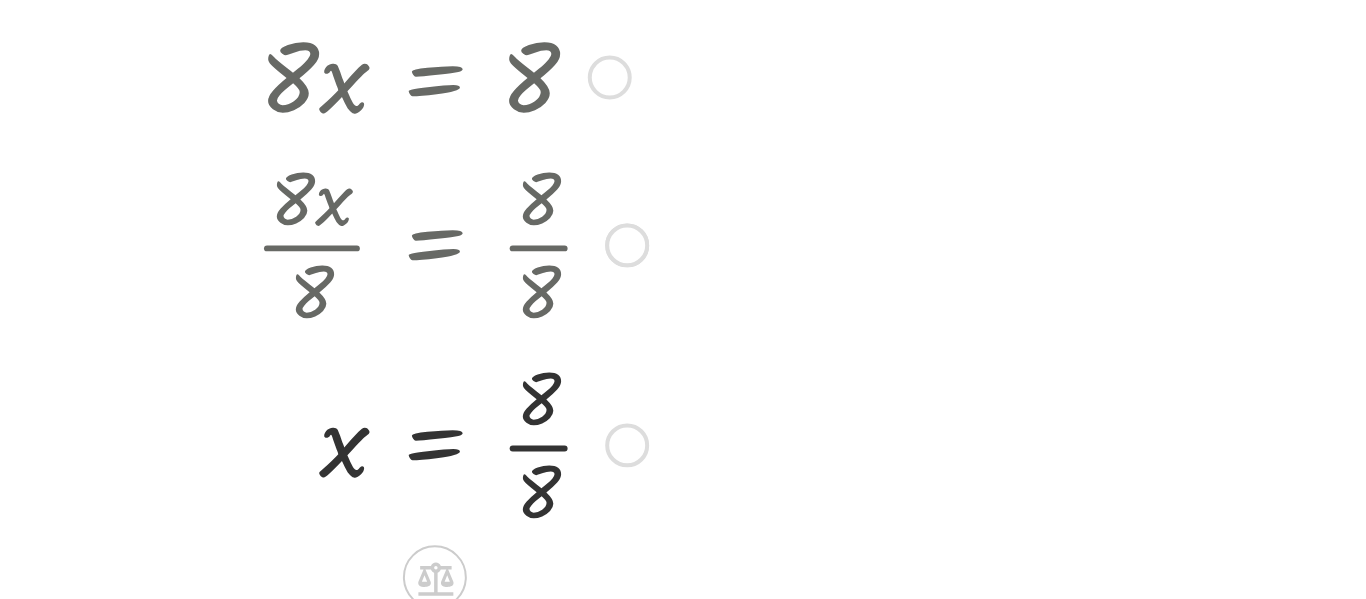 scroll, scrollTop: 549, scrollLeft: 0, axis: vertical 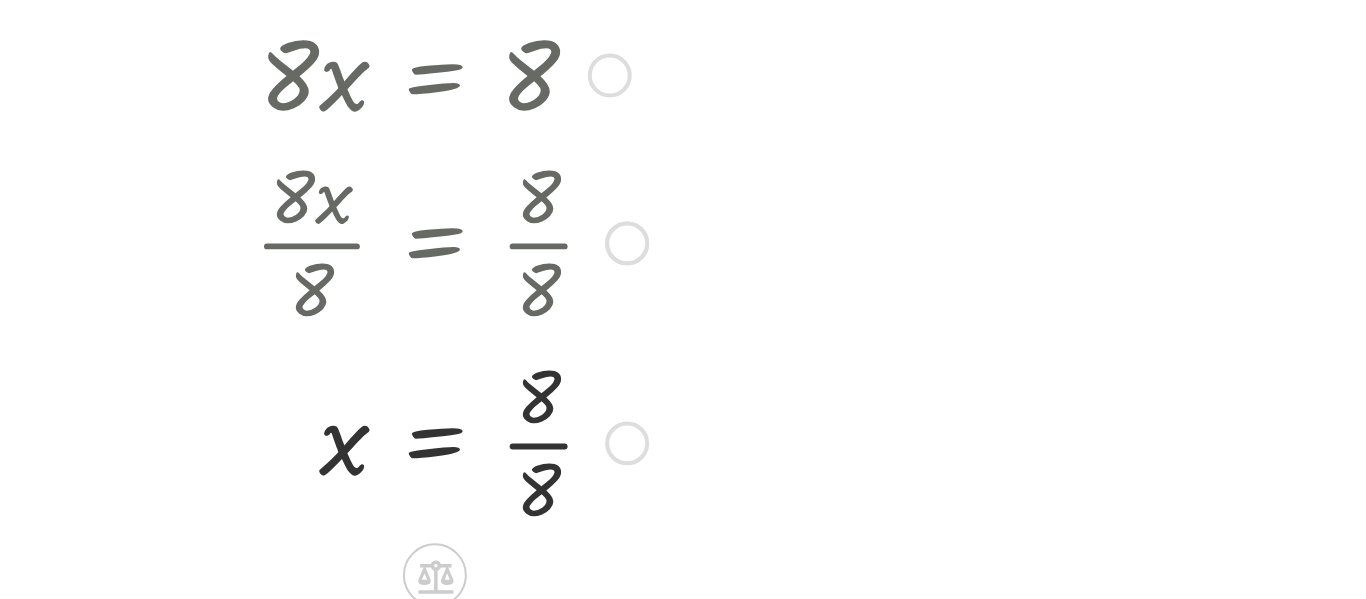 click at bounding box center (365, 412) 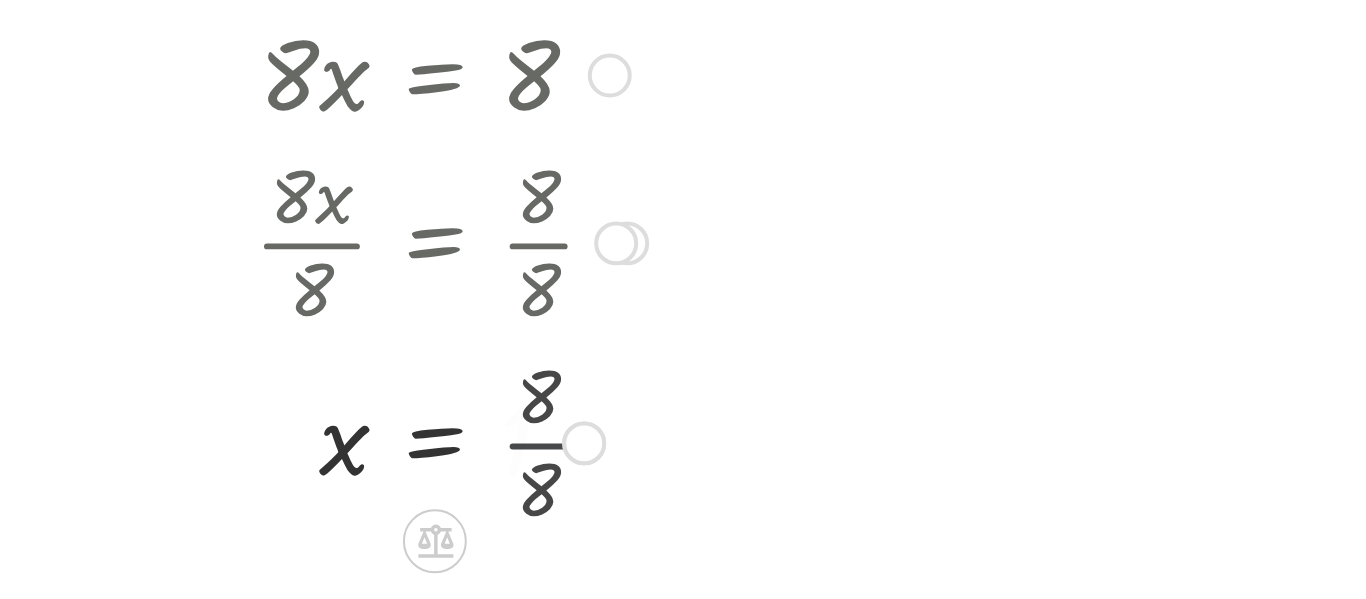 click at bounding box center [365, 412] 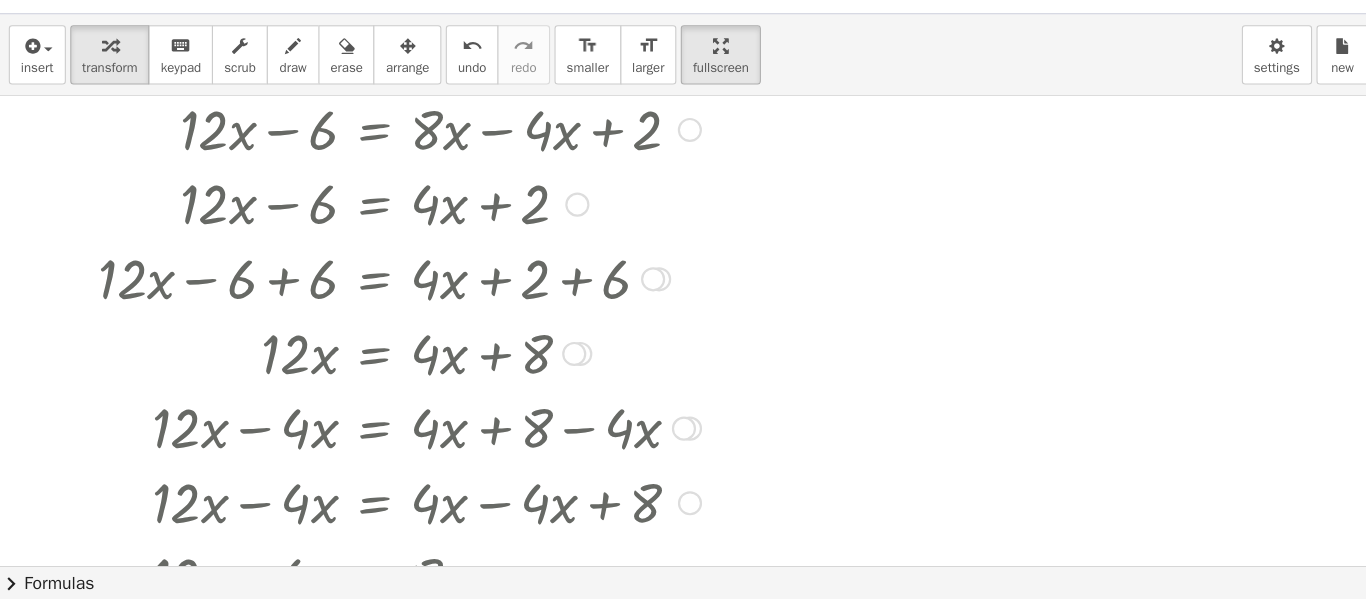 scroll, scrollTop: 119, scrollLeft: 0, axis: vertical 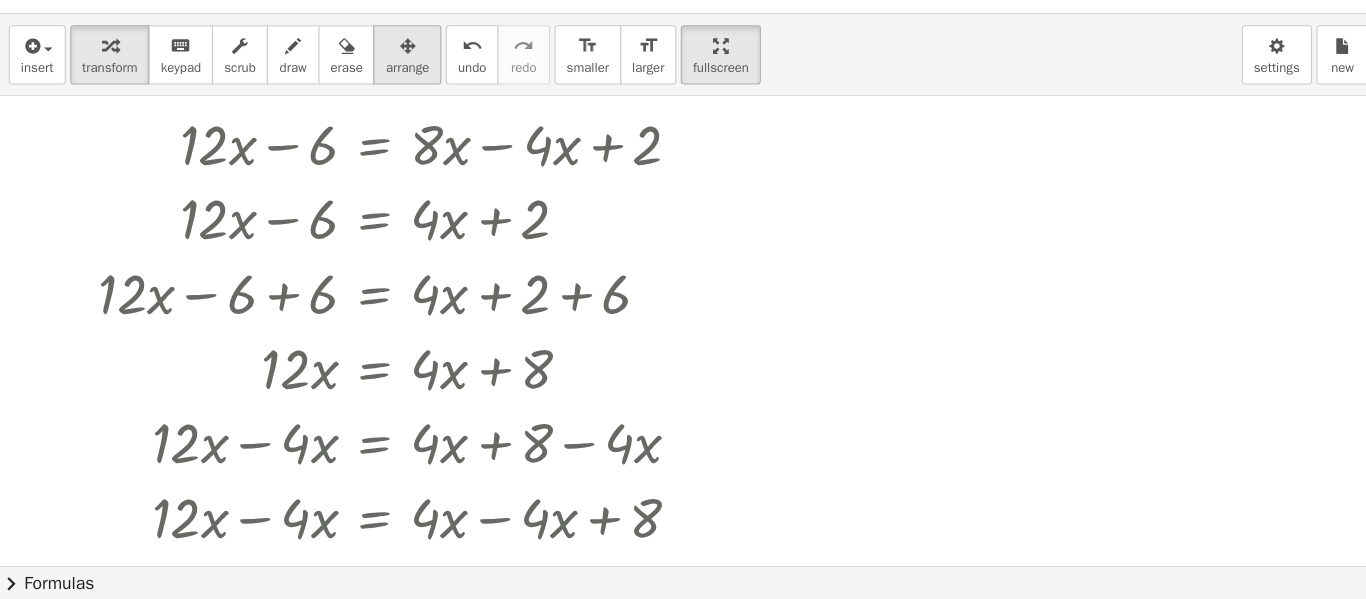 click on "arrange" at bounding box center [373, 114] 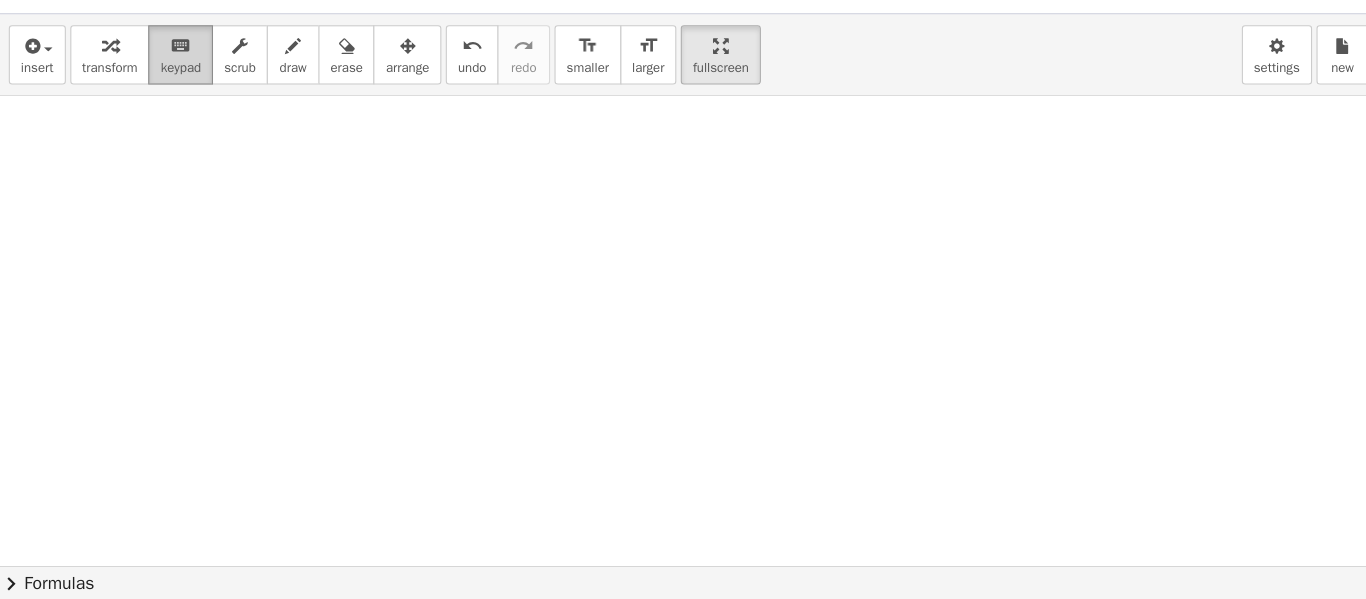 click on "keyboard" at bounding box center (166, 94) 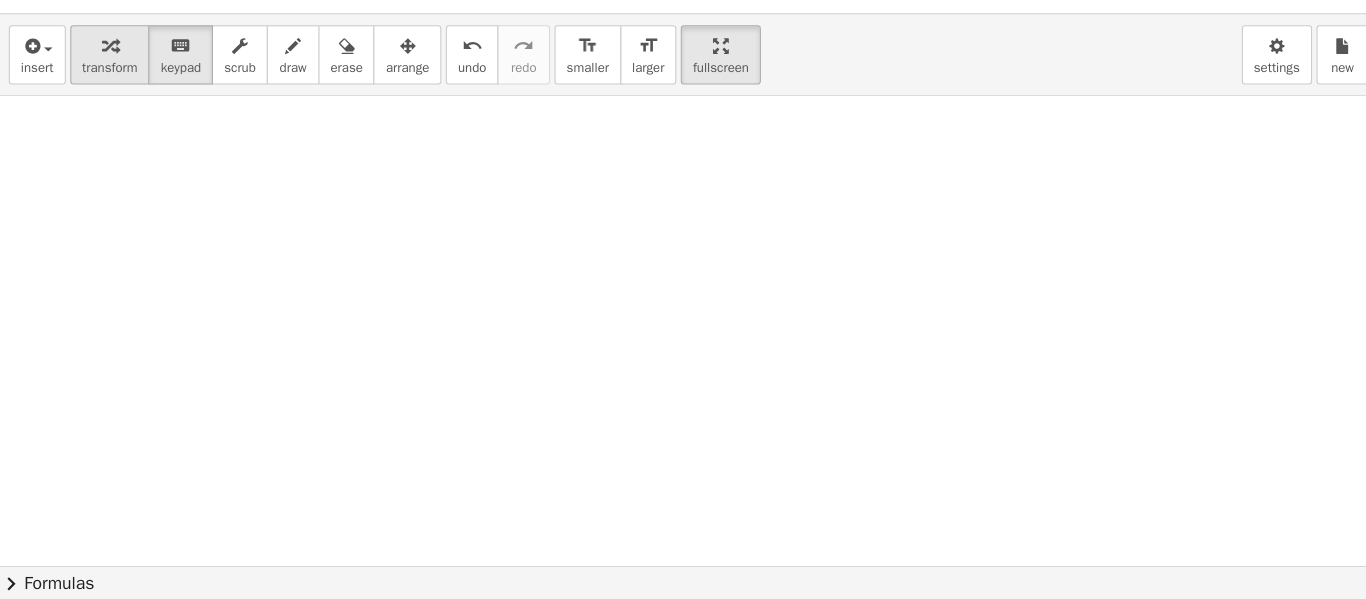 click at bounding box center [102, 93] 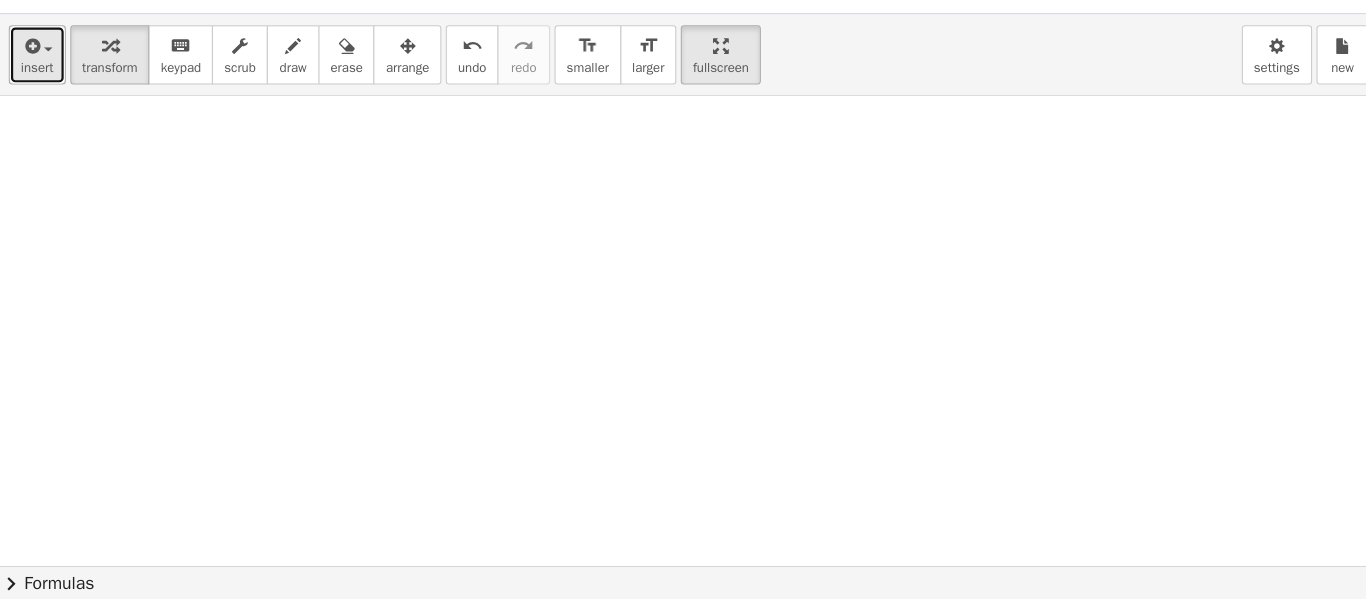 click at bounding box center (41, 96) 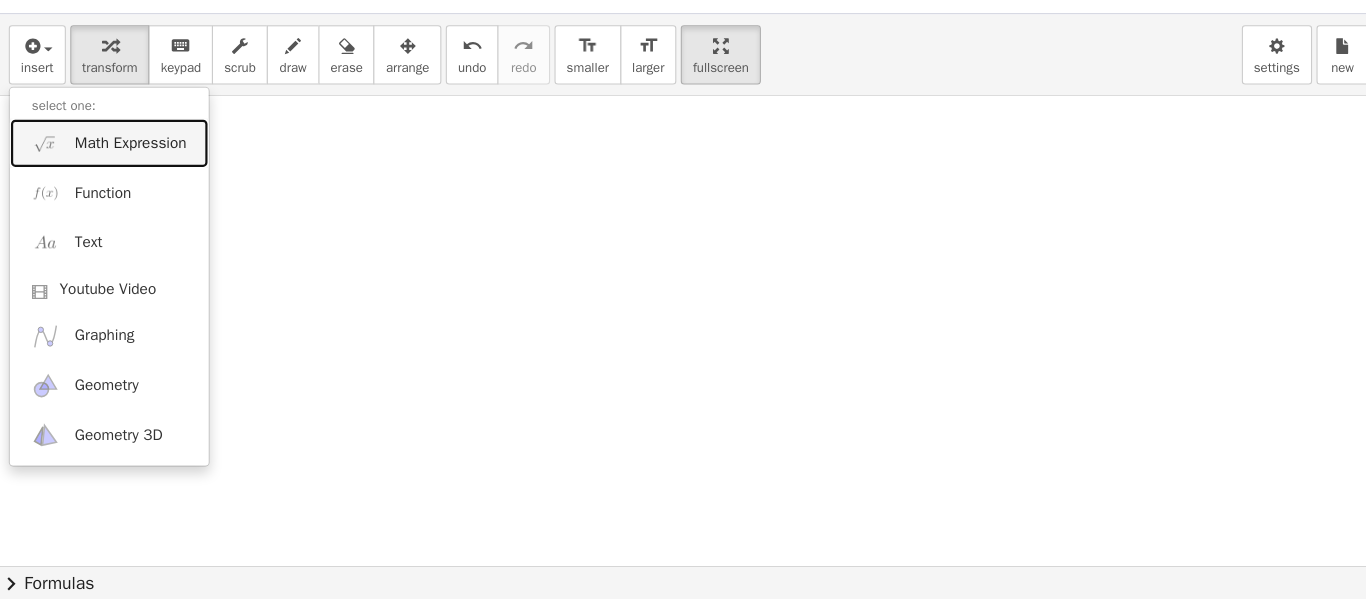 click on "Math Expression" at bounding box center [101, 182] 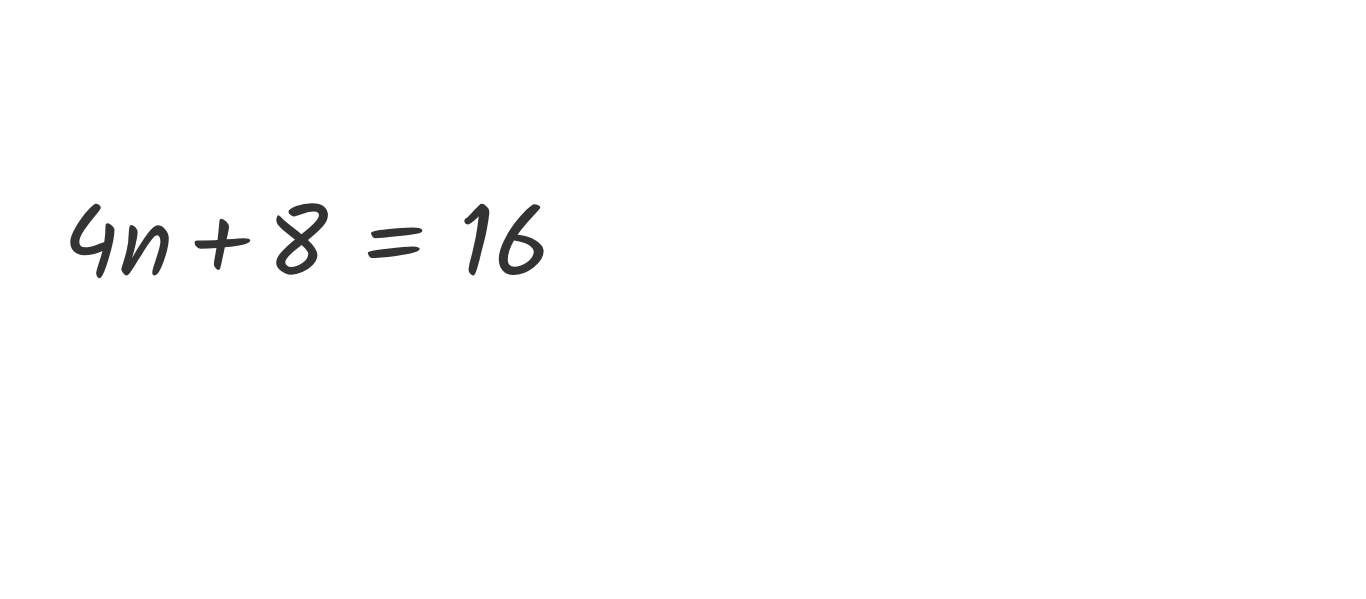scroll, scrollTop: 52, scrollLeft: 0, axis: vertical 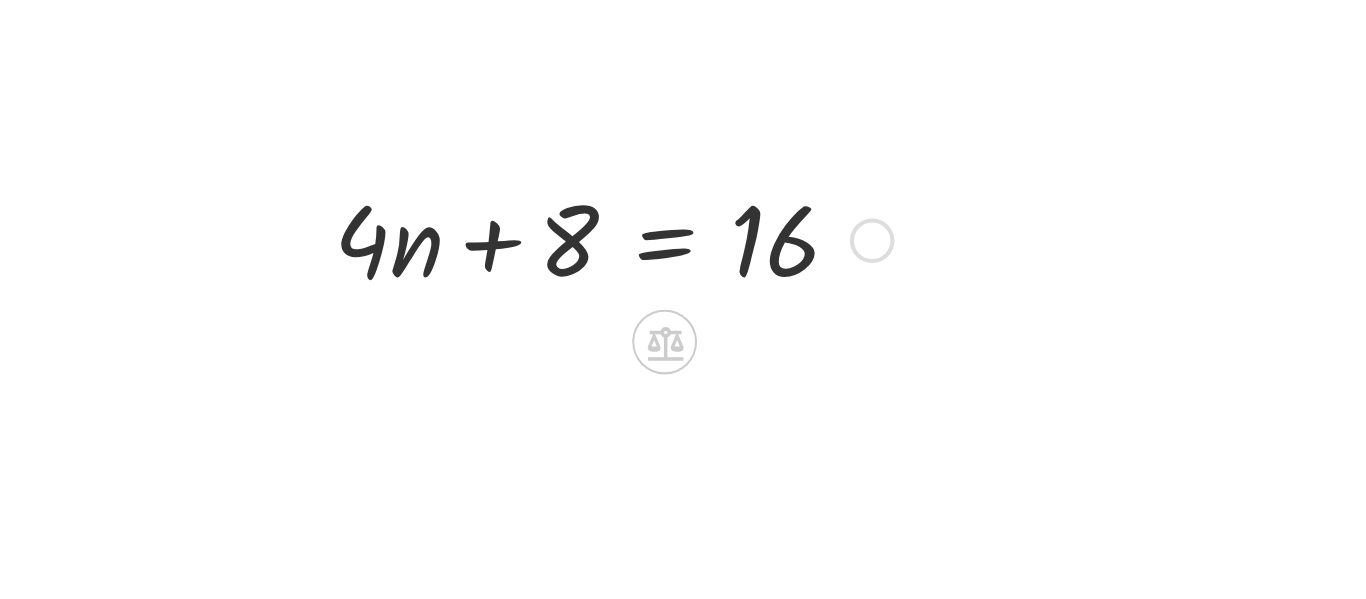 click 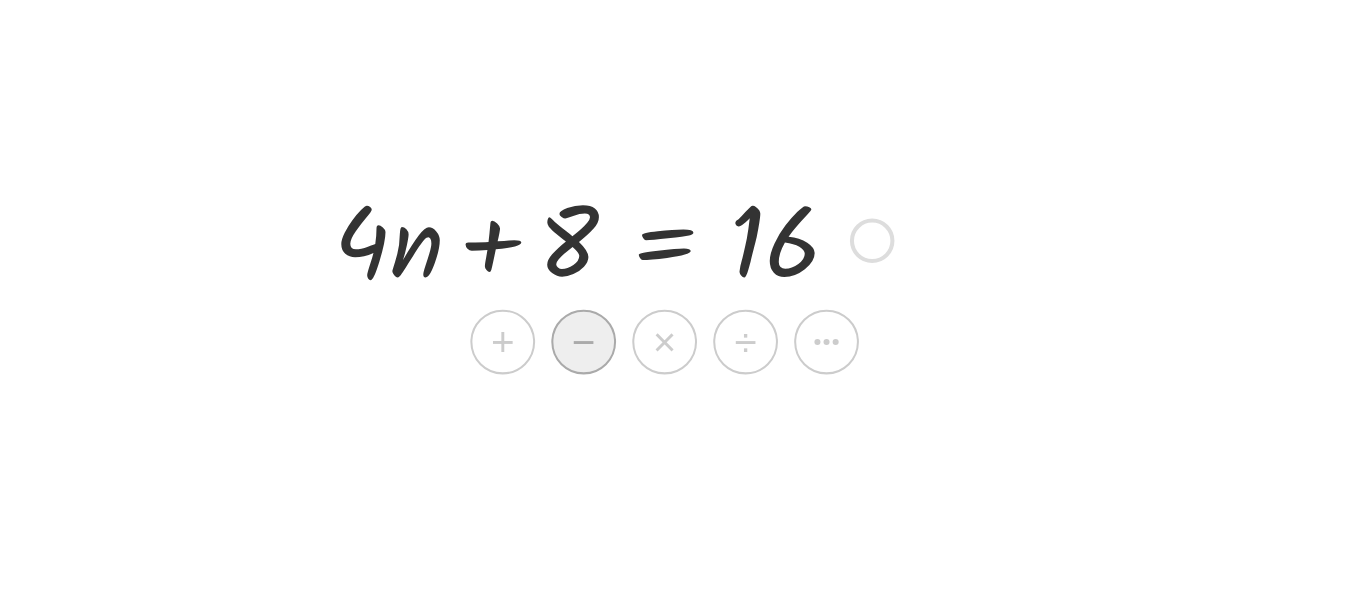 click on "−" at bounding box center (289, 341) 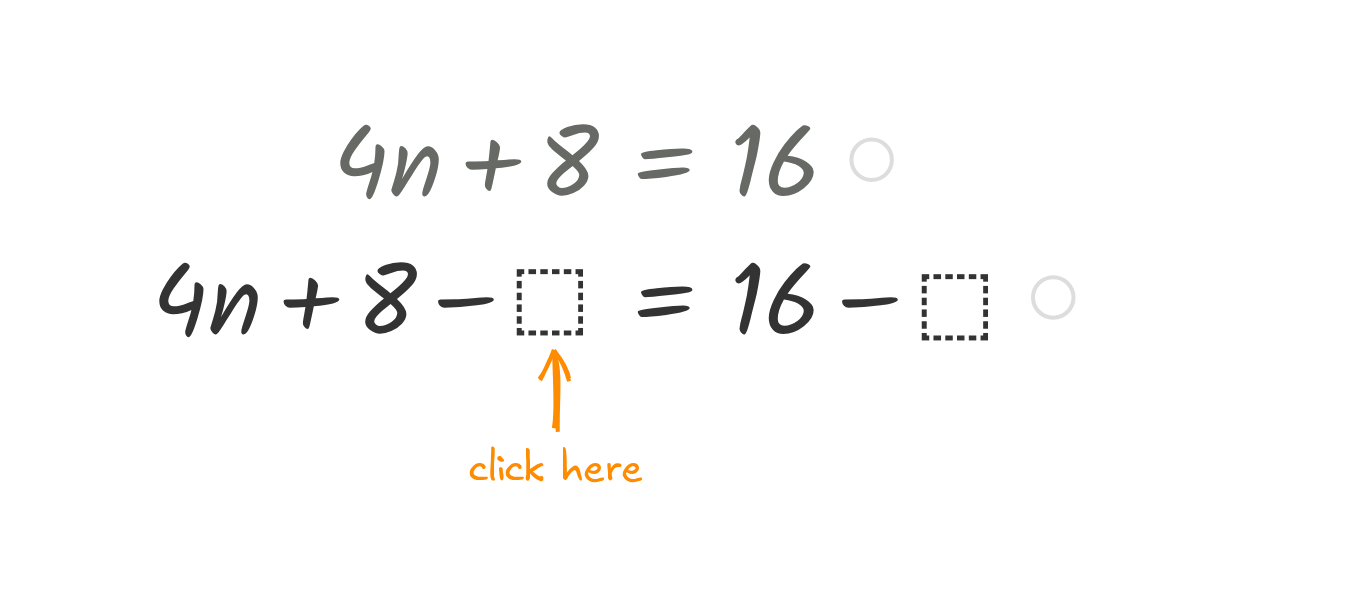 scroll, scrollTop: 91, scrollLeft: 0, axis: vertical 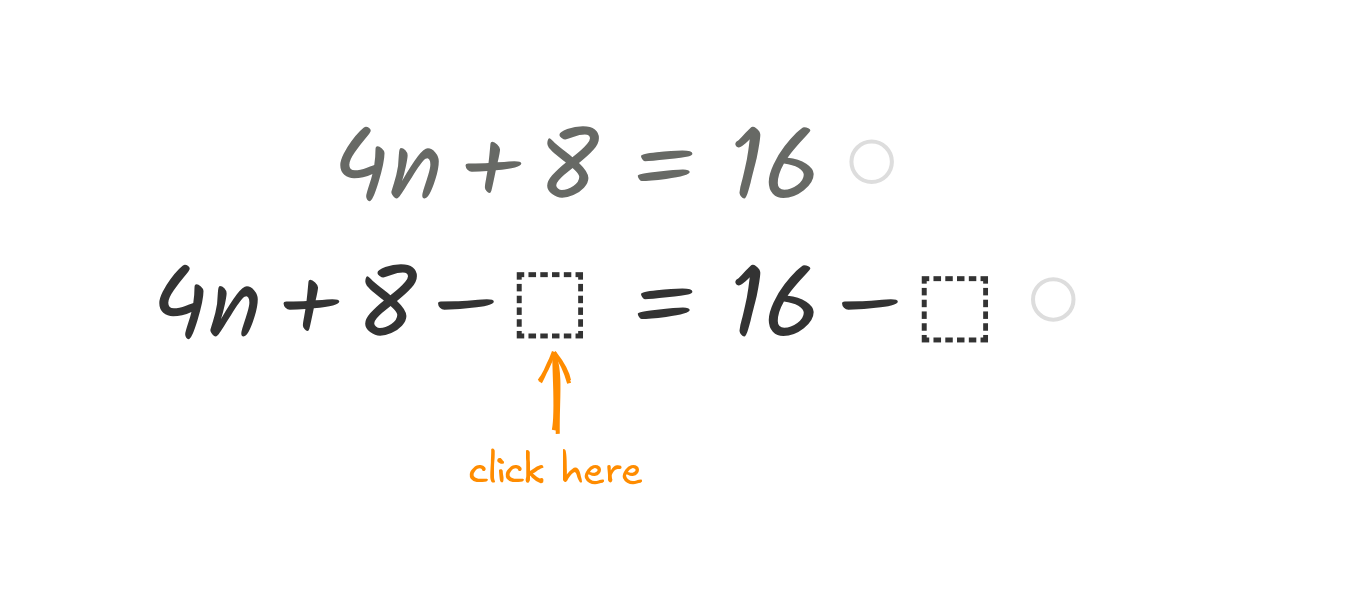click at bounding box center [302, 318] 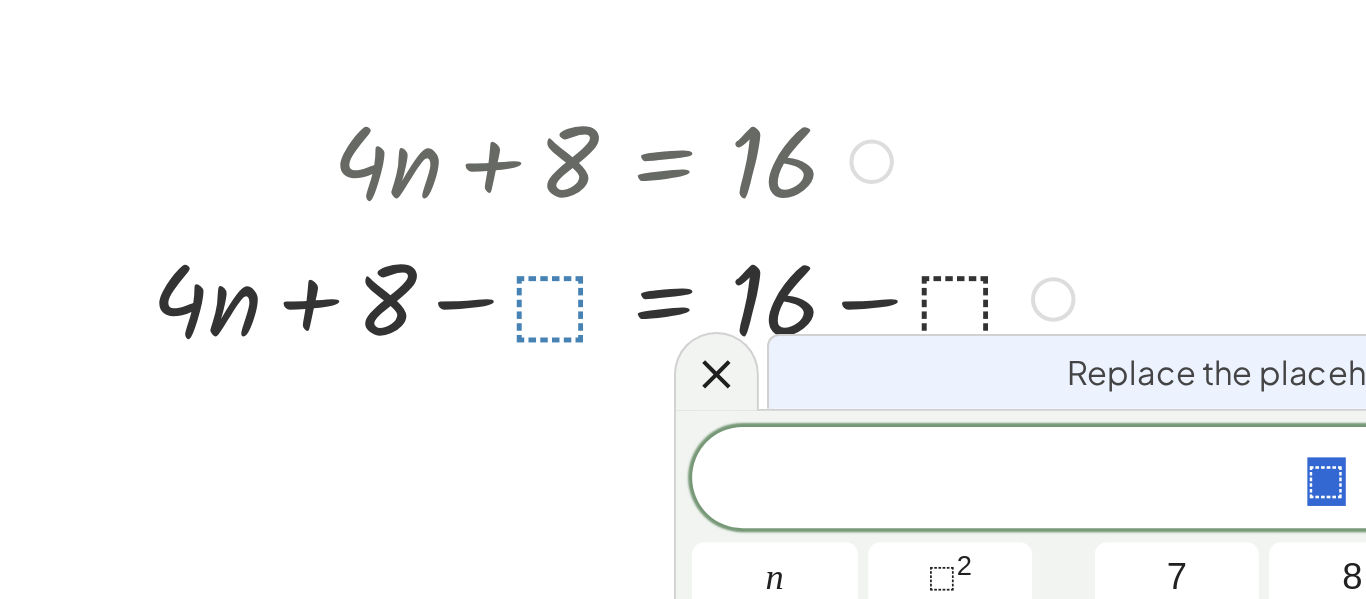 scroll, scrollTop: 133, scrollLeft: 0, axis: vertical 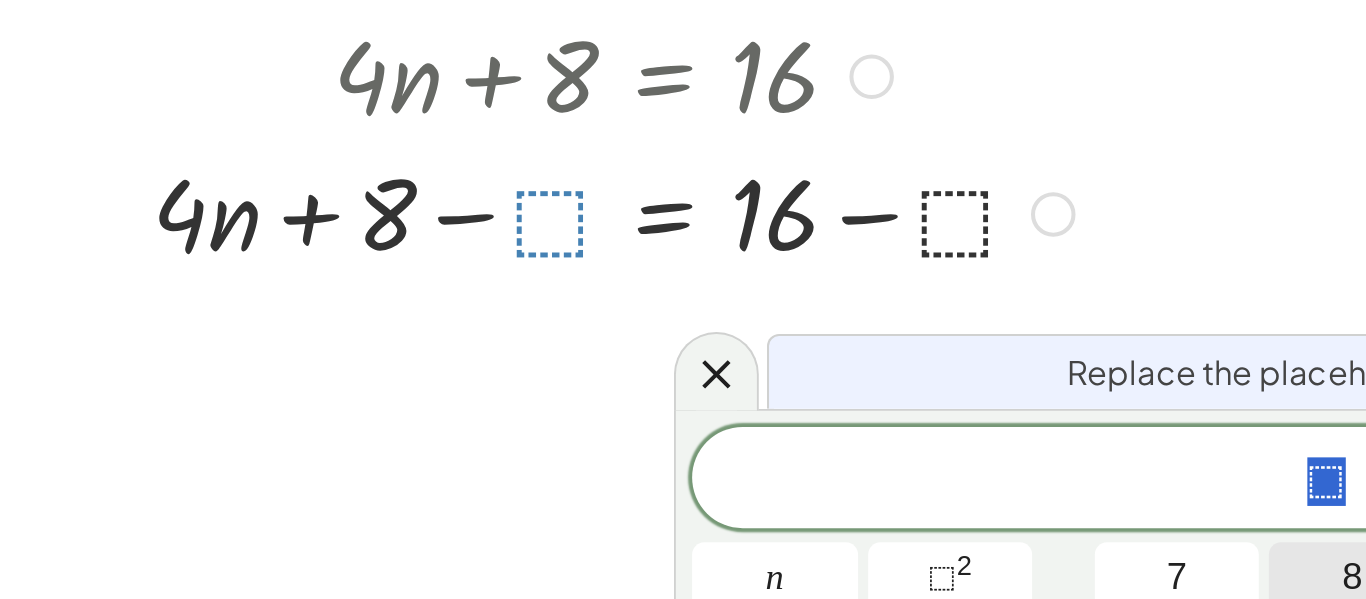 click on "8" at bounding box center [668, 457] 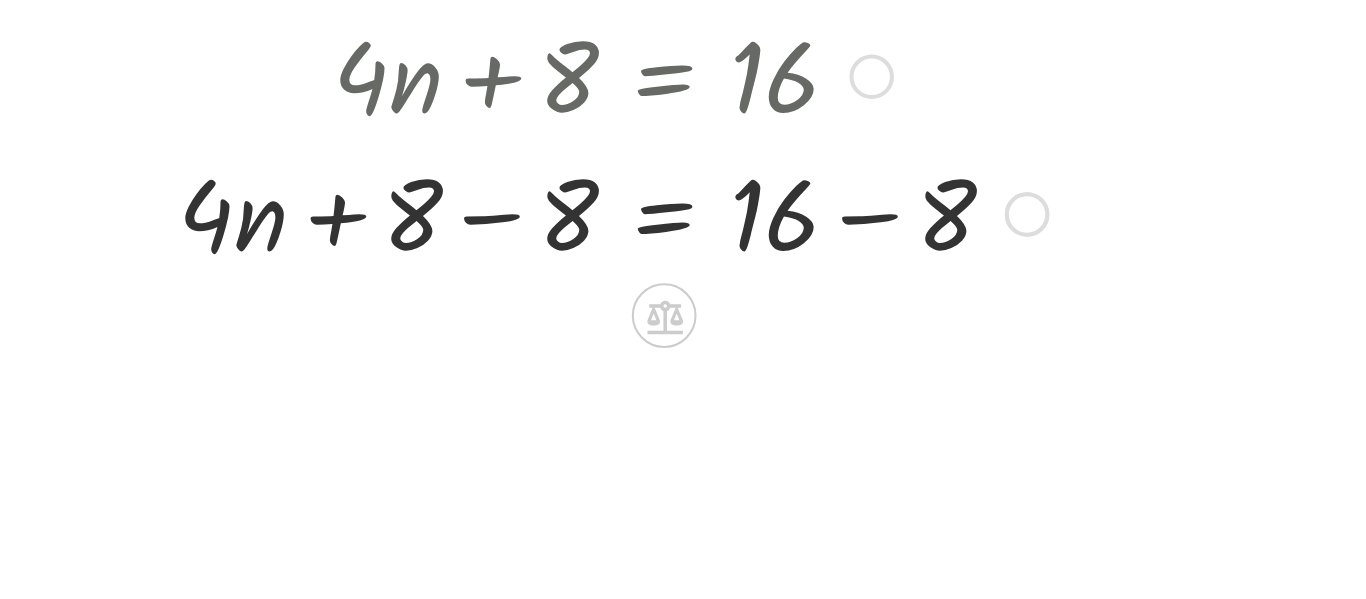 click at bounding box center [303, 276] 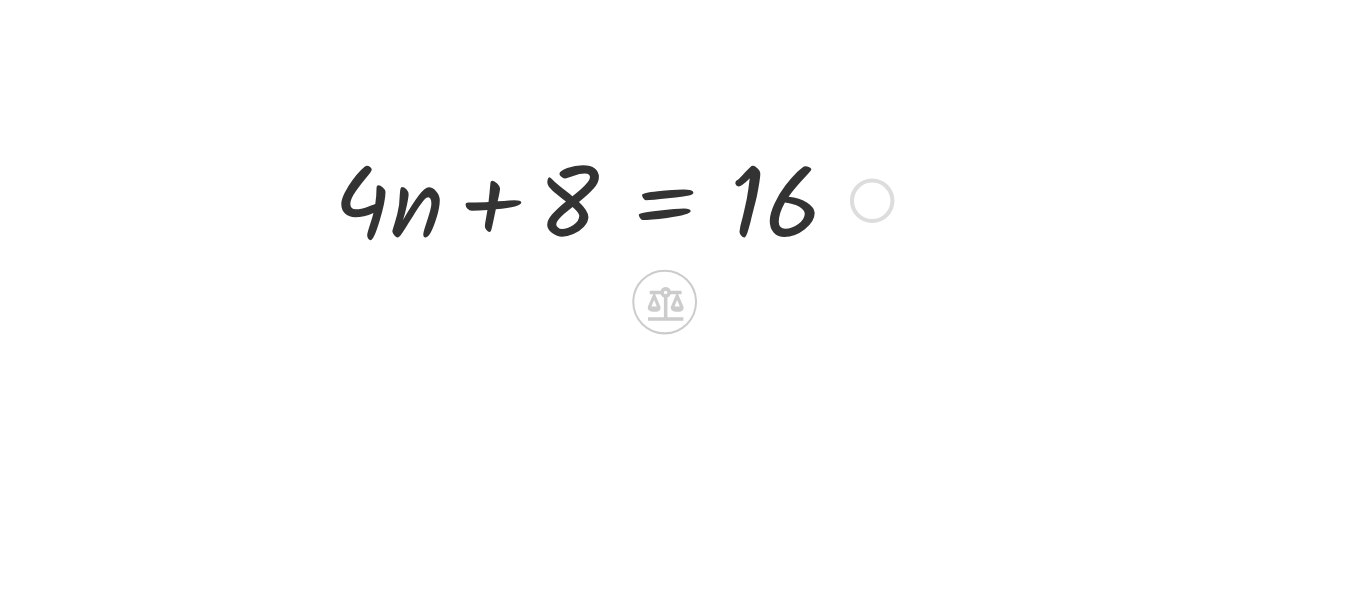 scroll, scrollTop: 69, scrollLeft: 0, axis: vertical 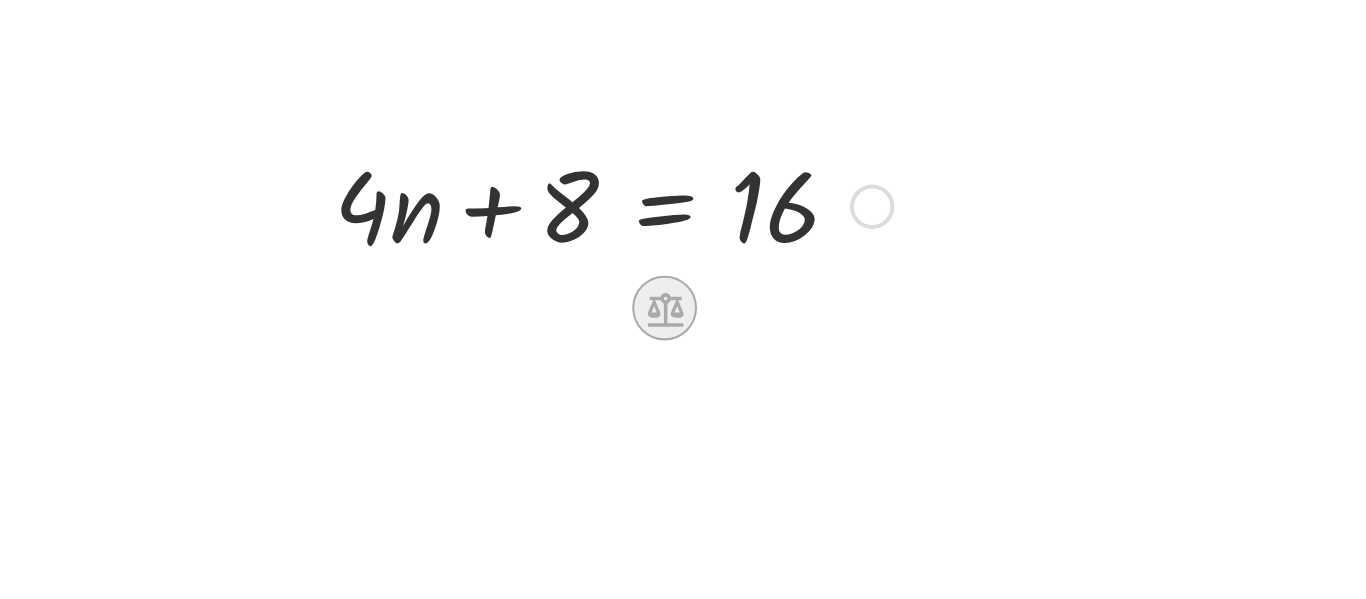 click 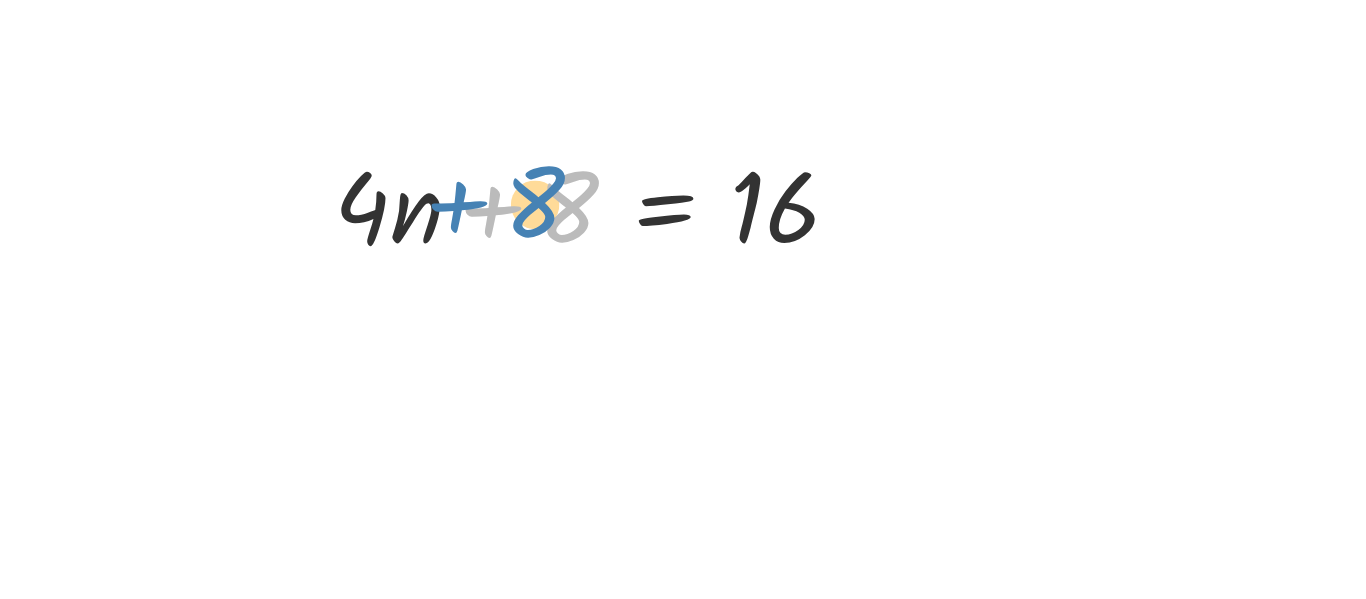 drag, startPoint x: 275, startPoint y: 272, endPoint x: 258, endPoint y: 281, distance: 19.235384 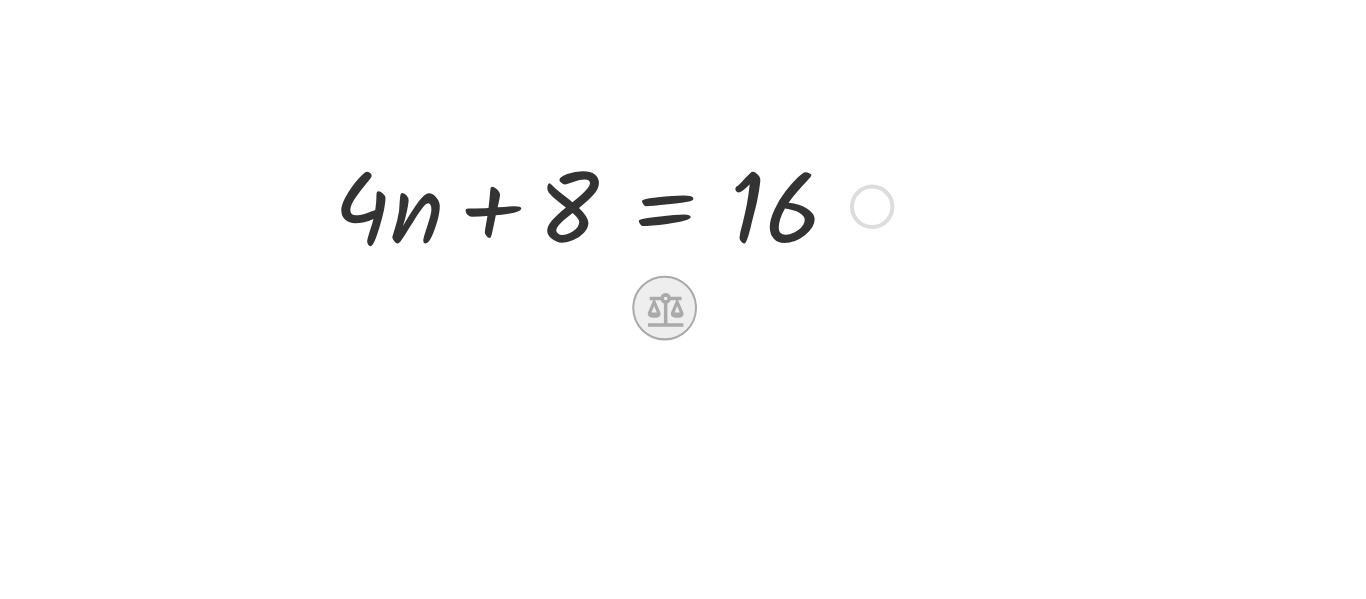 click 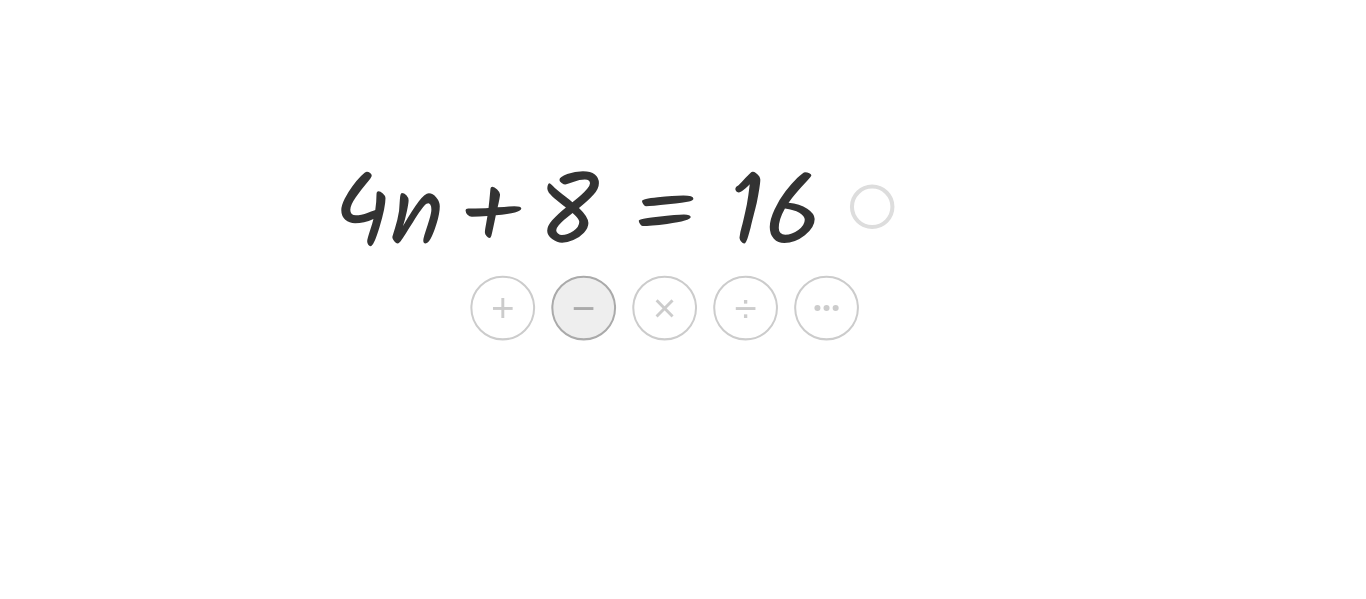click on "−" at bounding box center [289, 324] 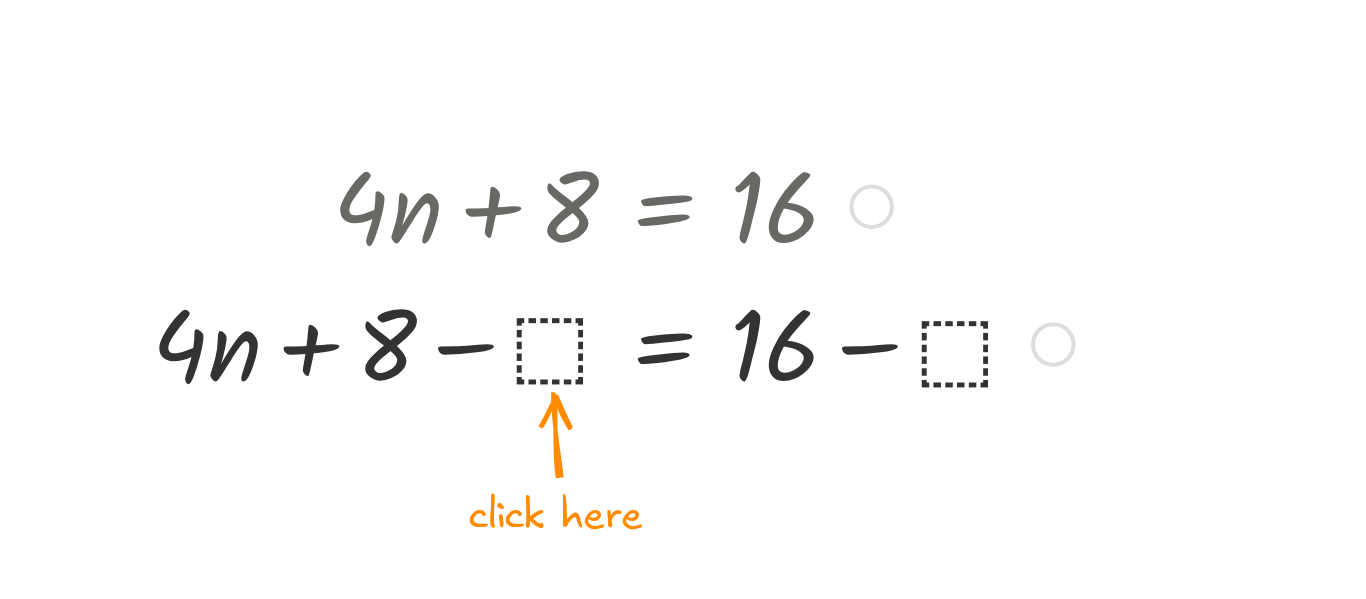 click at bounding box center (302, 340) 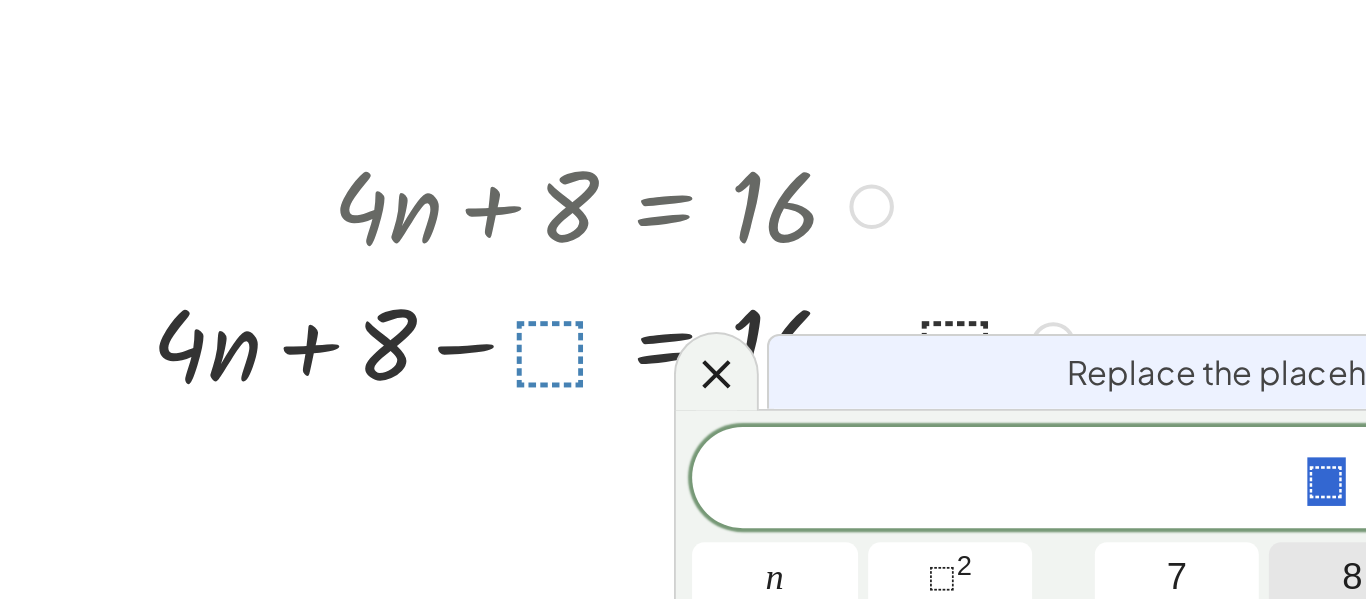 click on "8" at bounding box center (668, 457) 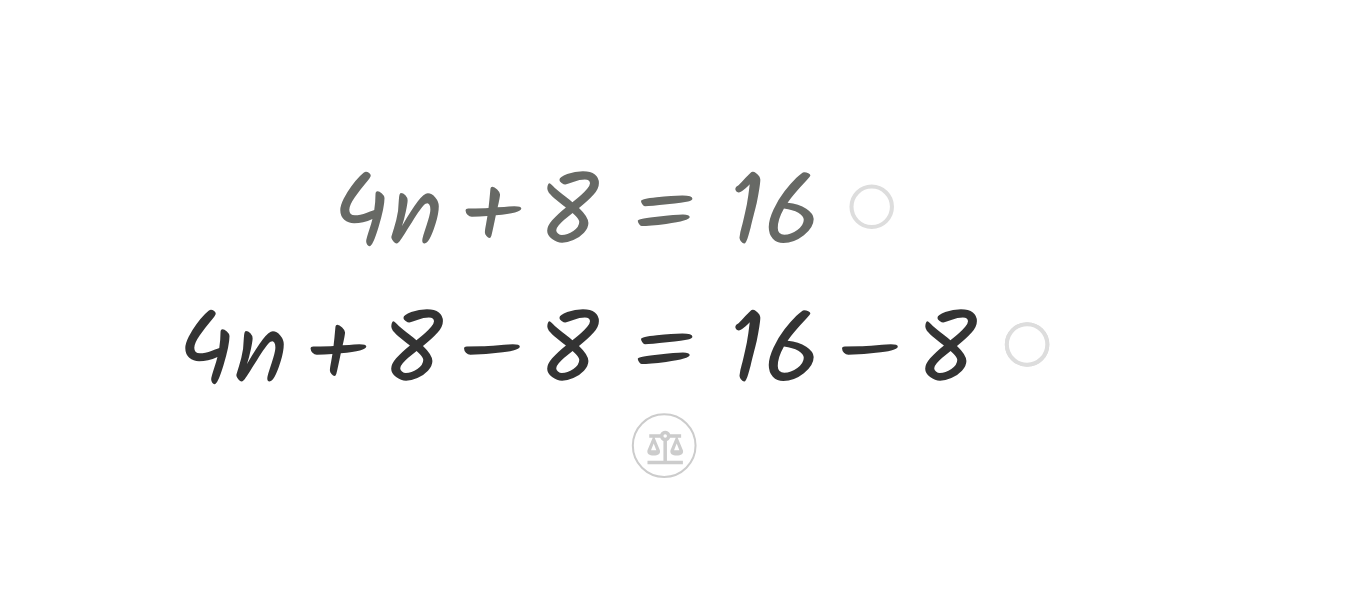 click at bounding box center [303, 340] 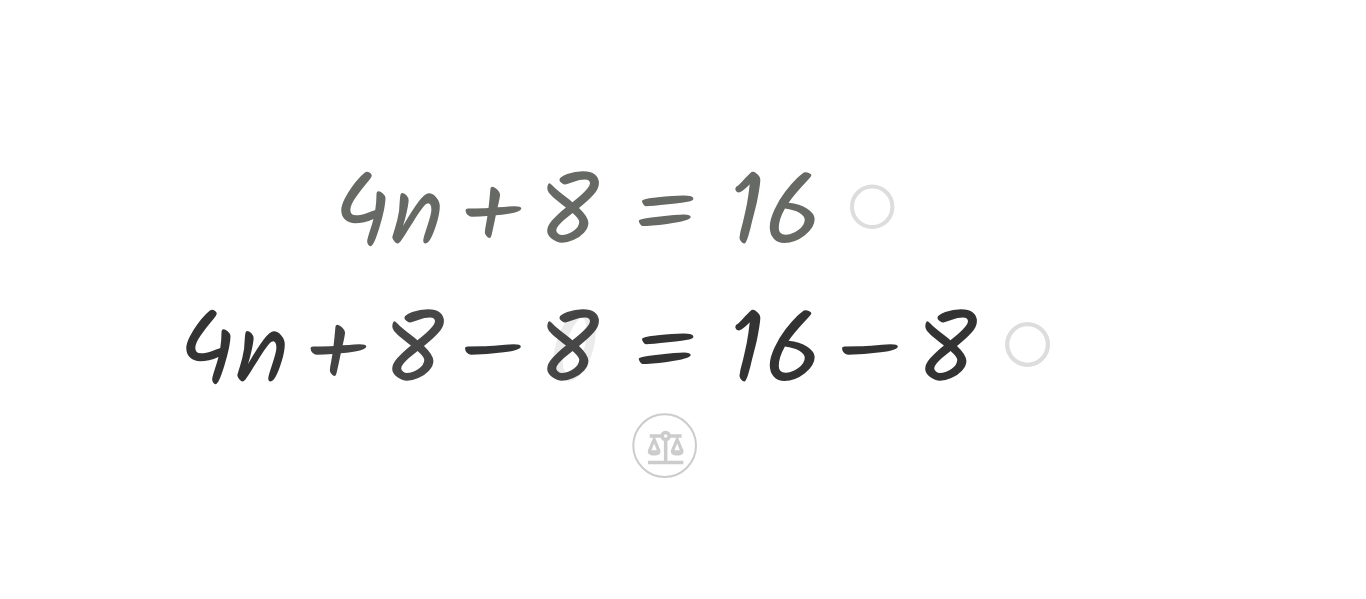 click at bounding box center [341, 340] 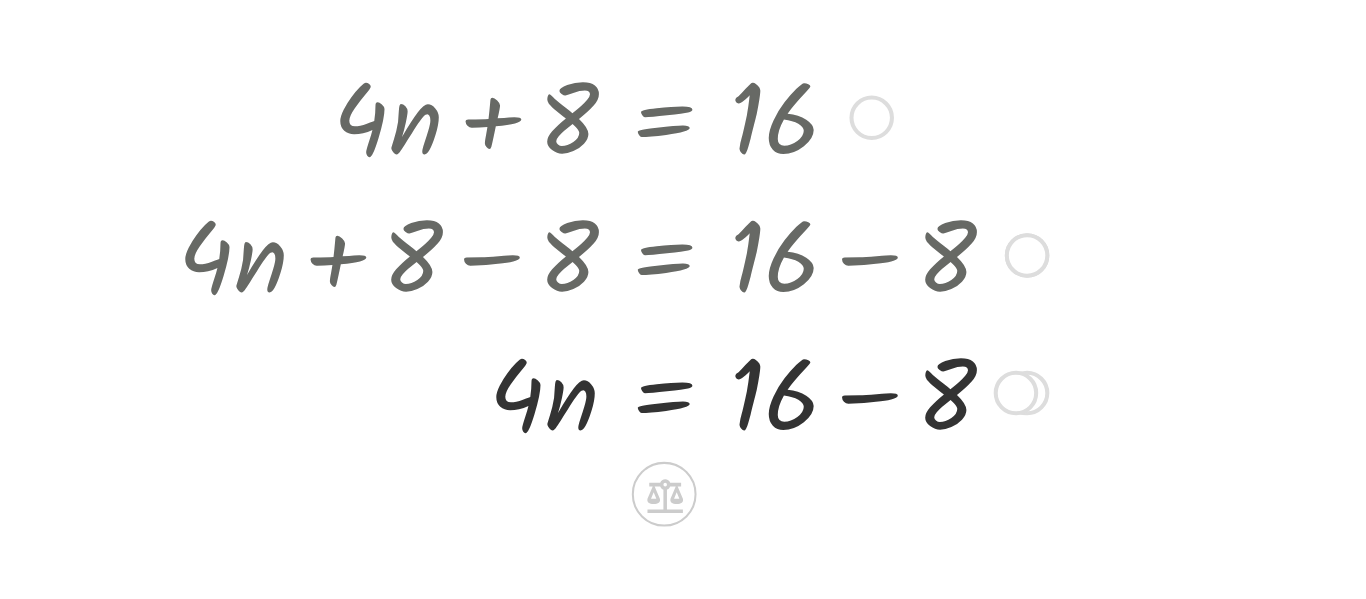 scroll, scrollTop: 127, scrollLeft: 0, axis: vertical 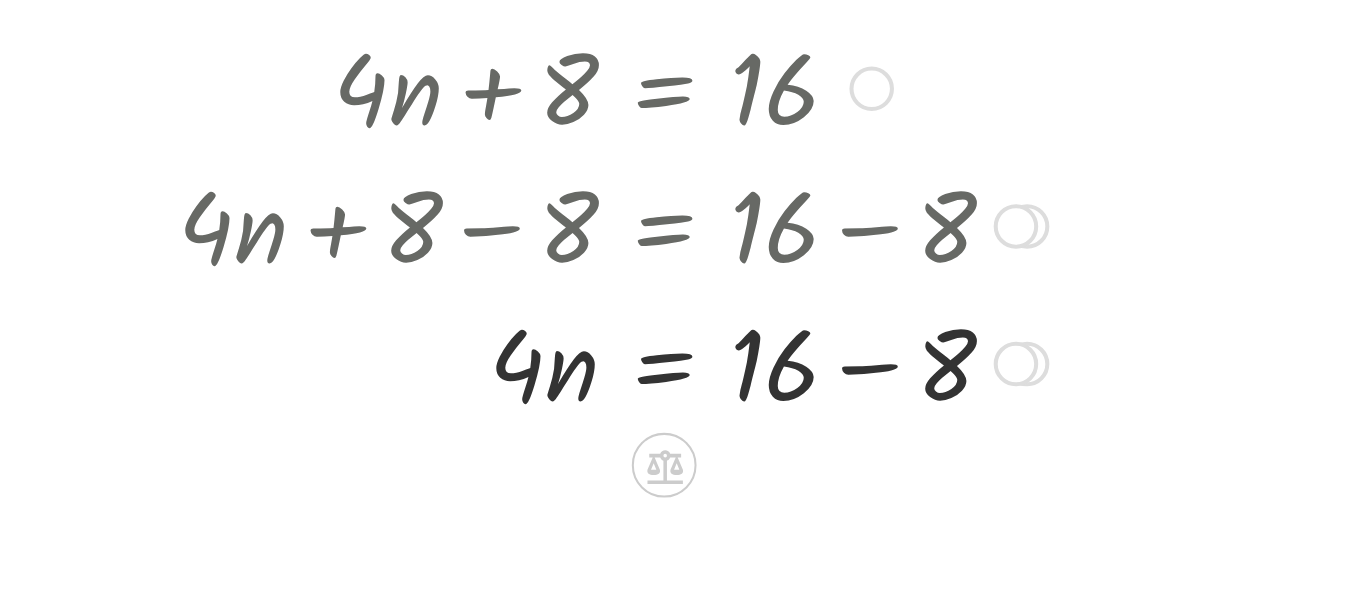 click at bounding box center (303, 350) 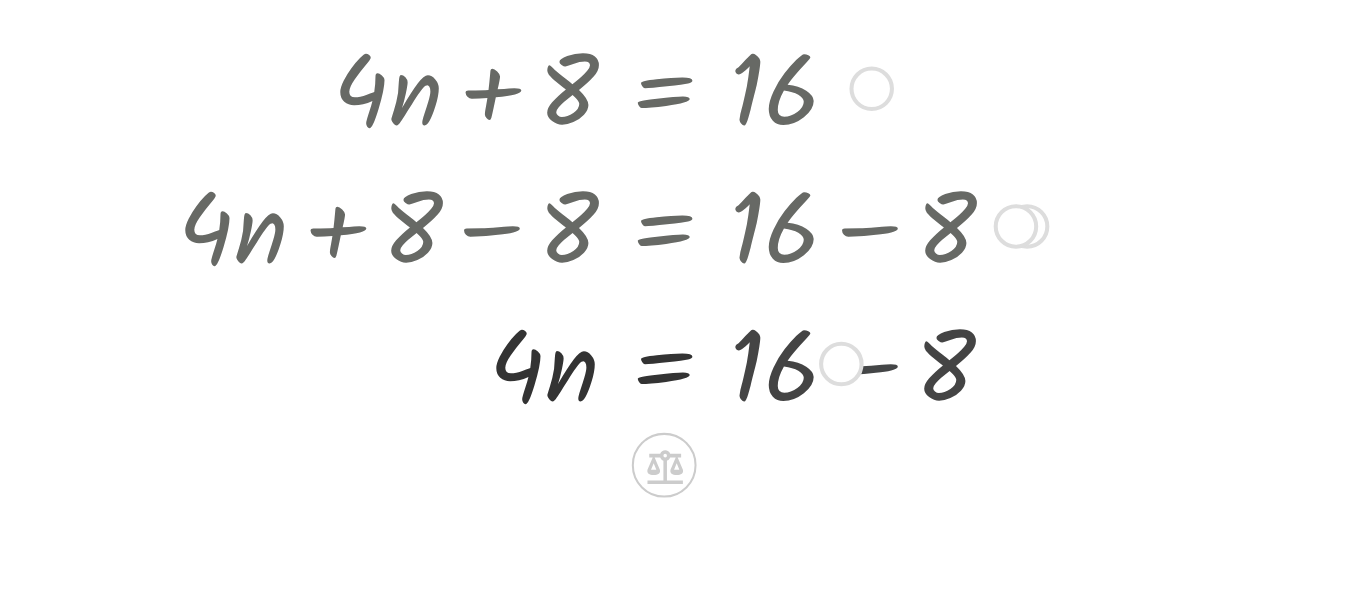 click at bounding box center [303, 350] 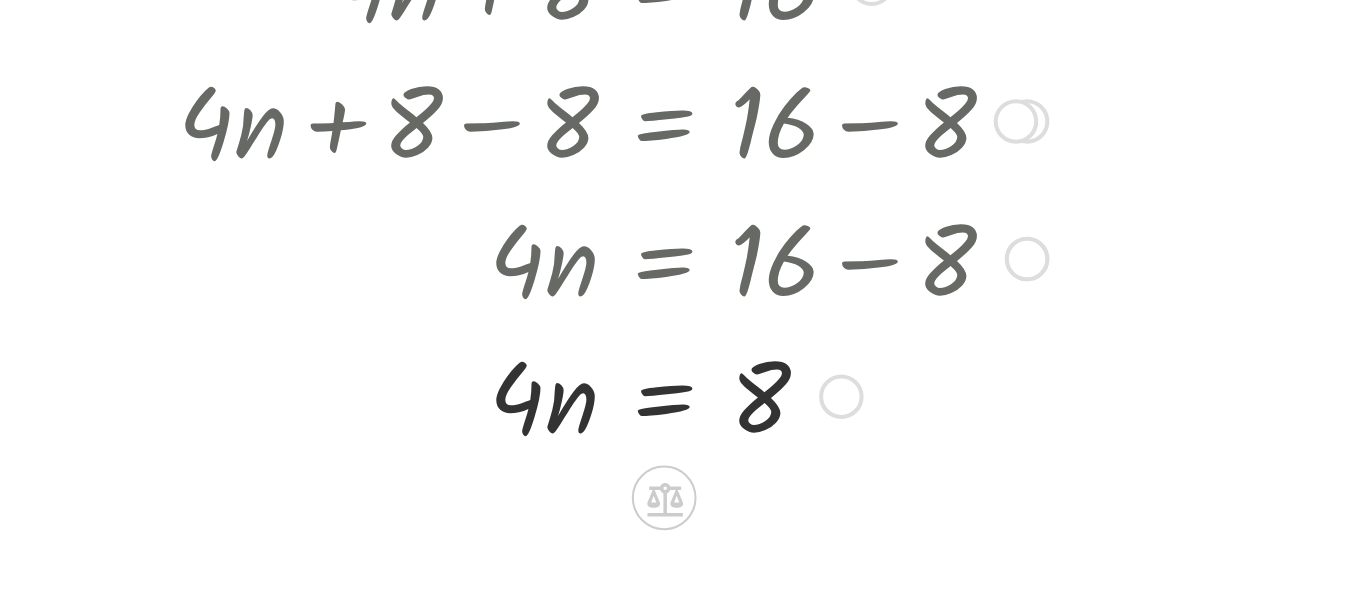 scroll, scrollTop: 180, scrollLeft: 0, axis: vertical 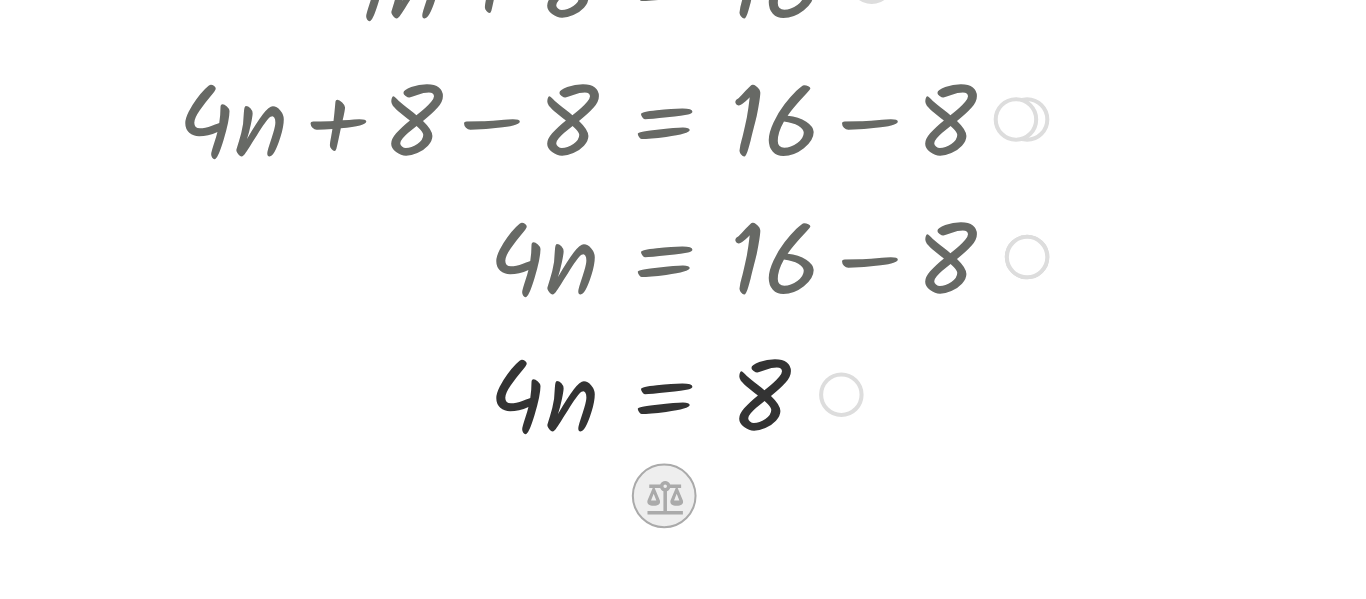 click 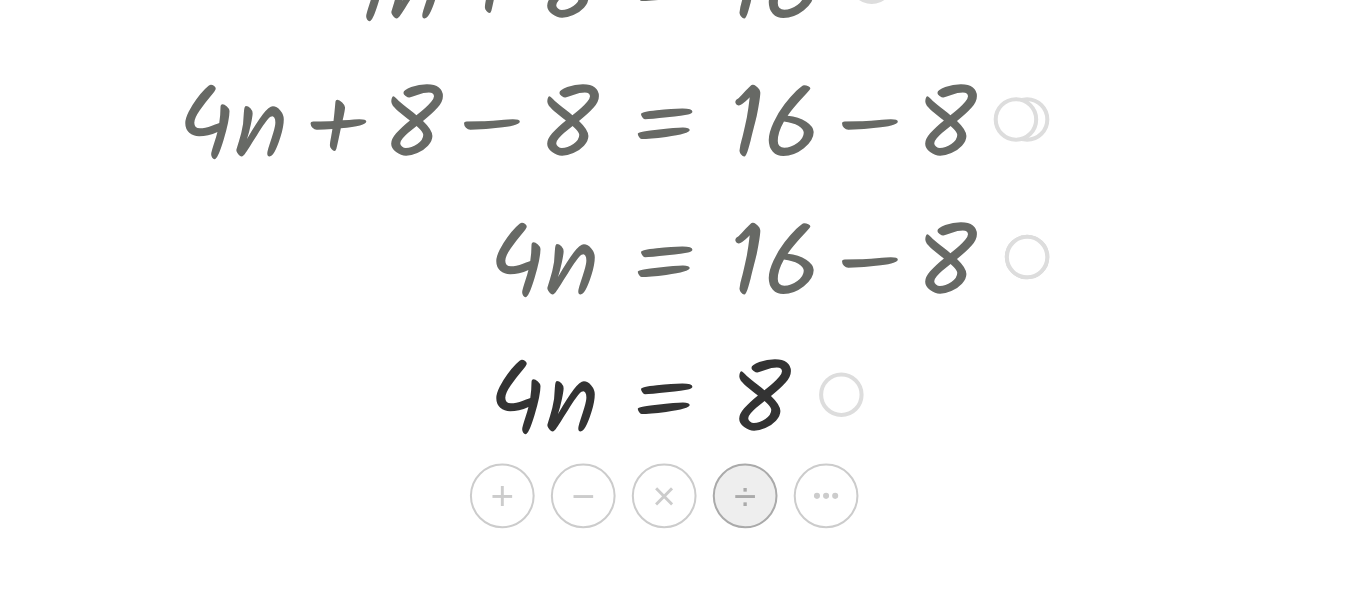 click on "÷" at bounding box center (368, 417) 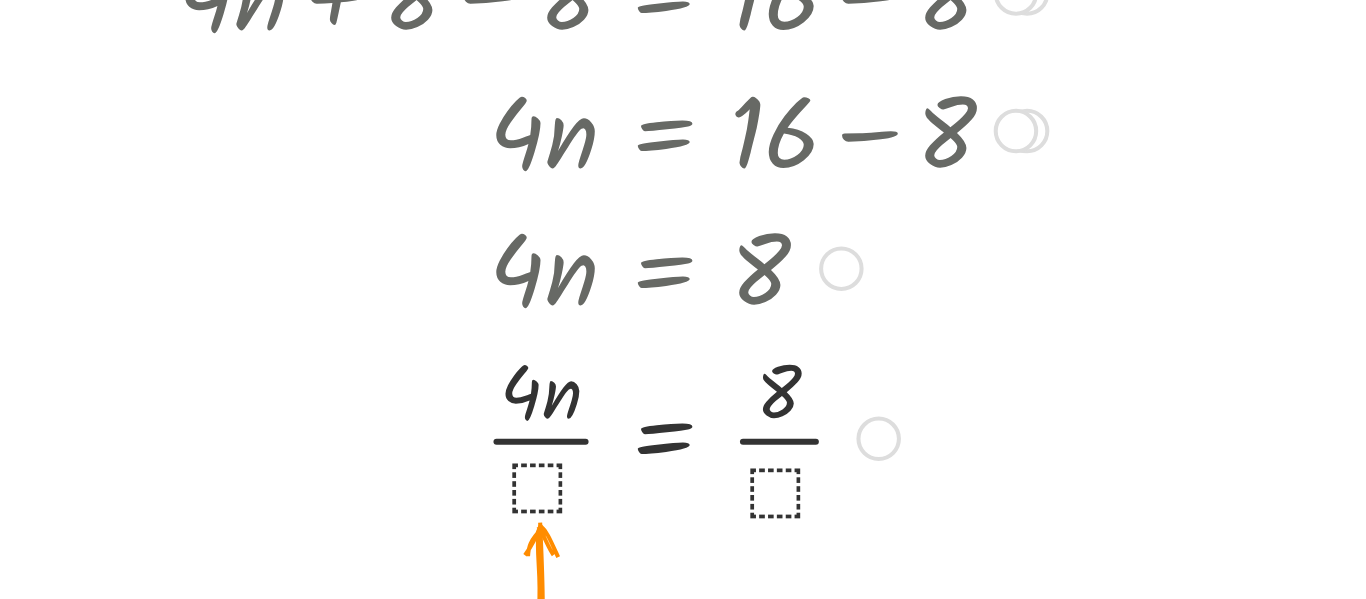 scroll, scrollTop: 247, scrollLeft: 0, axis: vertical 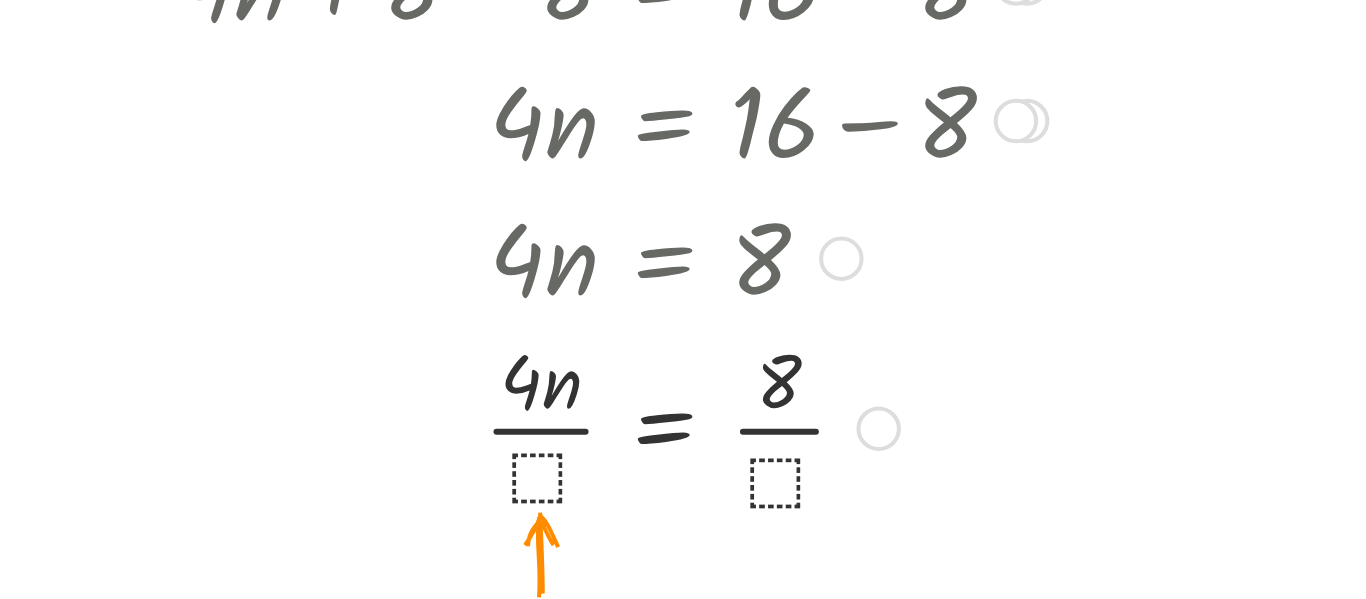 click at bounding box center (303, 382) 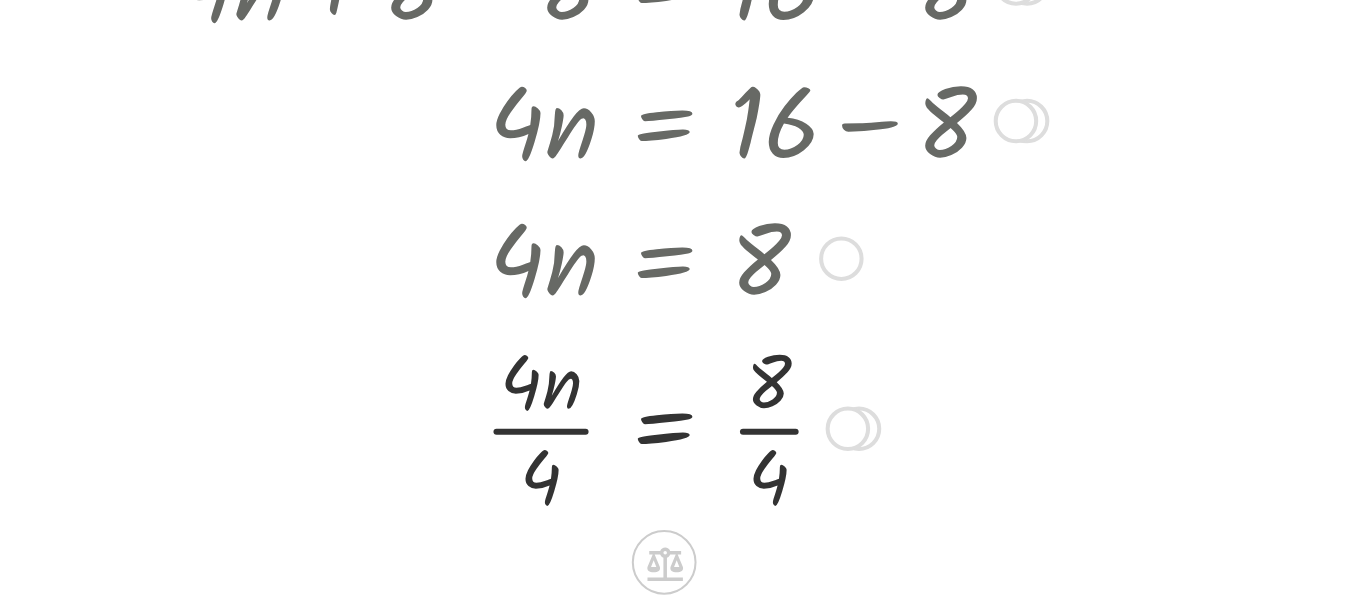 click at bounding box center [303, 382] 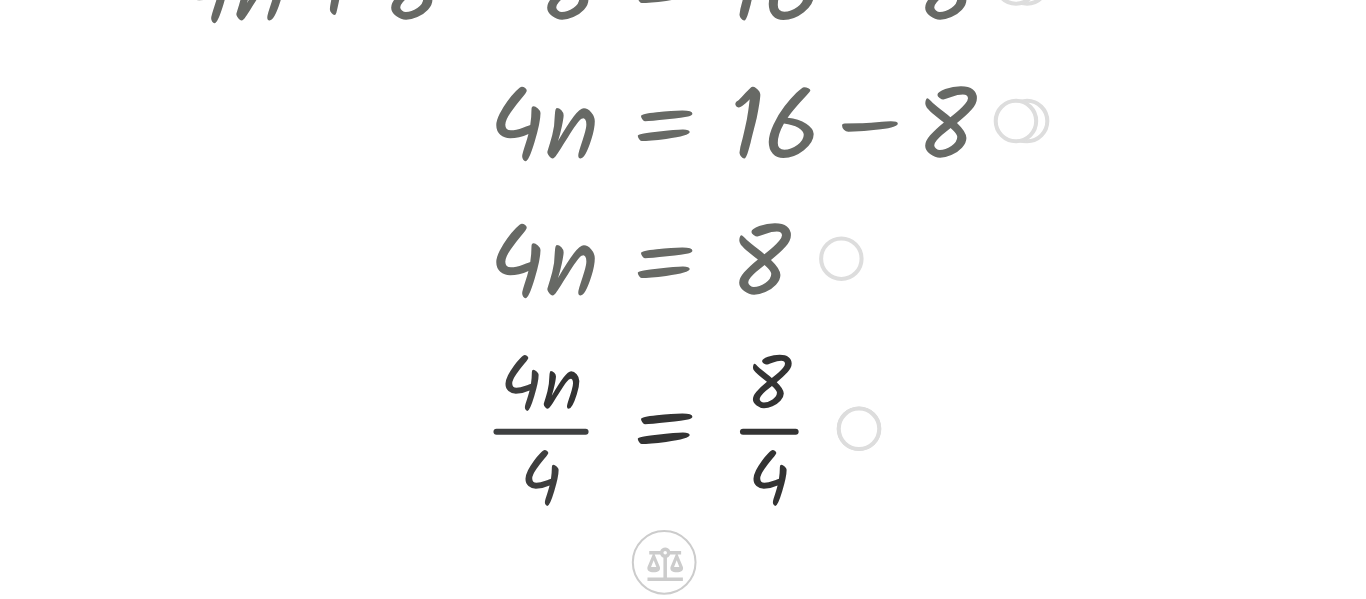 click at bounding box center (303, 382) 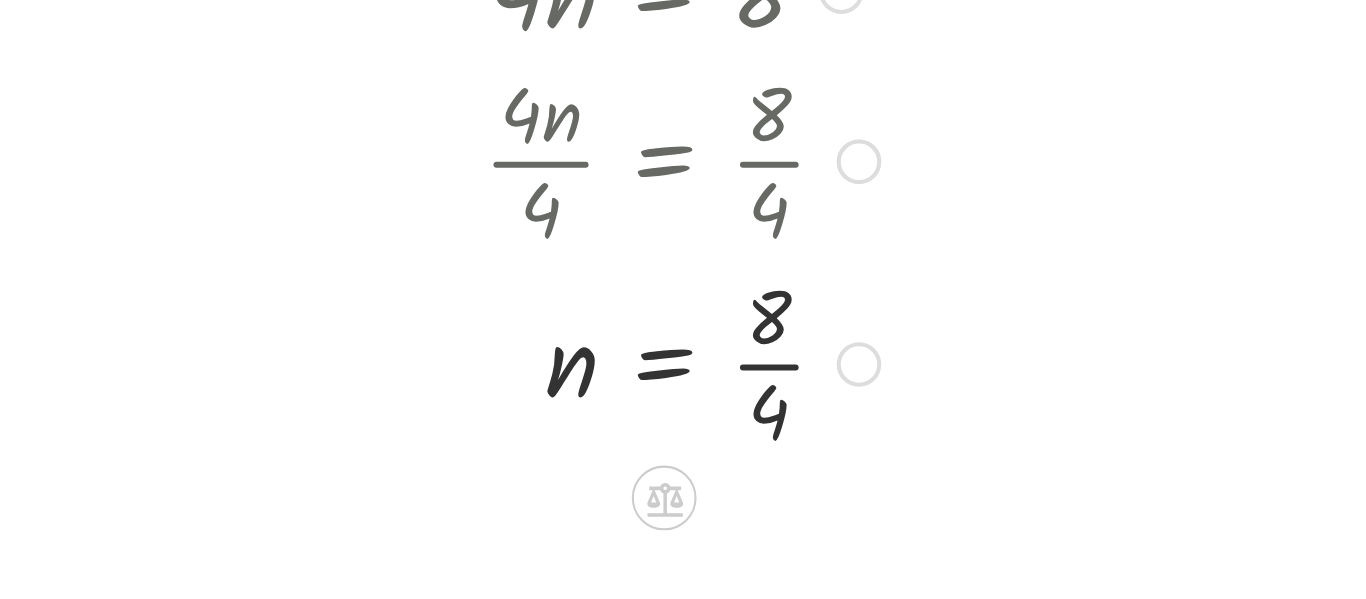 scroll, scrollTop: 383, scrollLeft: 0, axis: vertical 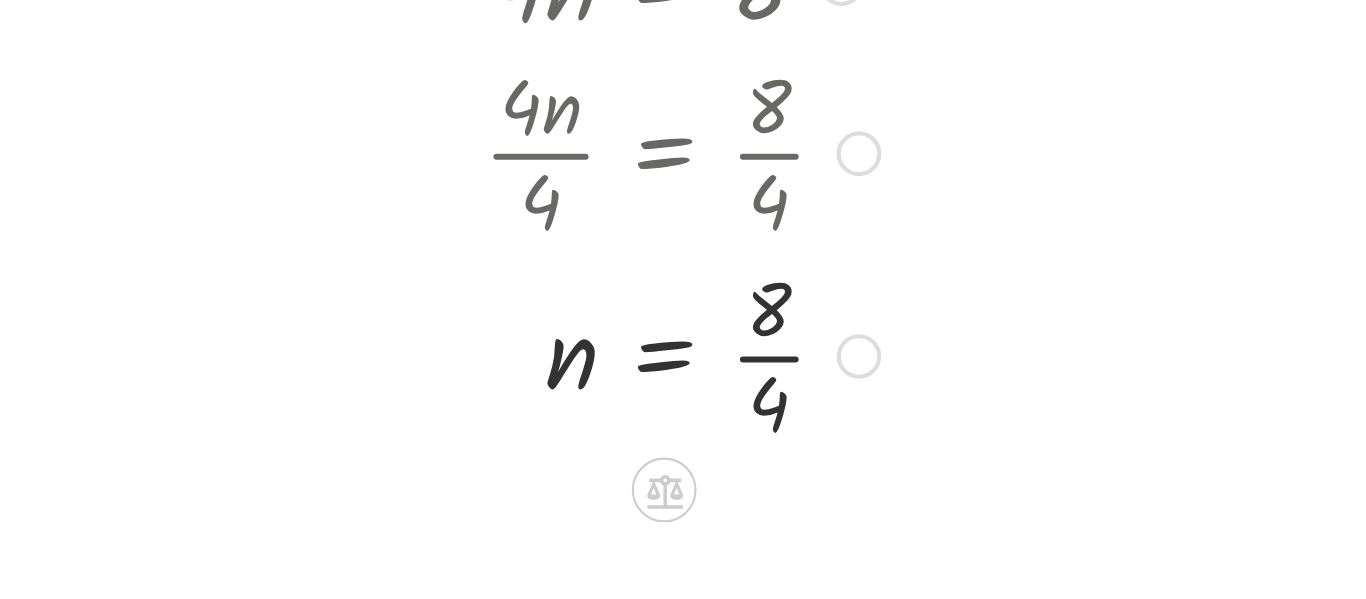 click at bounding box center [303, 346] 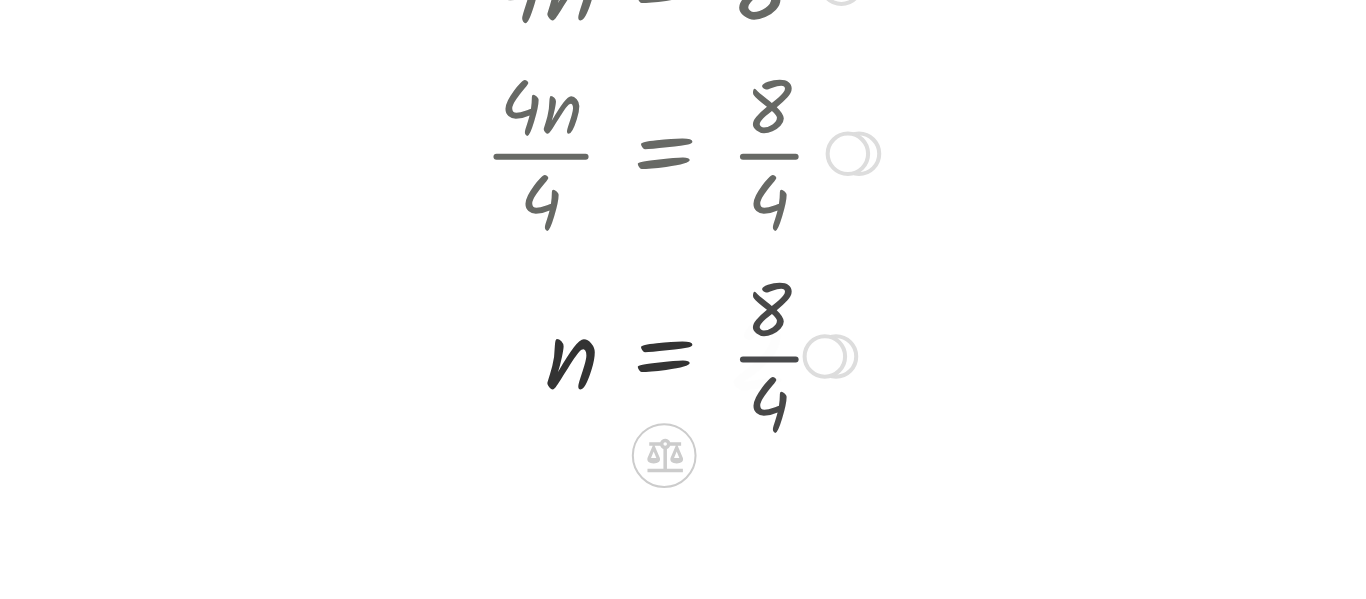 click at bounding box center [303, 346] 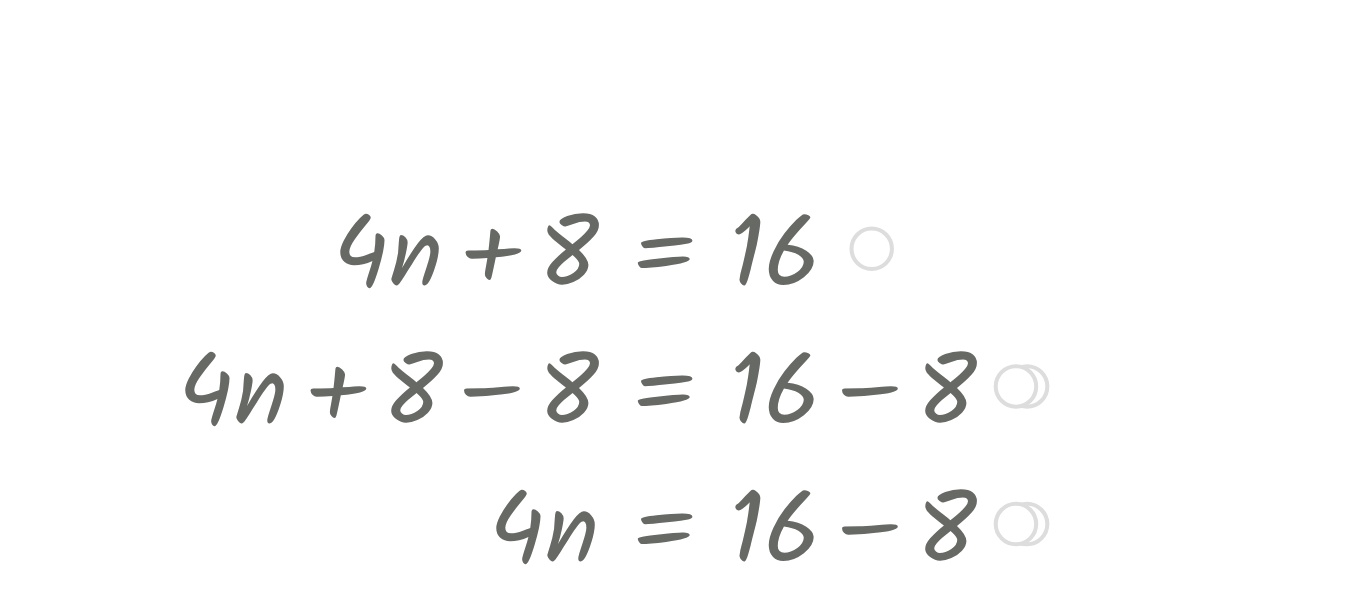 scroll, scrollTop: 0, scrollLeft: 0, axis: both 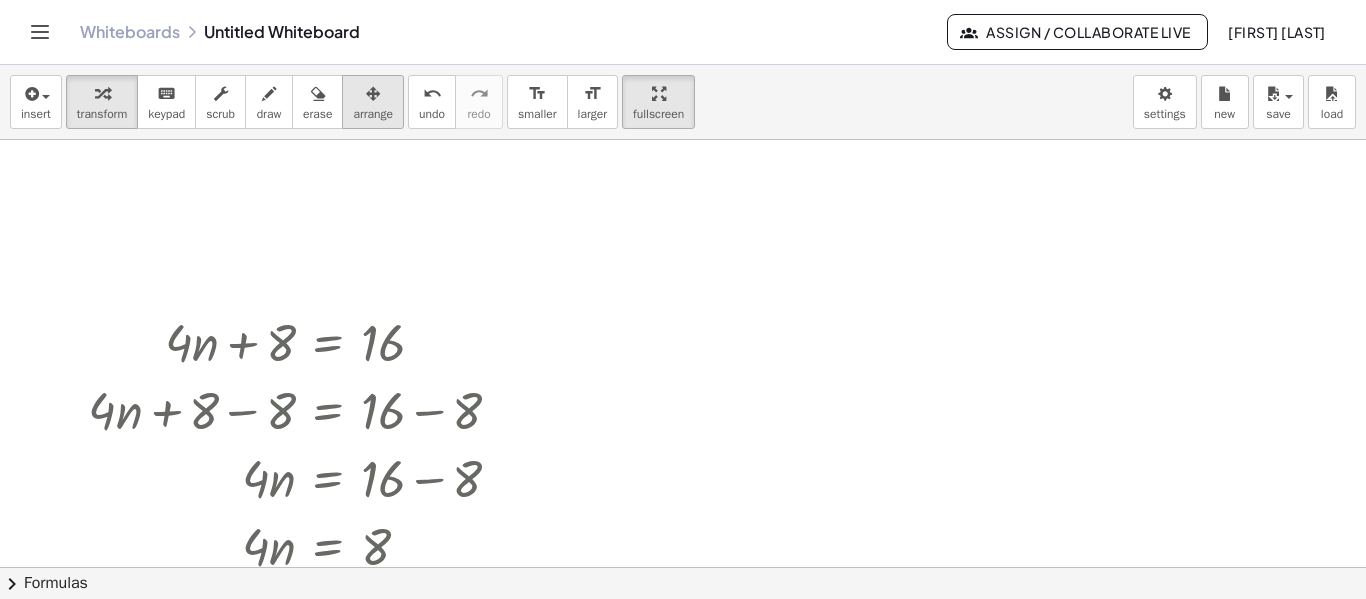 click at bounding box center [373, 93] 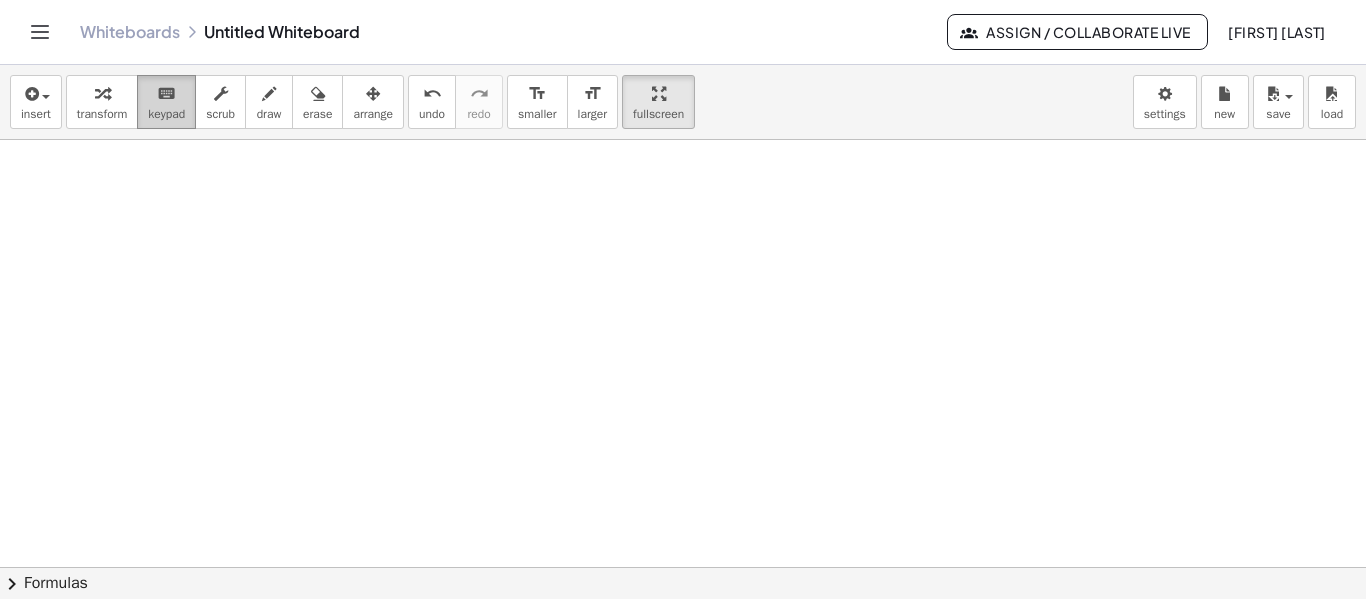click on "keyboard" at bounding box center [166, 94] 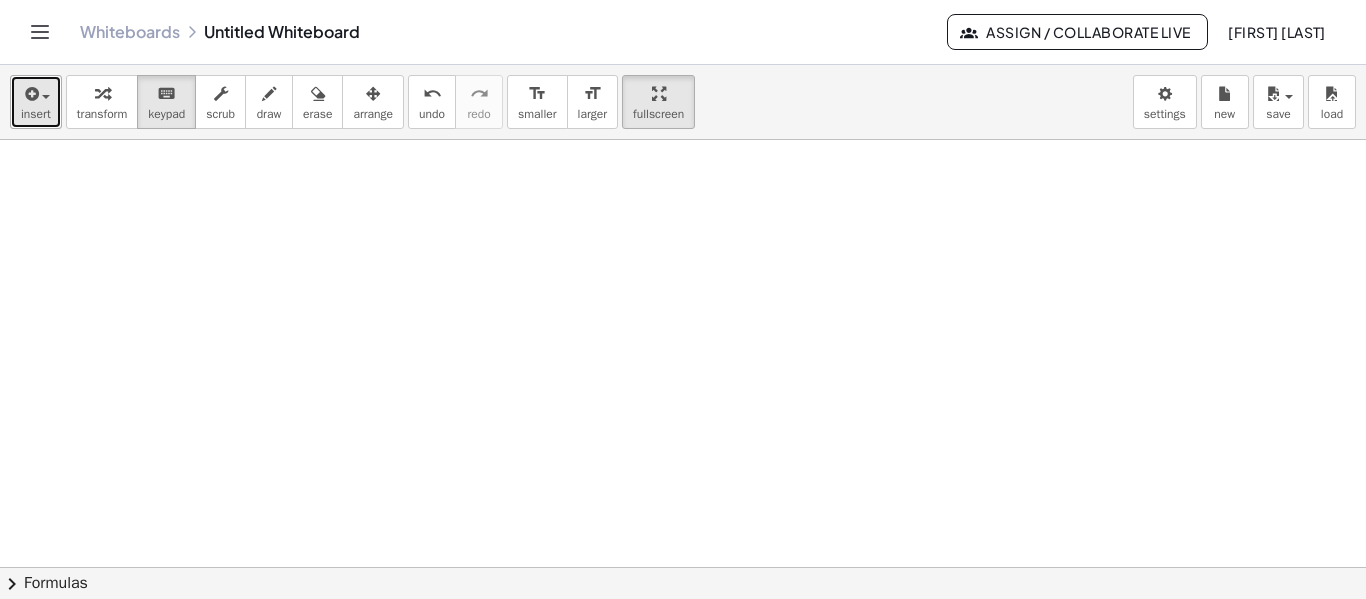 click at bounding box center [36, 93] 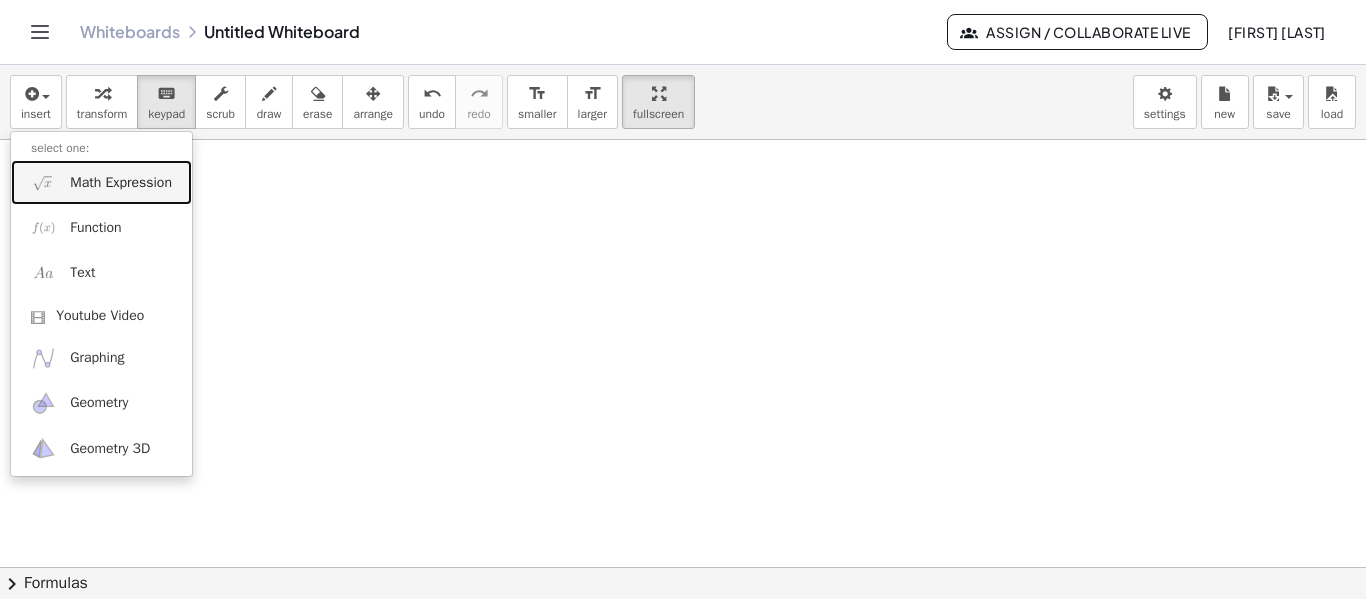 click on "Math Expression" at bounding box center (121, 183) 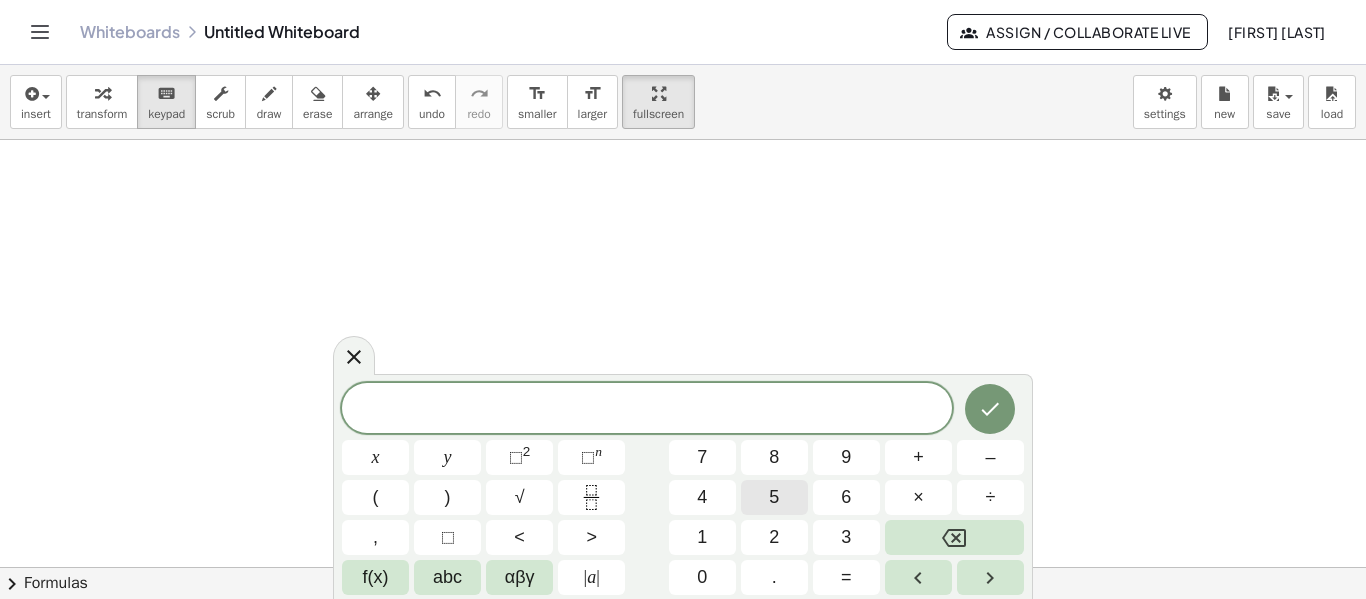 click on "5" at bounding box center (774, 497) 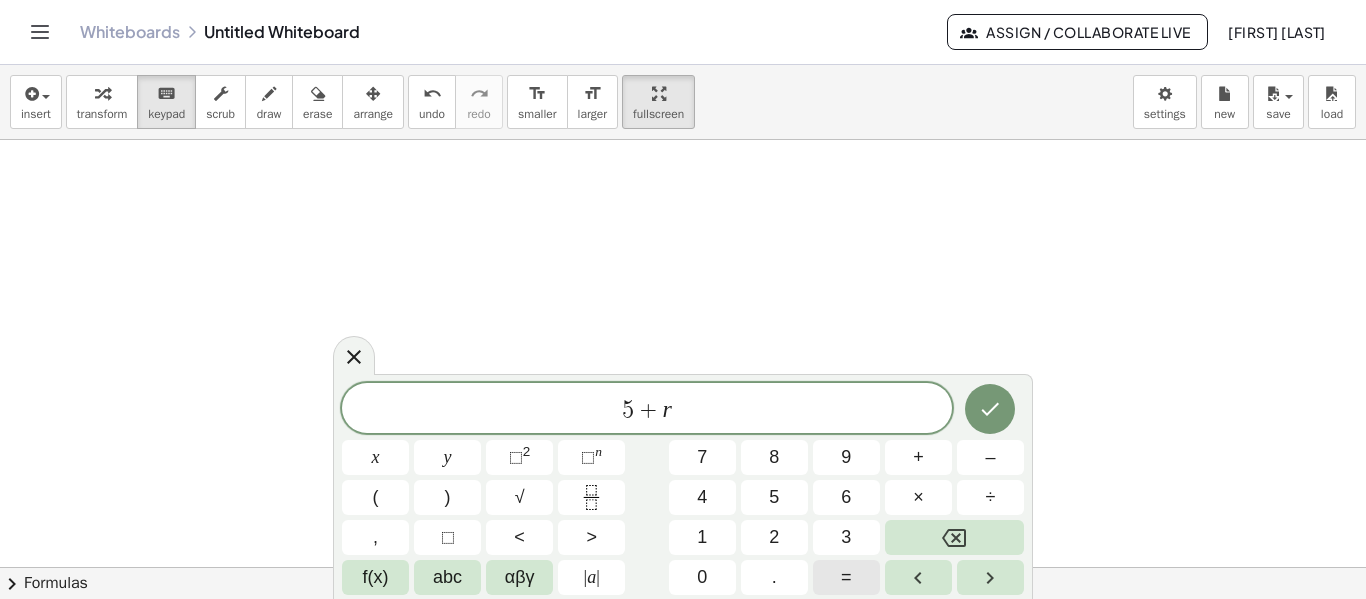 click on "=" at bounding box center [846, 577] 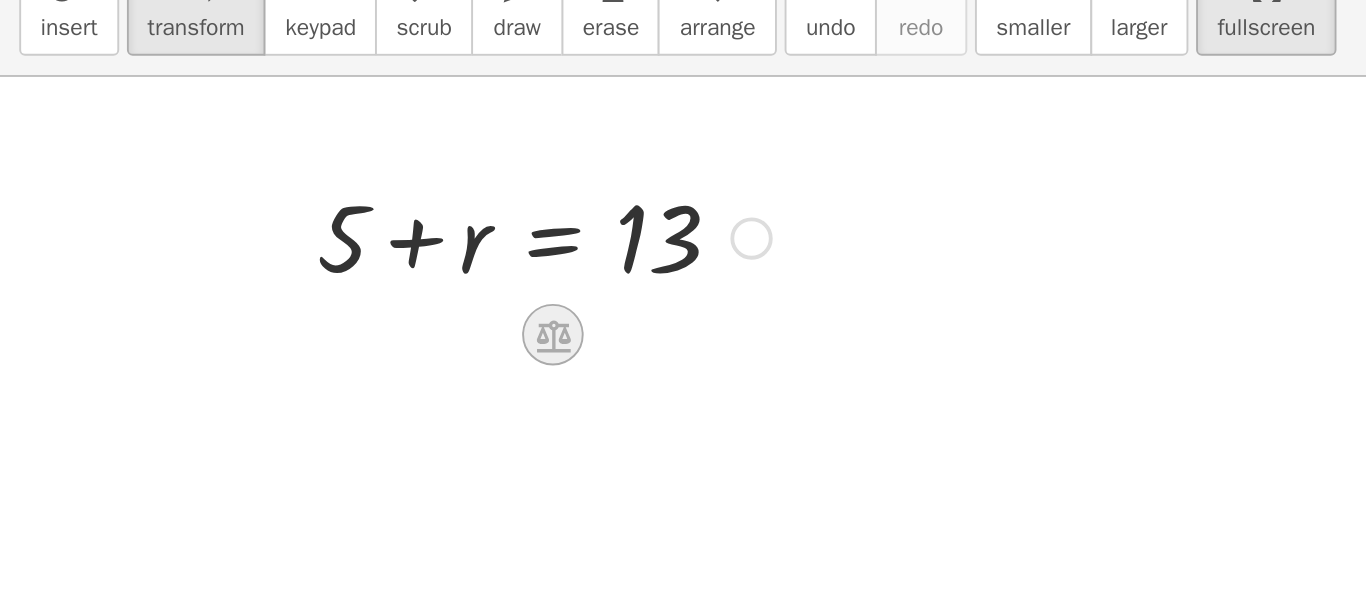 click 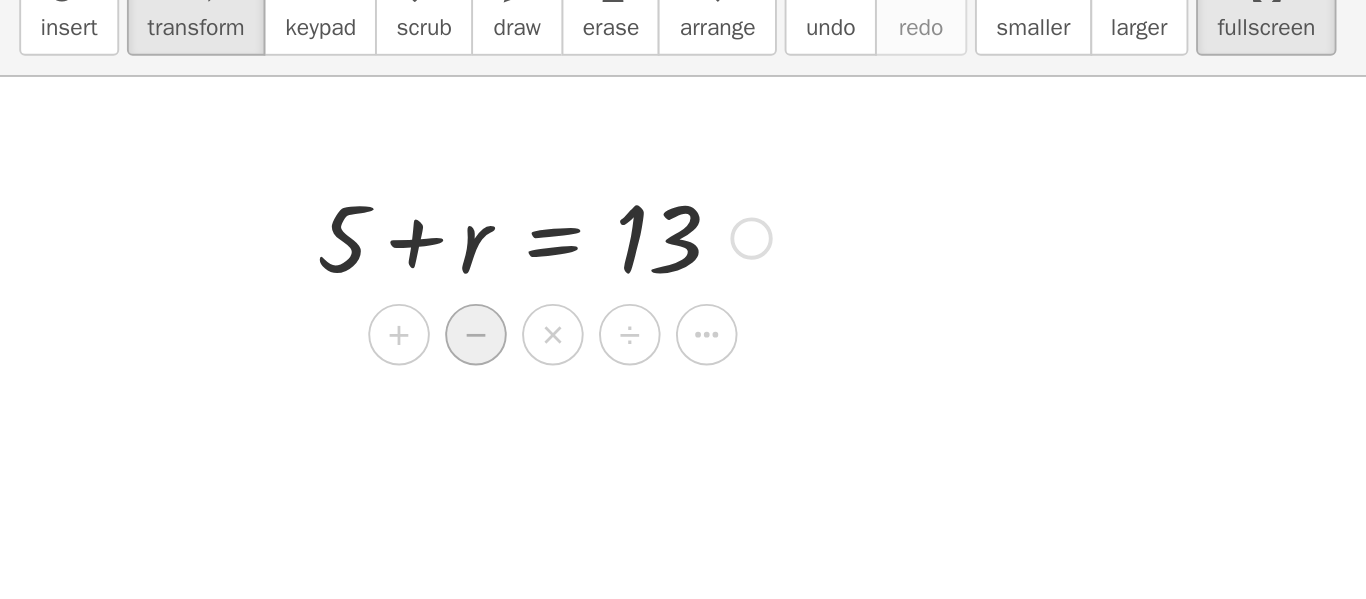 click on "−" at bounding box center [248, 274] 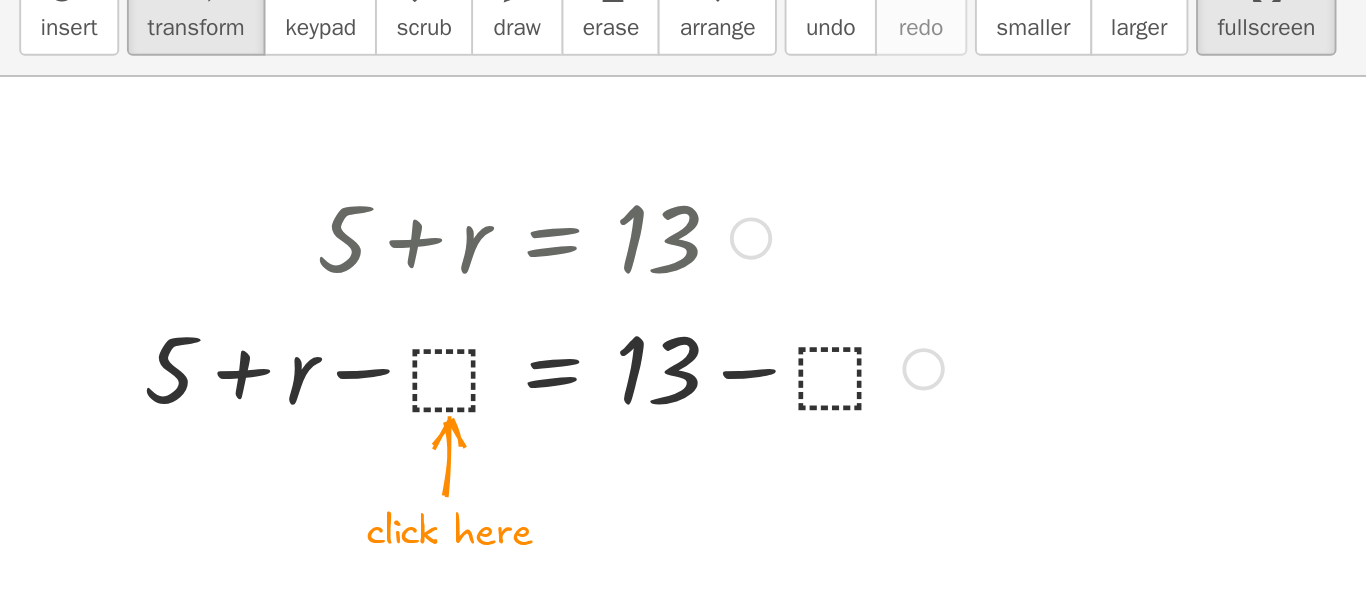 click at bounding box center [282, 290] 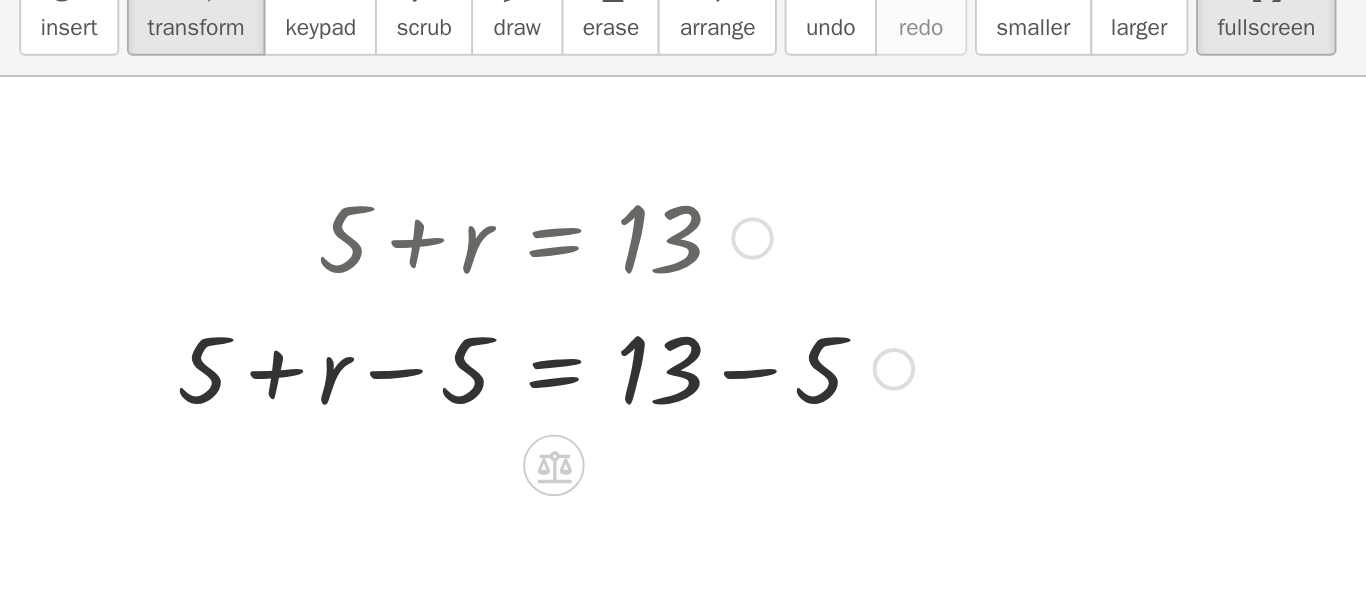 click at bounding box center (283, 290) 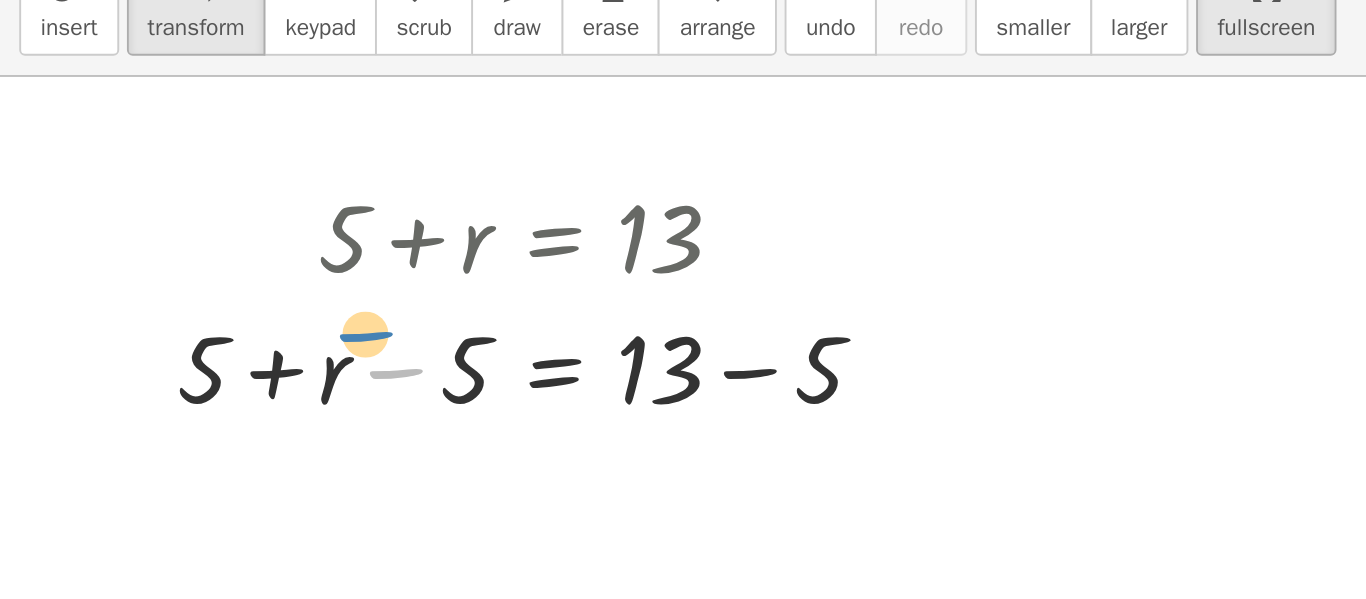 drag, startPoint x: 200, startPoint y: 293, endPoint x: 195, endPoint y: 283, distance: 11.18034 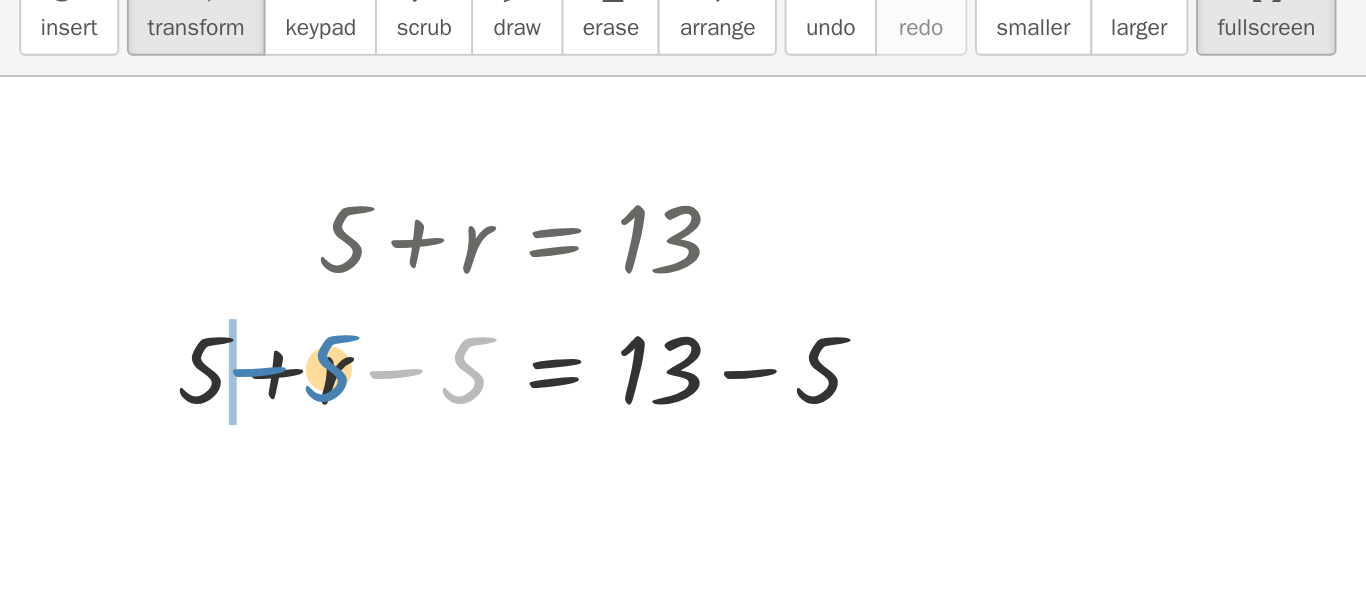 drag, startPoint x: 238, startPoint y: 303, endPoint x: 163, endPoint y: 302, distance: 75.00667 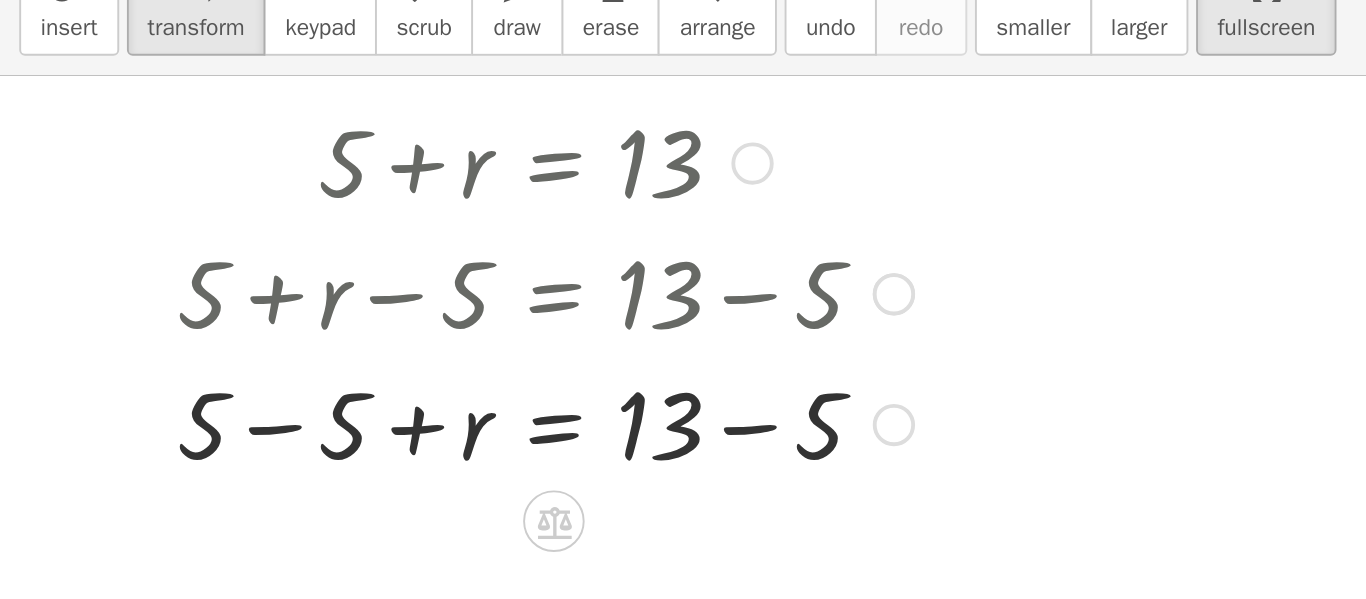 scroll, scrollTop: 42, scrollLeft: 0, axis: vertical 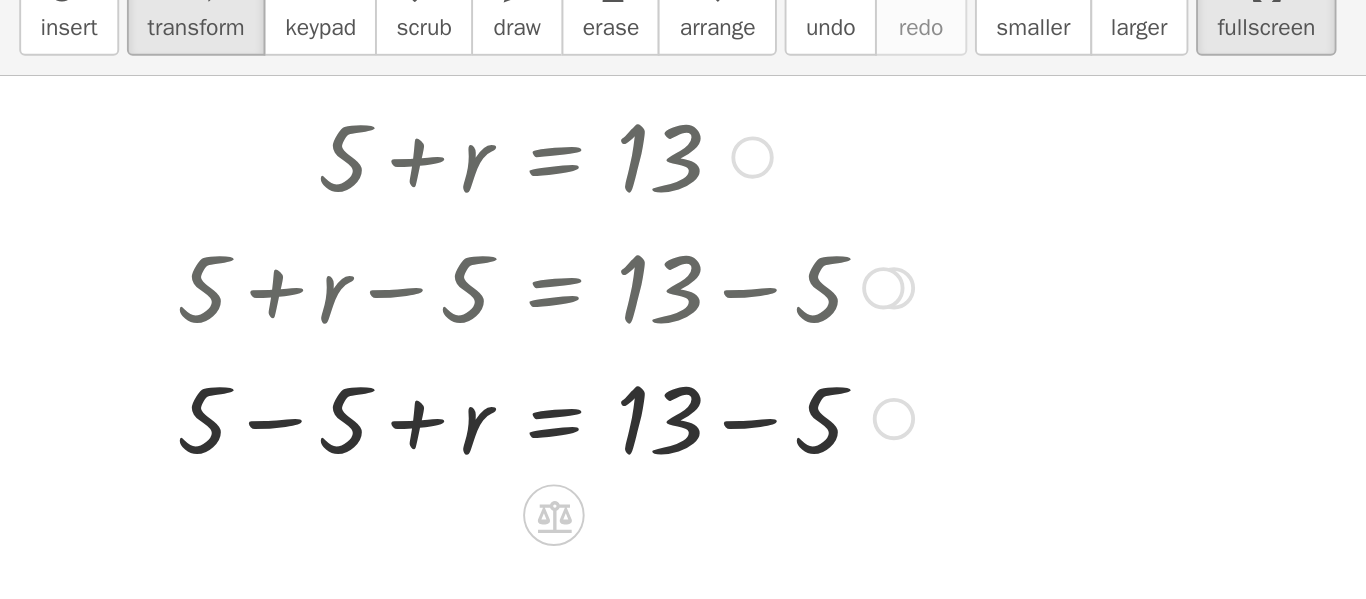 click at bounding box center [283, 316] 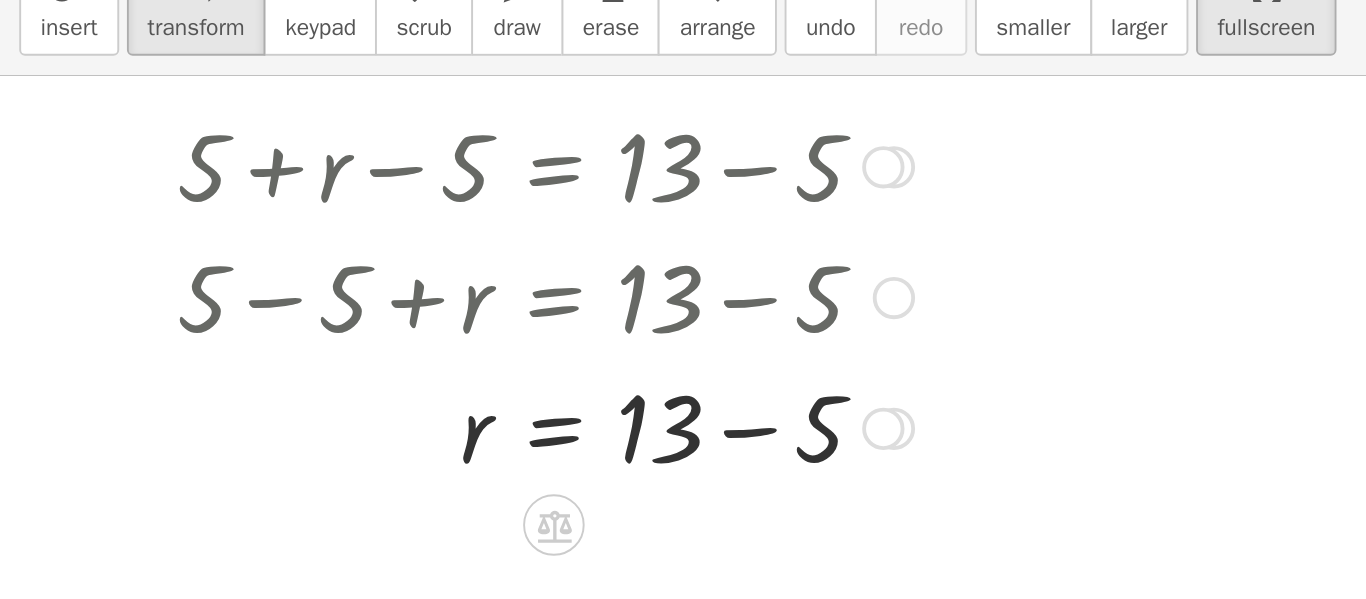 scroll, scrollTop: 107, scrollLeft: 0, axis: vertical 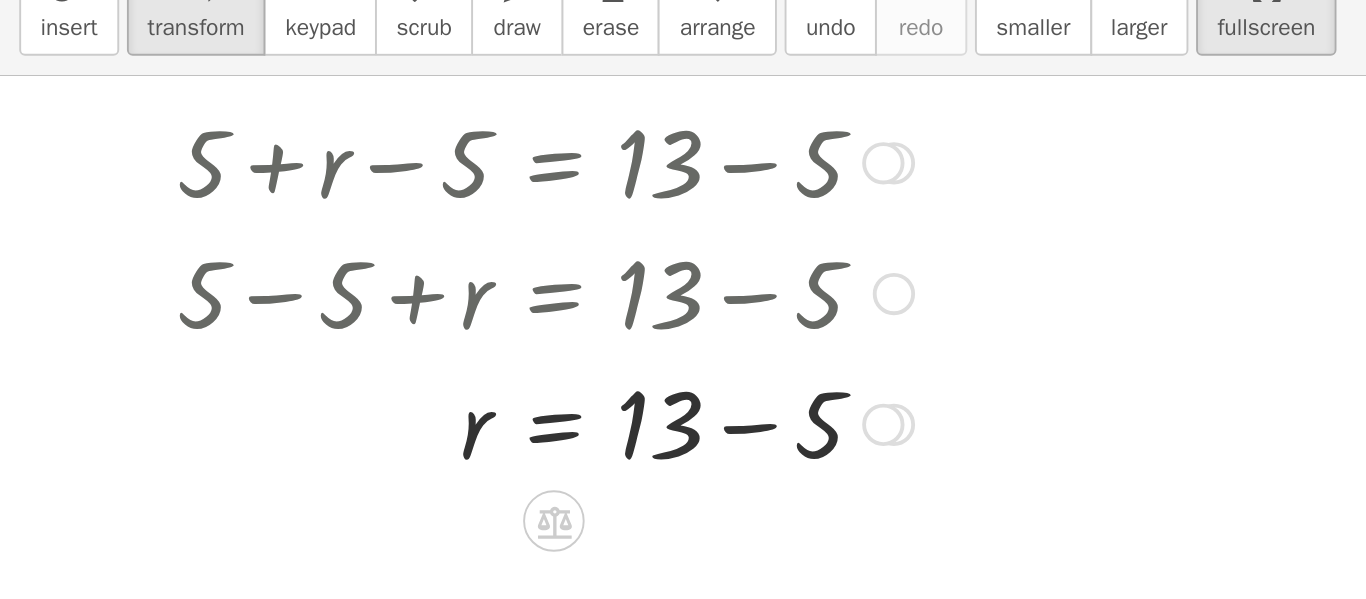 click at bounding box center (283, 319) 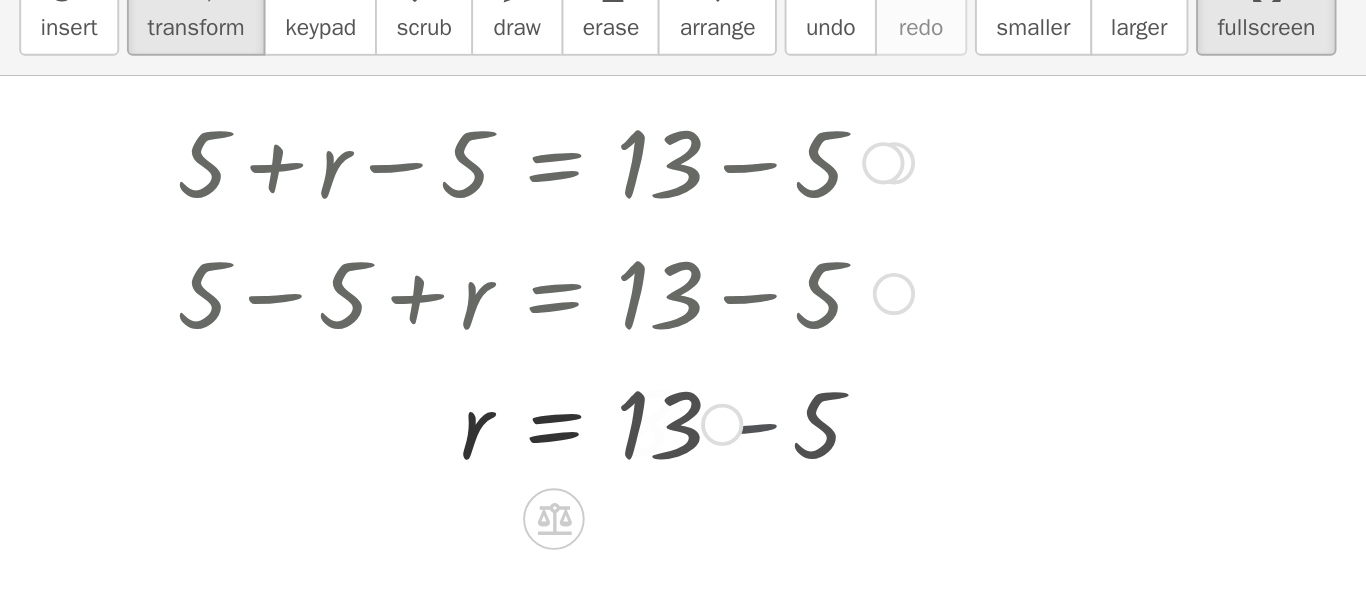 click at bounding box center [283, 319] 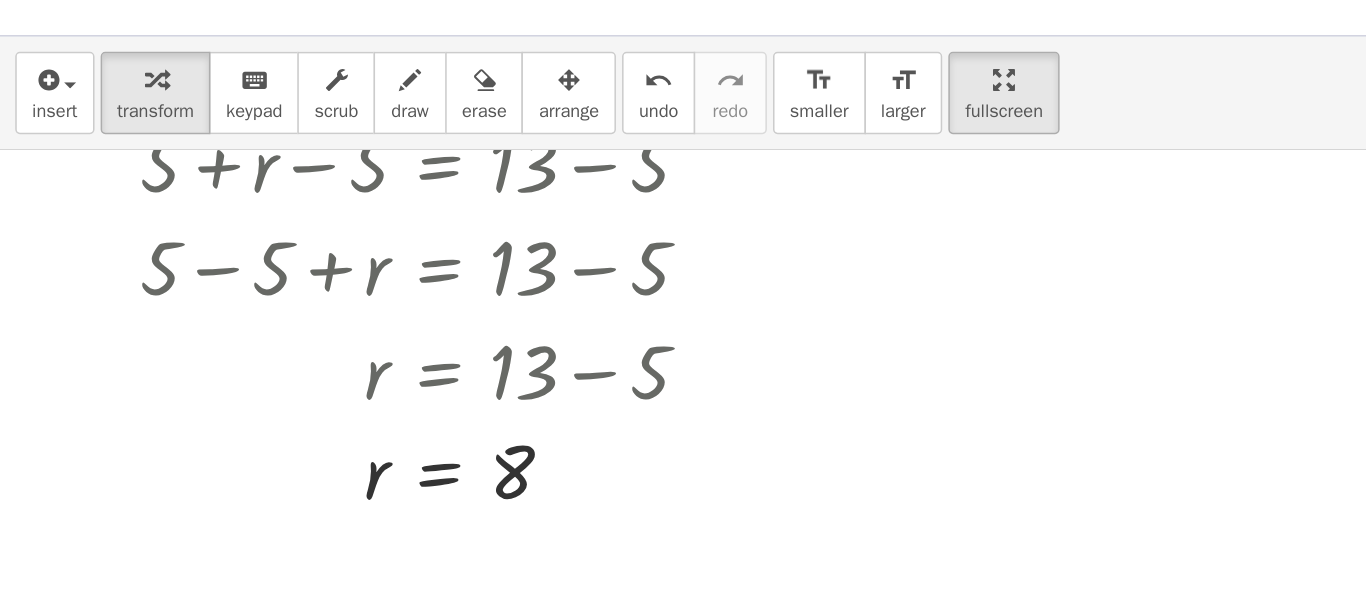 scroll, scrollTop: 115, scrollLeft: 0, axis: vertical 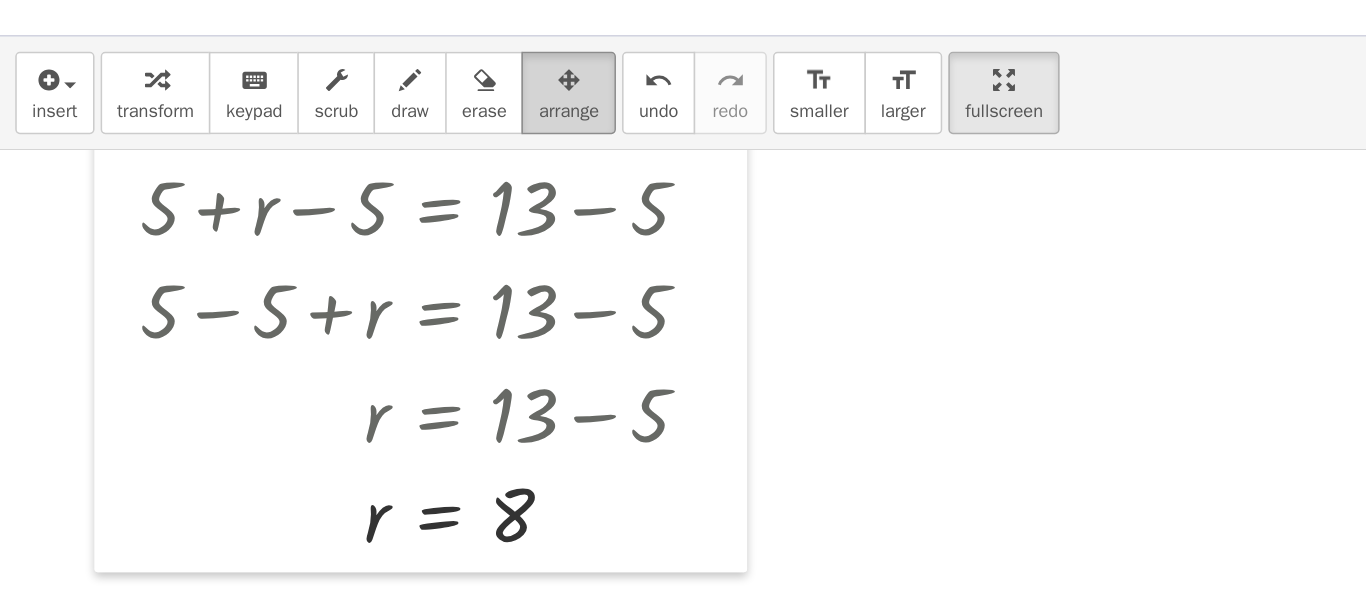 click at bounding box center [373, 93] 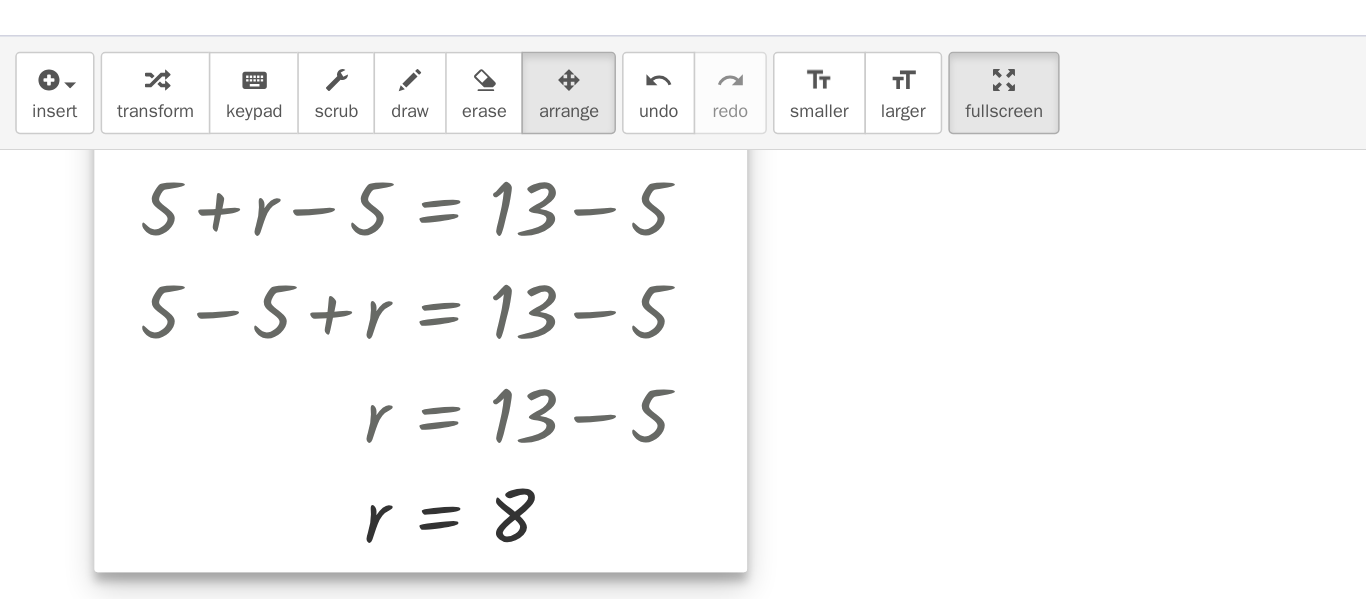 scroll, scrollTop: 0, scrollLeft: 0, axis: both 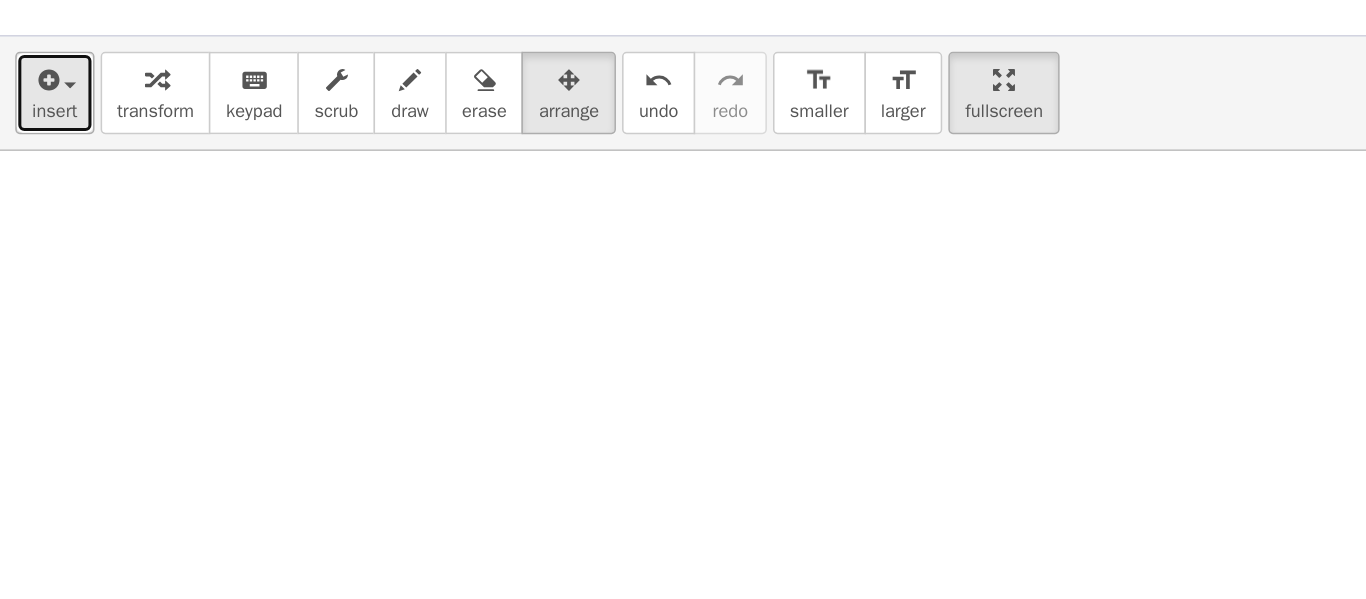 click at bounding box center (30, 94) 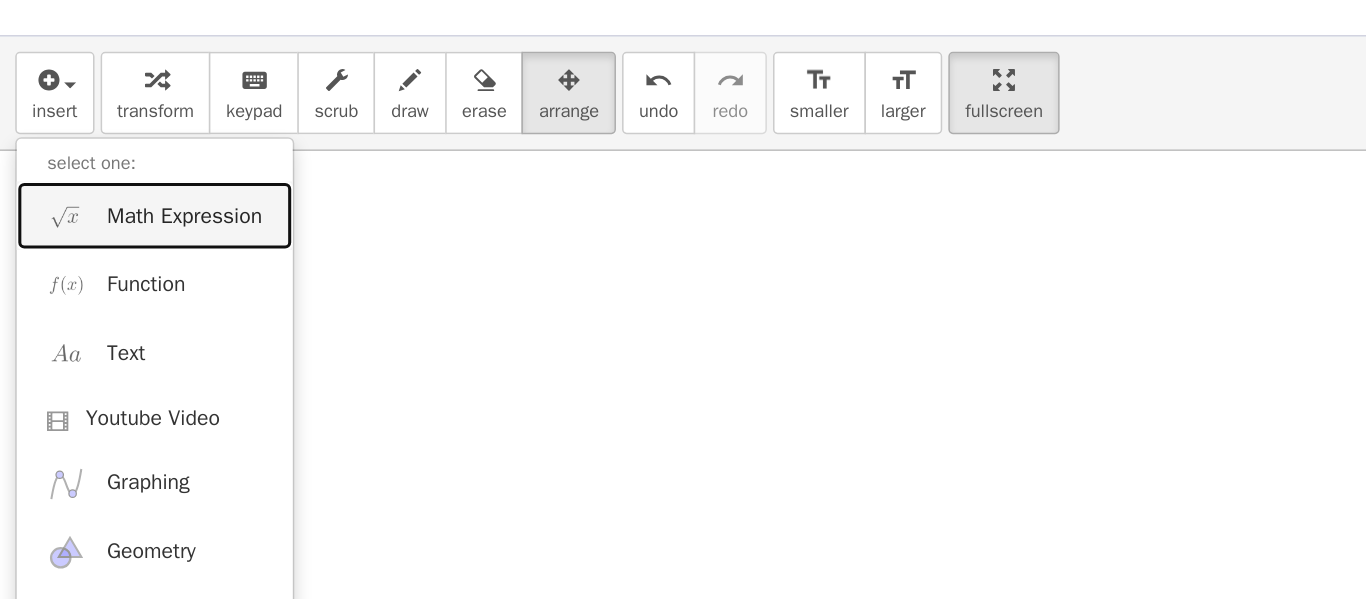 click on "Math Expression" at bounding box center (121, 183) 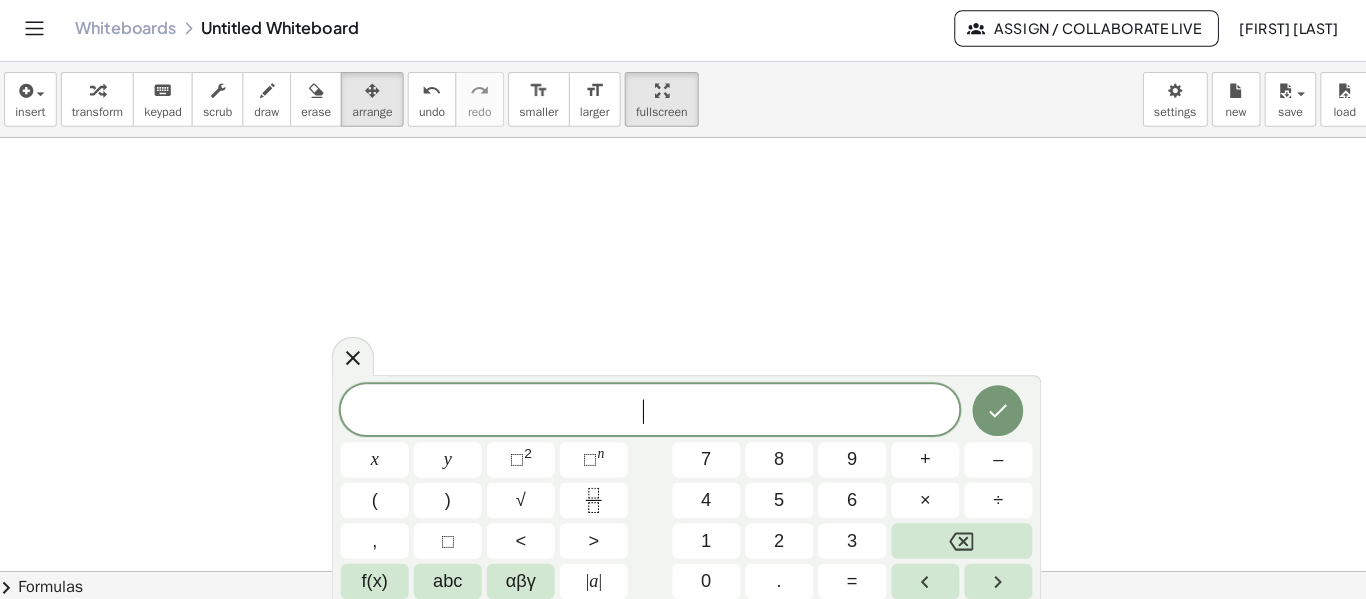 scroll, scrollTop: 0, scrollLeft: 0, axis: both 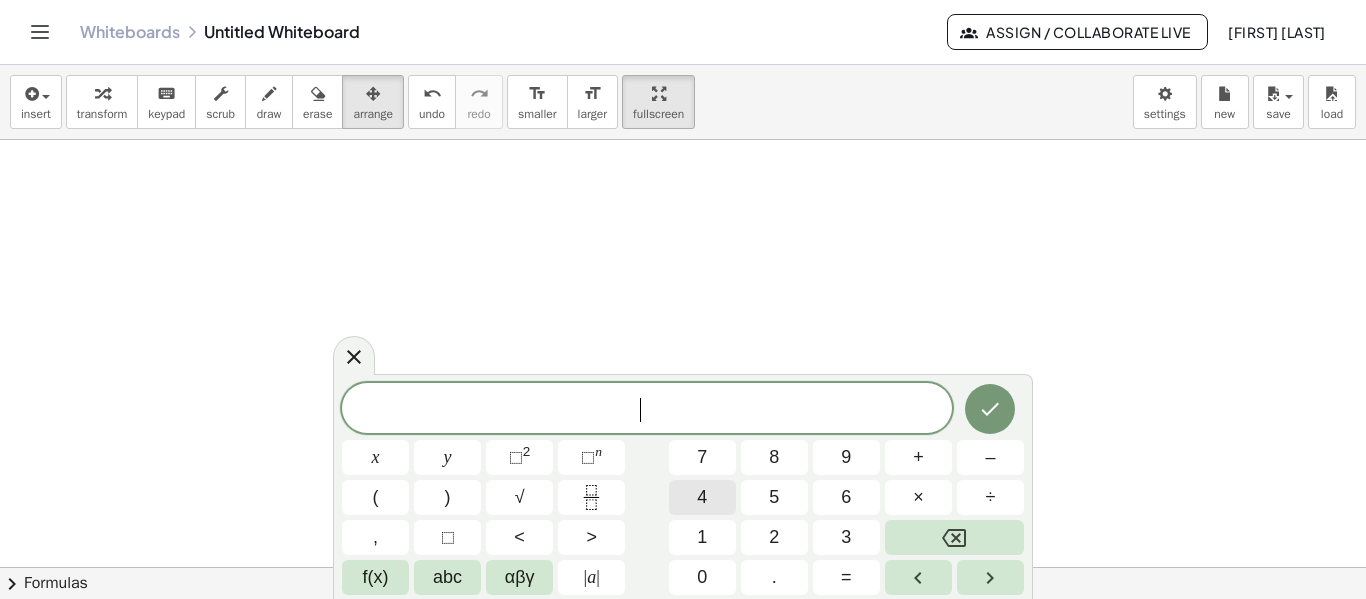 click on "4" at bounding box center [702, 497] 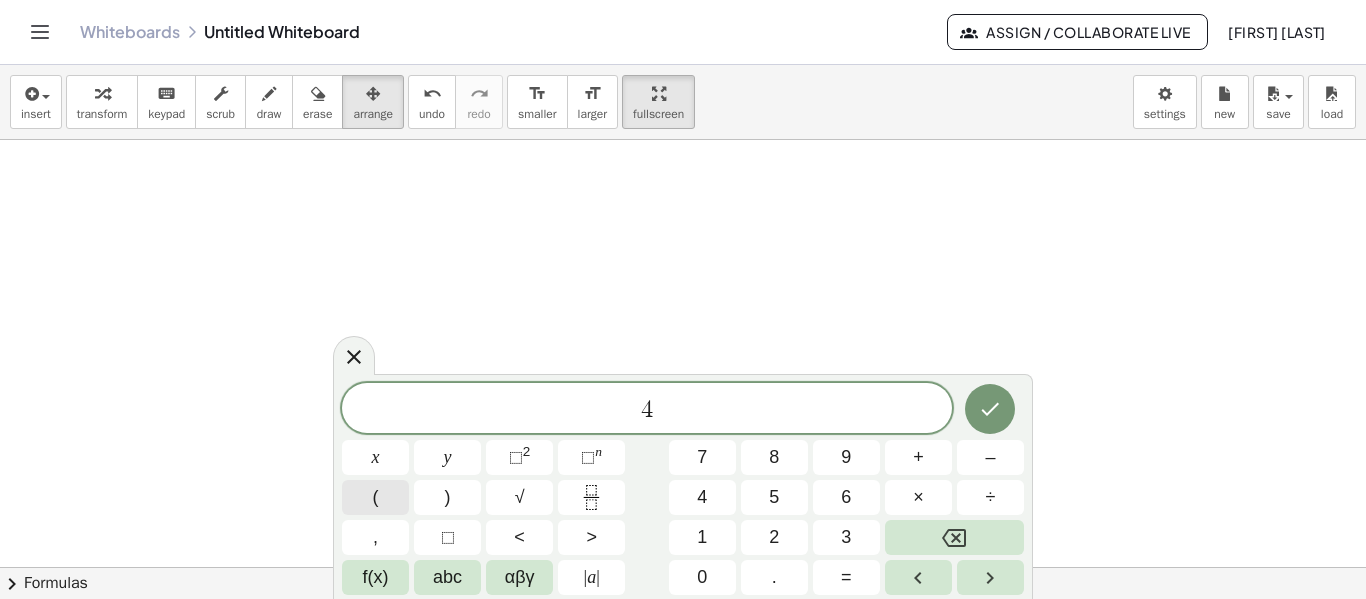 click on "(" at bounding box center [375, 497] 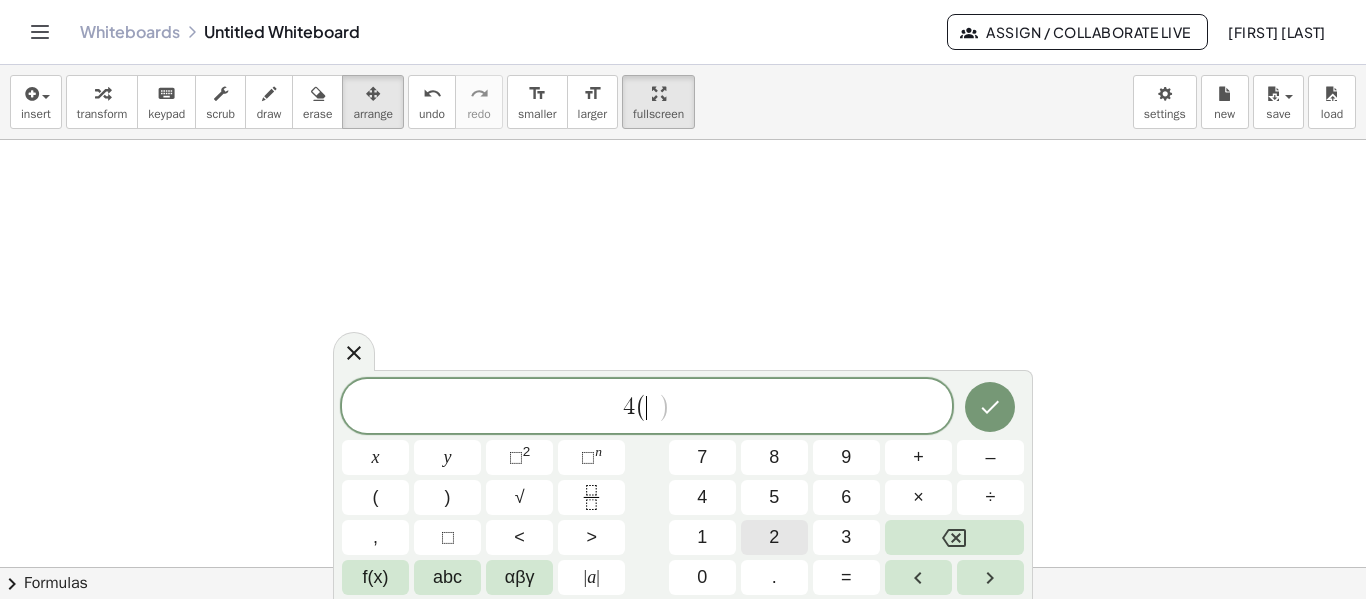 click on "2" at bounding box center (774, 537) 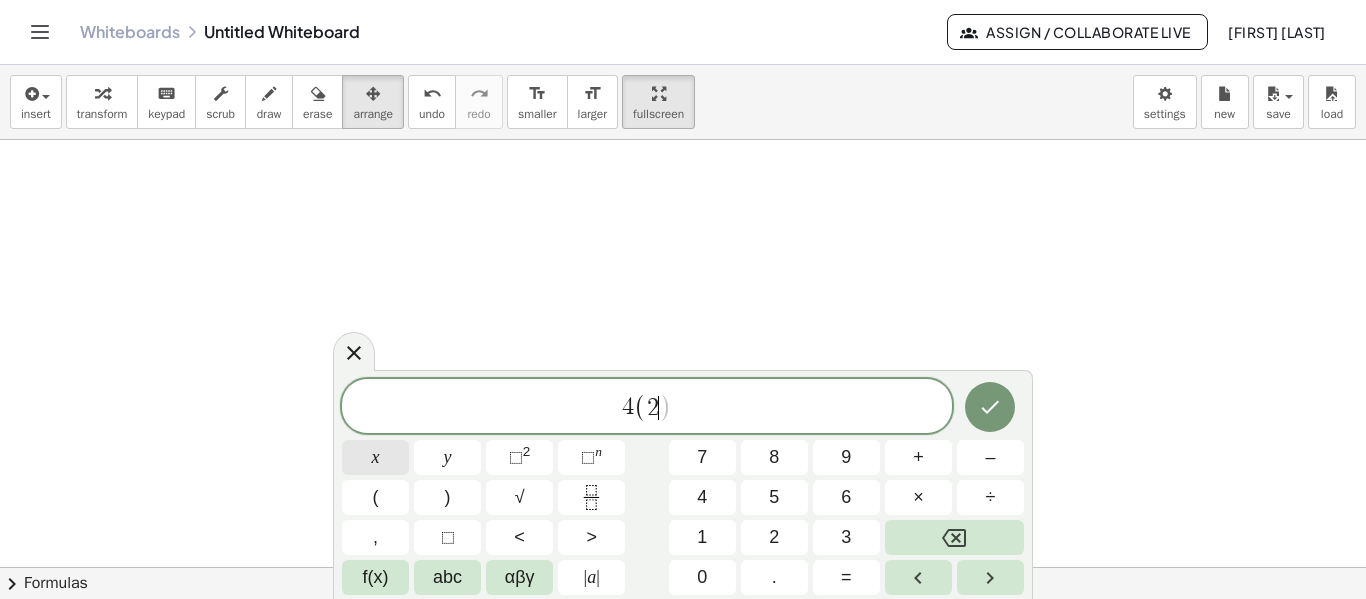 click on "x" at bounding box center (375, 457) 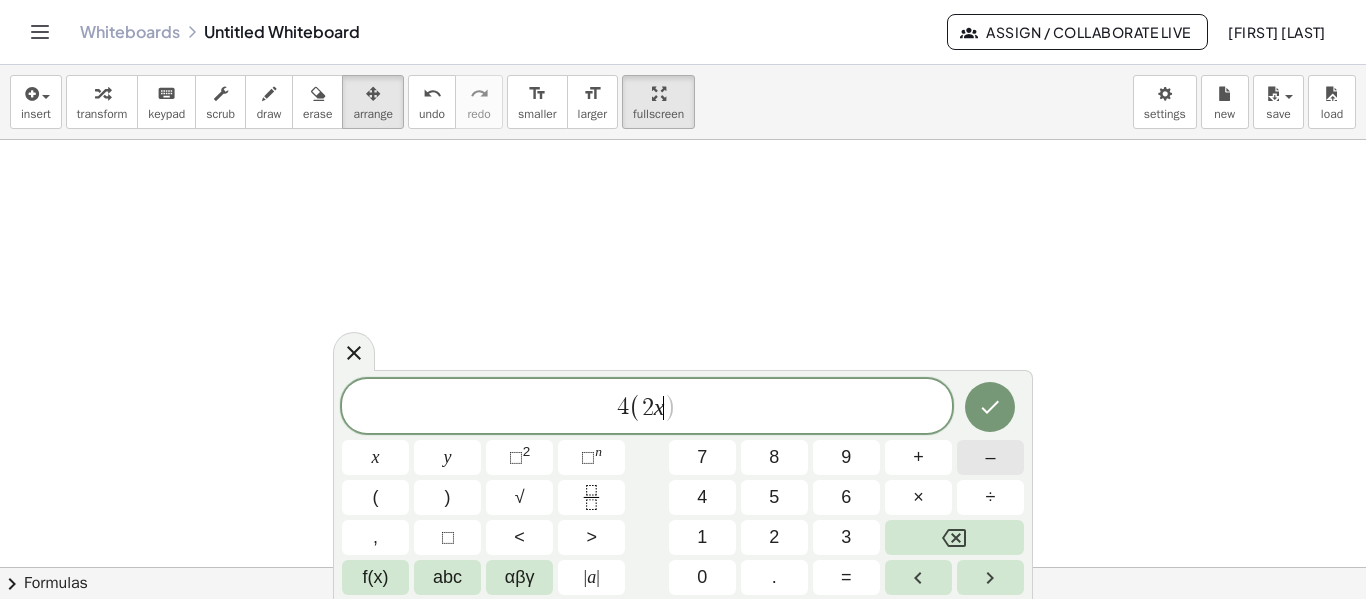 click on "–" at bounding box center (990, 457) 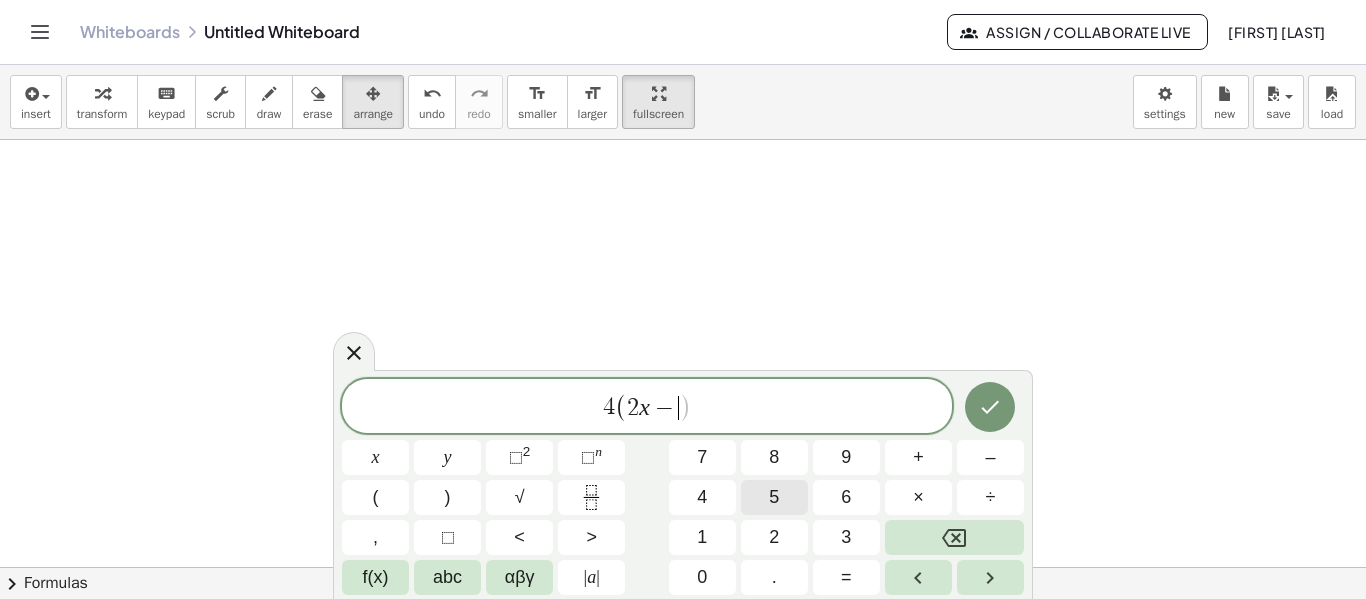 click on "5" at bounding box center [774, 497] 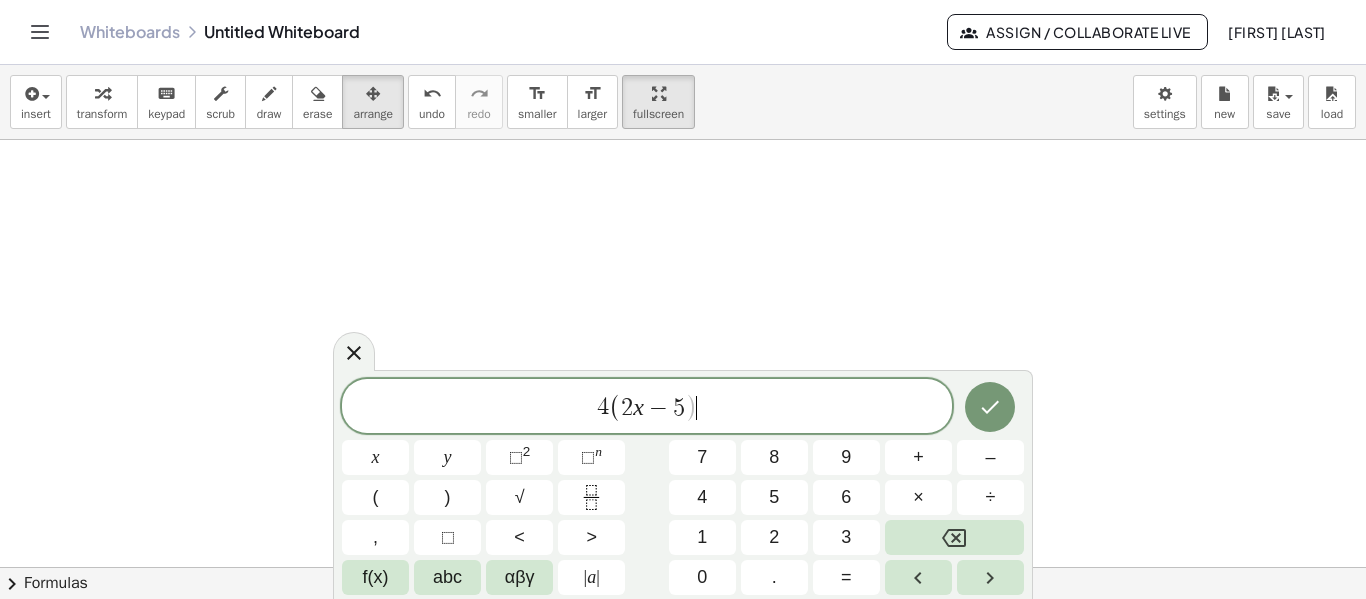click on "4 ( 2 x − 5 ) ​" at bounding box center (647, 407) 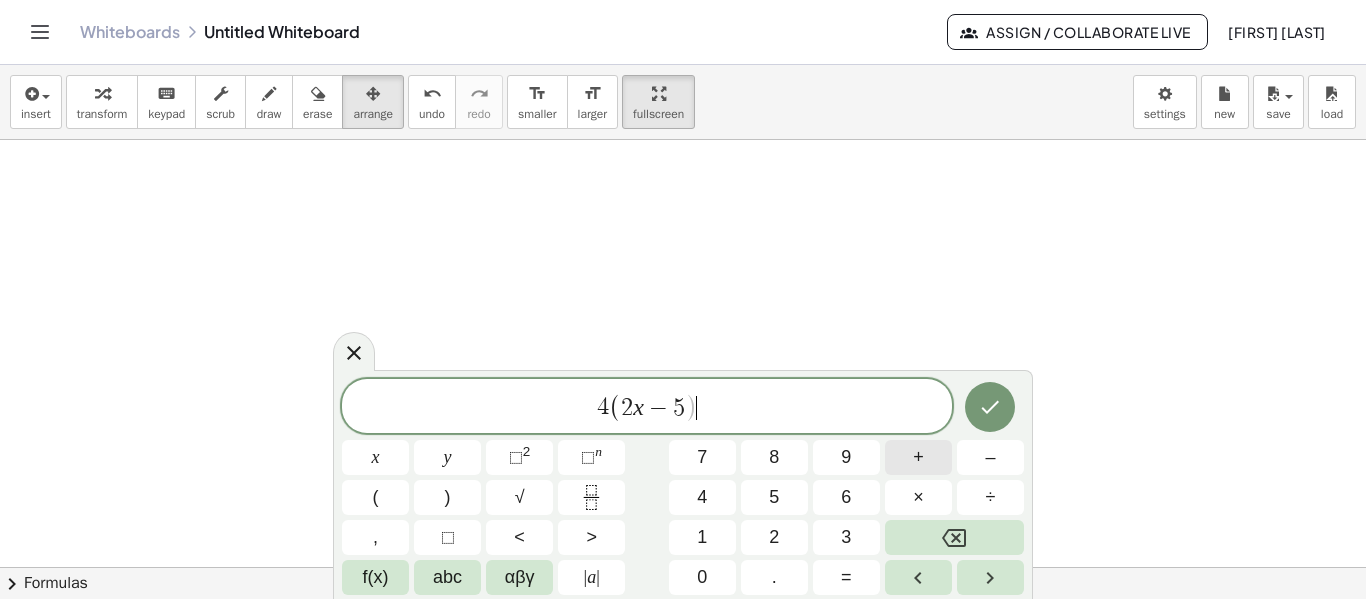 click on "+" at bounding box center [918, 457] 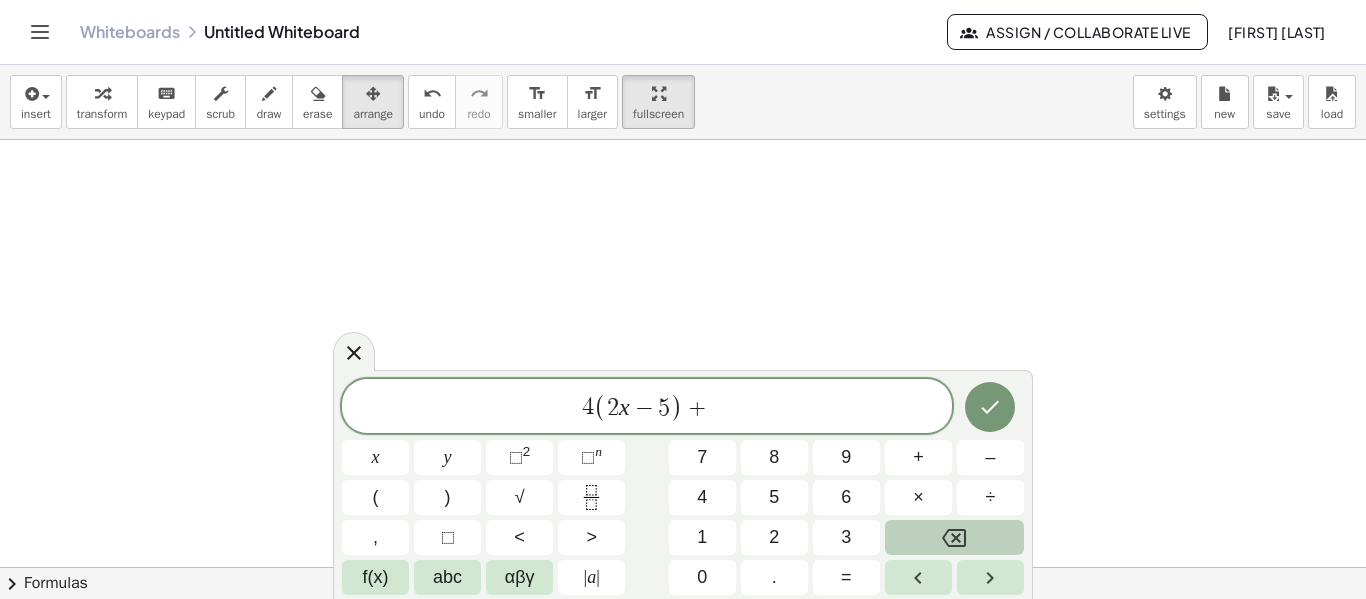 click at bounding box center (954, 537) 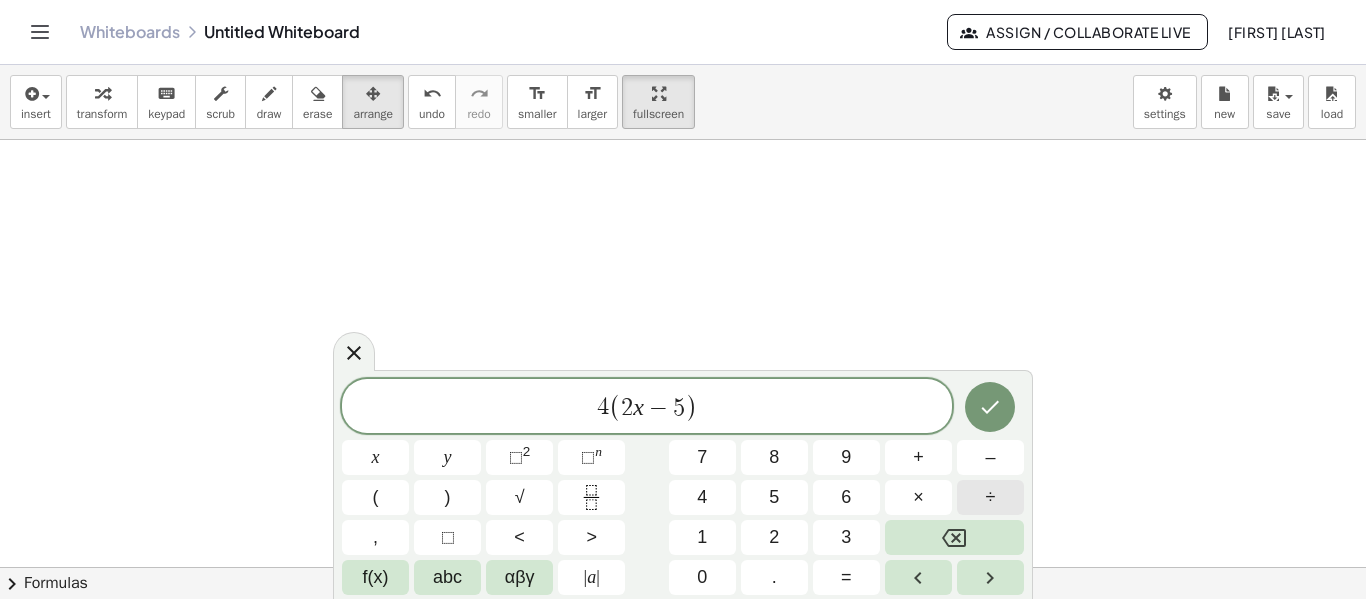 click on "÷" at bounding box center [990, 497] 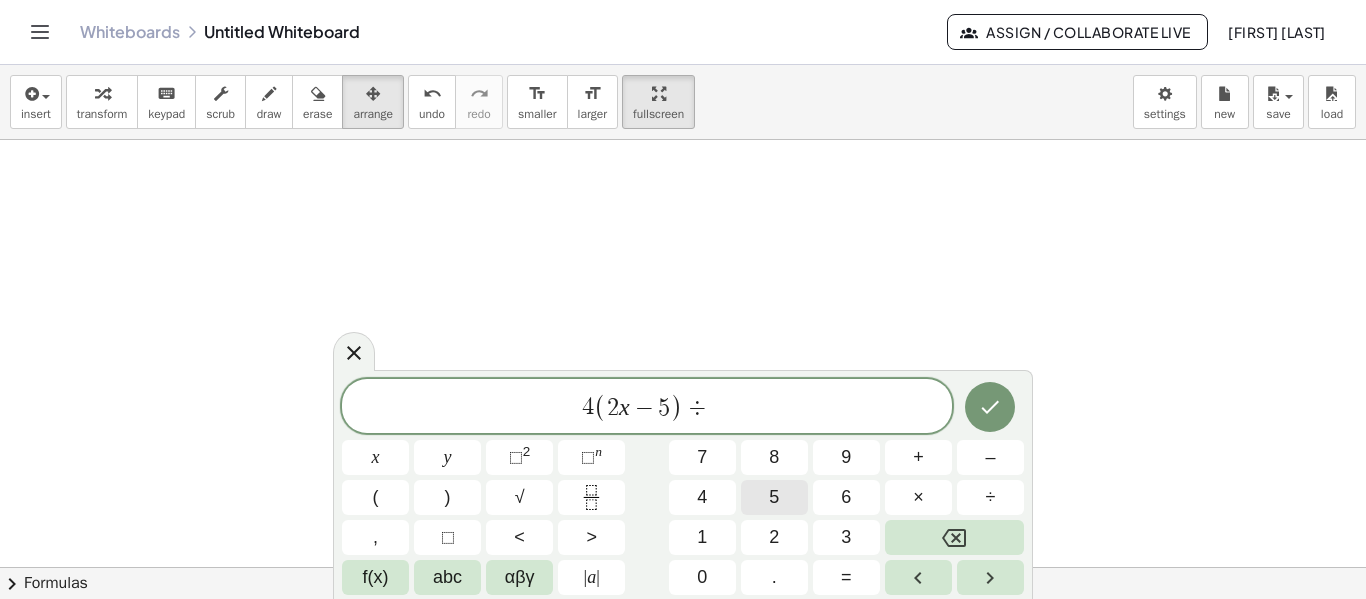 click on "5" at bounding box center (774, 497) 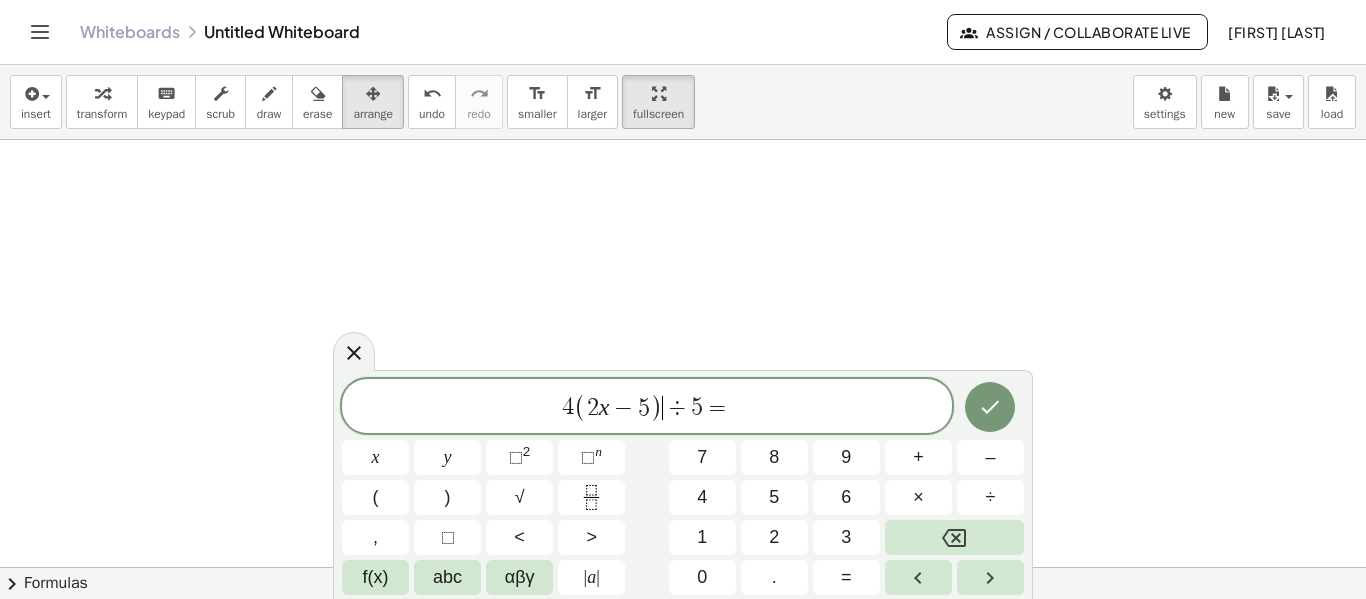 click on "÷" at bounding box center [677, 408] 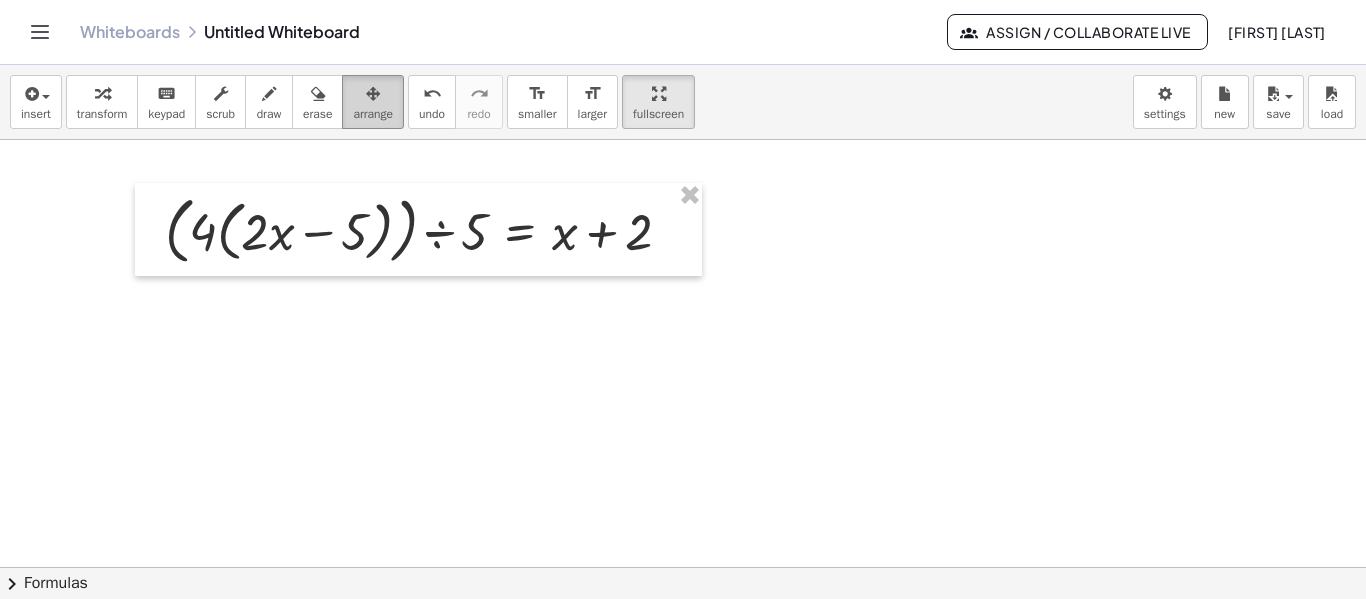 click at bounding box center (373, 93) 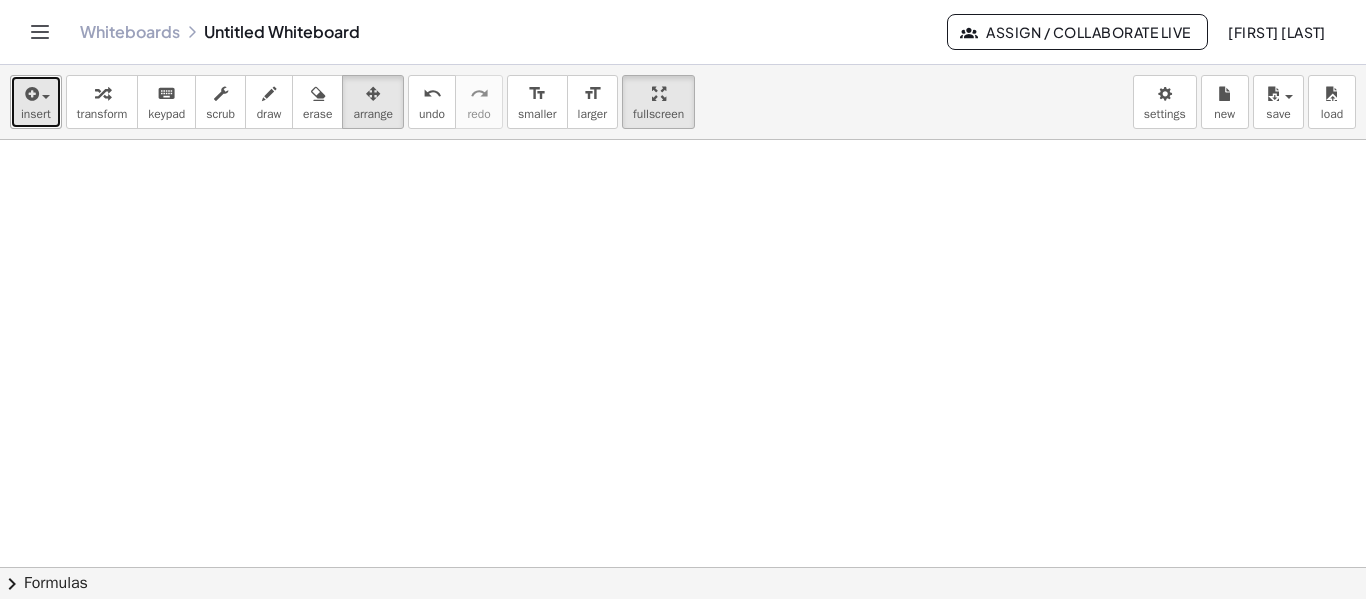 click at bounding box center (30, 94) 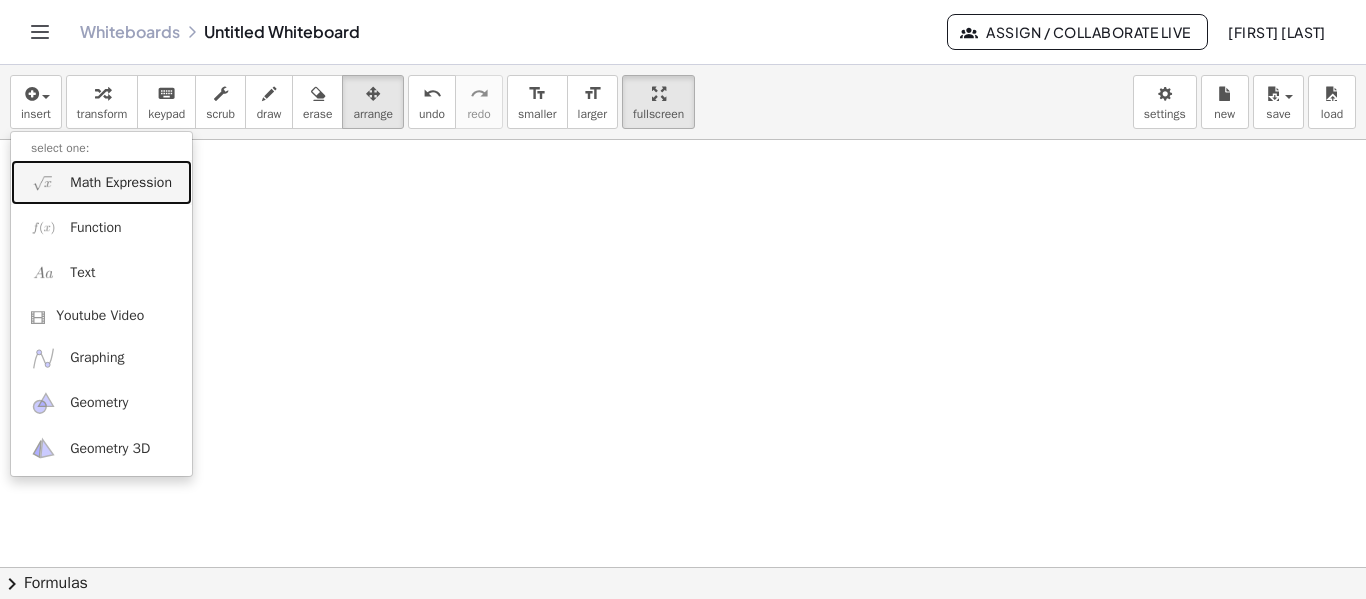 click on "Math Expression" at bounding box center (121, 183) 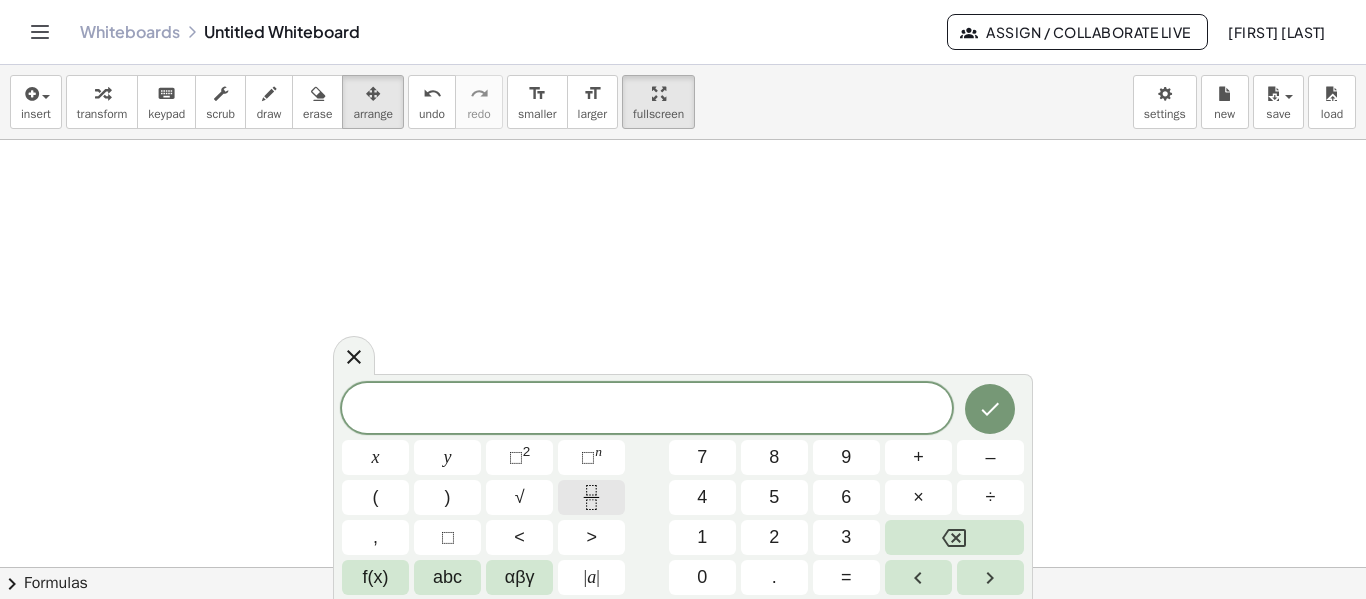 click 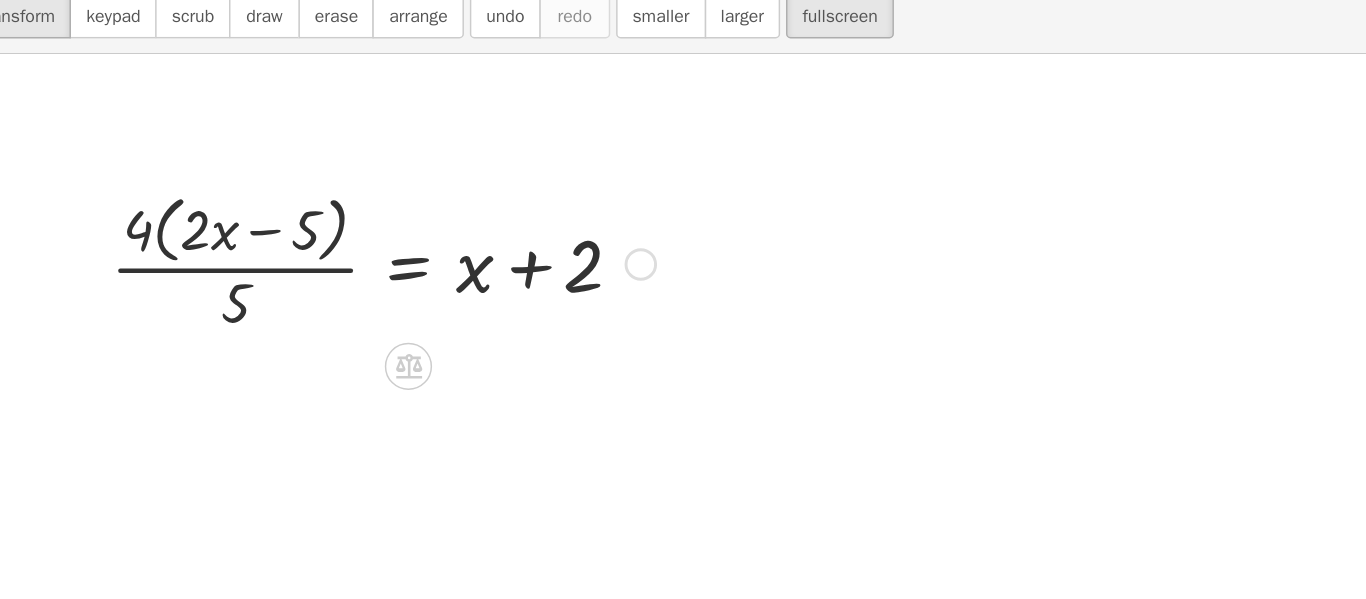 scroll, scrollTop: 5, scrollLeft: 0, axis: vertical 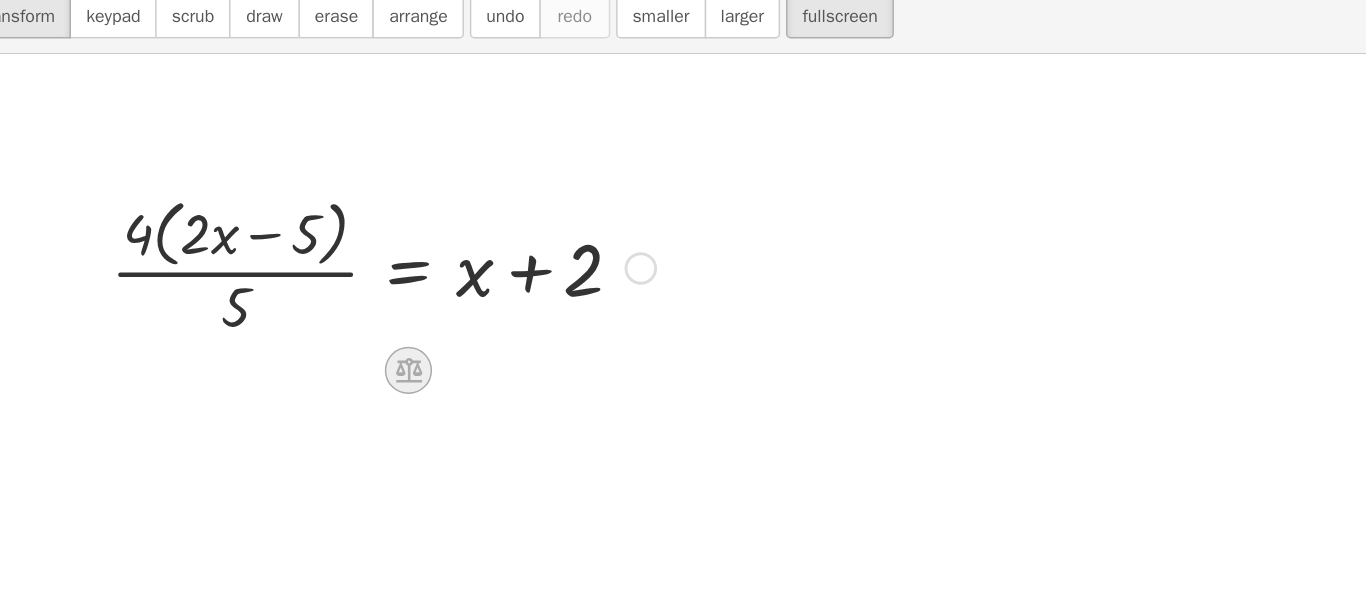 click 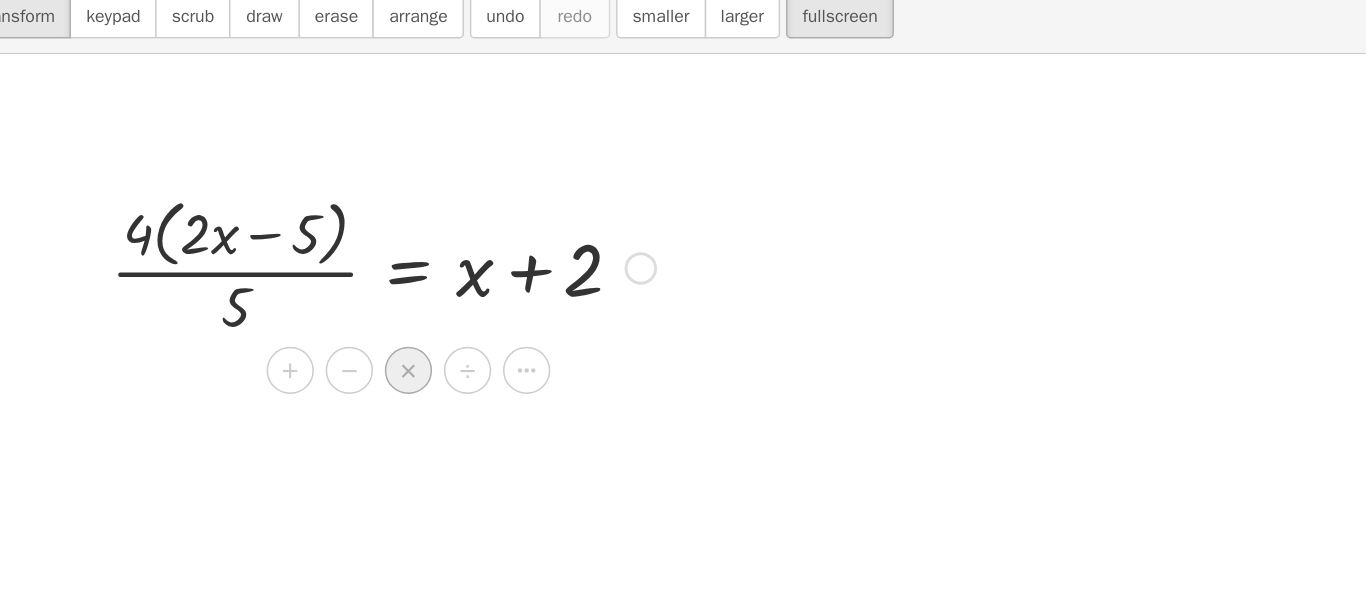 click on "×" at bounding box center (367, 354) 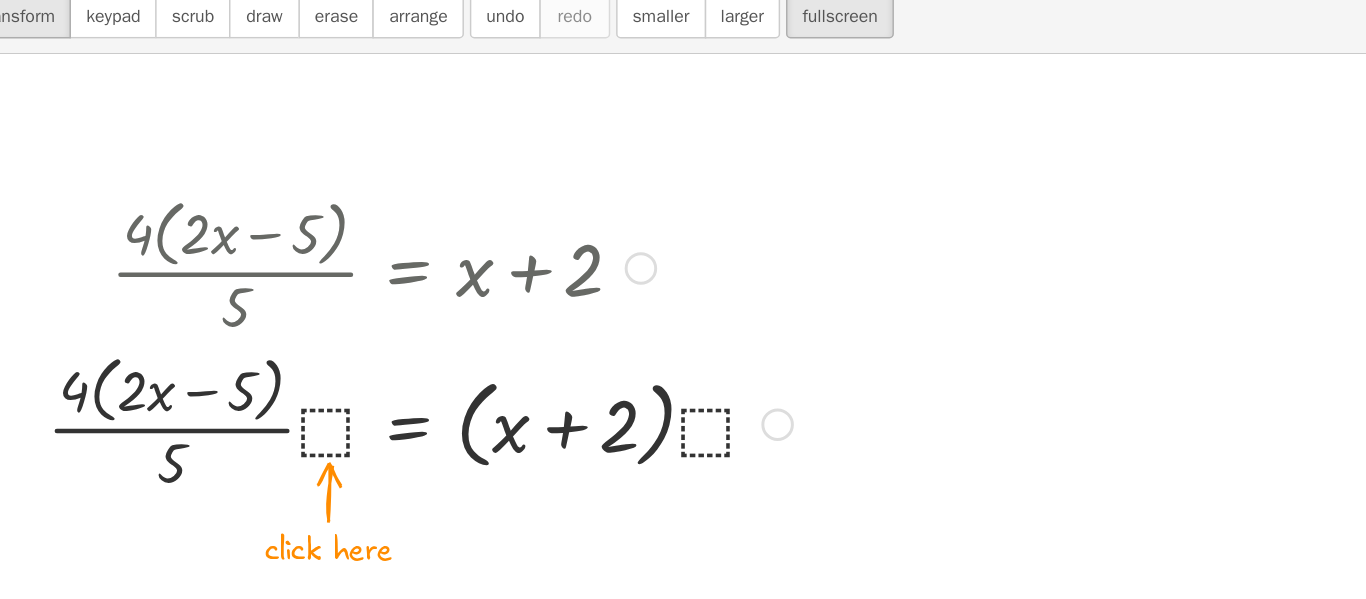 click at bounding box center (374, 389) 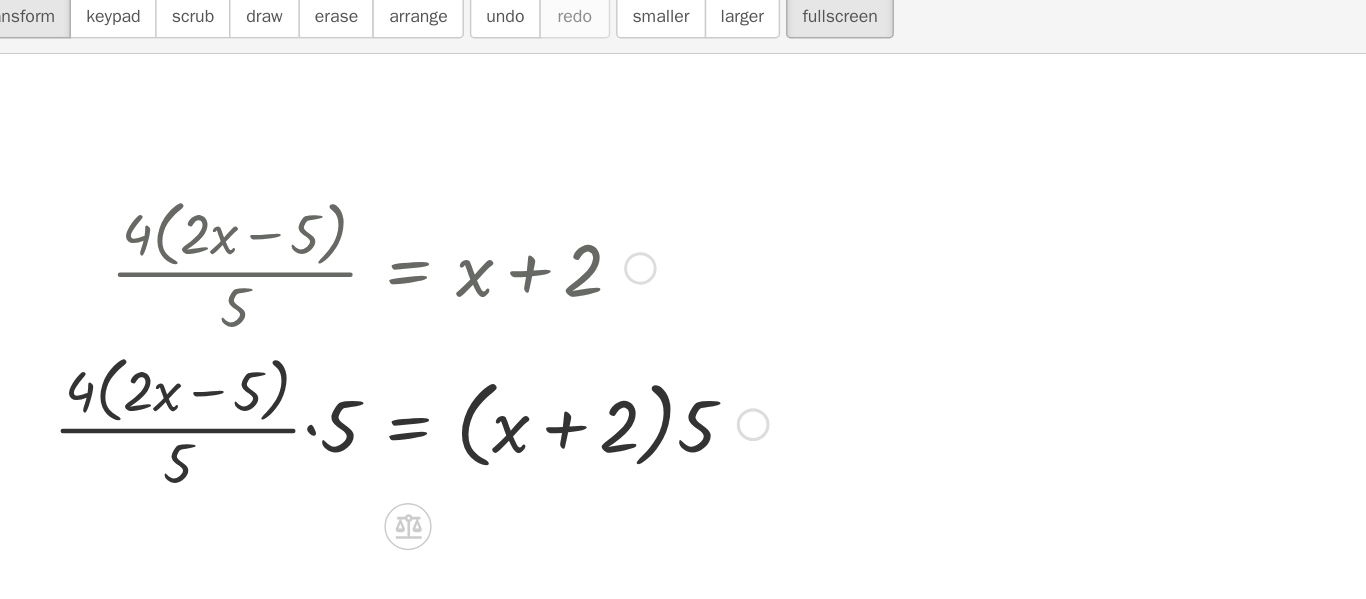 click at bounding box center [368, 389] 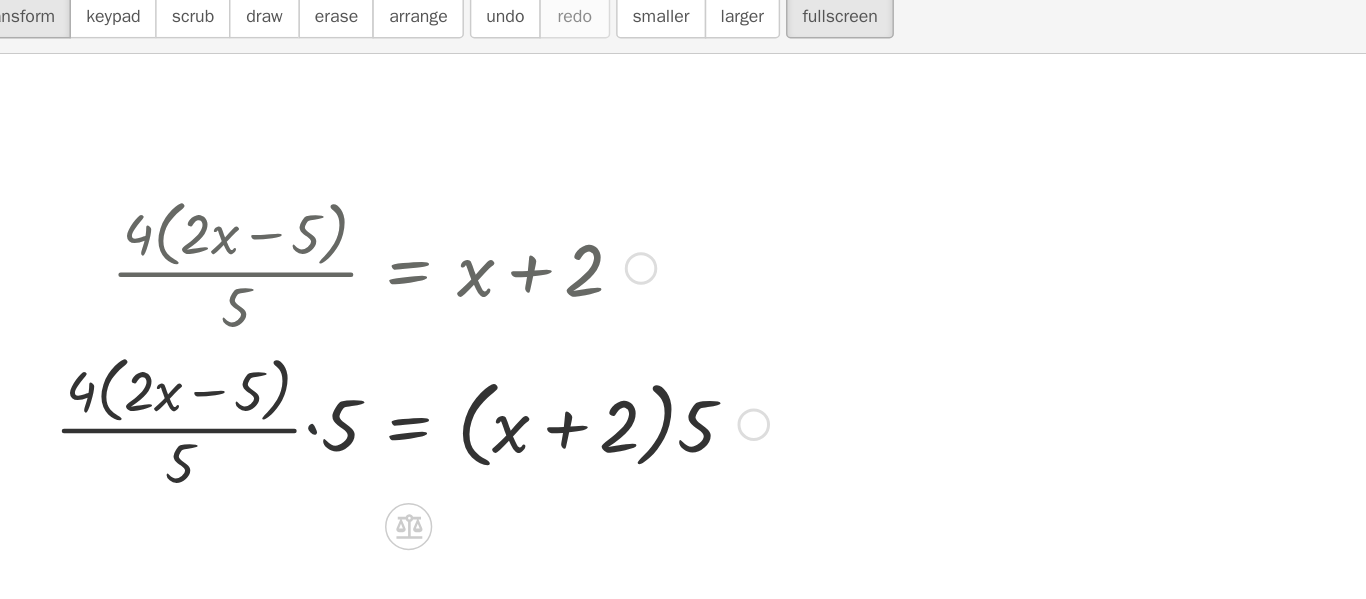 click at bounding box center [377, 389] 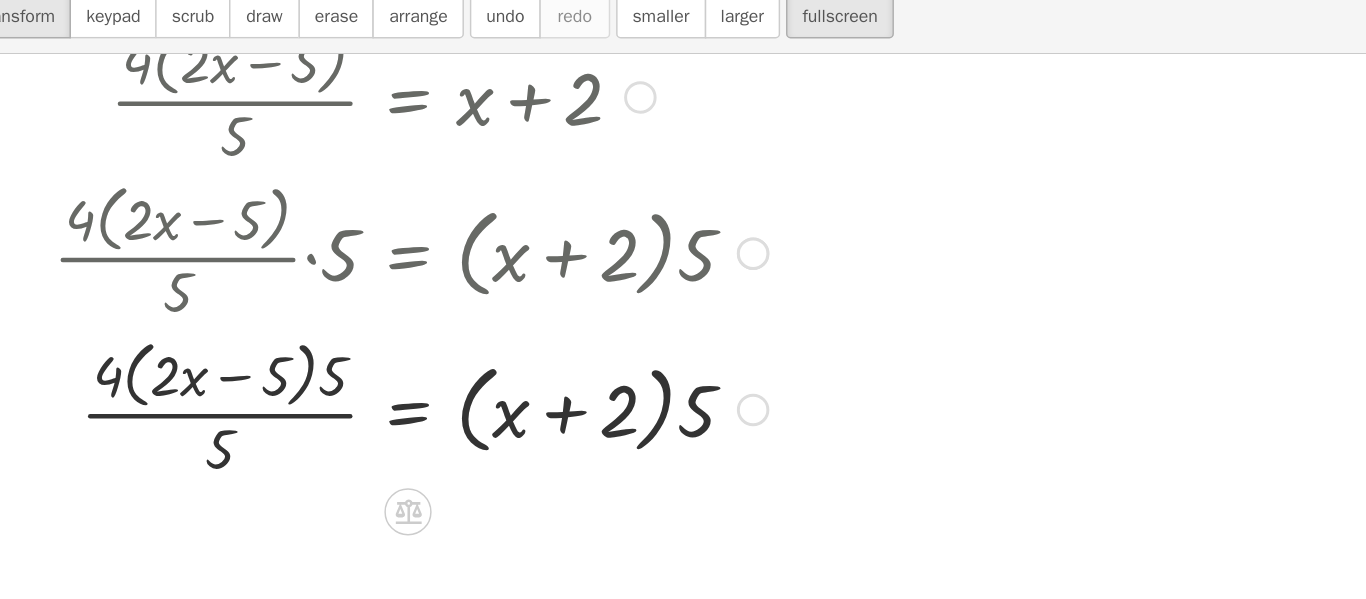 scroll, scrollTop: 153, scrollLeft: 0, axis: vertical 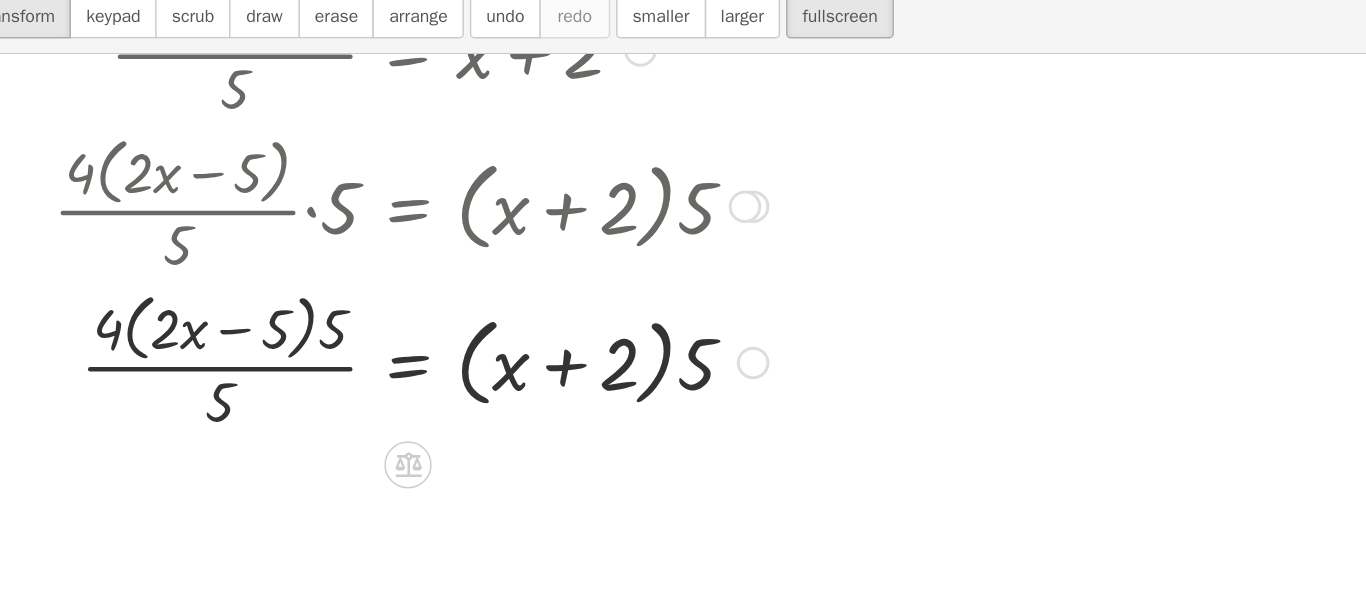 click at bounding box center [368, 347] 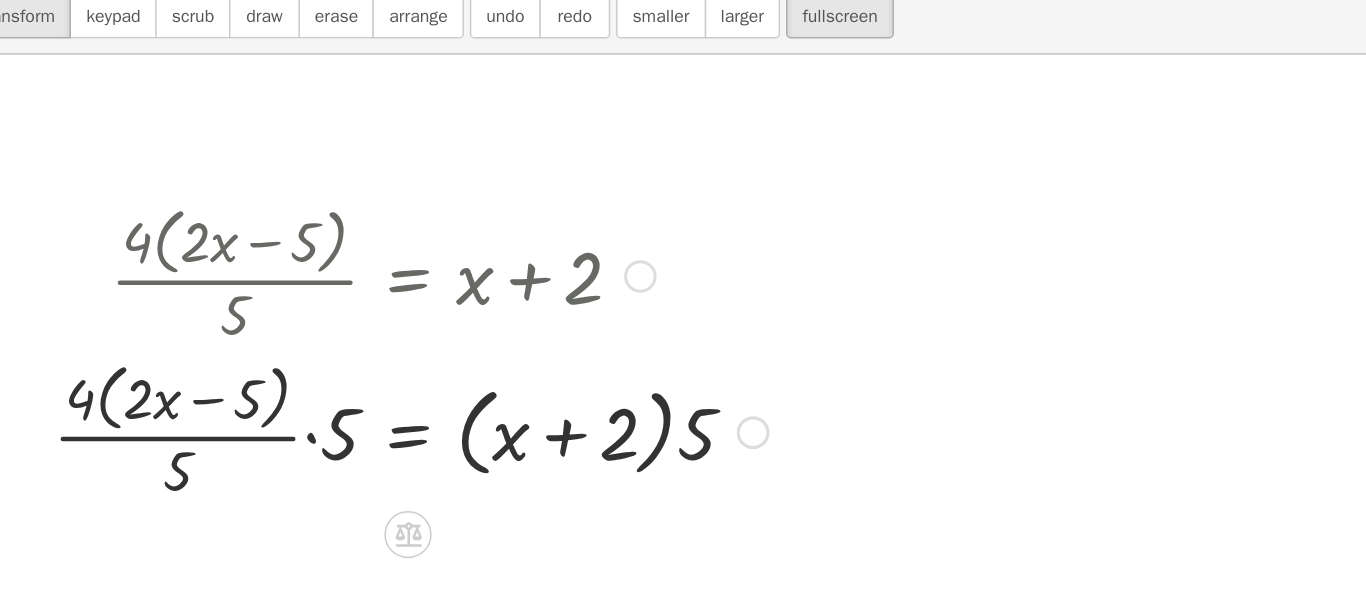scroll, scrollTop: 1, scrollLeft: 0, axis: vertical 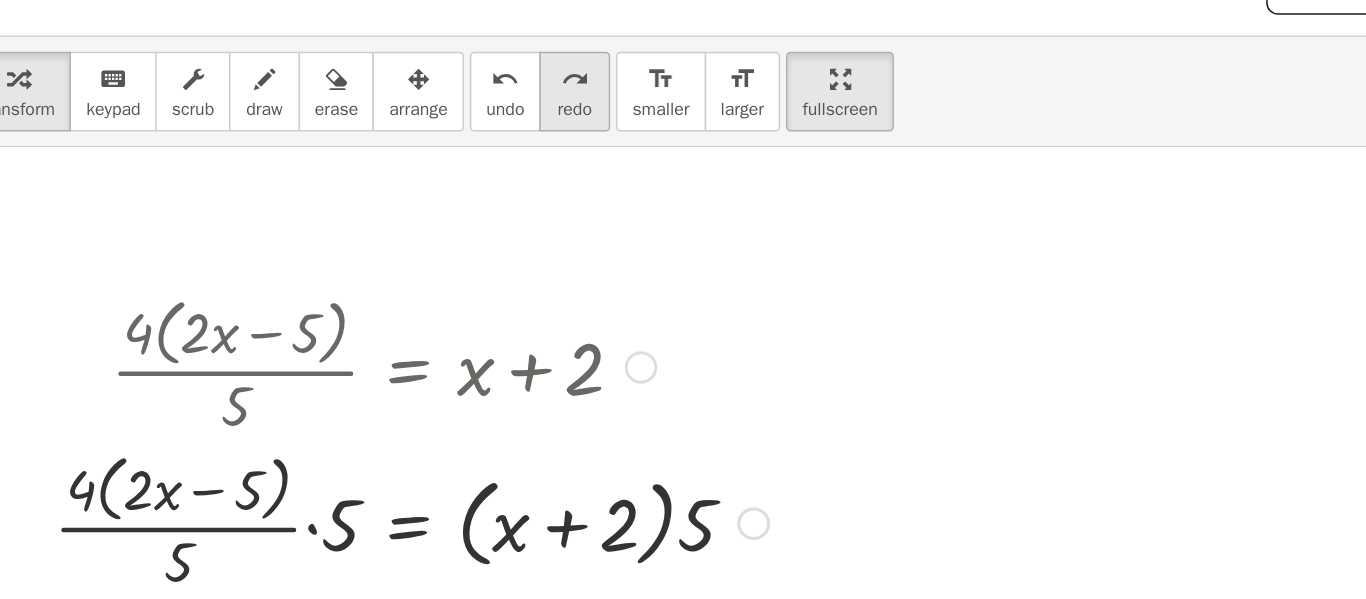 click on "redo" at bounding box center (478, 114) 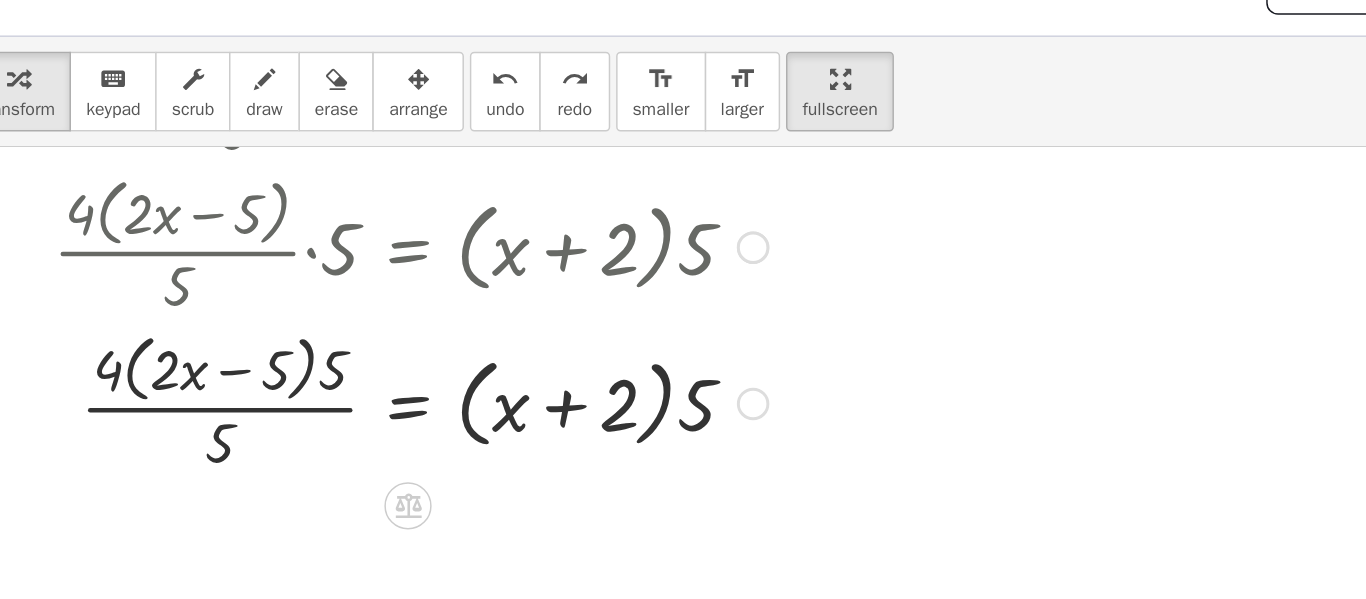 scroll, scrollTop: 187, scrollLeft: 0, axis: vertical 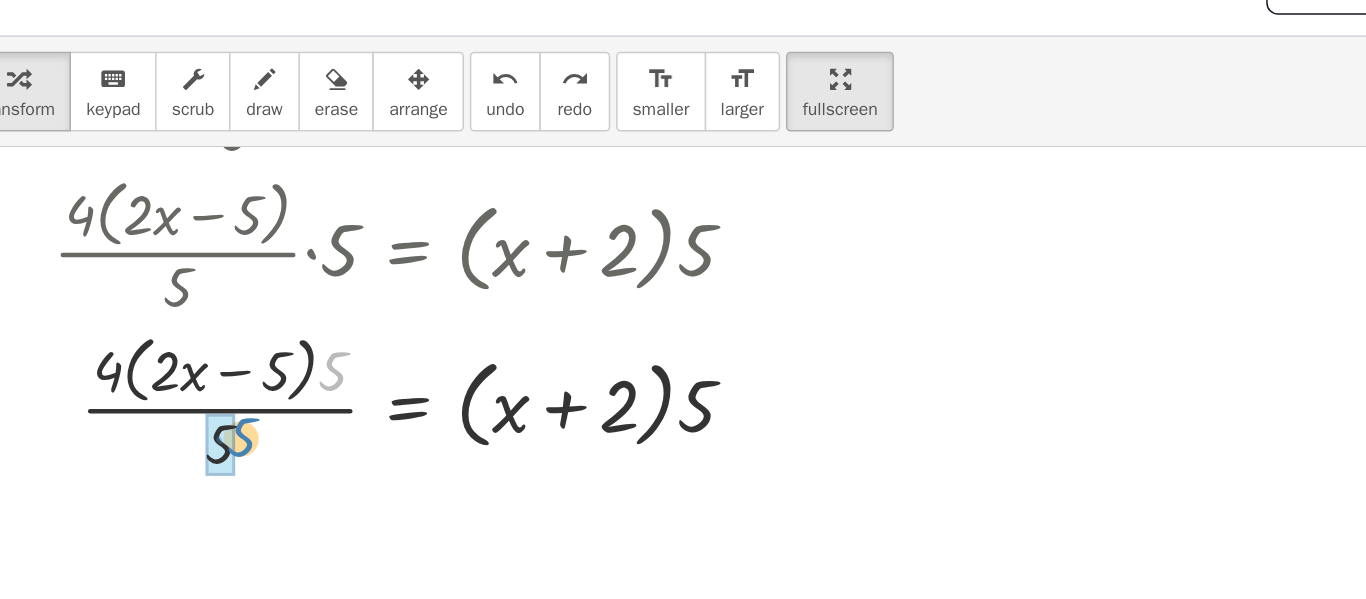 drag, startPoint x: 314, startPoint y: 295, endPoint x: 251, endPoint y: 339, distance: 76.843994 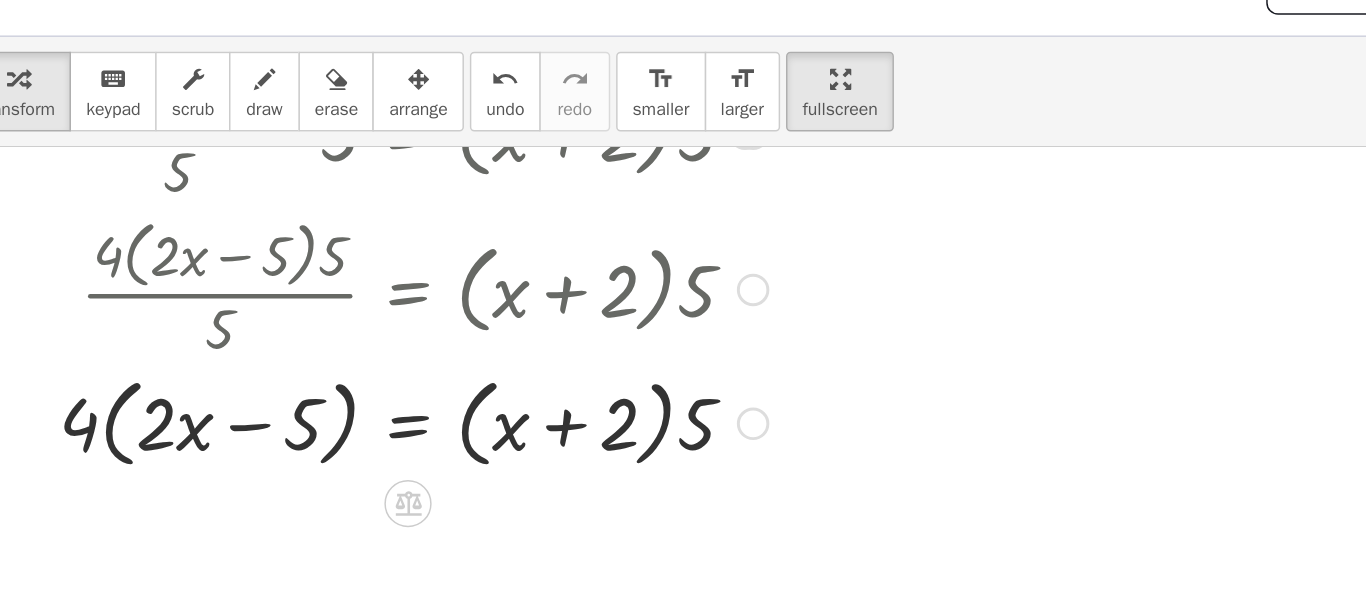 scroll, scrollTop: 266, scrollLeft: 0, axis: vertical 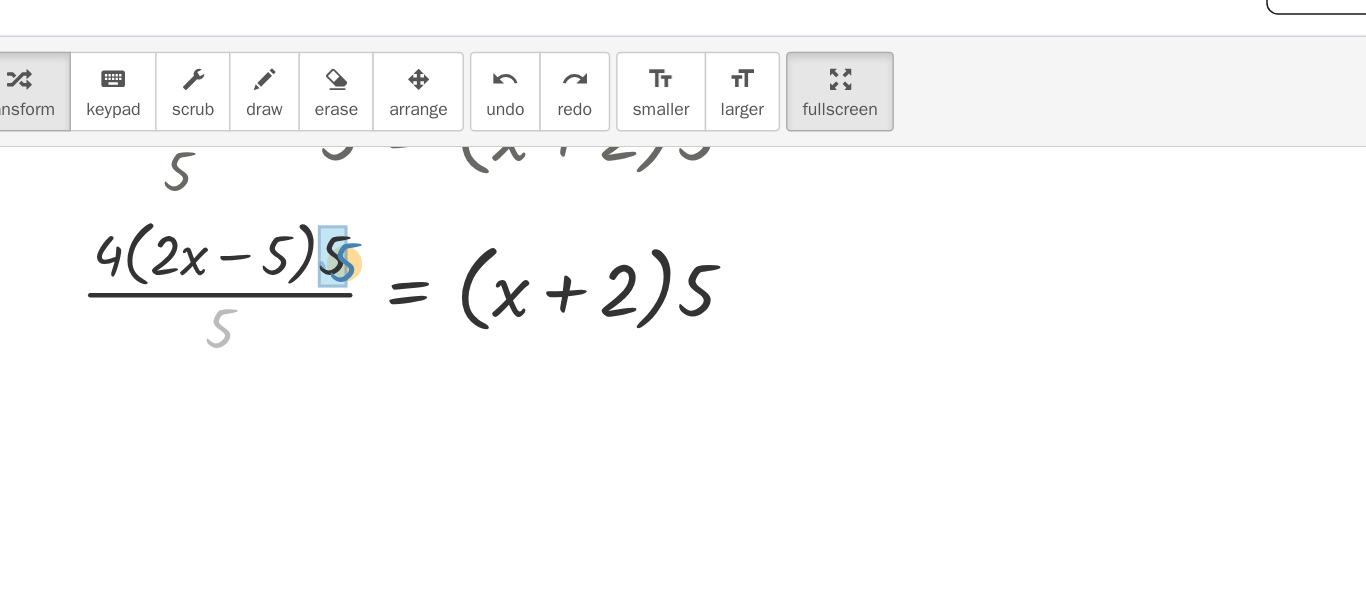 drag, startPoint x: 240, startPoint y: 268, endPoint x: 319, endPoint y: 222, distance: 91.416626 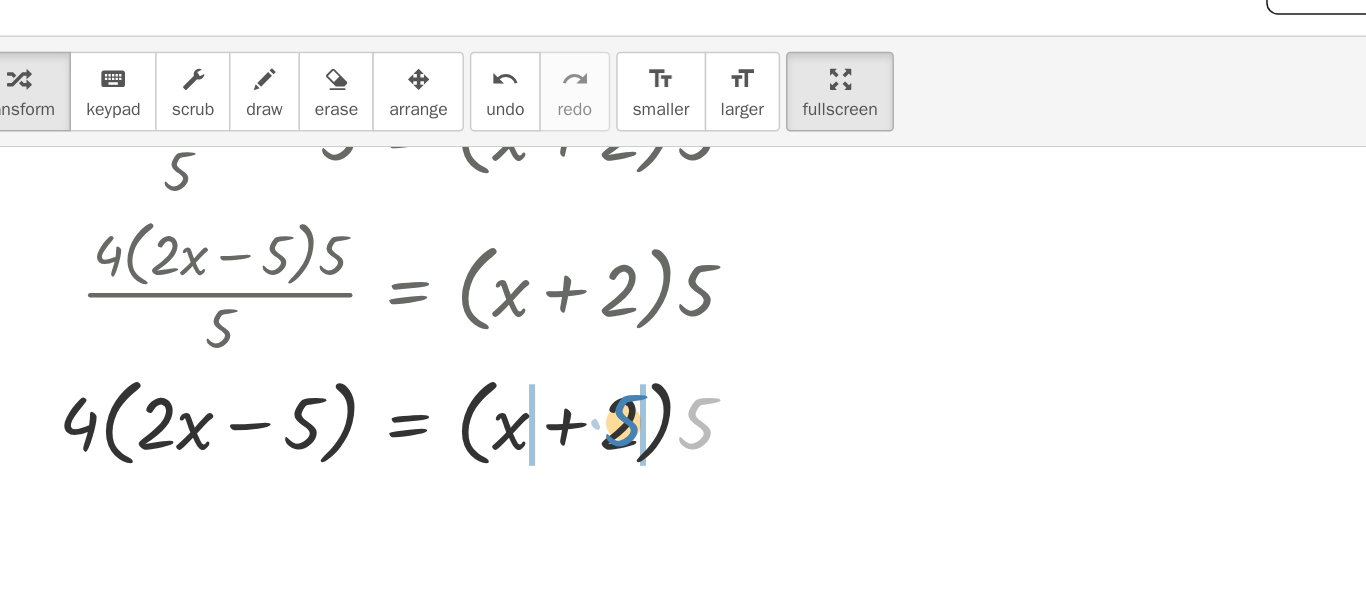 drag, startPoint x: 569, startPoint y: 334, endPoint x: 520, endPoint y: 332, distance: 49.0408 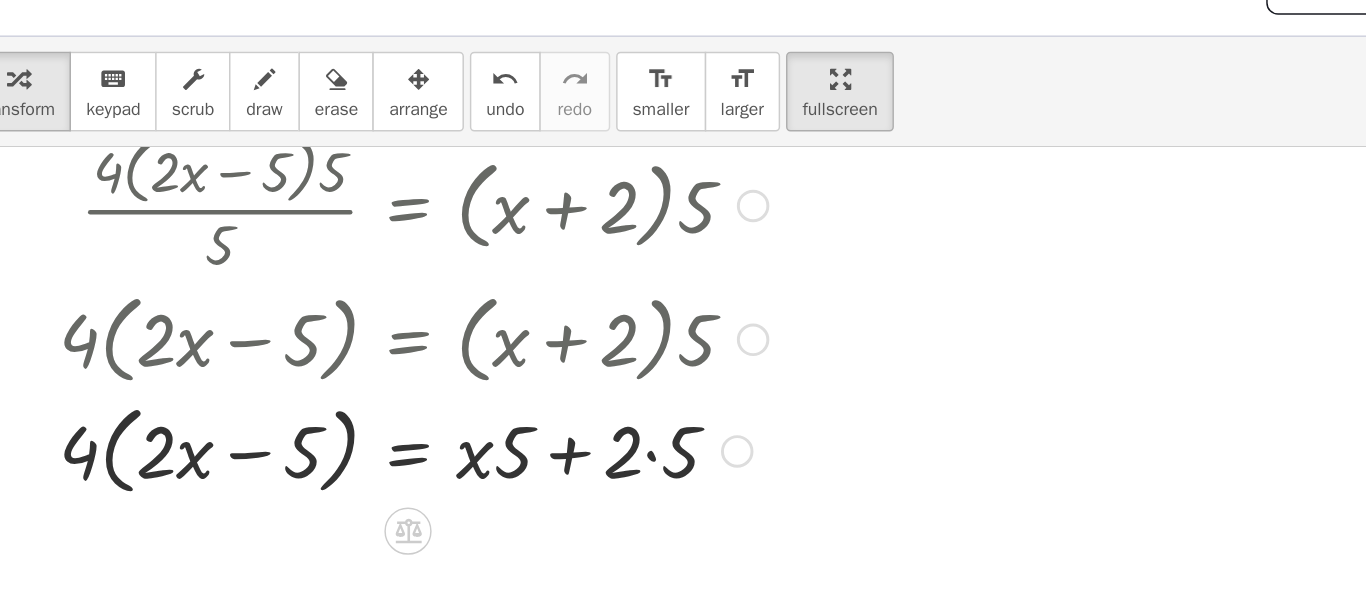 scroll, scrollTop: 349, scrollLeft: 0, axis: vertical 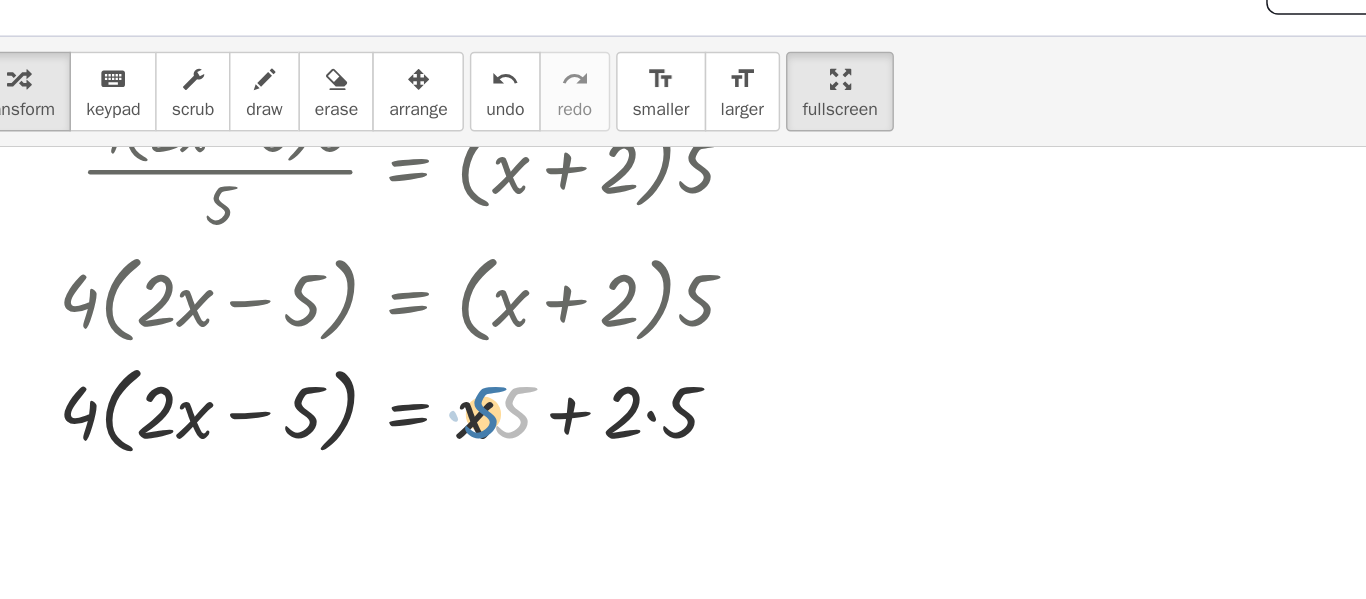 drag, startPoint x: 441, startPoint y: 320, endPoint x: 420, endPoint y: 320, distance: 21 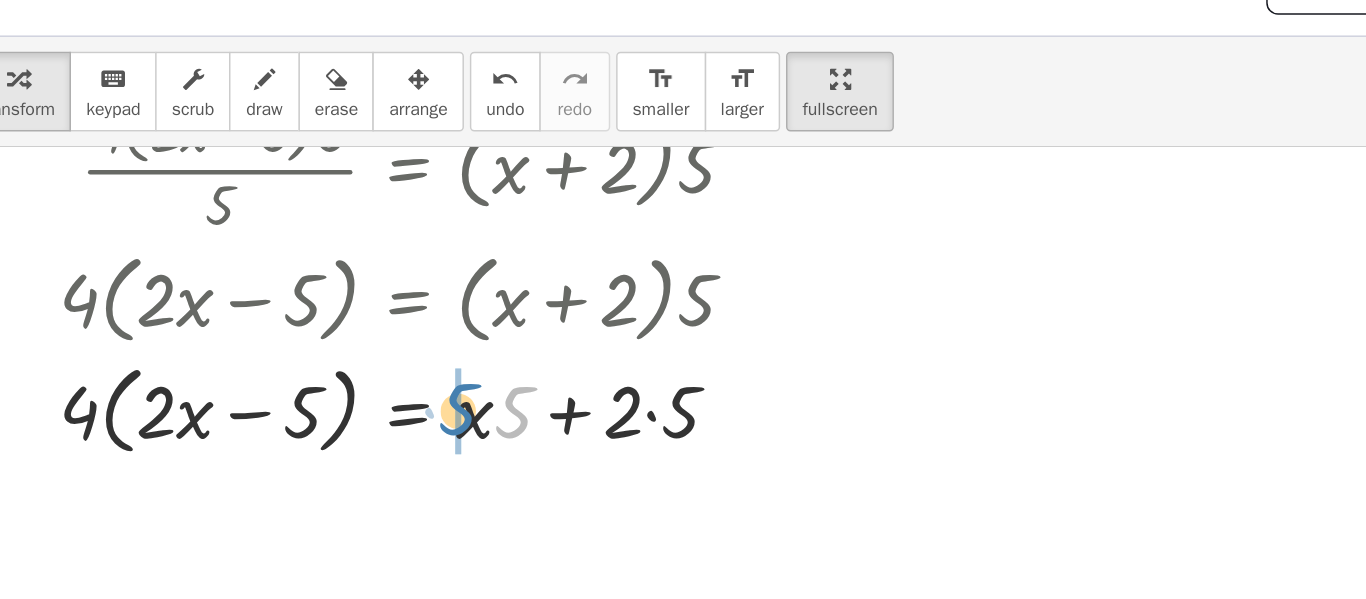 drag, startPoint x: 446, startPoint y: 327, endPoint x: 408, endPoint y: 325, distance: 38.052597 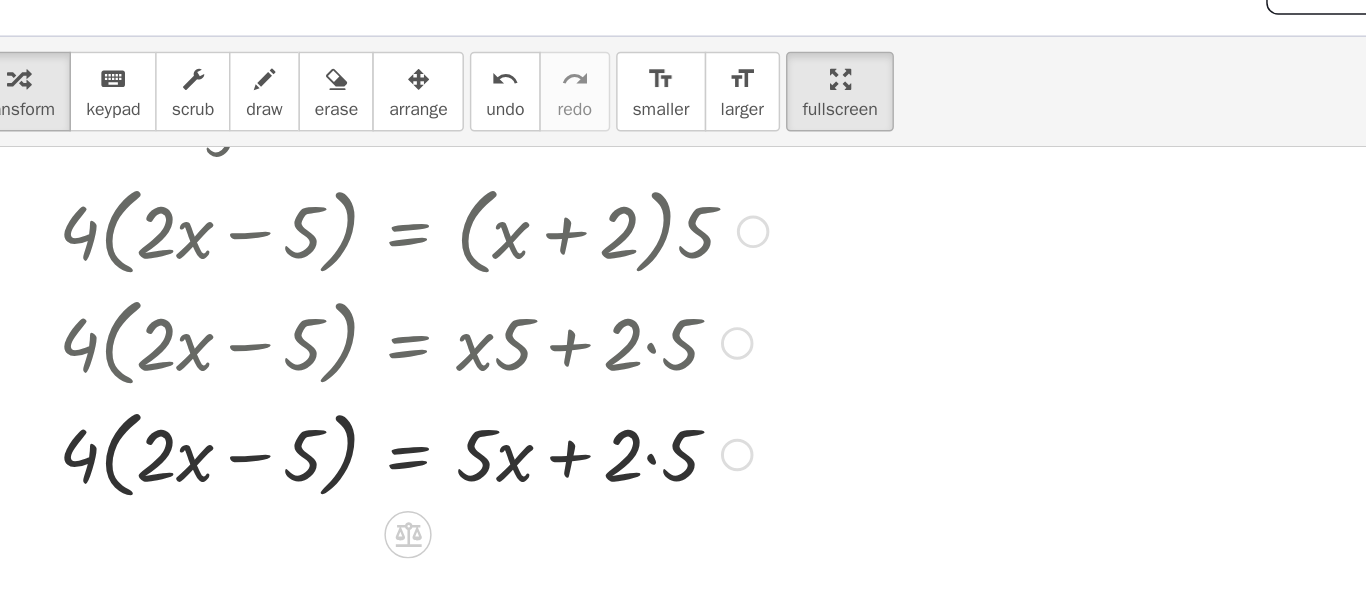 scroll, scrollTop: 395, scrollLeft: 0, axis: vertical 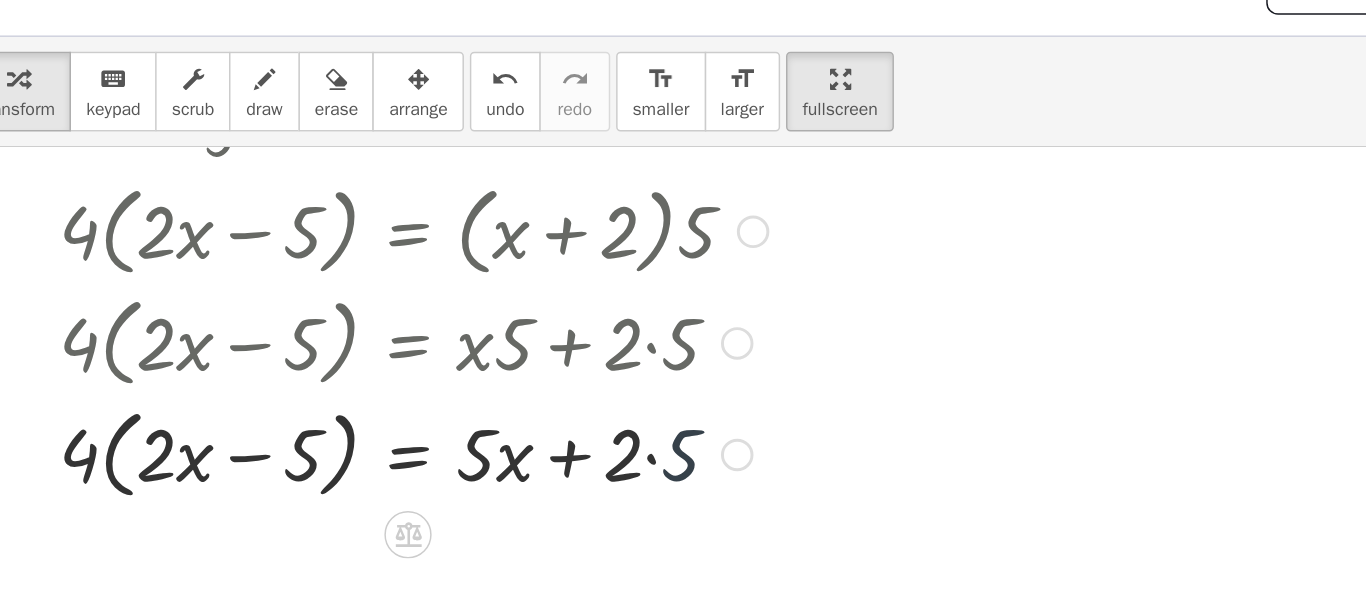 click at bounding box center (368, 346) 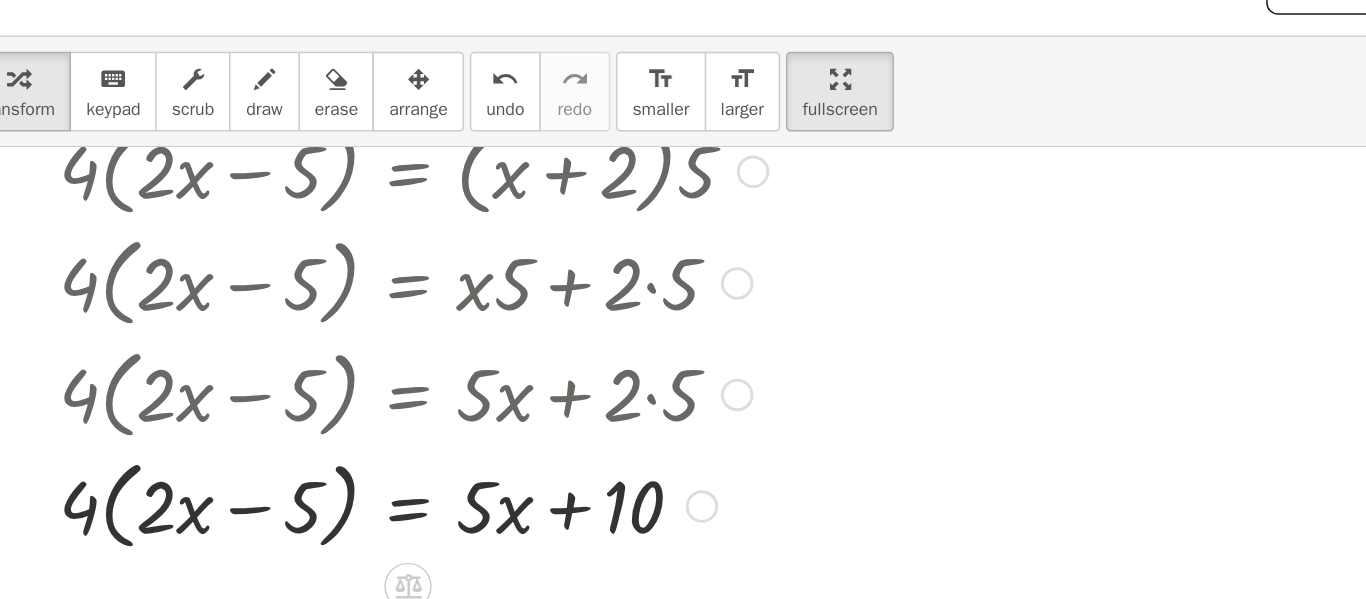 scroll, scrollTop: 449, scrollLeft: 0, axis: vertical 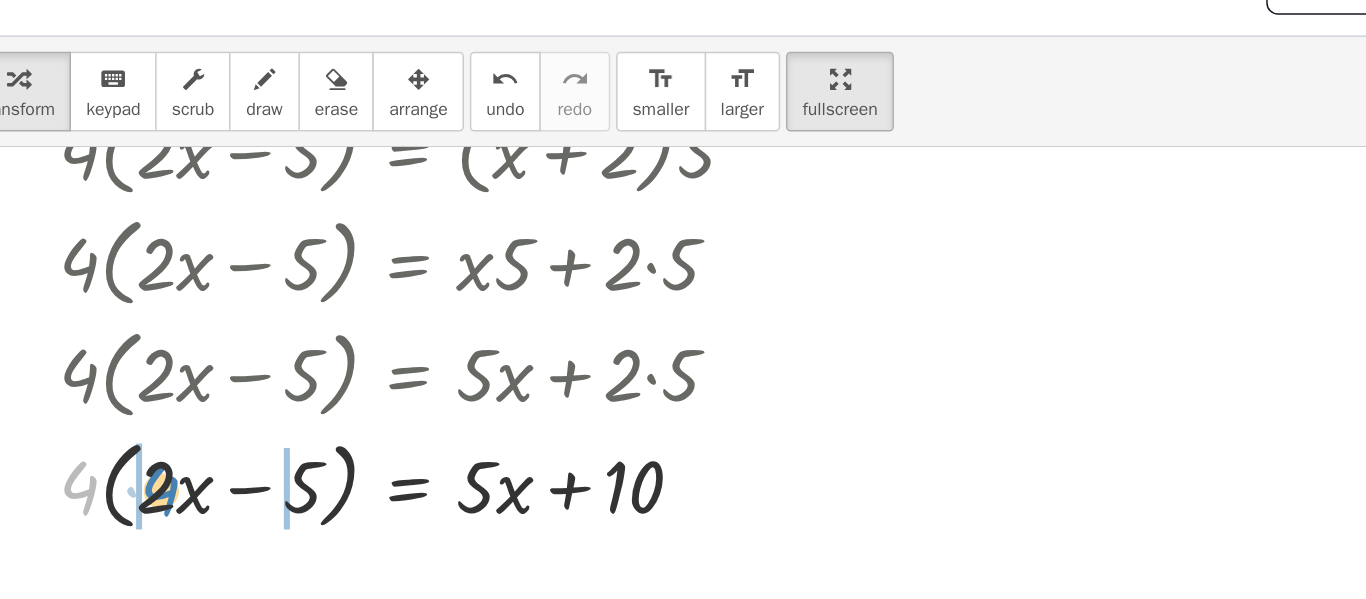 drag, startPoint x: 135, startPoint y: 371, endPoint x: 190, endPoint y: 372, distance: 55.00909 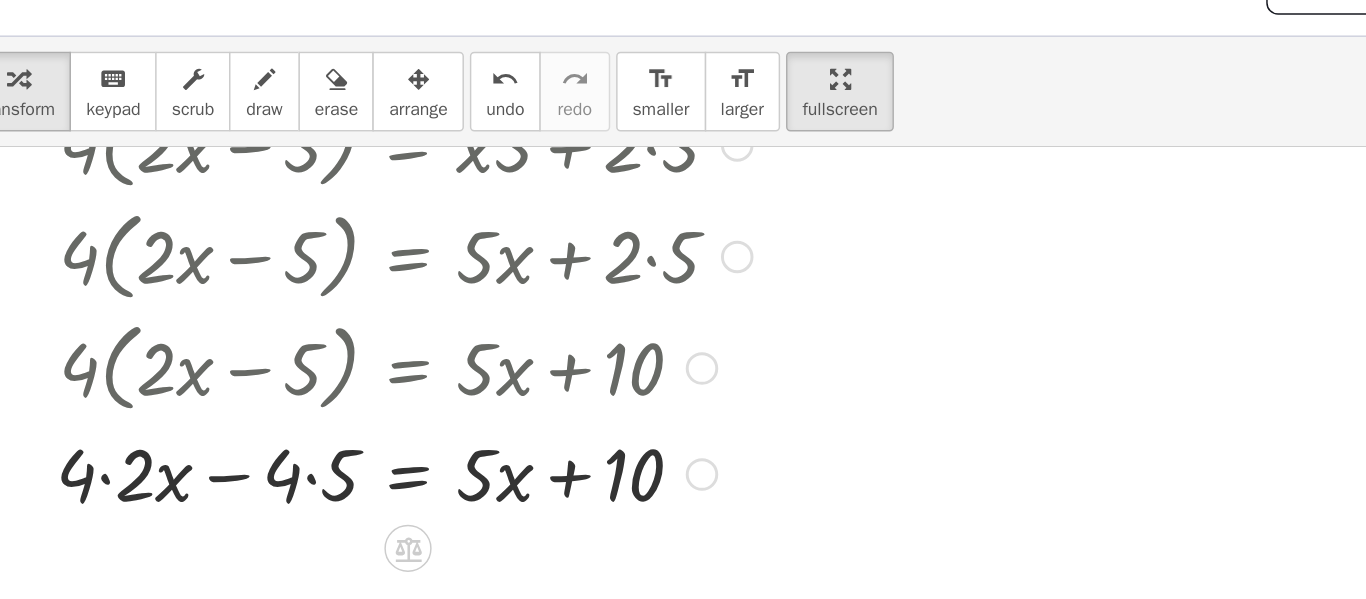 scroll, scrollTop: 545, scrollLeft: 0, axis: vertical 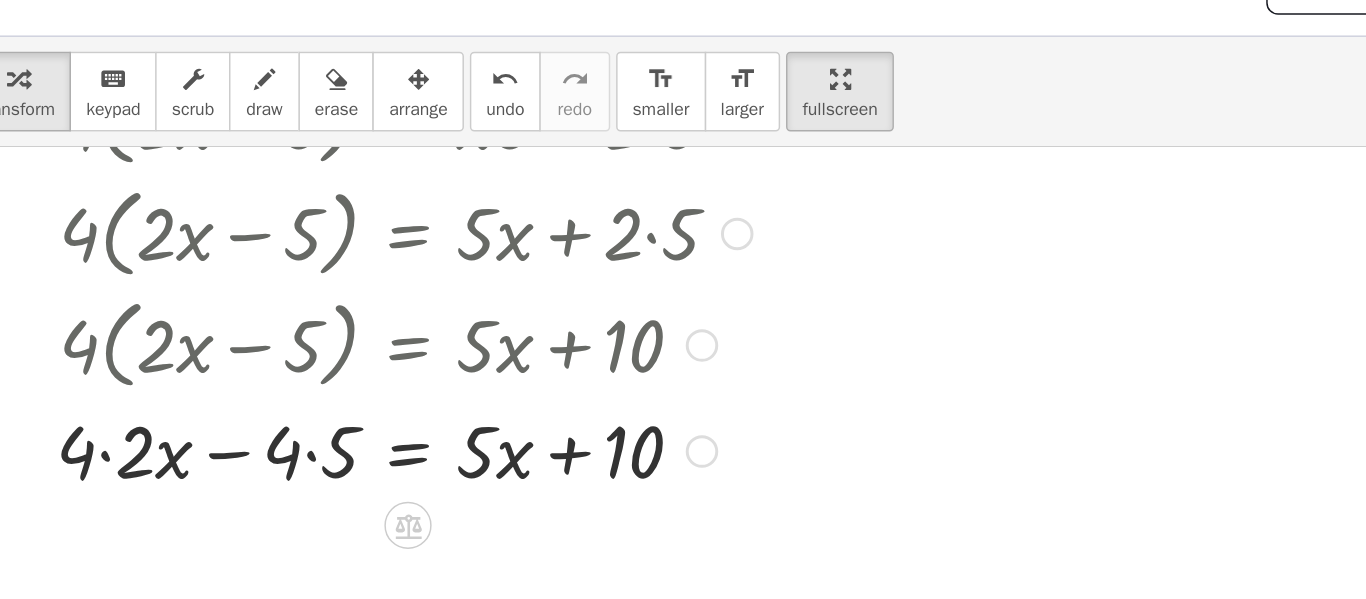click at bounding box center [368, 343] 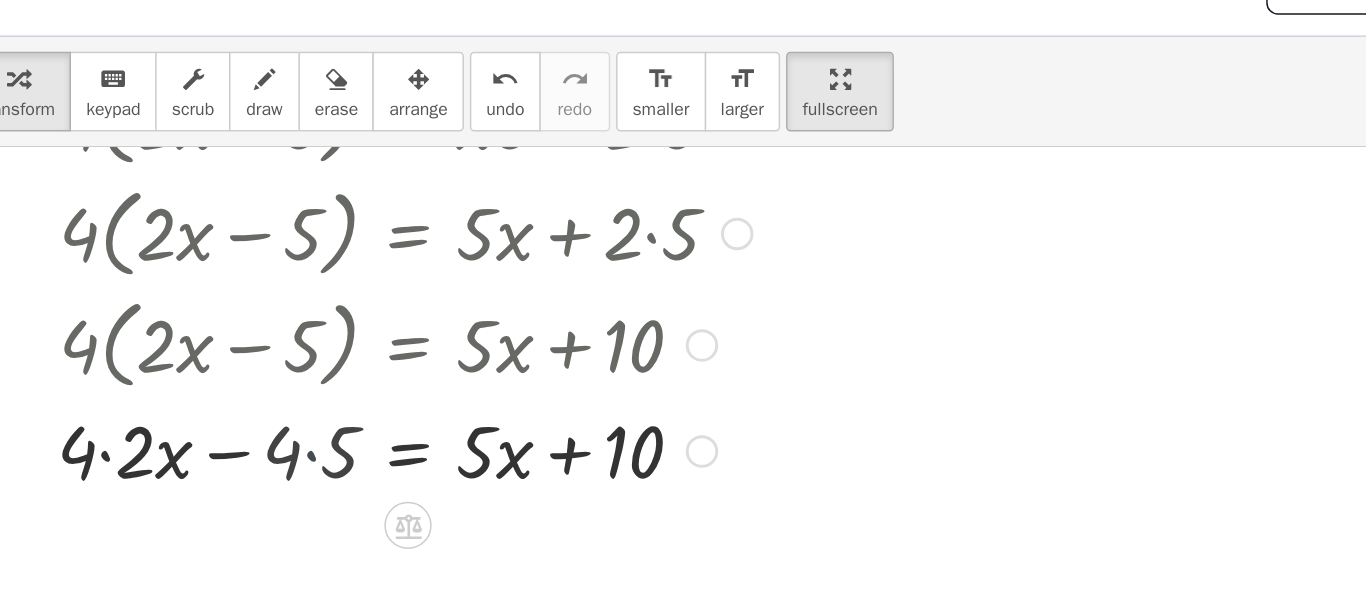 click at bounding box center (368, 343) 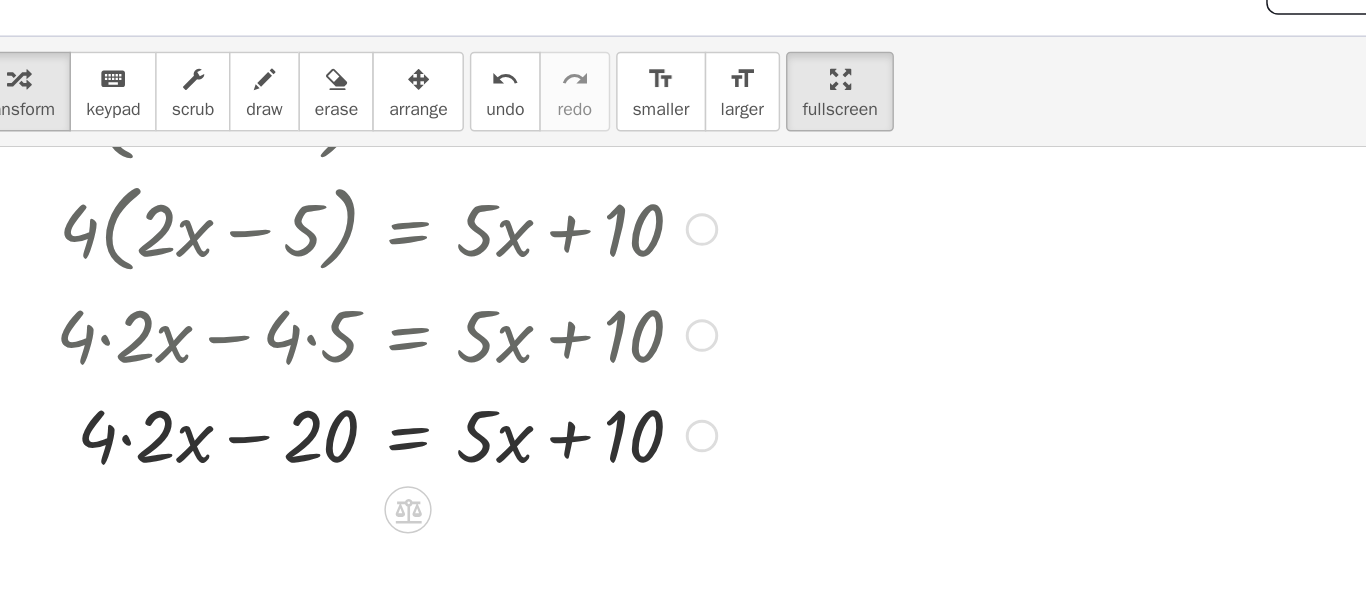 scroll, scrollTop: 628, scrollLeft: 0, axis: vertical 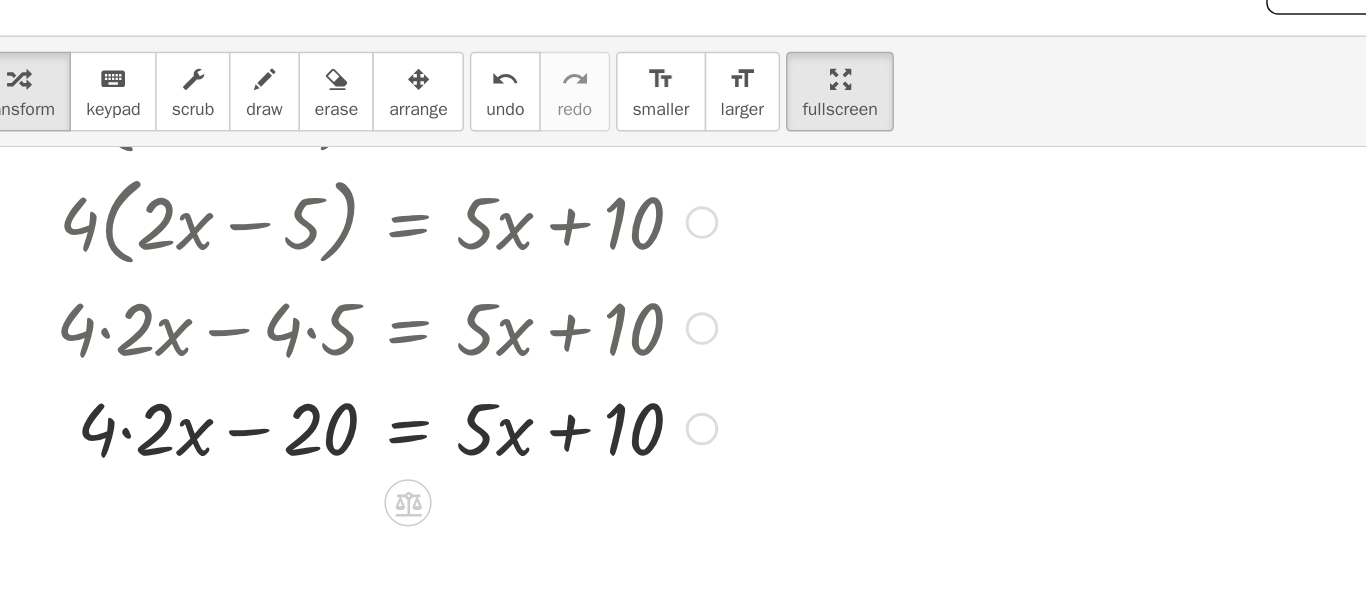 click at bounding box center (368, 328) 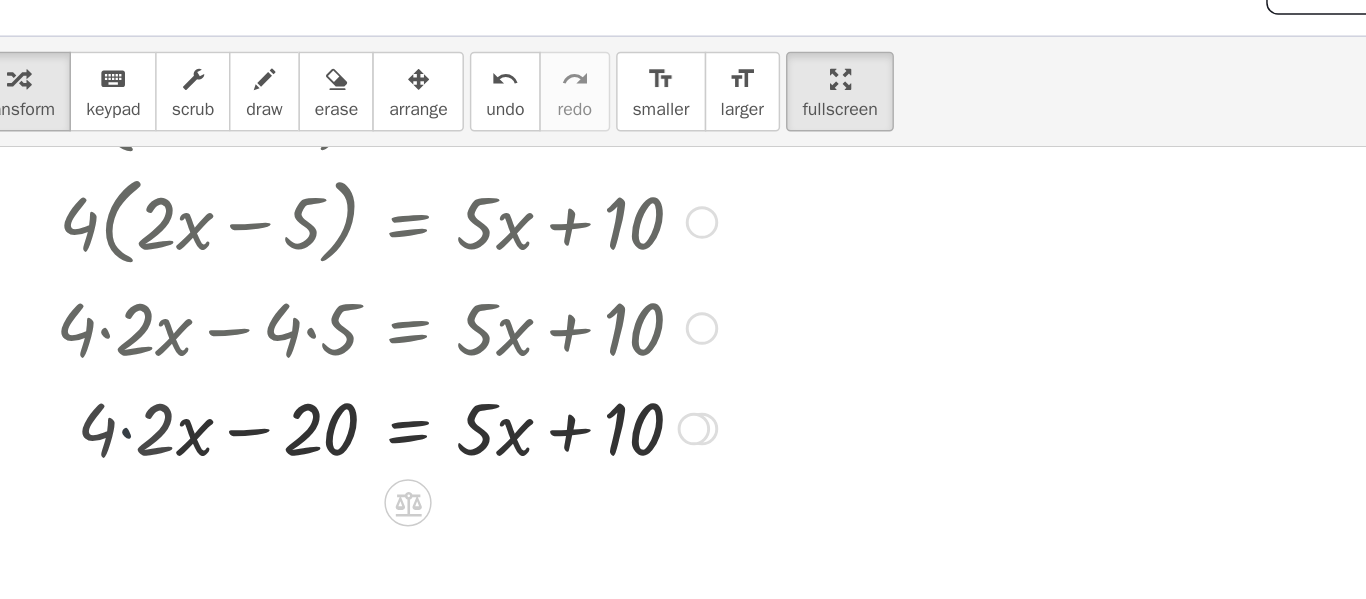 click at bounding box center [368, 328] 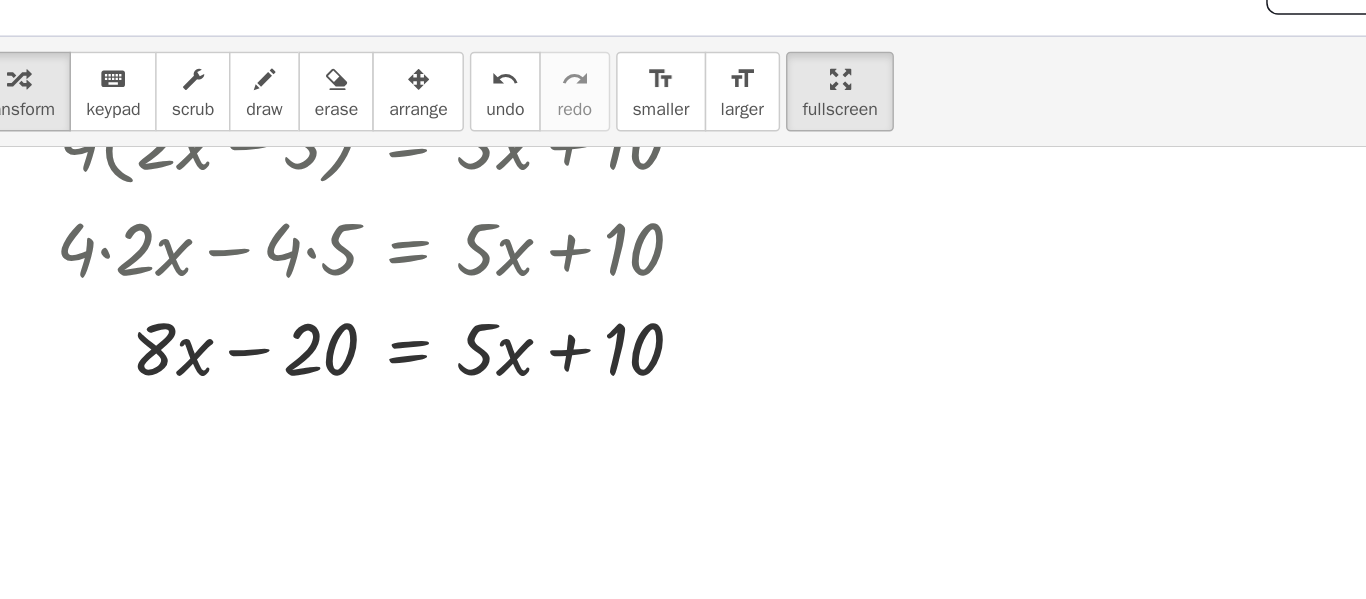 scroll, scrollTop: 688, scrollLeft: 0, axis: vertical 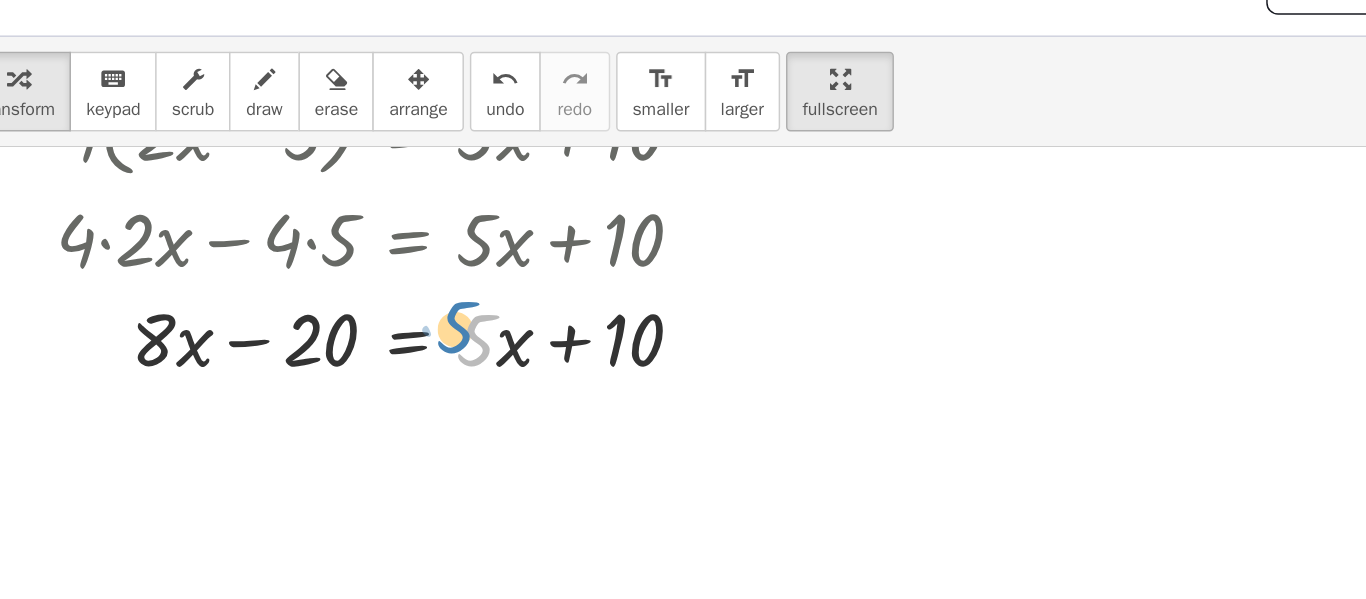 click at bounding box center [368, 268] 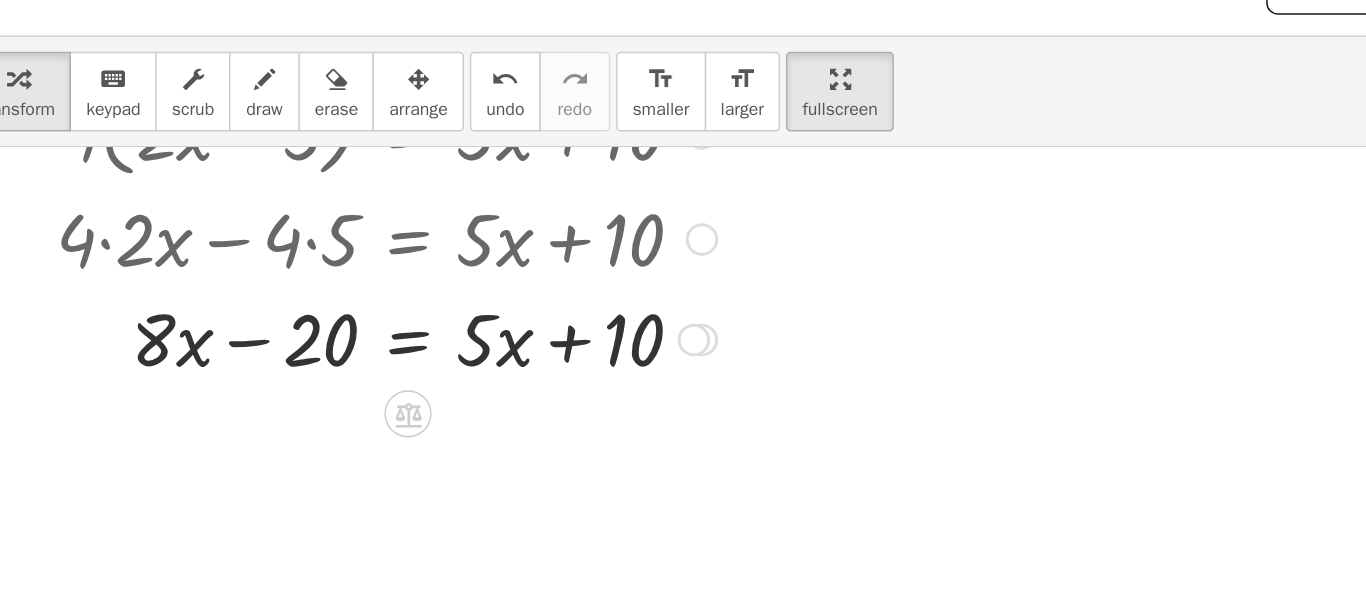 drag, startPoint x: 426, startPoint y: 305, endPoint x: 360, endPoint y: 279, distance: 70.93659 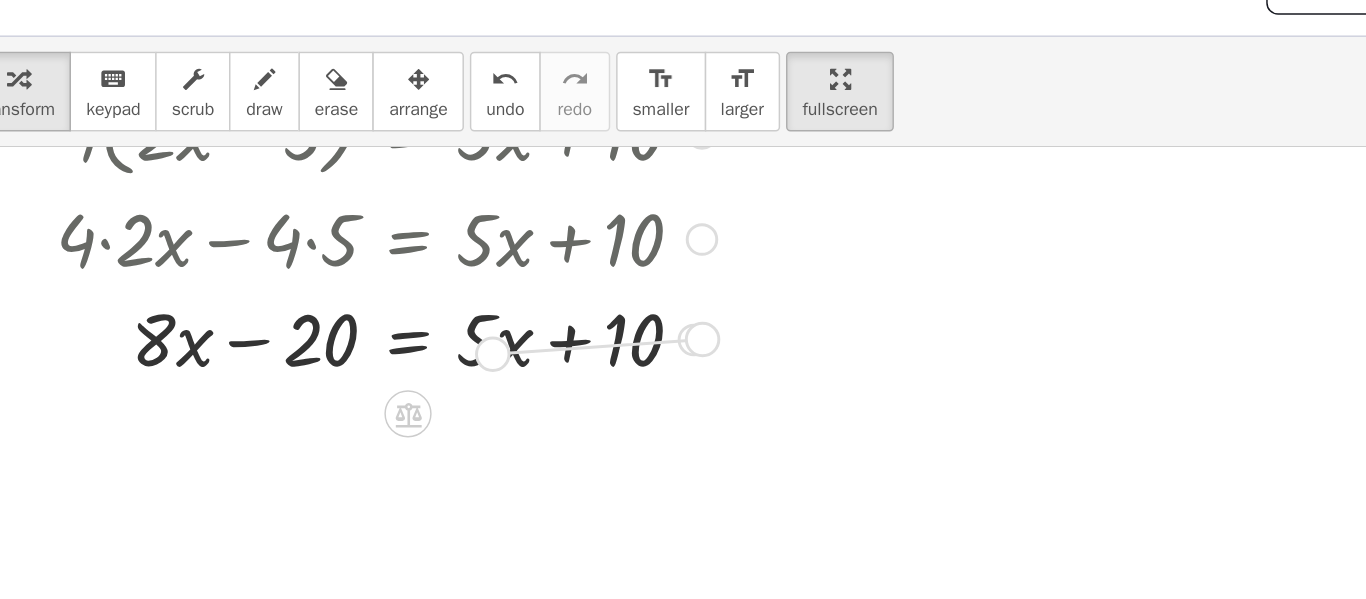 drag, startPoint x: 562, startPoint y: 266, endPoint x: 413, endPoint y: 275, distance: 149.27156 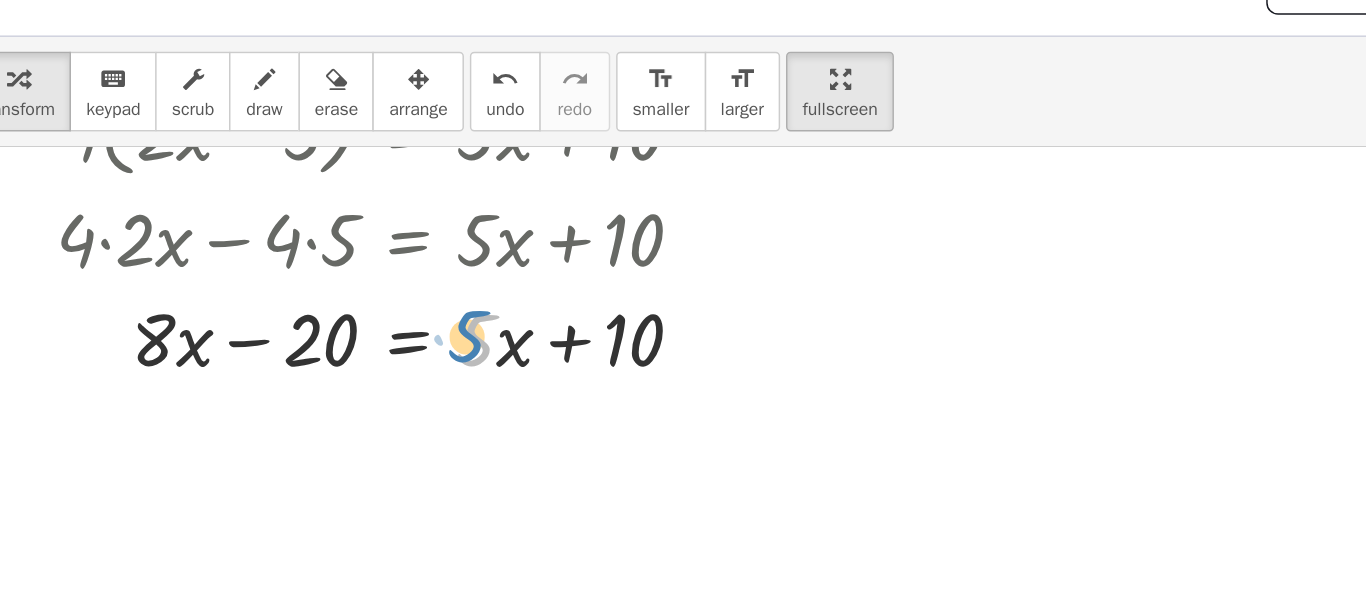 click at bounding box center (368, 268) 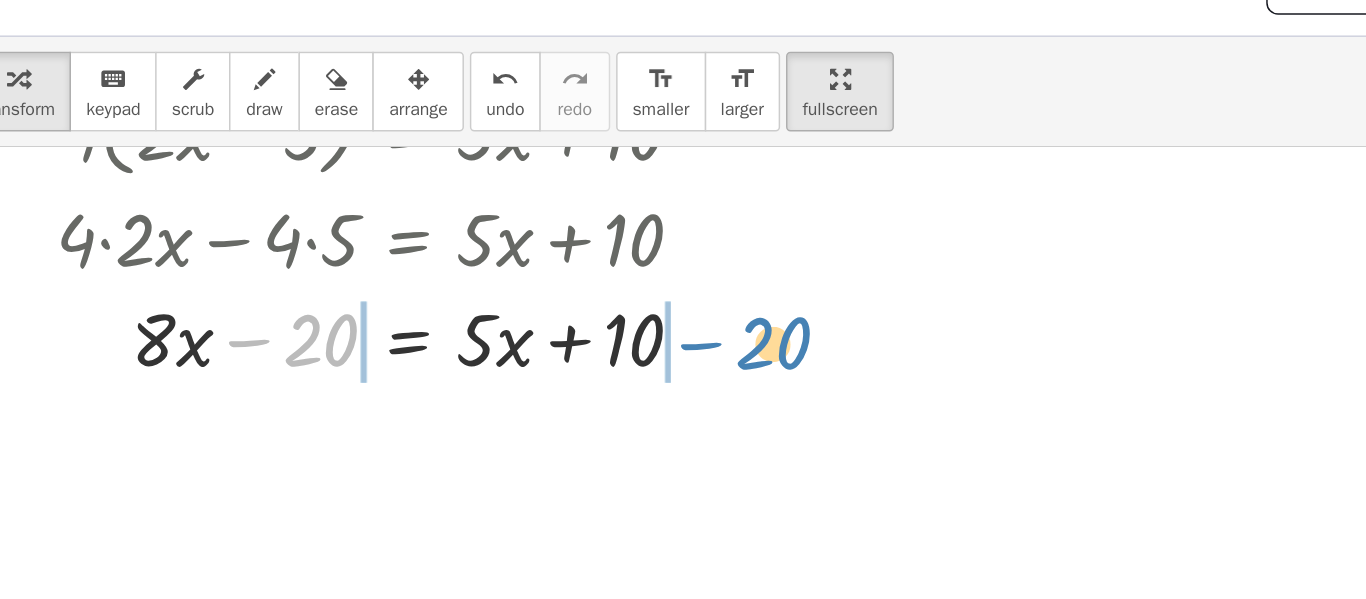 drag, startPoint x: 303, startPoint y: 270, endPoint x: 609, endPoint y: 272, distance: 306.00653 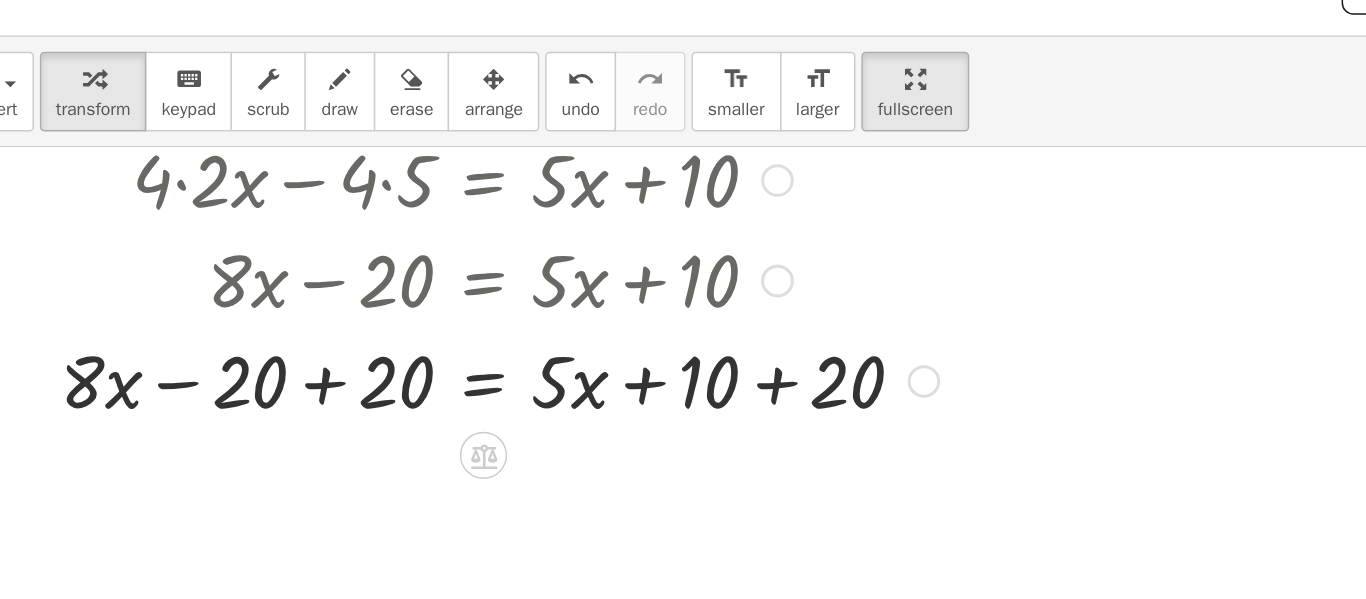 scroll, scrollTop: 728, scrollLeft: 0, axis: vertical 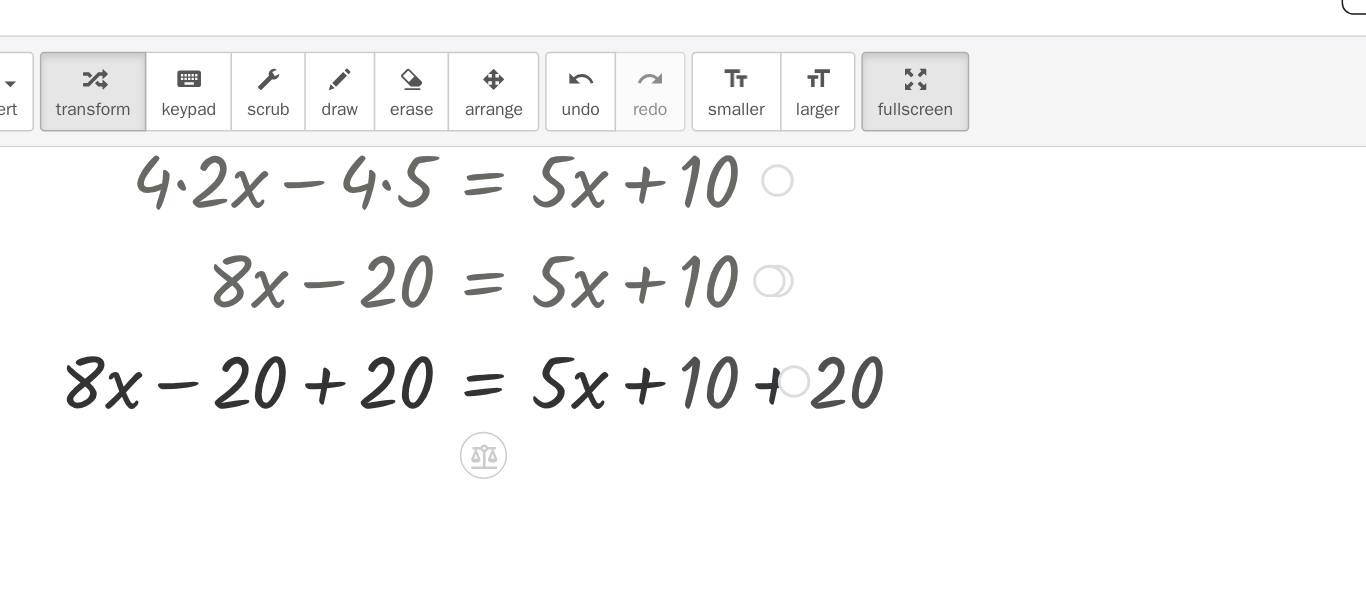 click at bounding box center [345, 296] 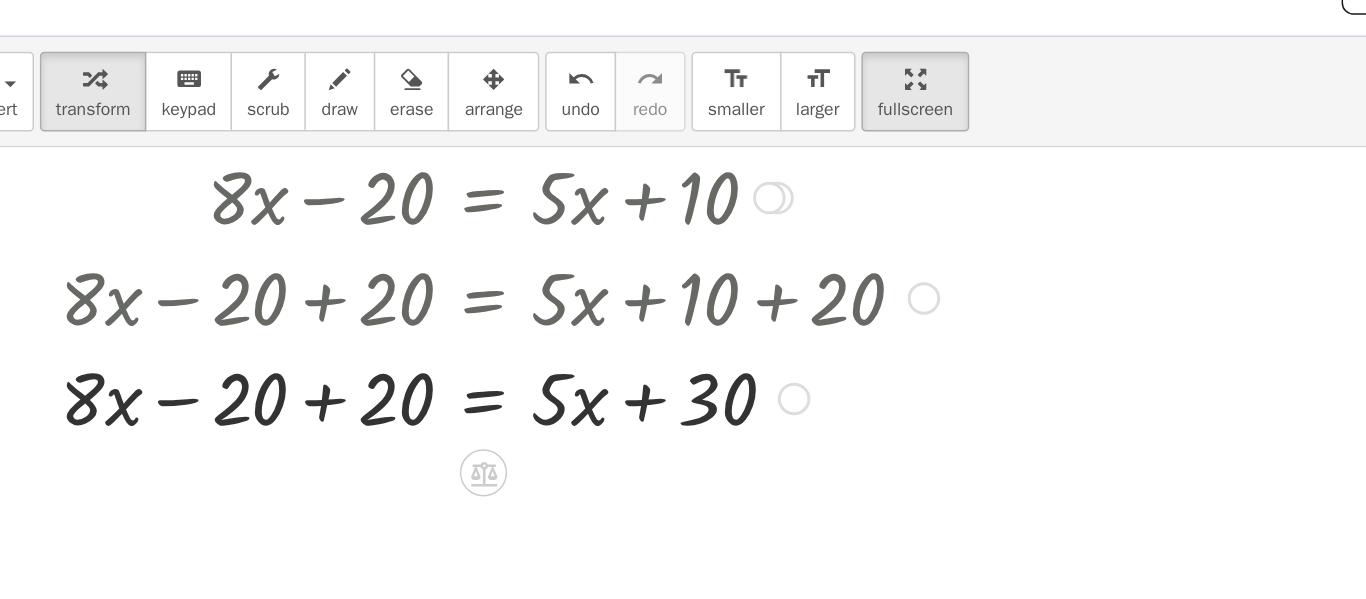 scroll, scrollTop: 793, scrollLeft: 0, axis: vertical 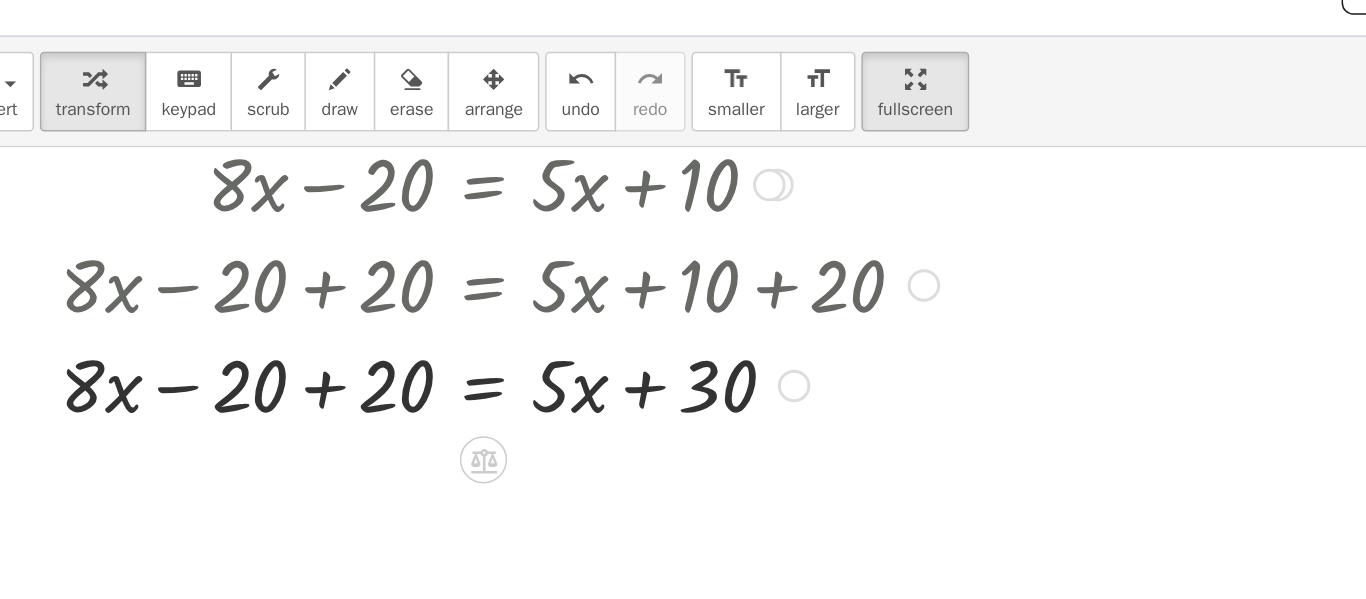 click at bounding box center (377, 299) 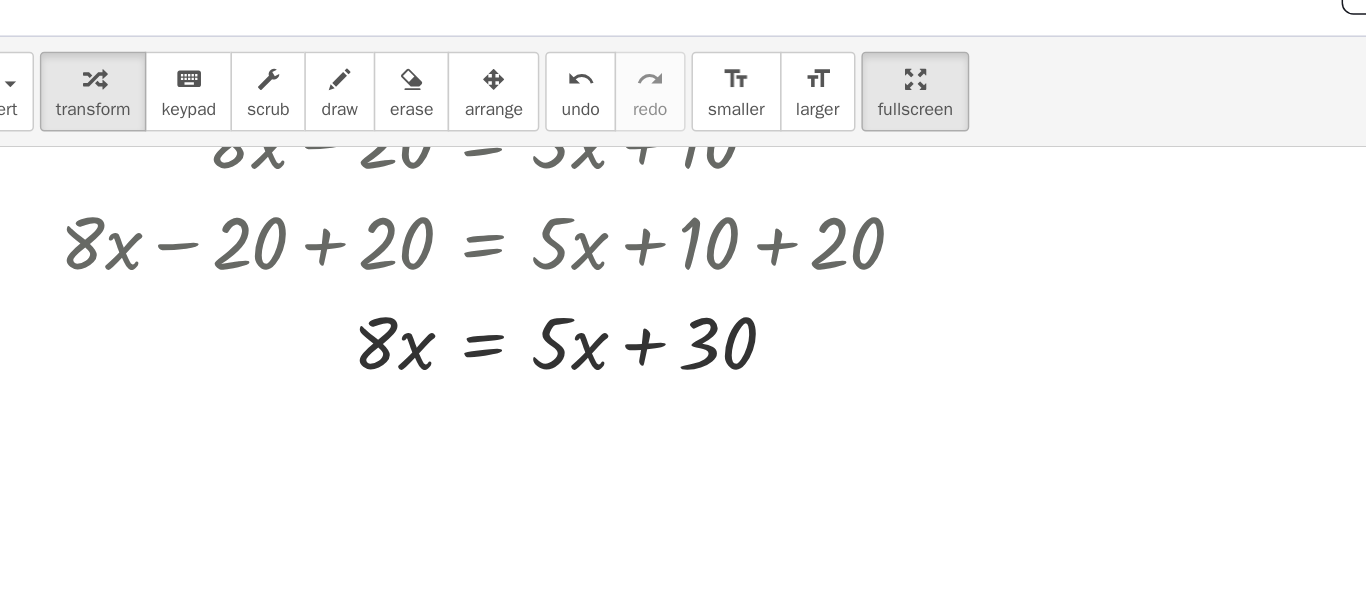 scroll, scrollTop: 839, scrollLeft: 0, axis: vertical 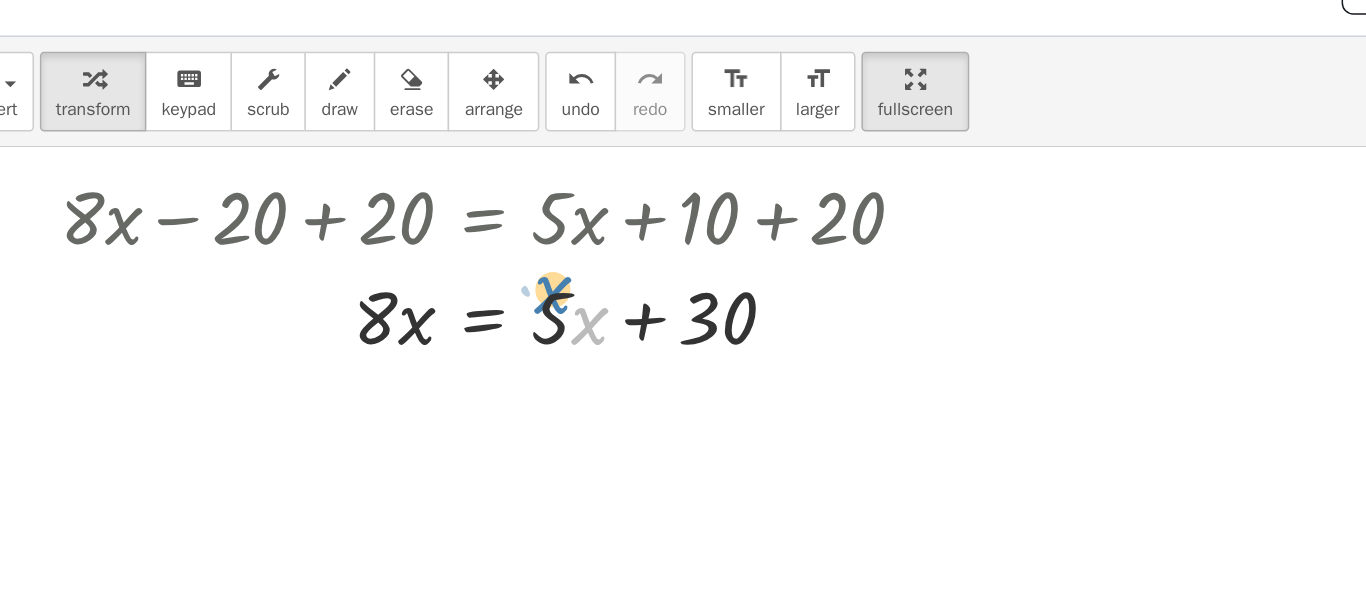 click at bounding box center [377, 253] 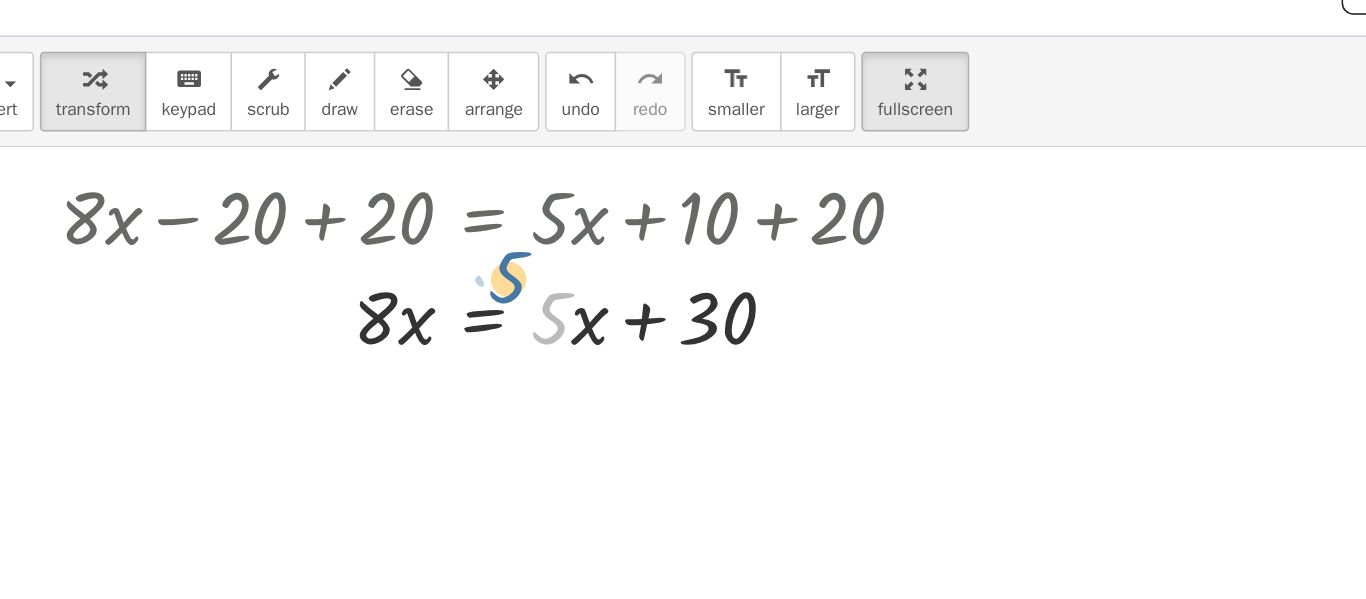click at bounding box center (377, 253) 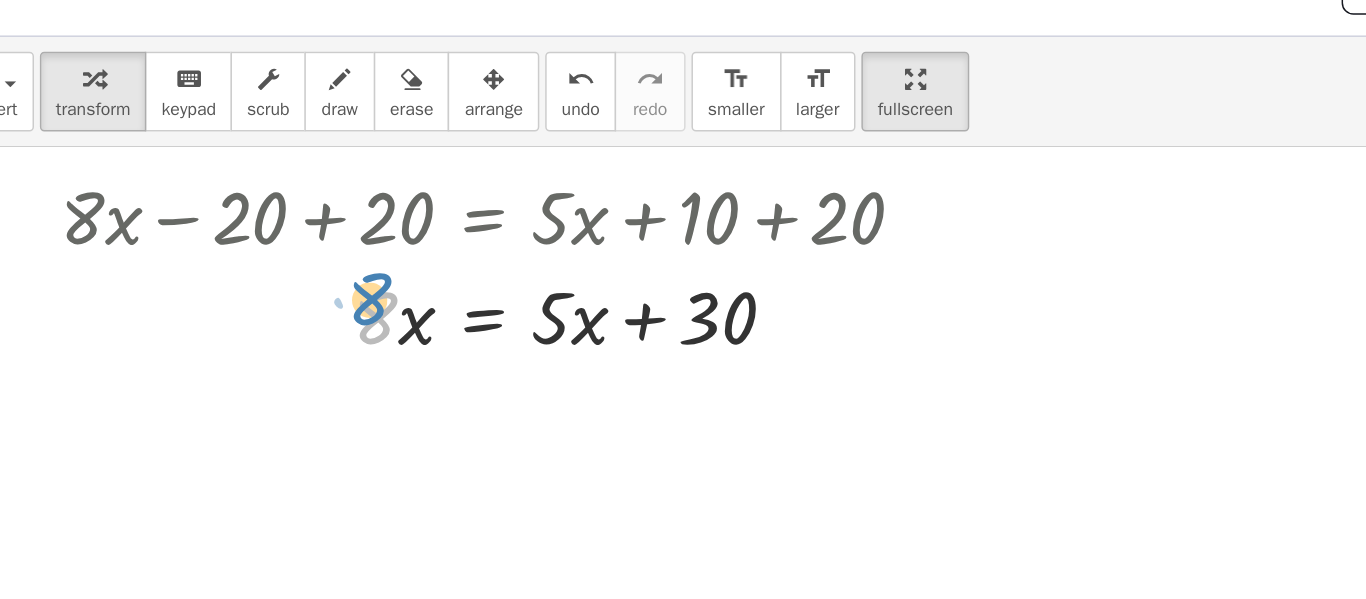 click at bounding box center (377, 253) 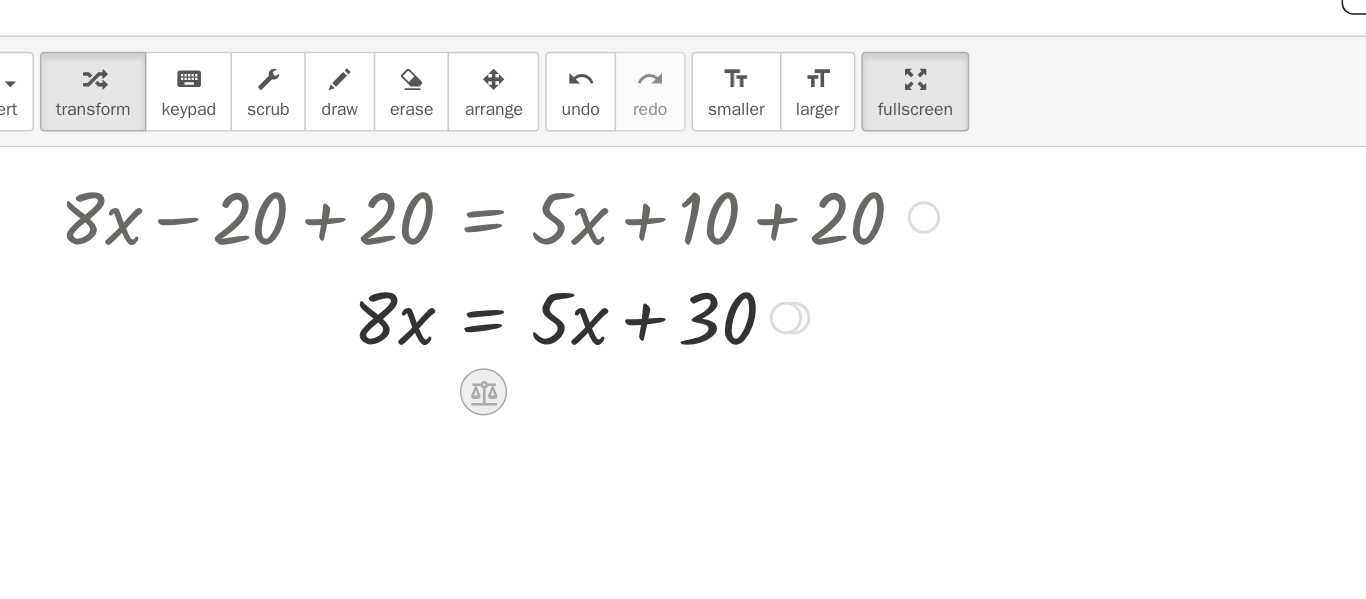 click 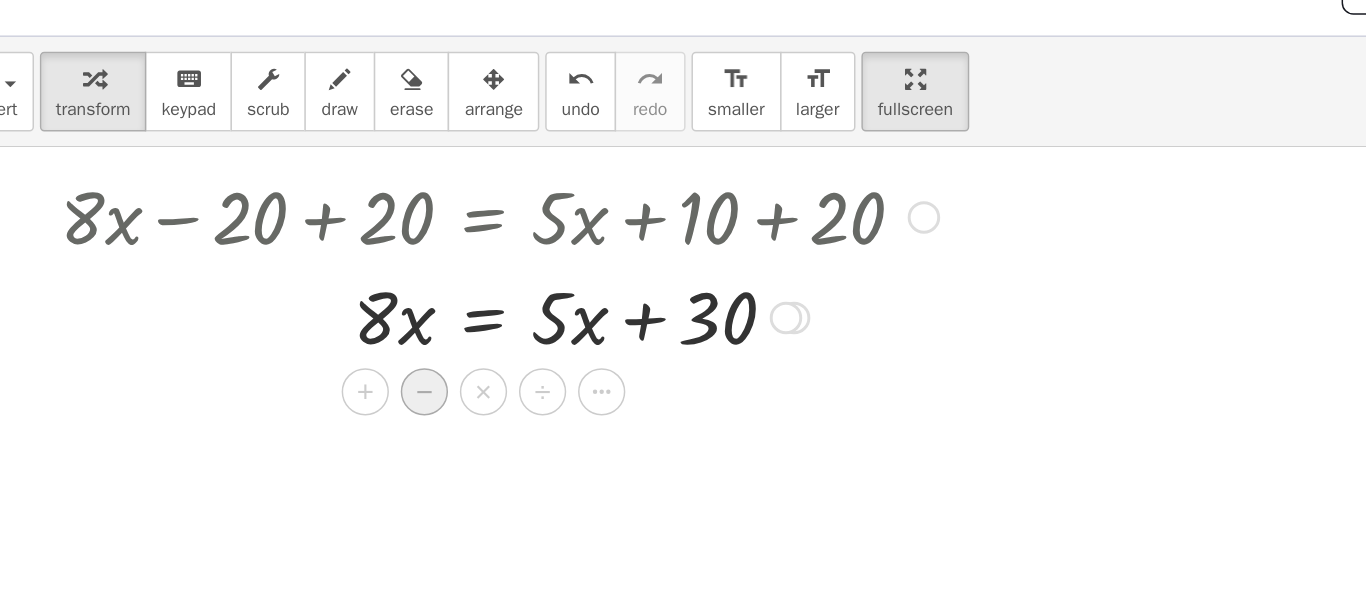 click on "−" at bounding box center [327, 305] 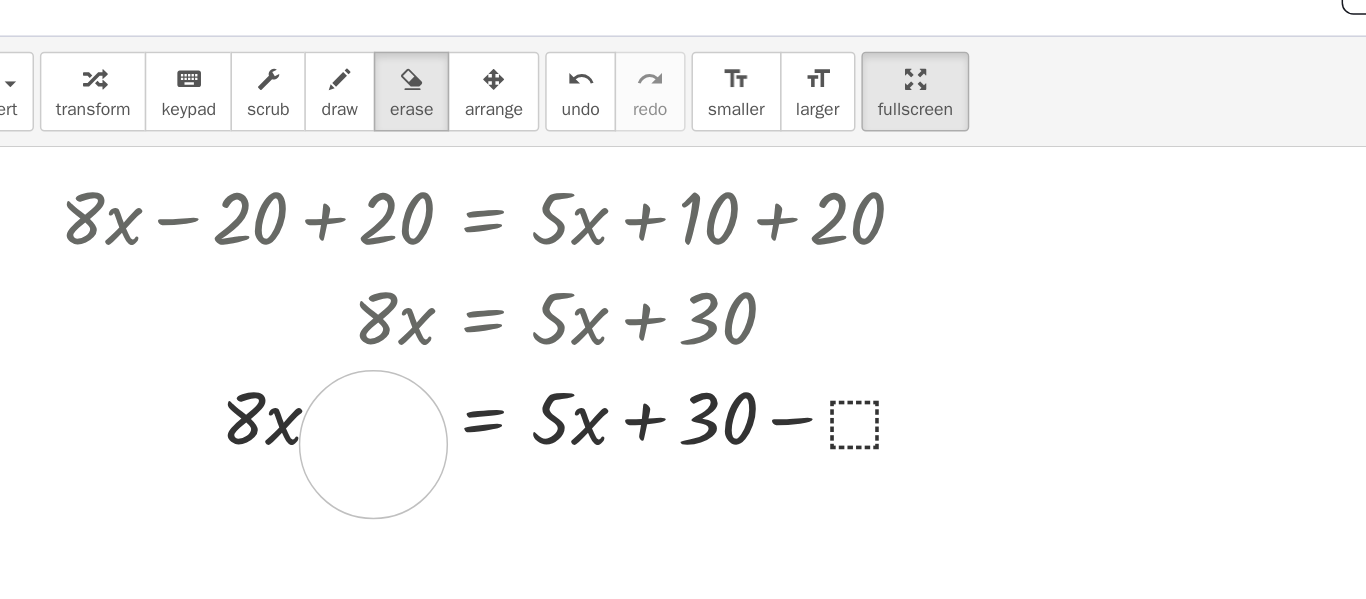 click at bounding box center (683, -59) 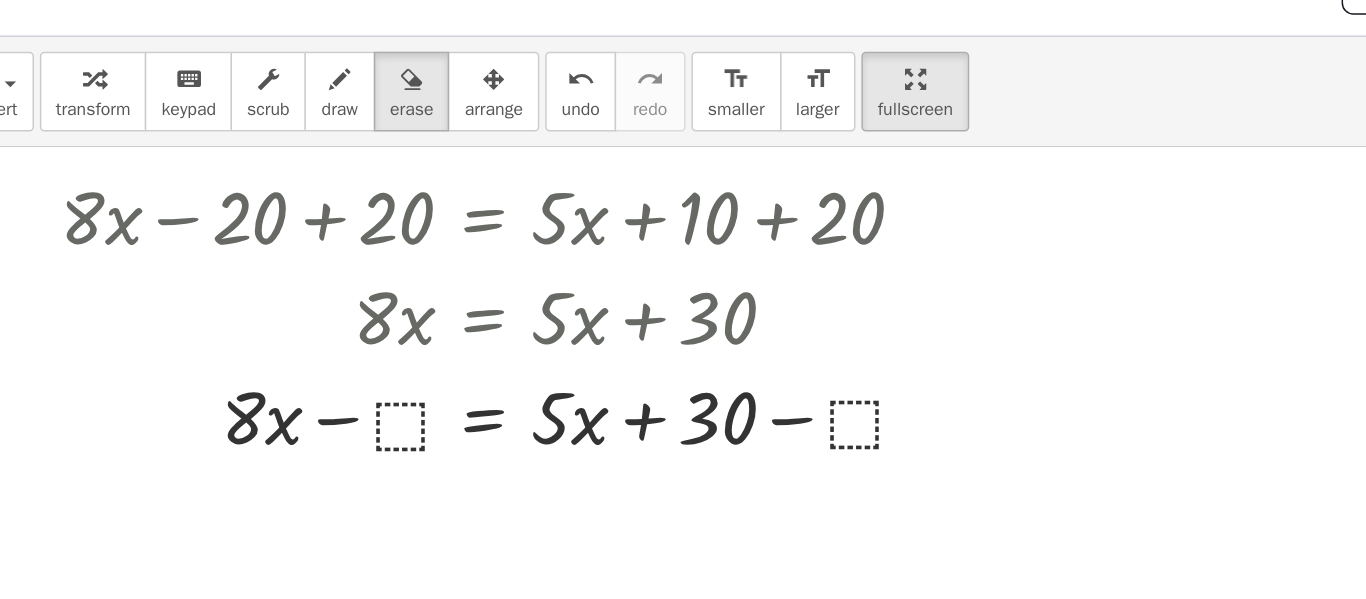 click at bounding box center (683, -59) 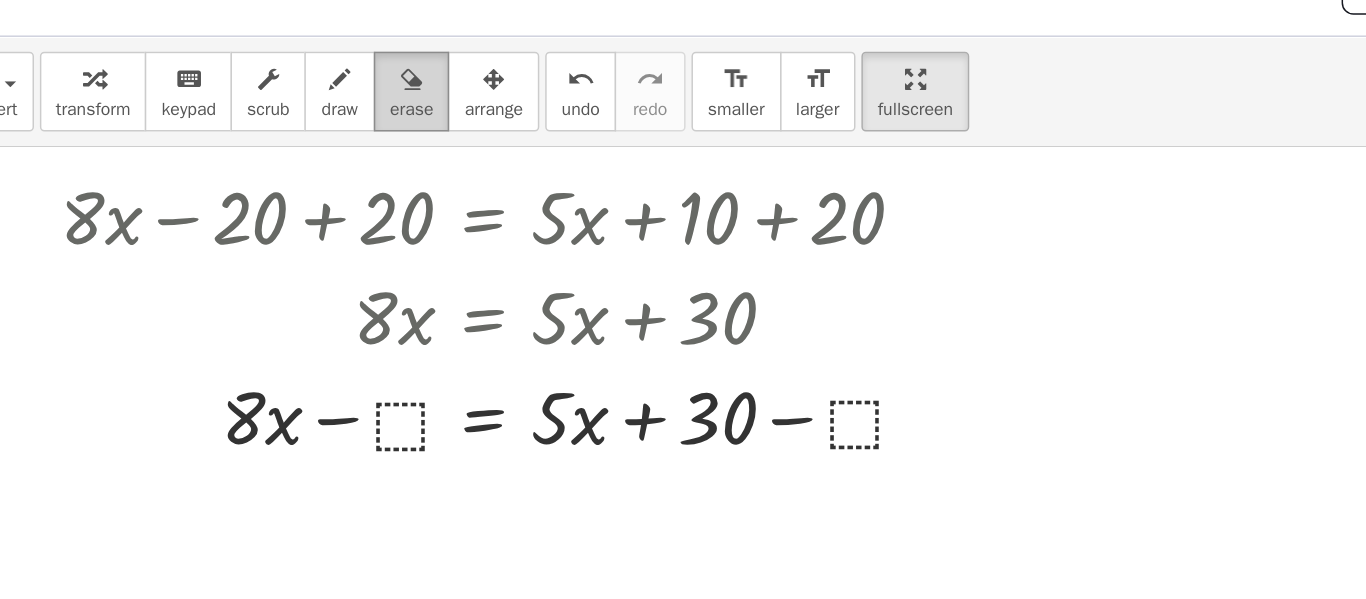 click on "erase" at bounding box center [317, 114] 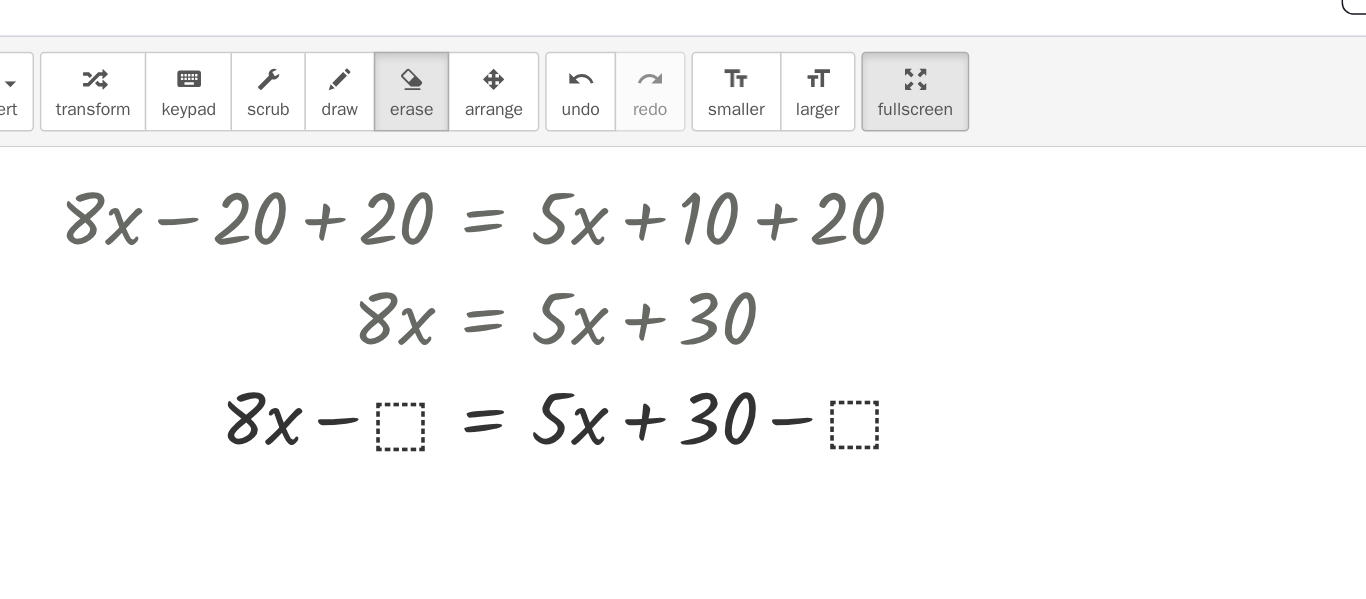 click at bounding box center (683, -59) 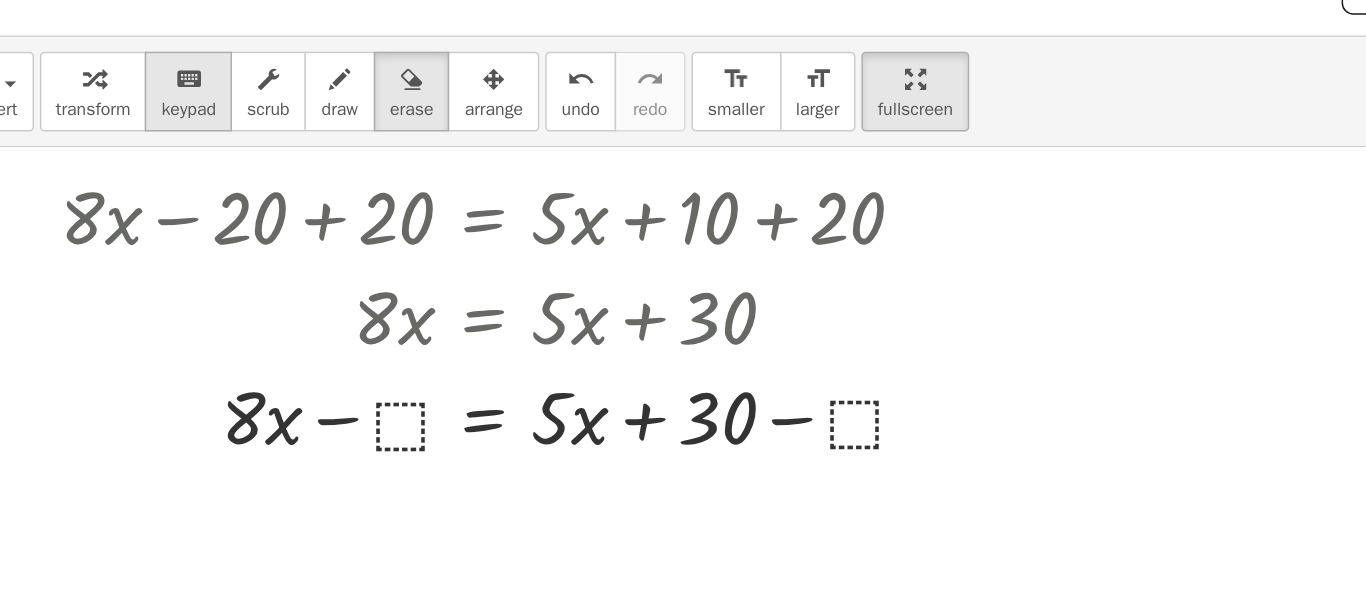 click on "keypad" at bounding box center (166, 114) 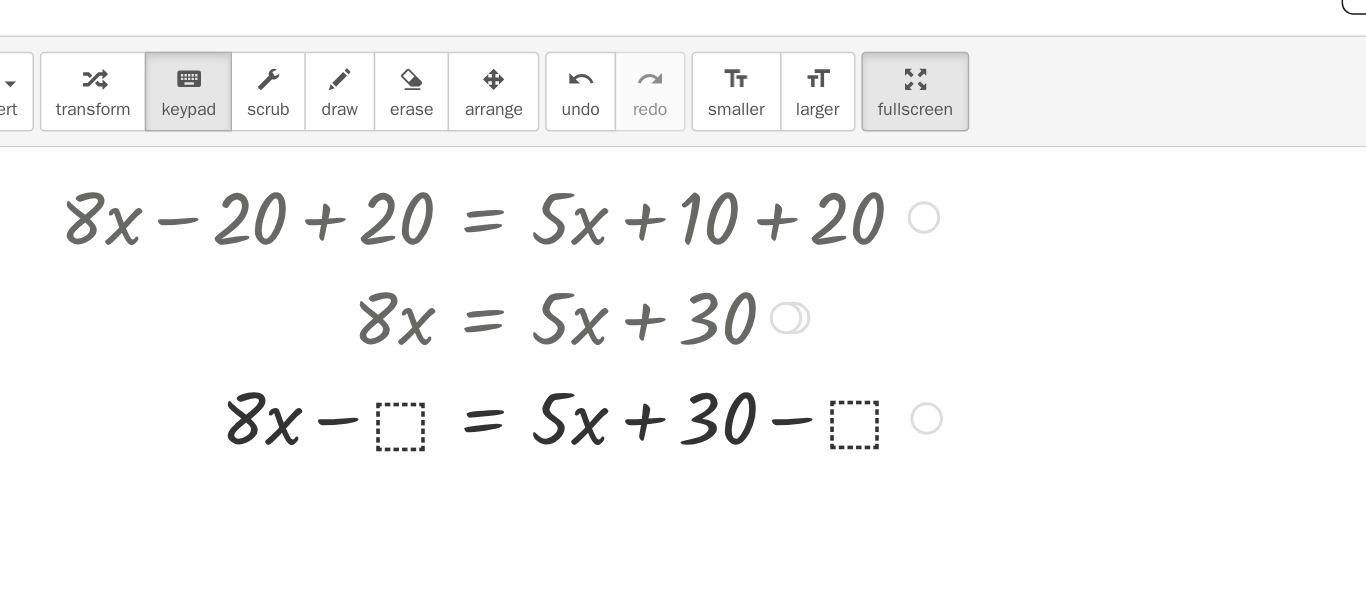 click at bounding box center [378, 321] 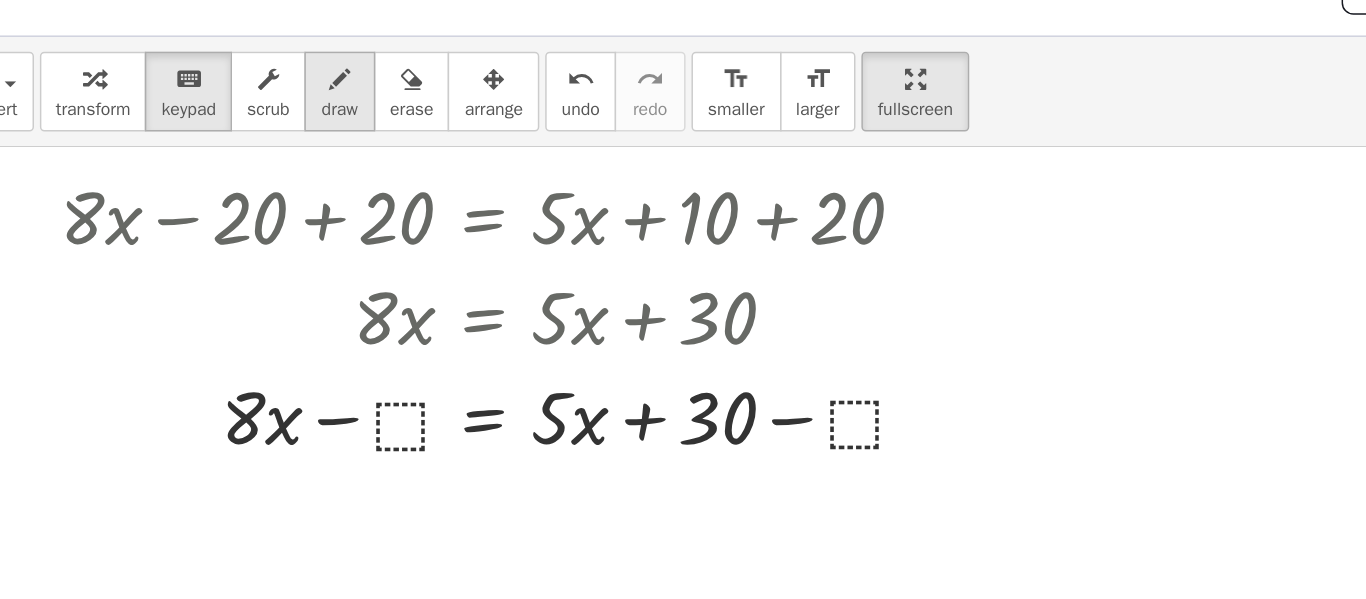 click at bounding box center [269, 93] 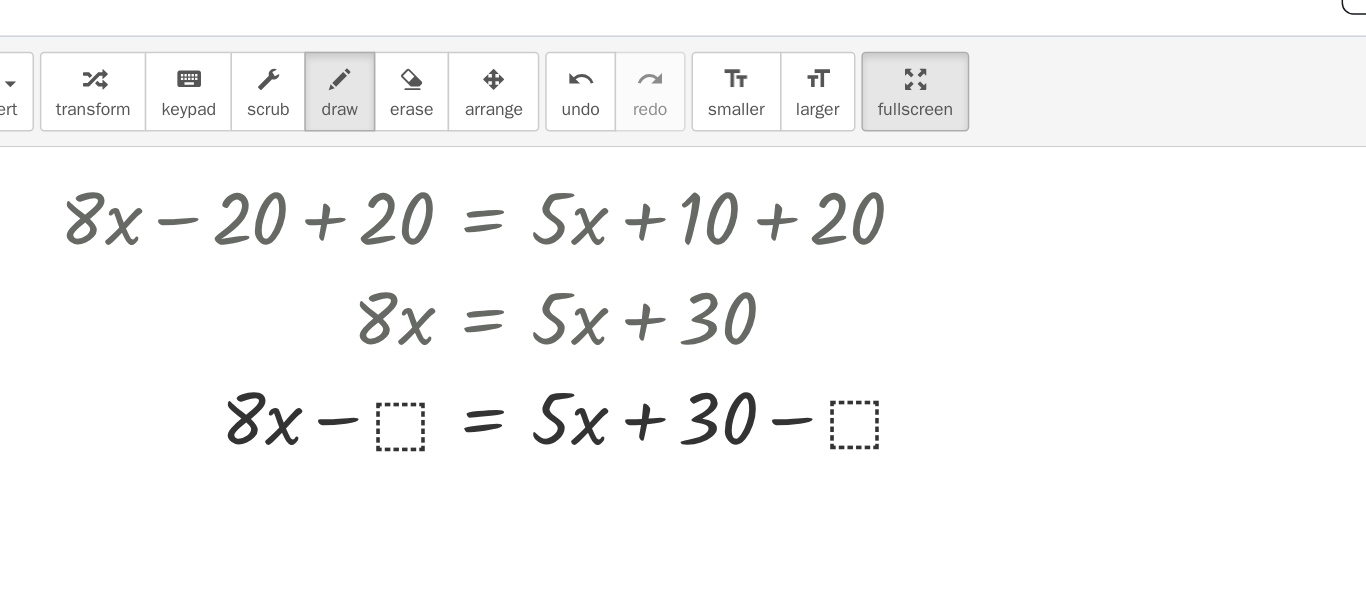 click at bounding box center (683, -59) 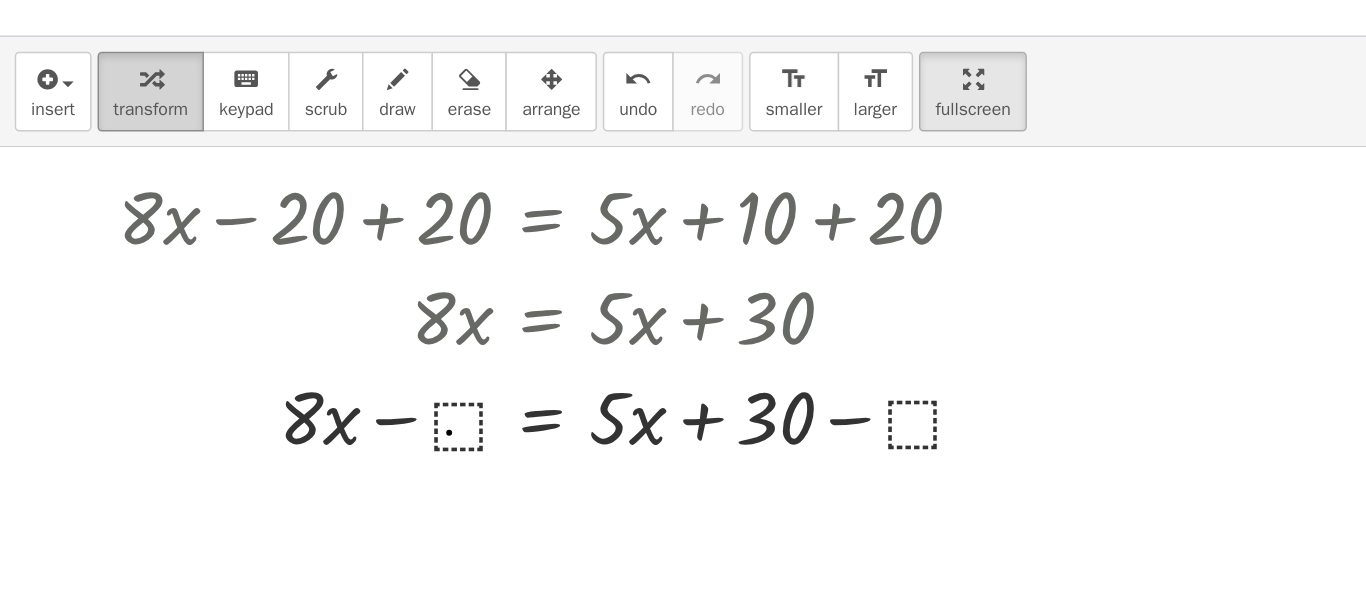 click at bounding box center [102, 94] 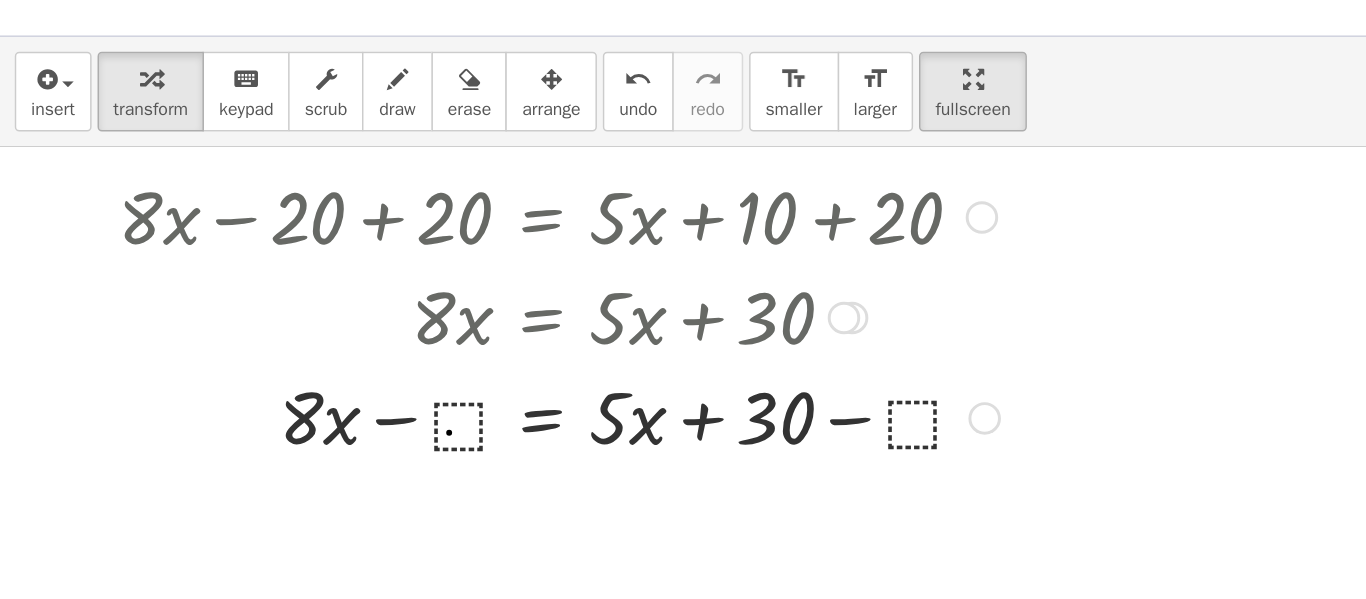 click at bounding box center (378, 321) 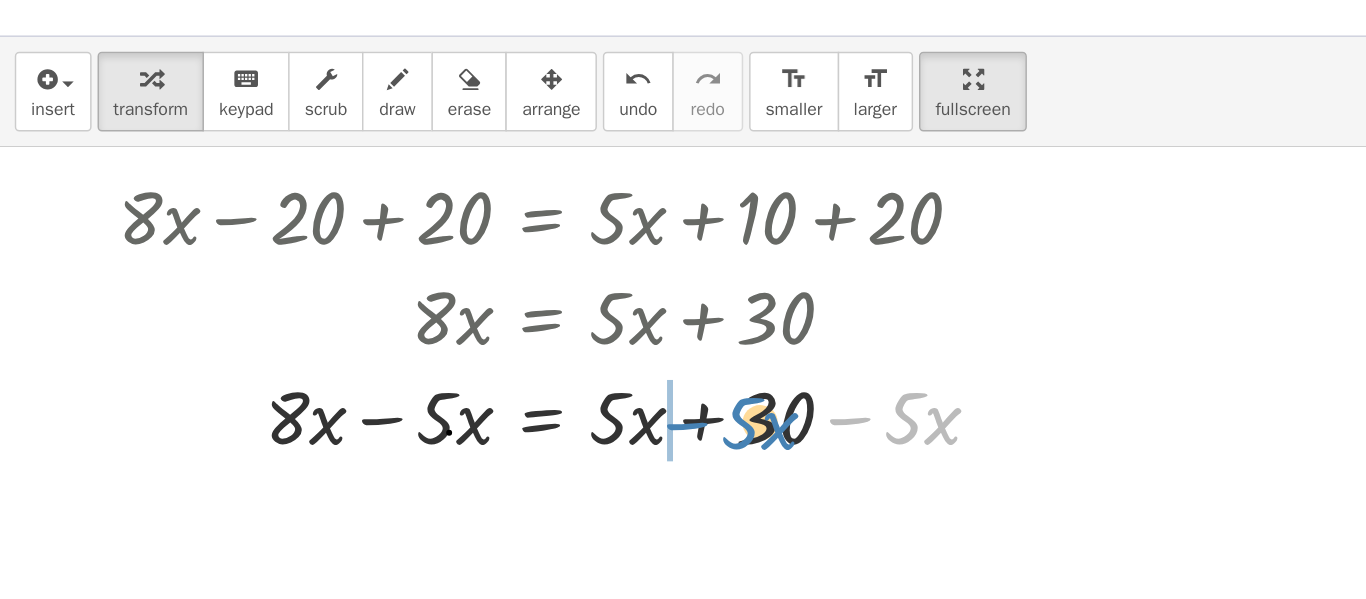 drag, startPoint x: 577, startPoint y: 322, endPoint x: 424, endPoint y: 312, distance: 153.32645 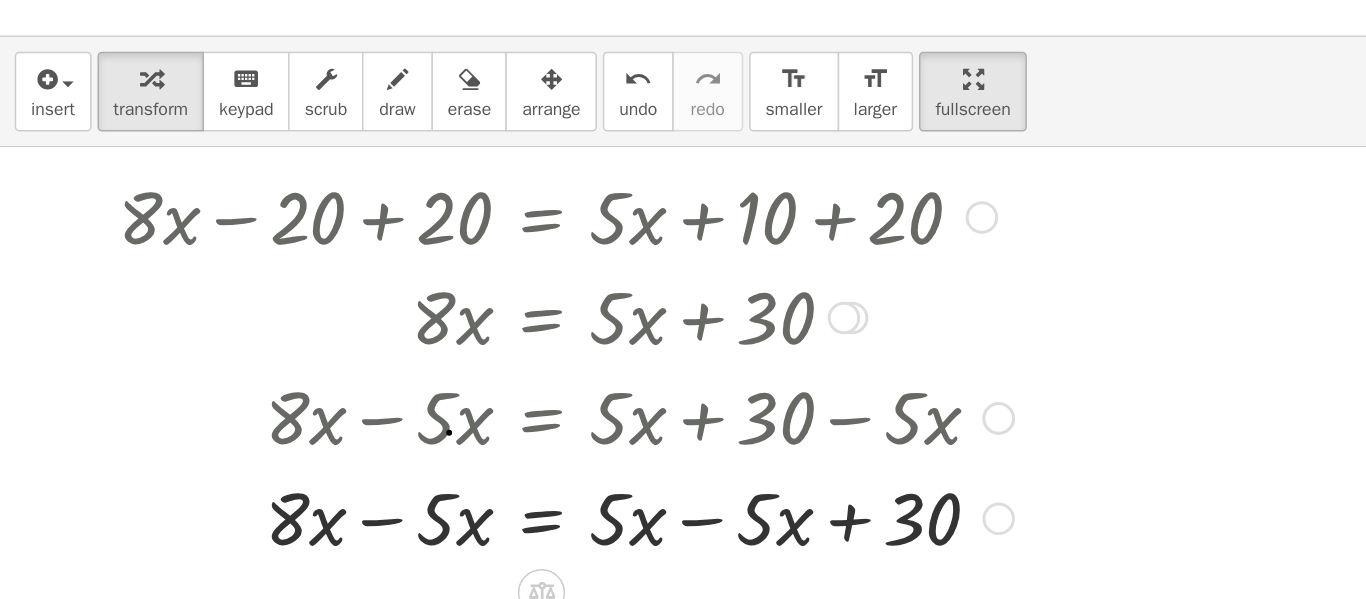 click at bounding box center [383, 389] 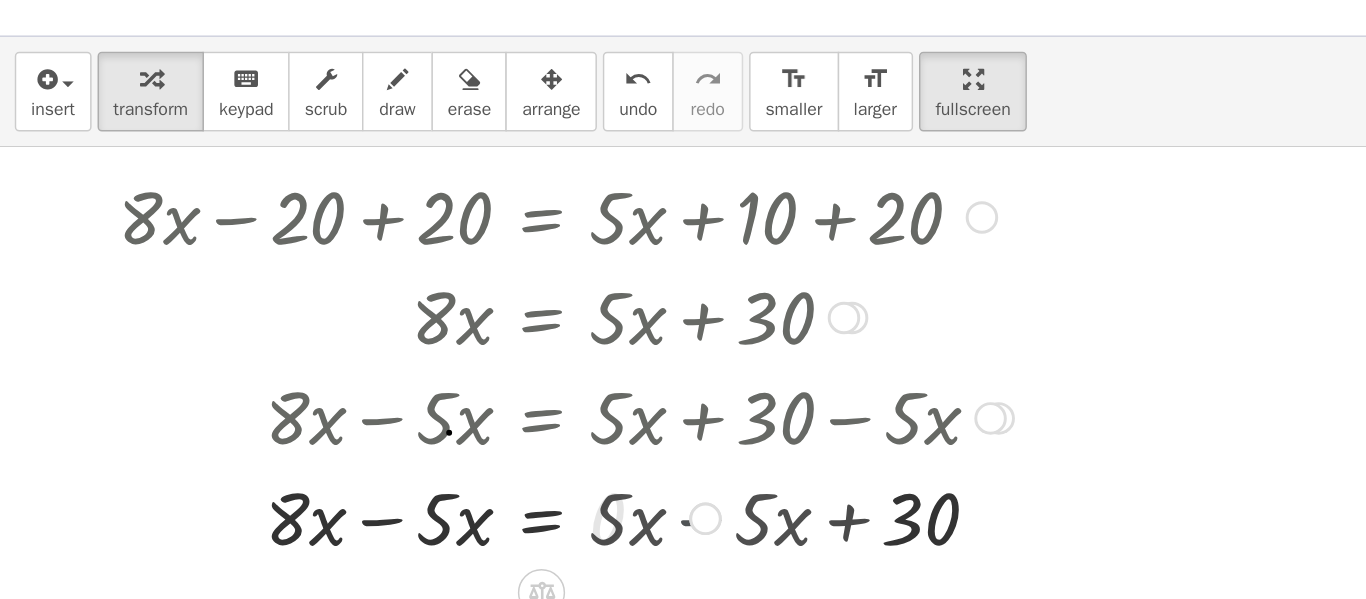 click at bounding box center (477, 391) 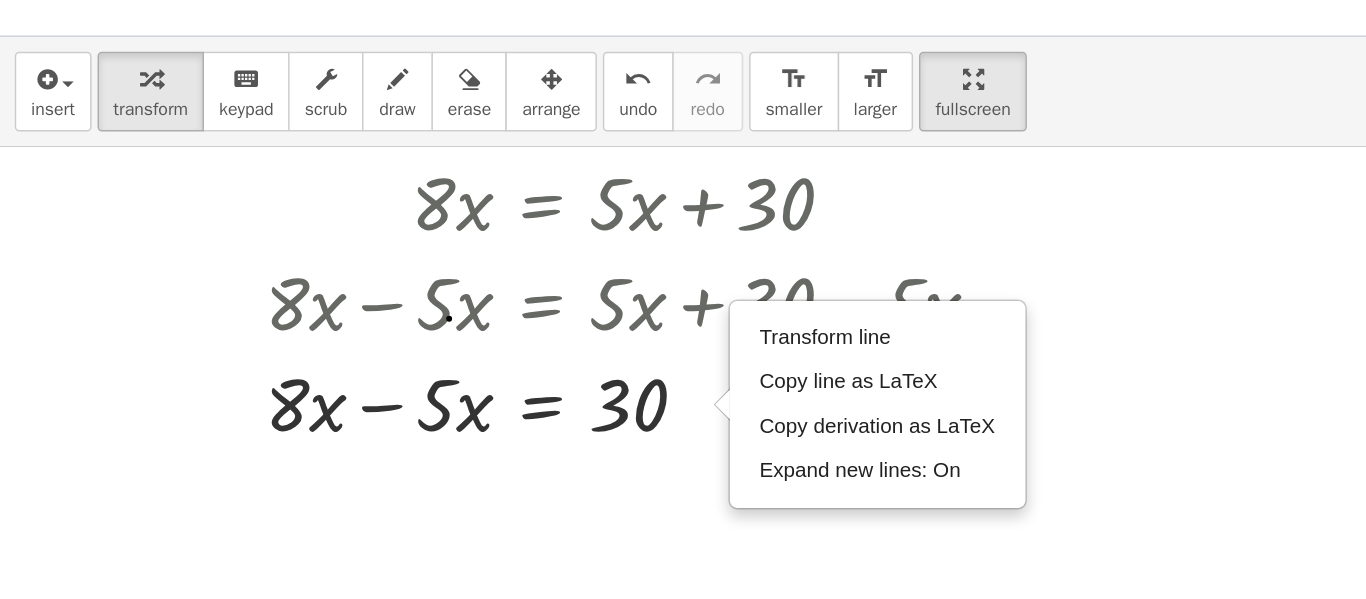 scroll, scrollTop: 922, scrollLeft: 0, axis: vertical 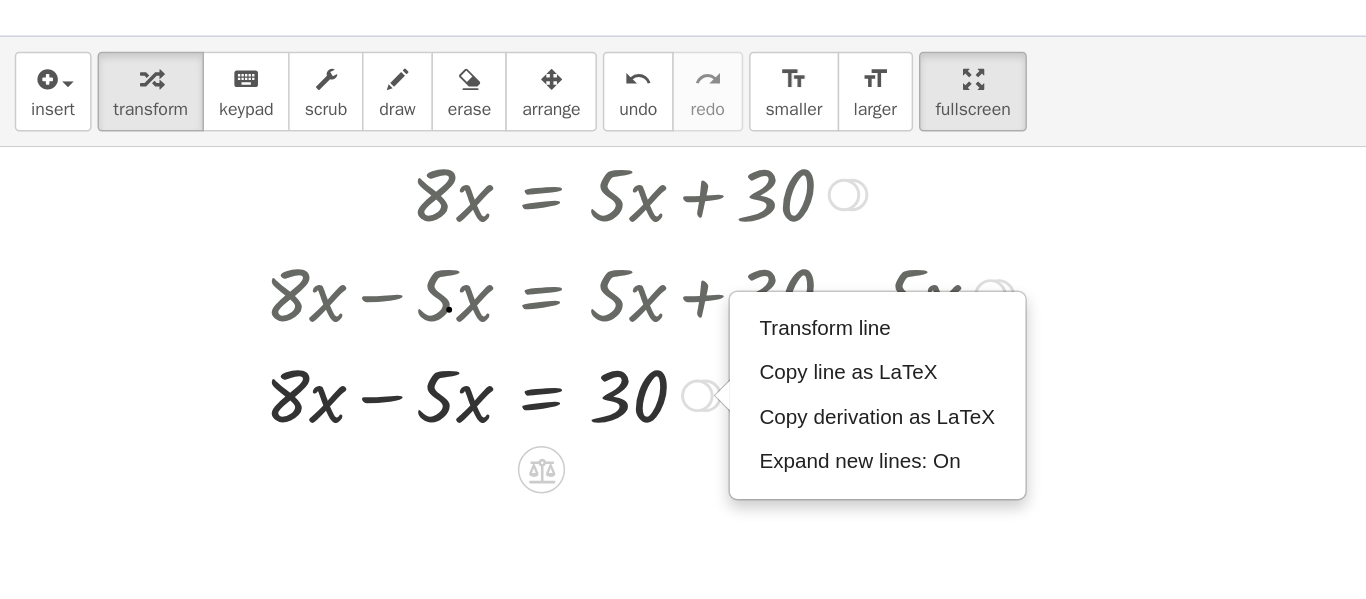 click at bounding box center (383, 306) 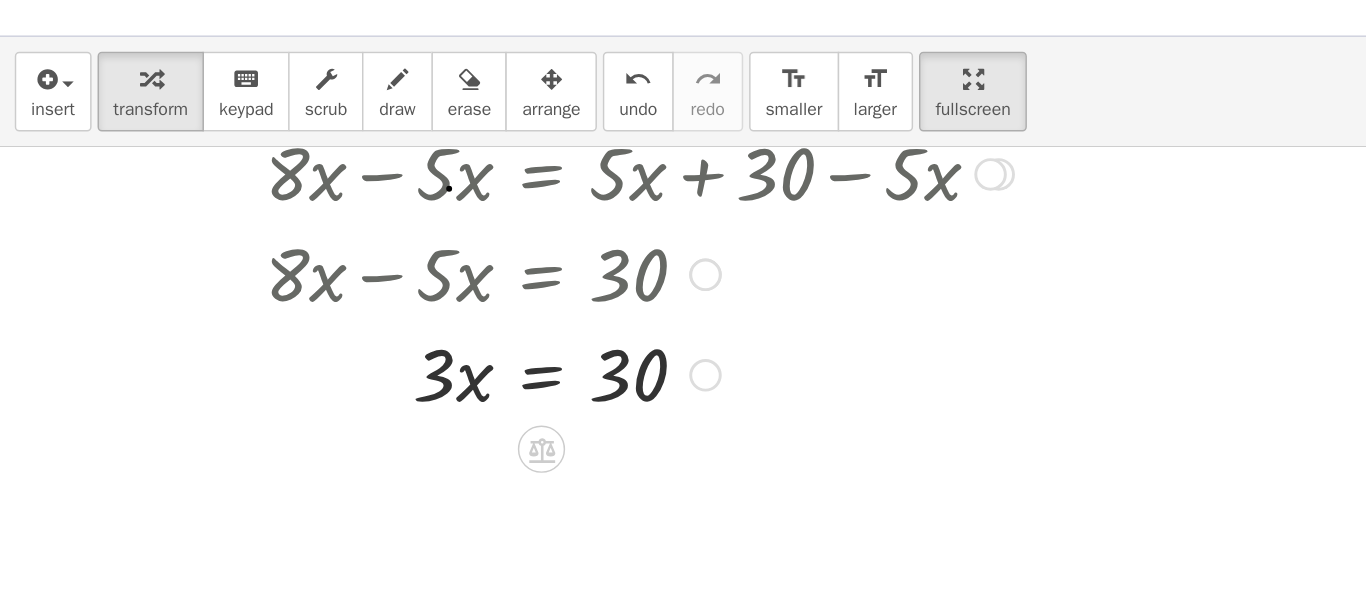 scroll, scrollTop: 1005, scrollLeft: 0, axis: vertical 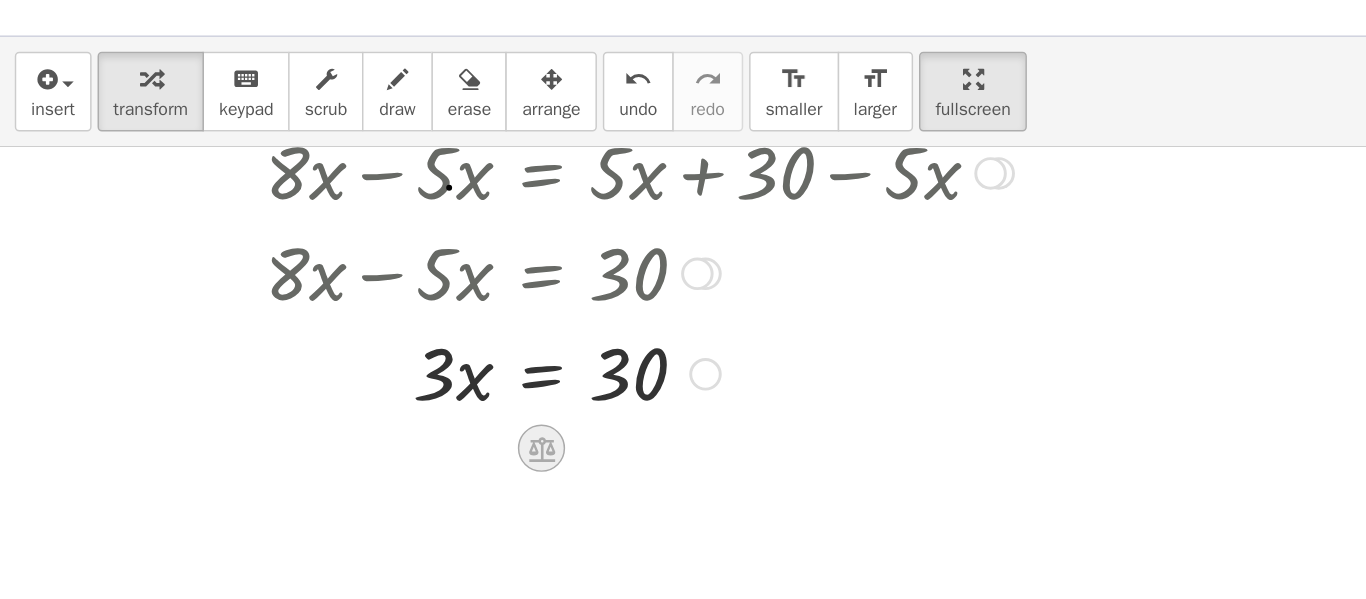 click 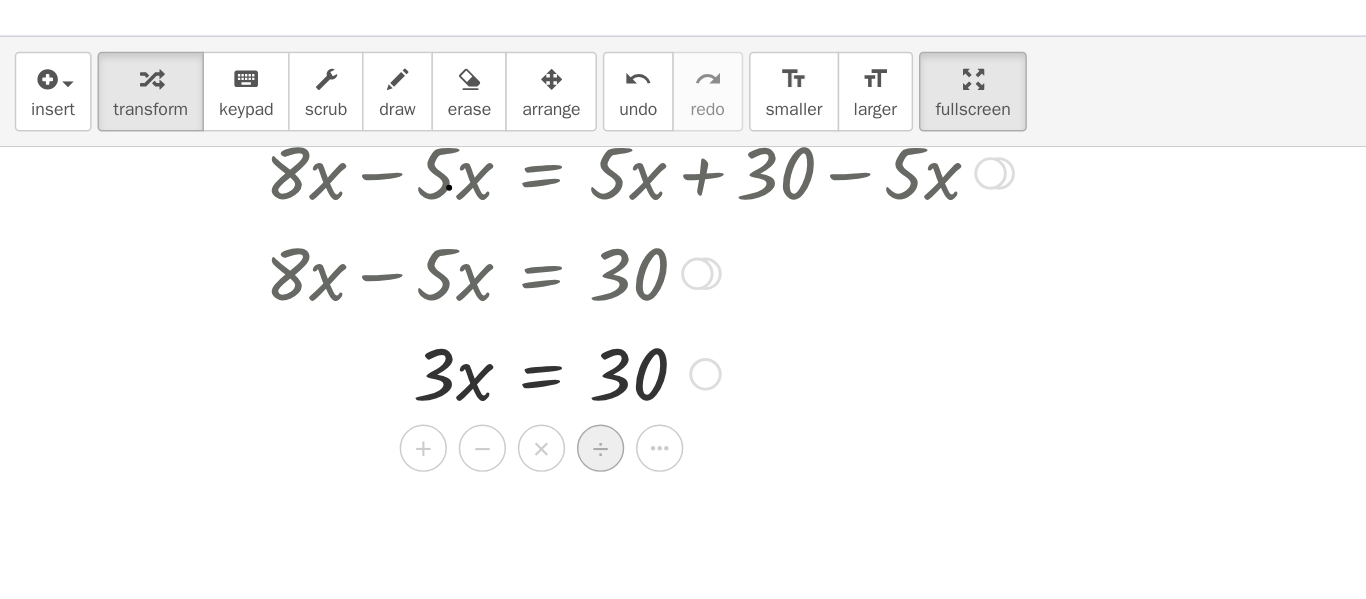 click on "÷" at bounding box center (406, 343) 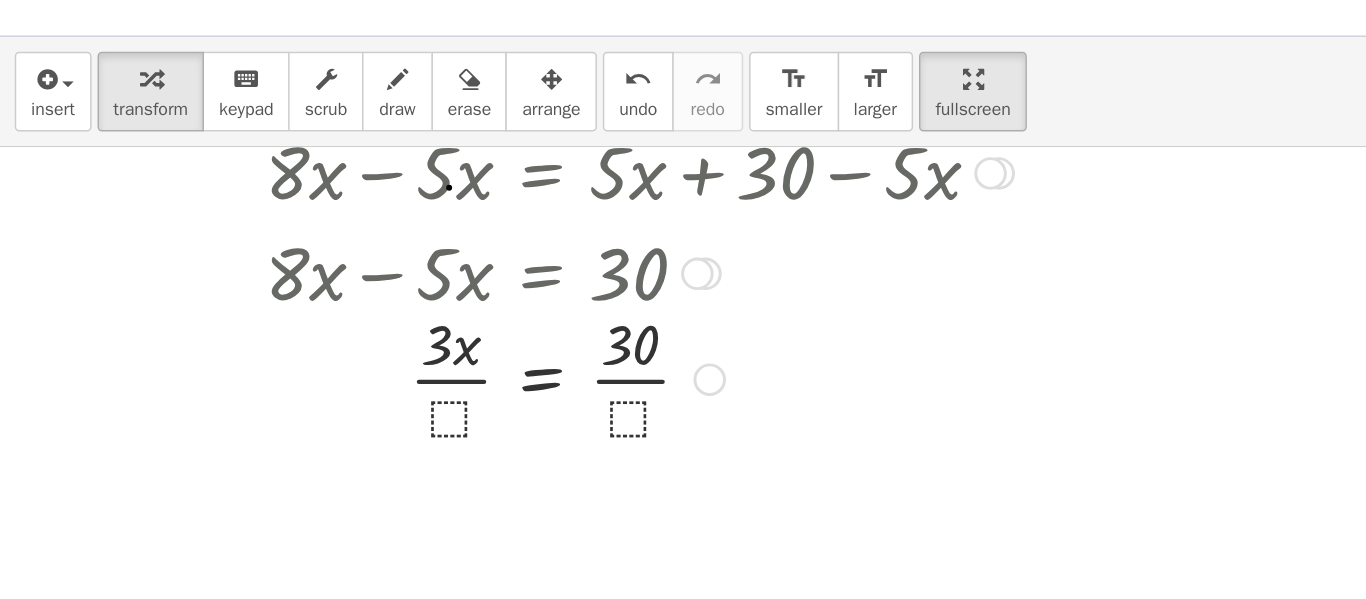 click at bounding box center (383, 295) 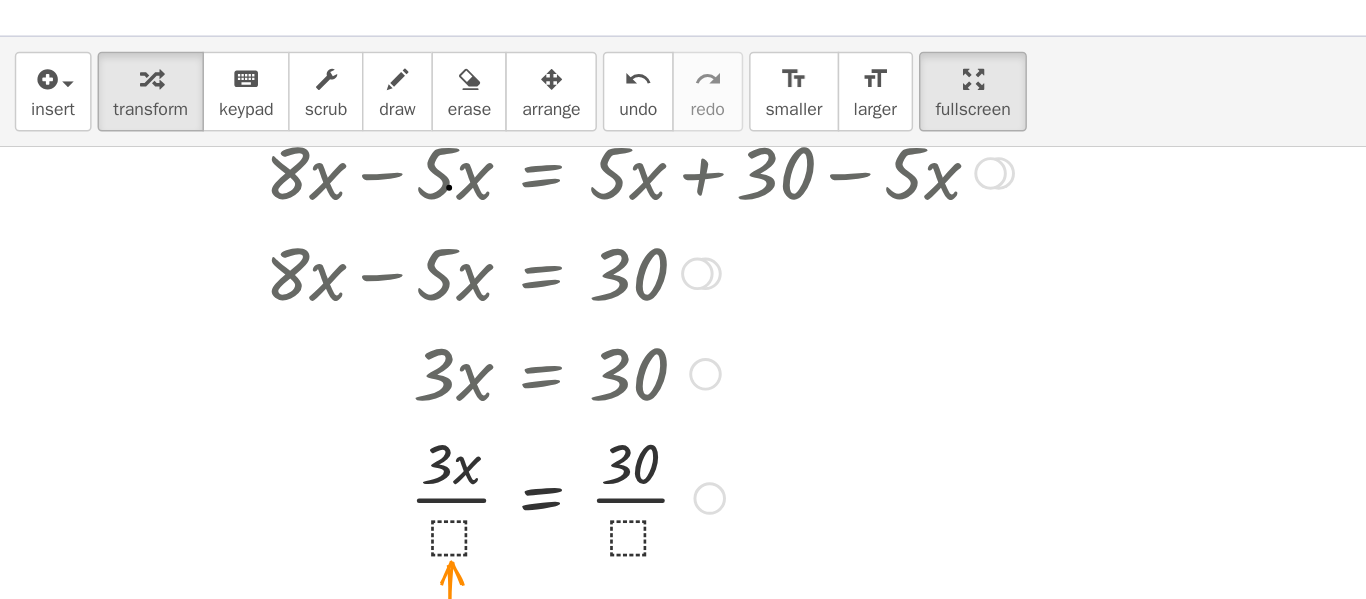 click at bounding box center [383, 375] 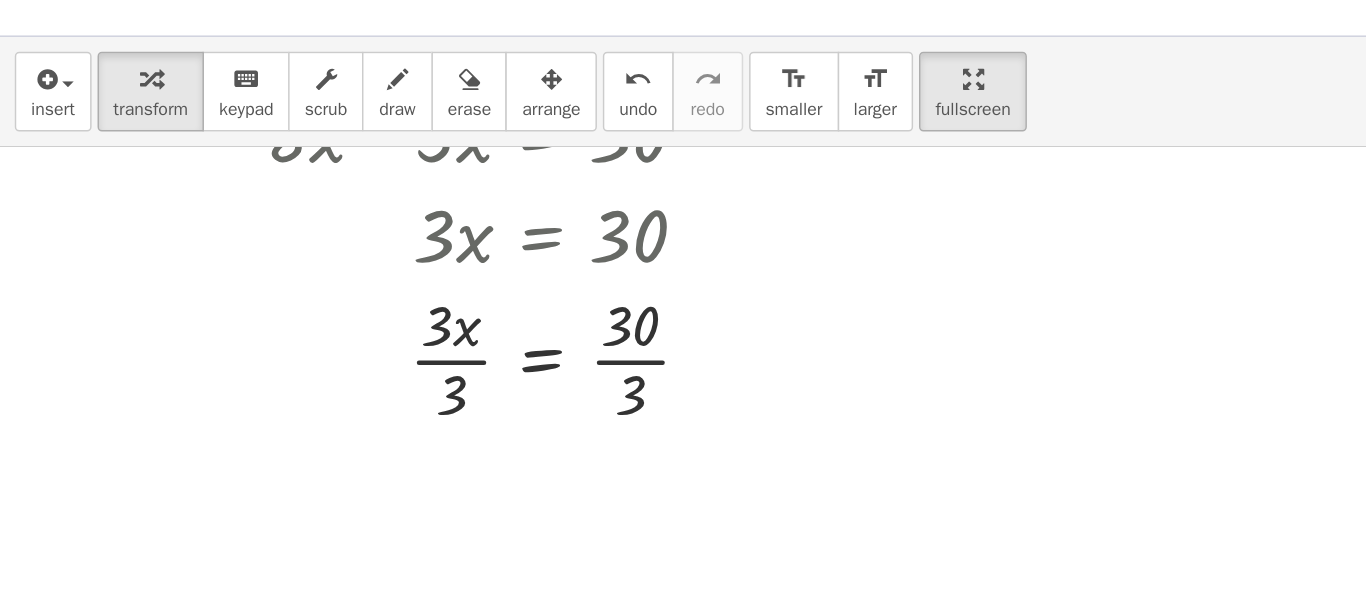 scroll, scrollTop: 1100, scrollLeft: 0, axis: vertical 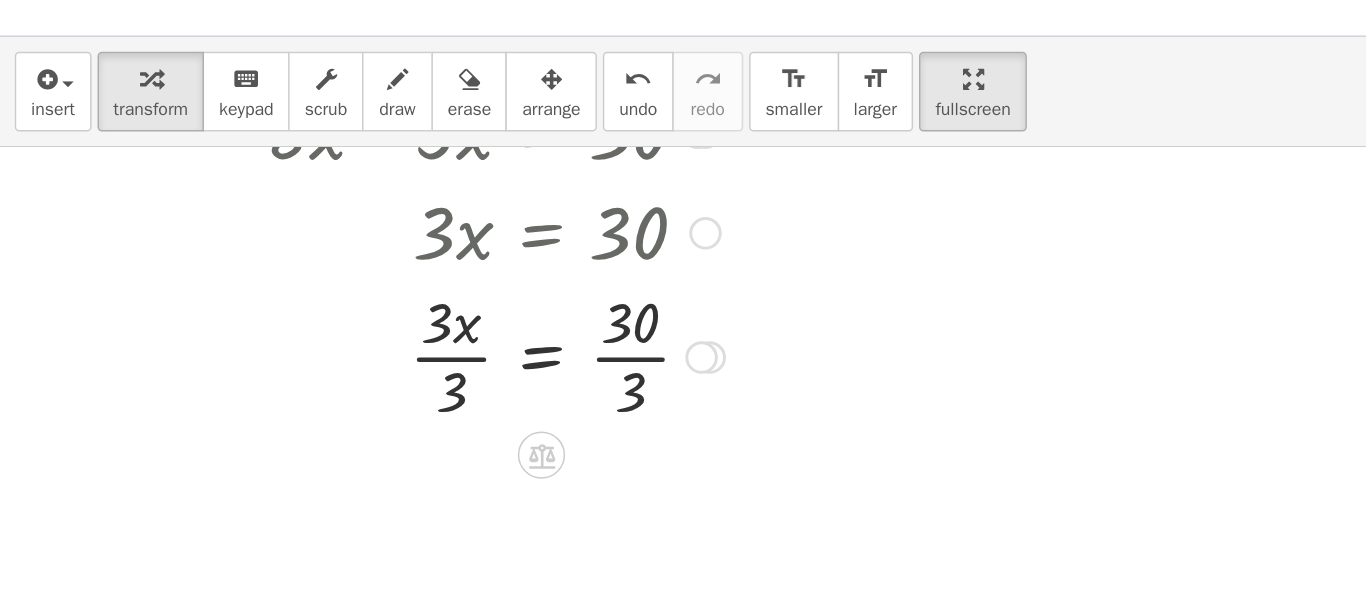 click at bounding box center [383, 280] 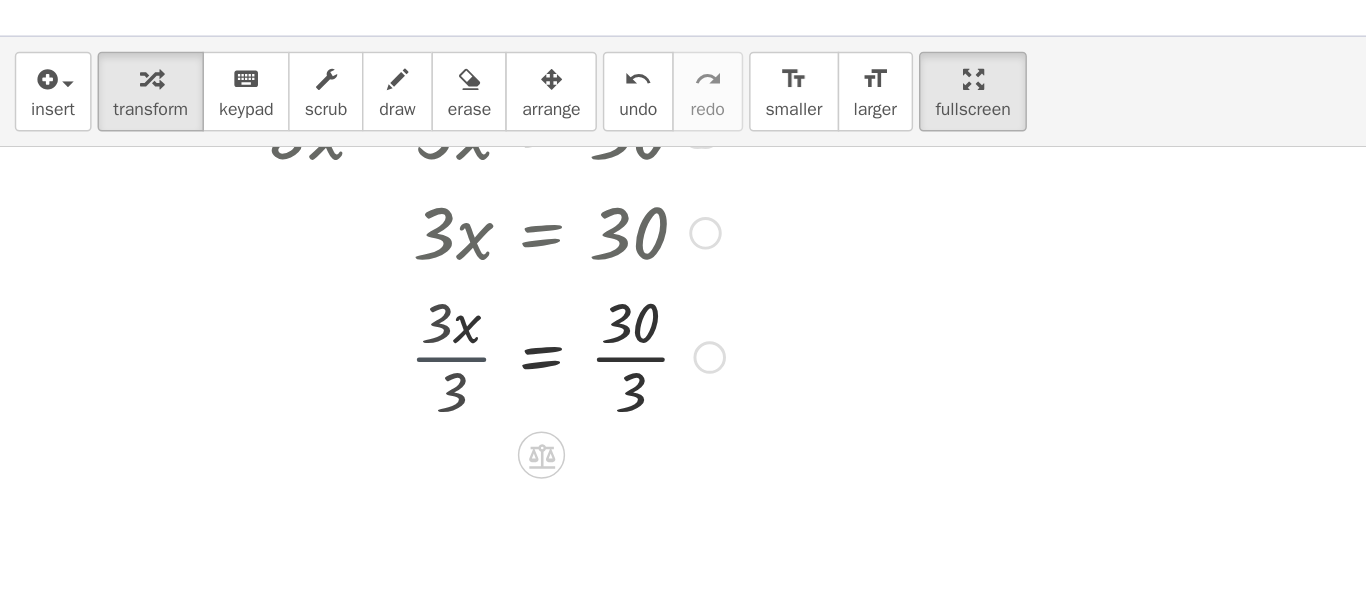 click at bounding box center (383, 280) 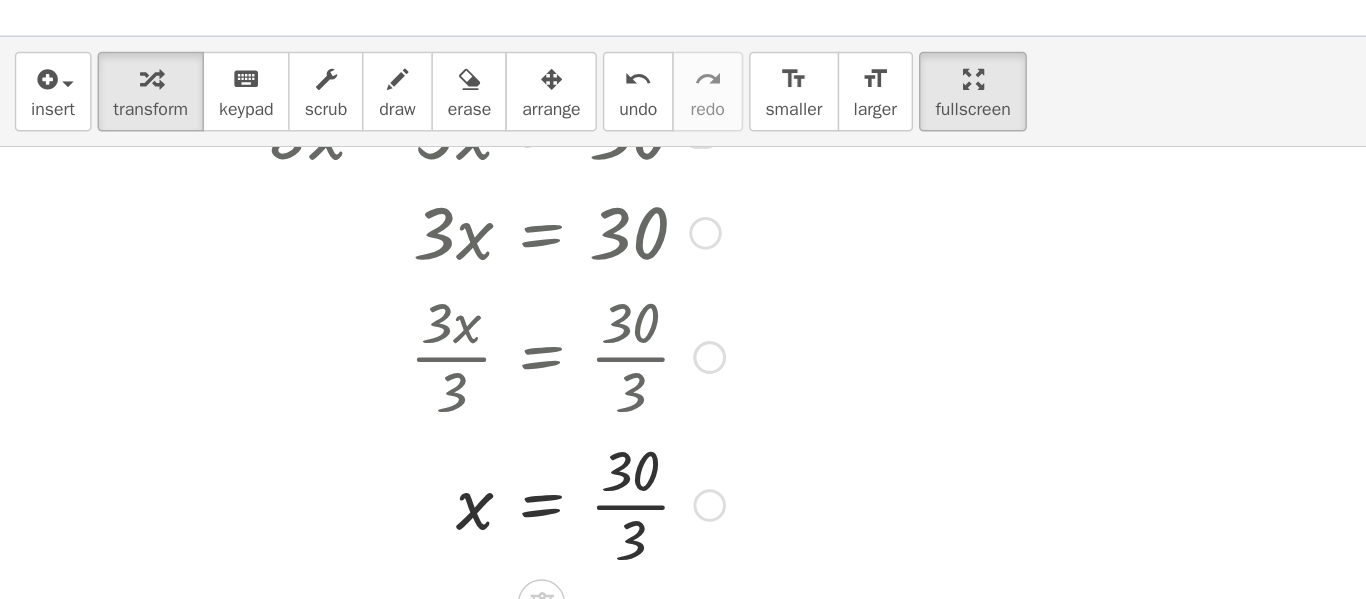 click at bounding box center [383, 380] 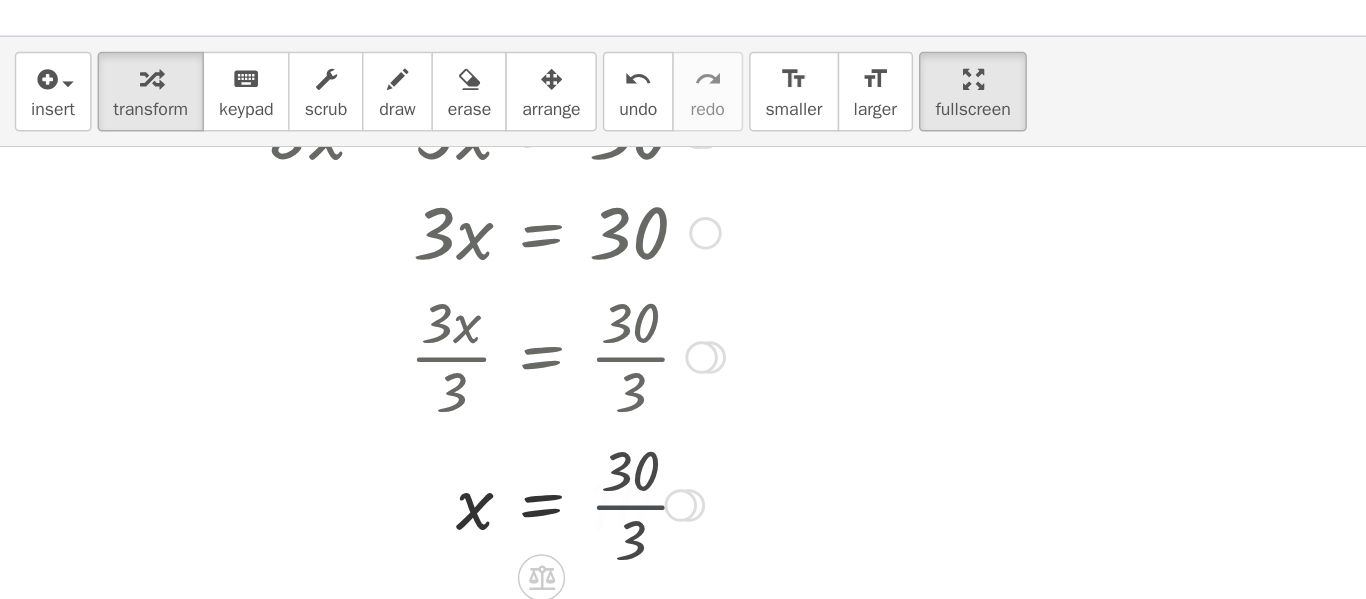 click at bounding box center (383, 381) 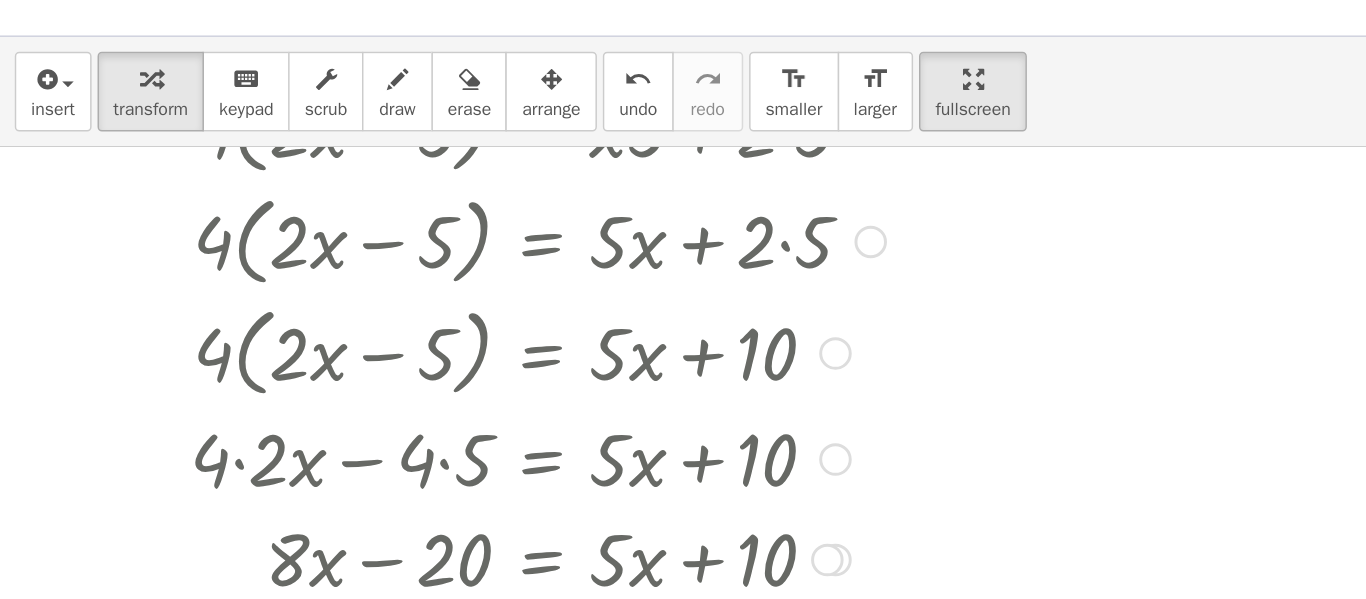 scroll, scrollTop: 525, scrollLeft: 0, axis: vertical 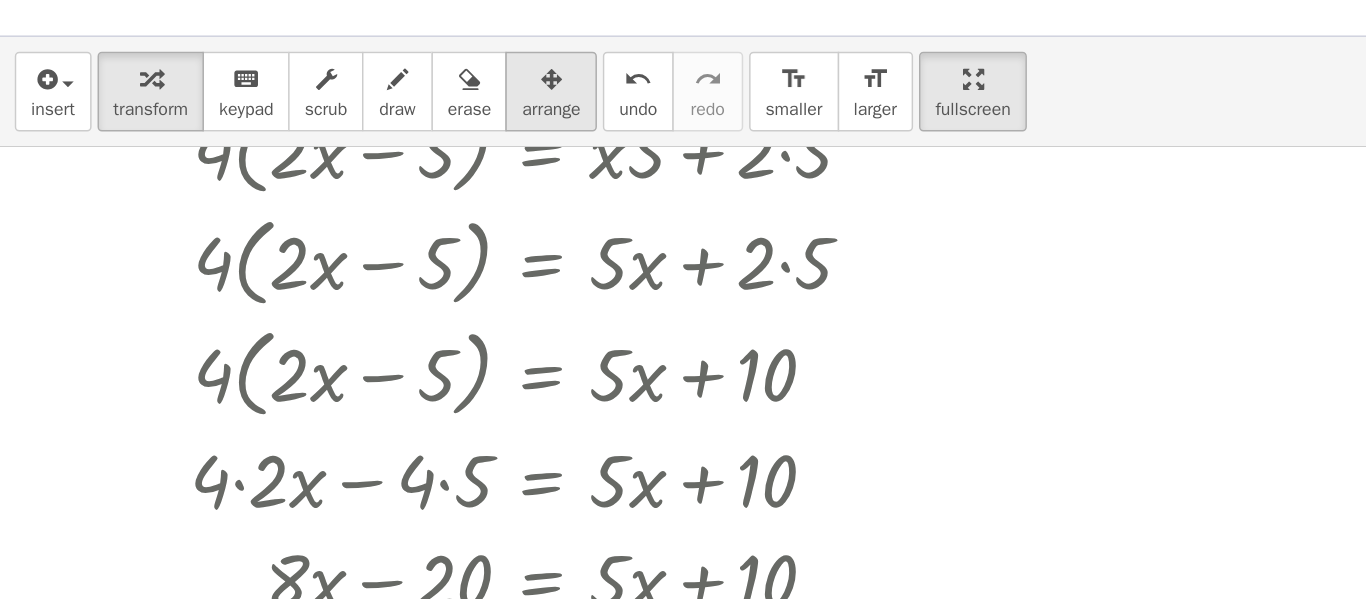 click on "arrange" at bounding box center [373, 114] 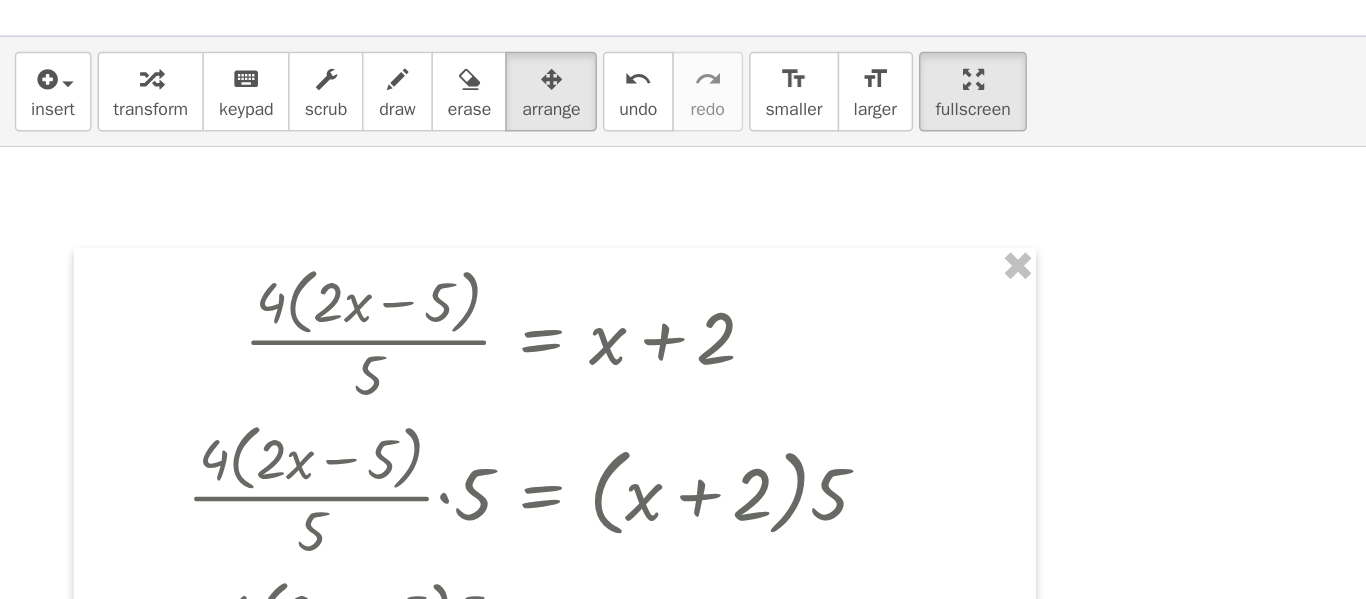 scroll, scrollTop: 0, scrollLeft: 0, axis: both 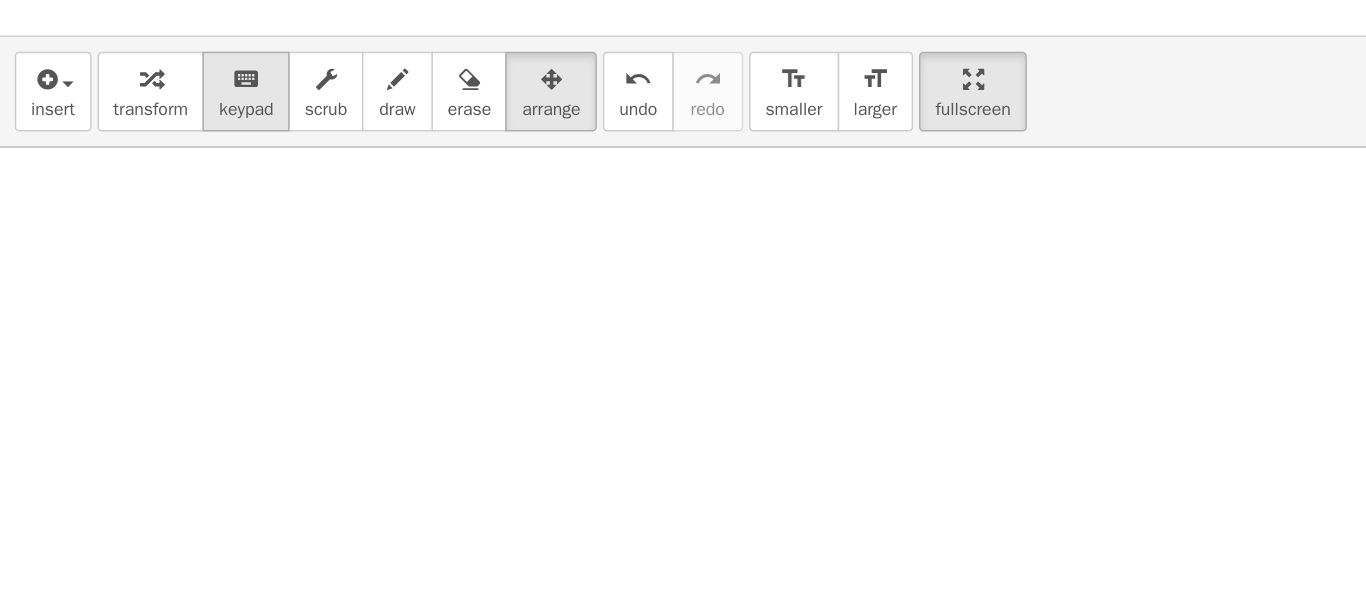 click on "keypad" at bounding box center (166, 114) 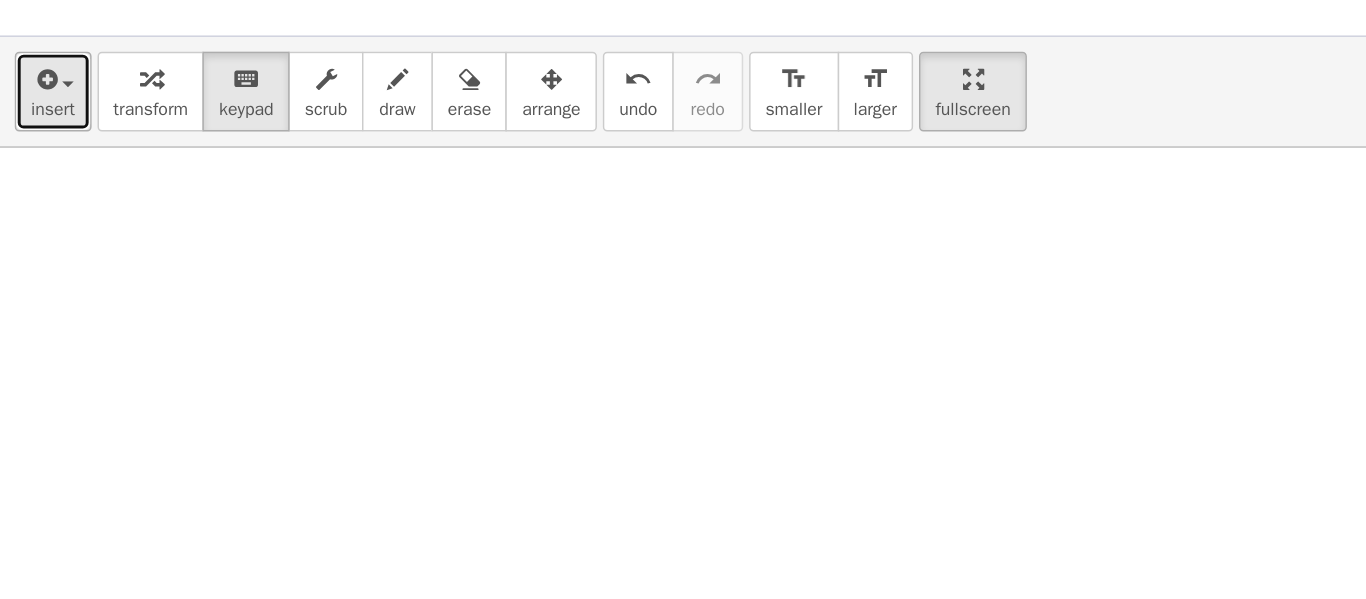 click at bounding box center (36, 93) 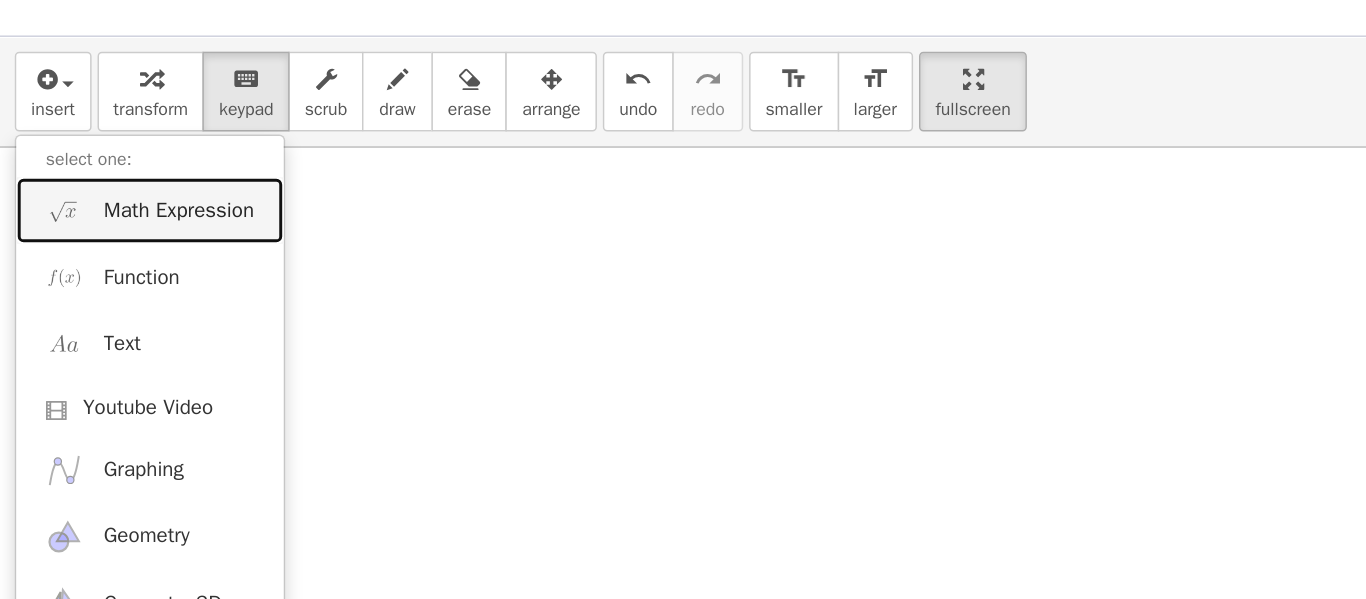 click on "Math Expression" at bounding box center (121, 183) 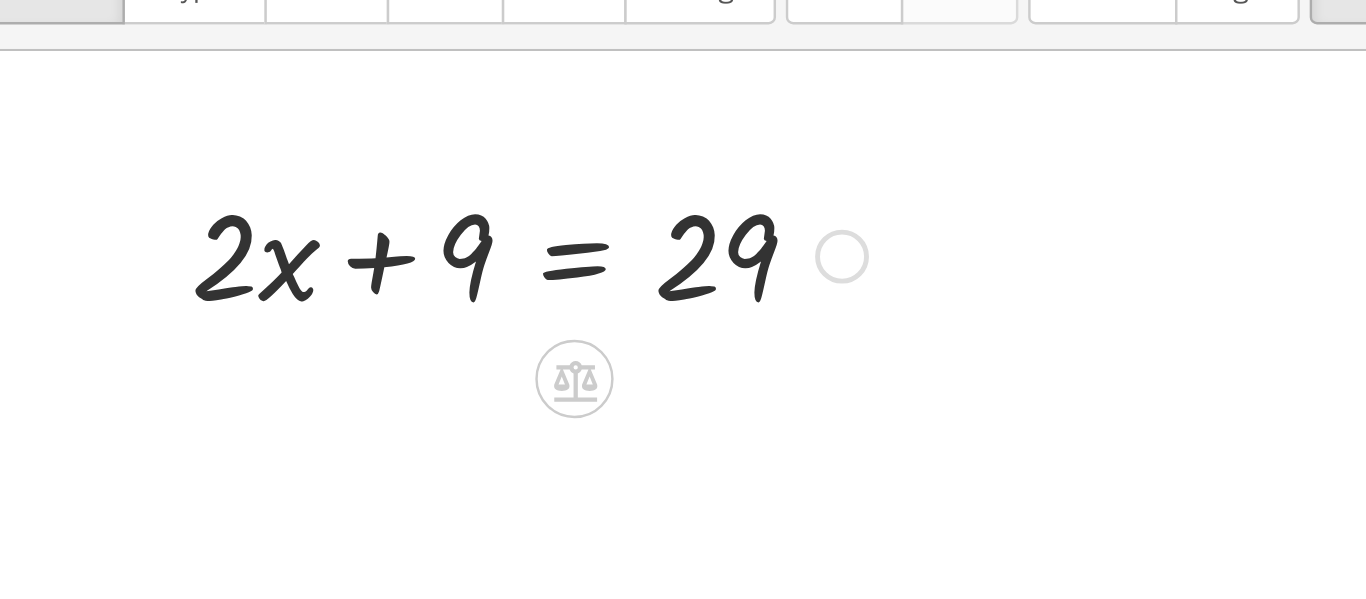 click 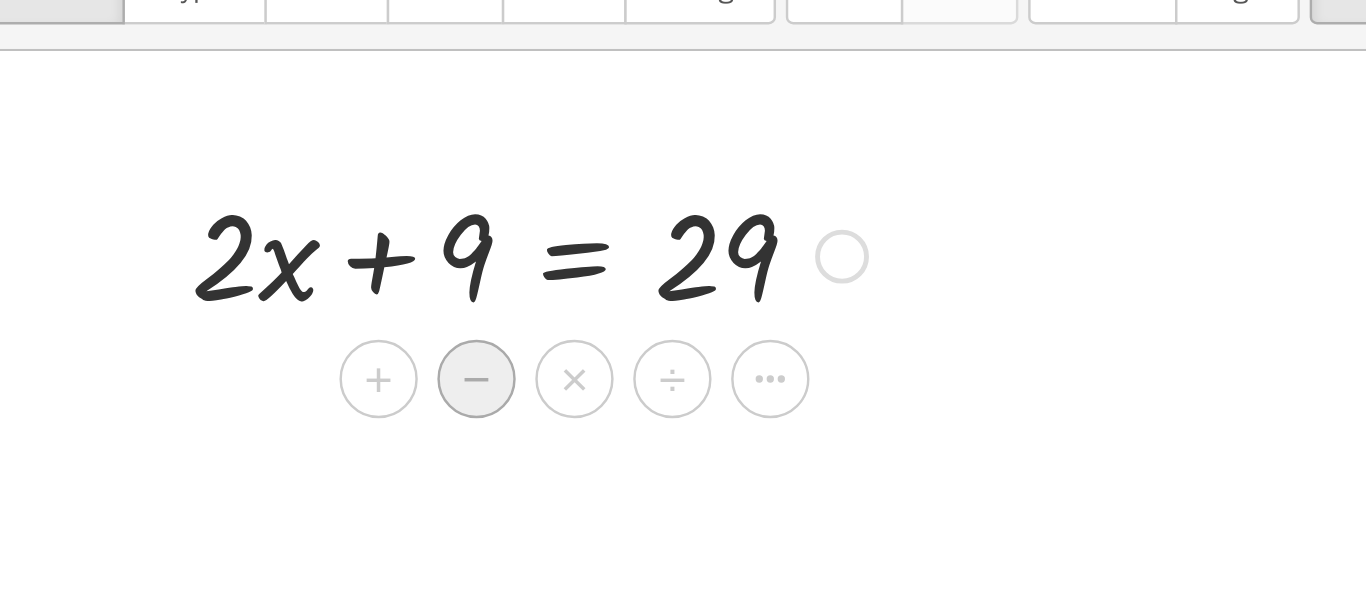 click on "−" at bounding box center (282, 274) 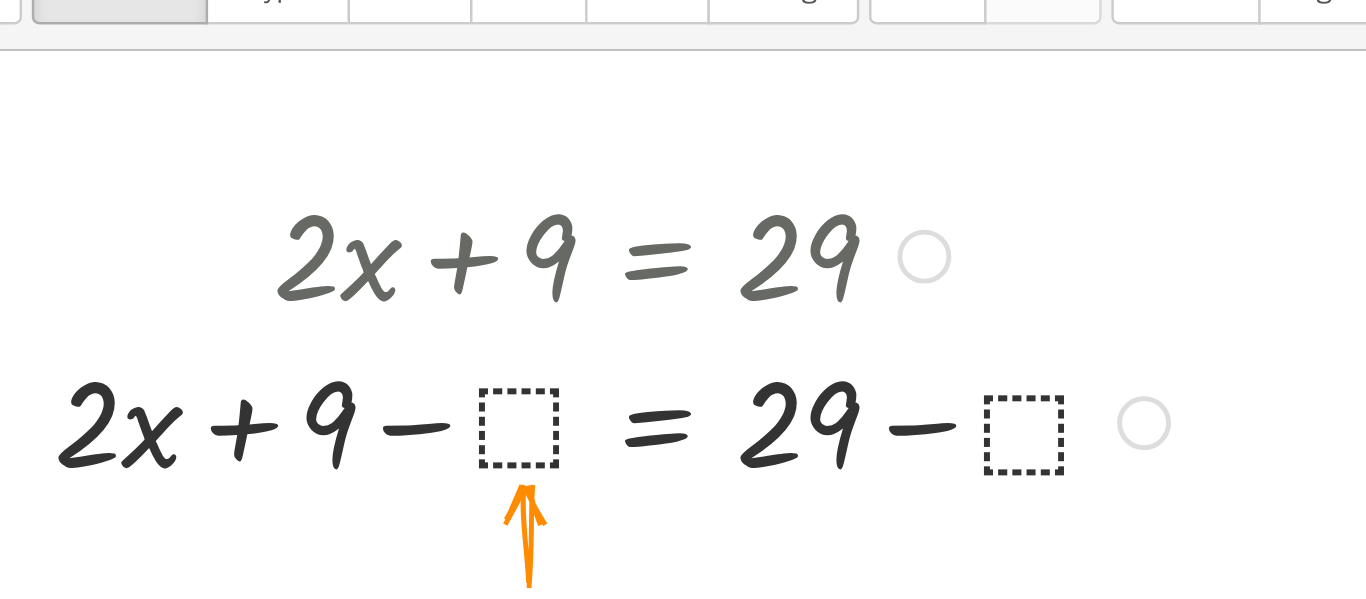 click at bounding box center [302, 290] 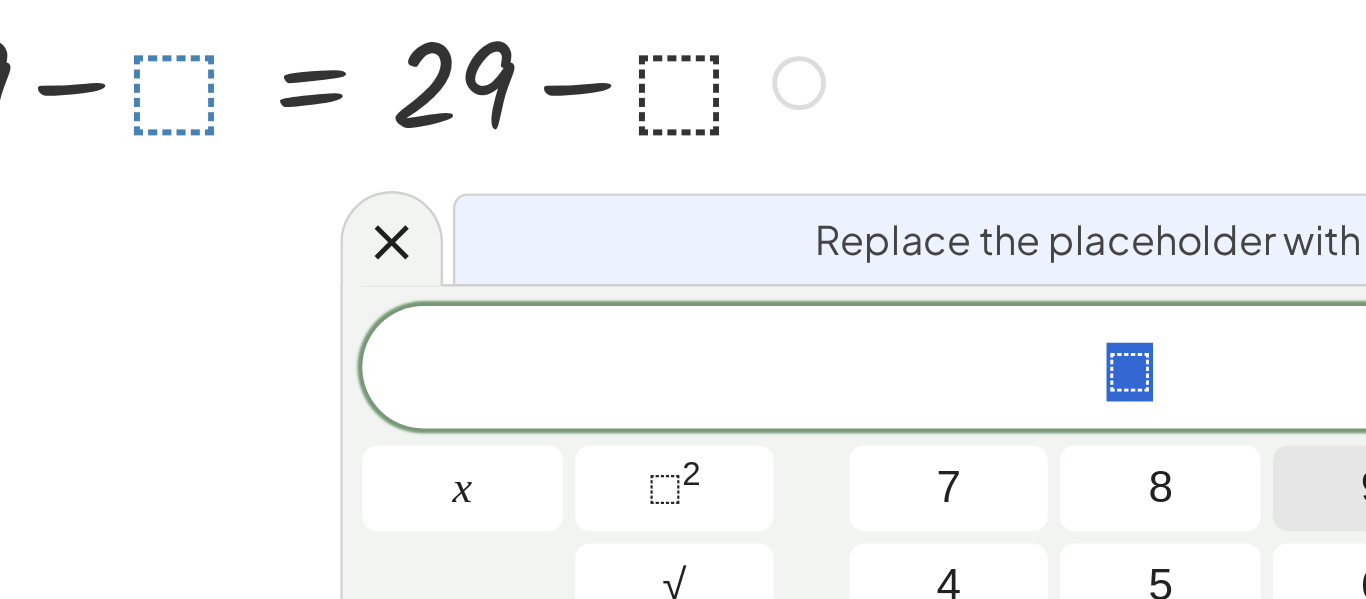 click on "9" at bounding box center (755, 457) 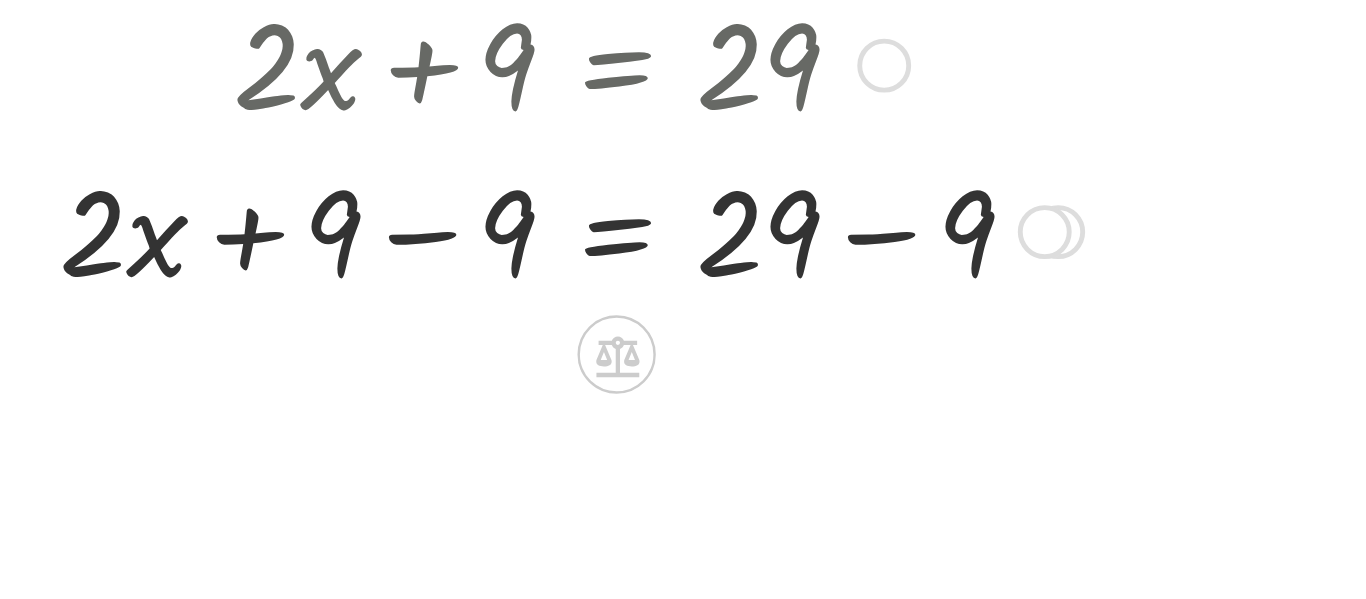 click at bounding box center [303, 290] 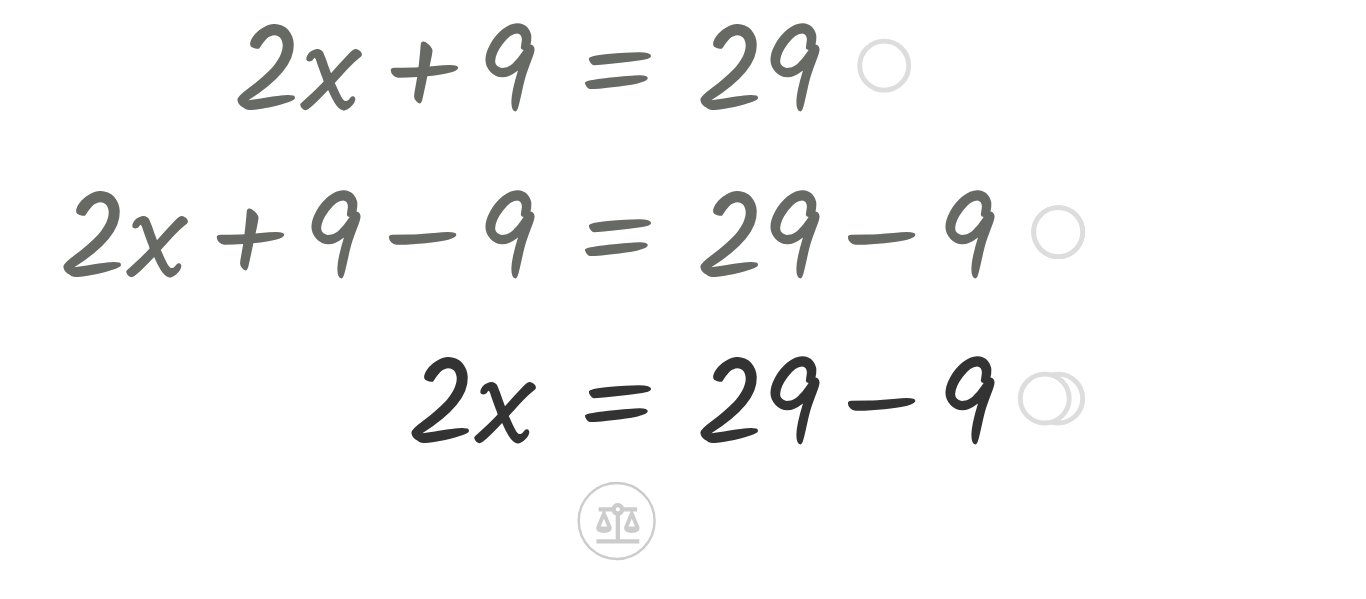 scroll, scrollTop: 33, scrollLeft: 0, axis: vertical 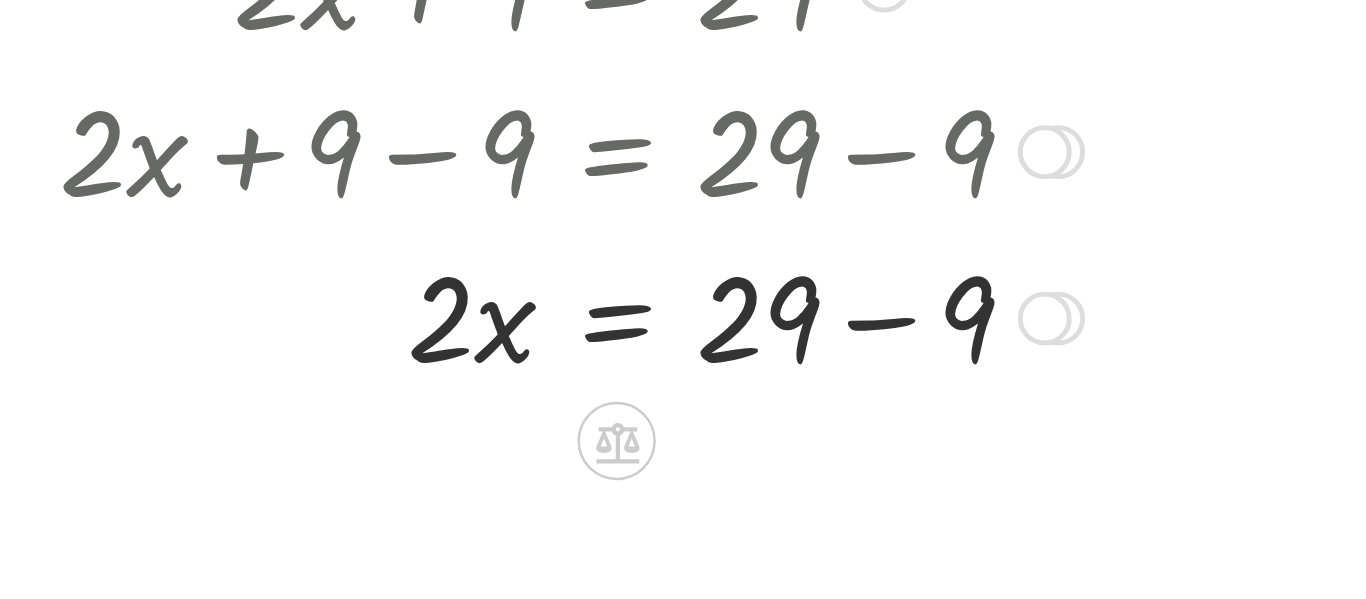 click at bounding box center (303, 325) 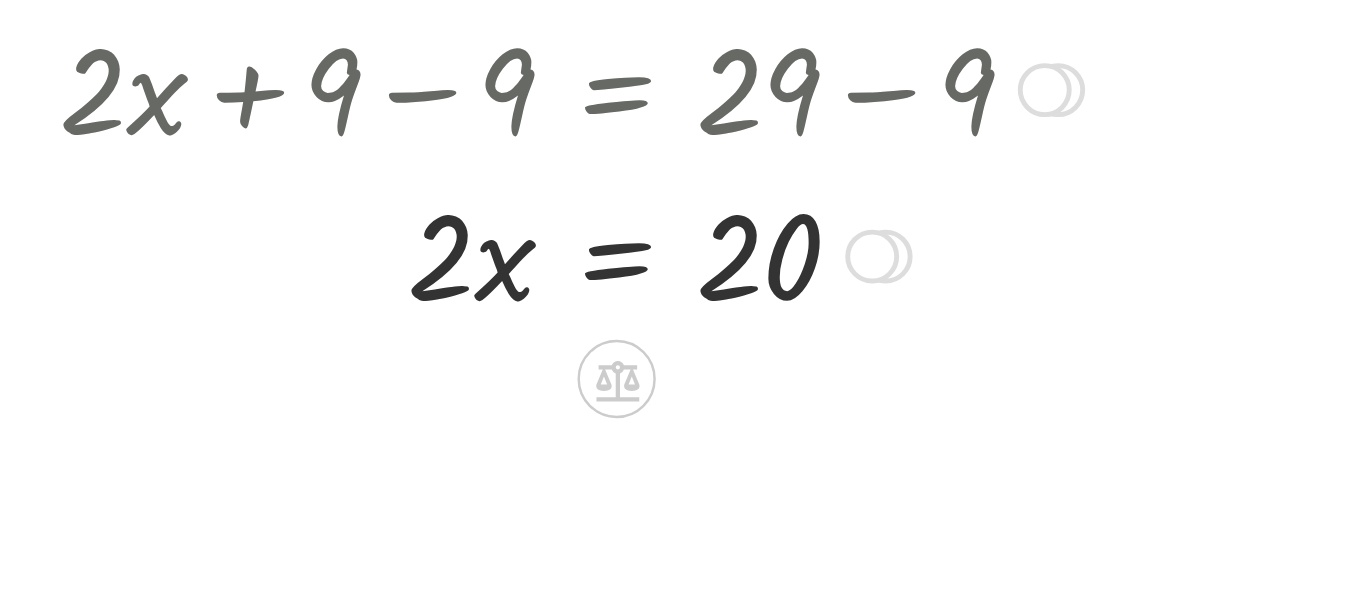 scroll, scrollTop: 60, scrollLeft: 0, axis: vertical 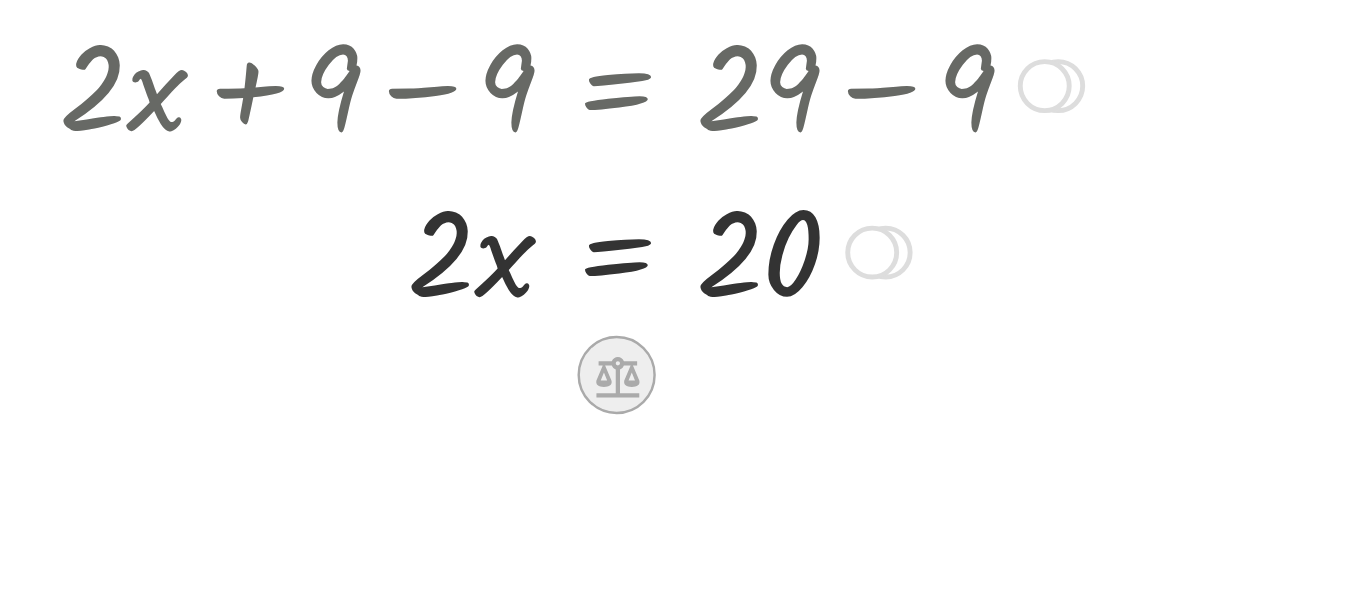 click 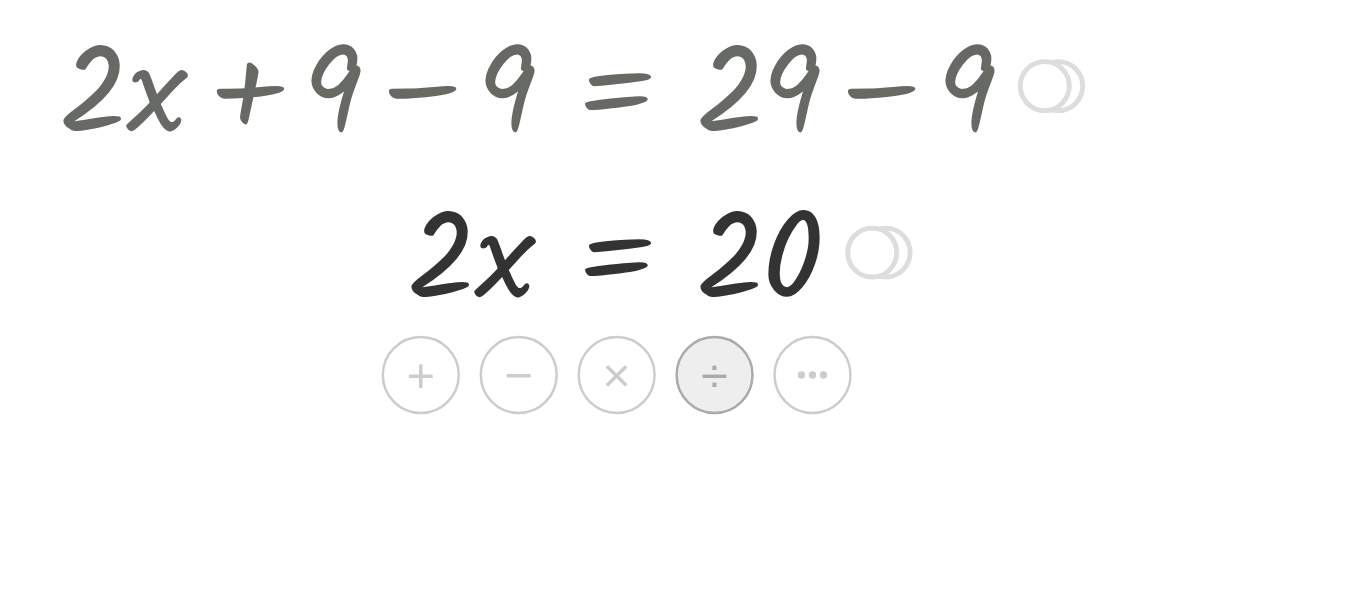 click on "÷" at bounding box center [362, 350] 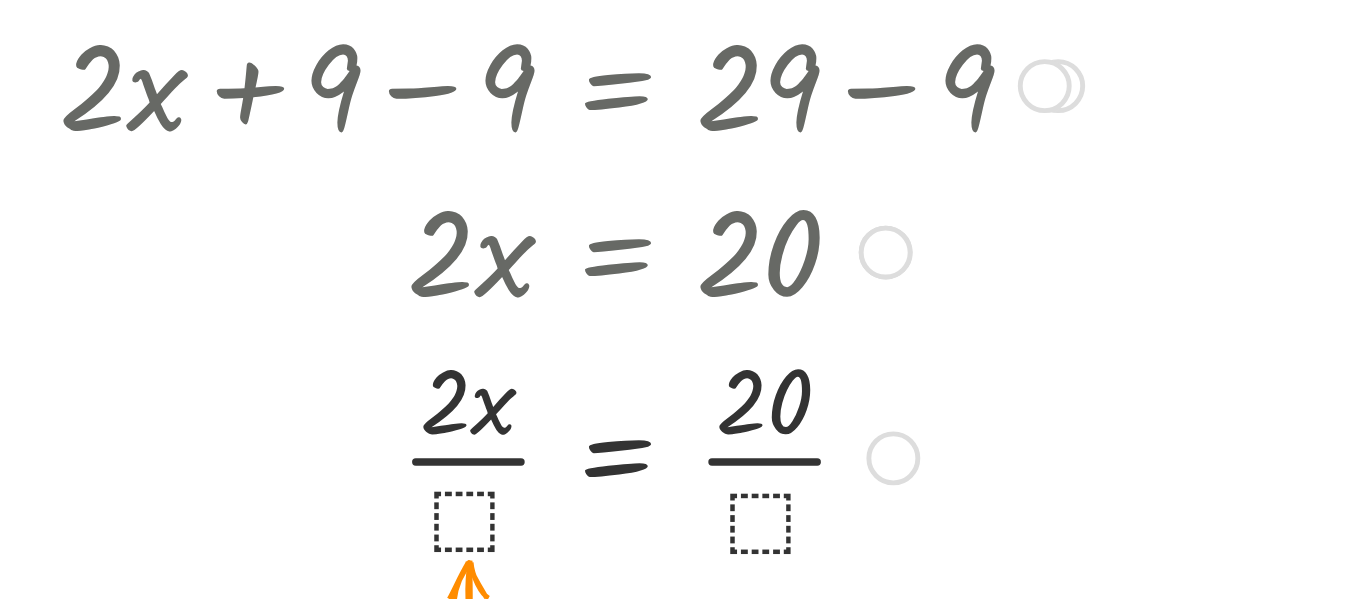click at bounding box center [303, 382] 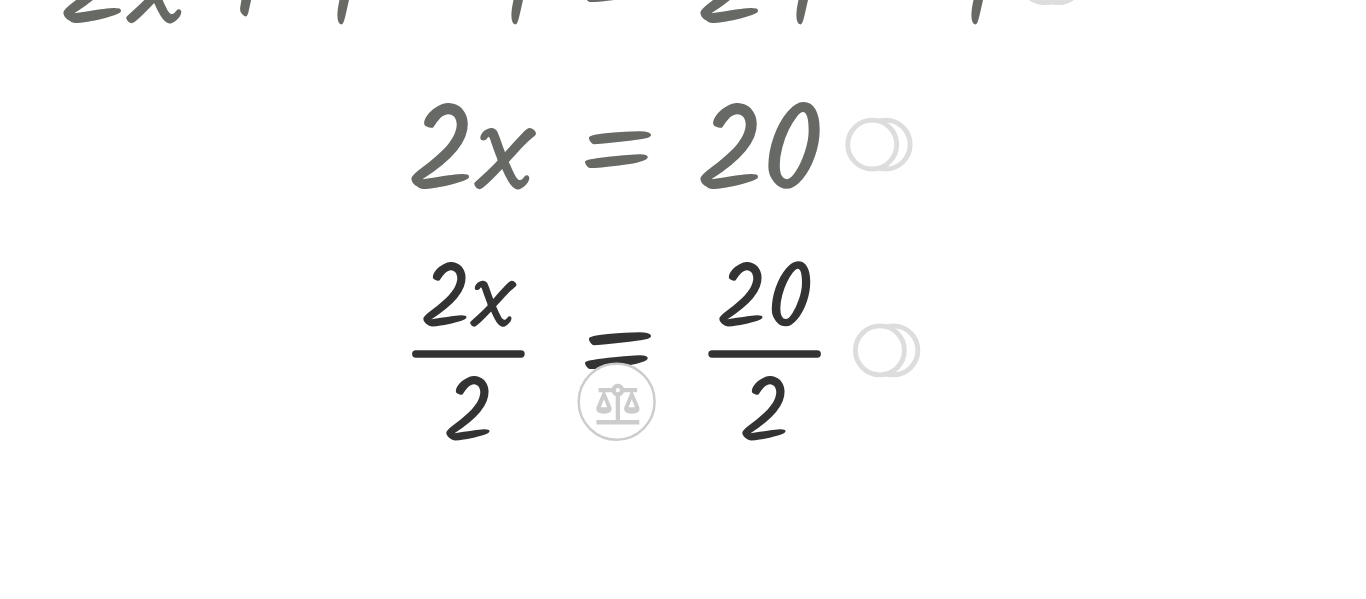 scroll, scrollTop: 105, scrollLeft: 0, axis: vertical 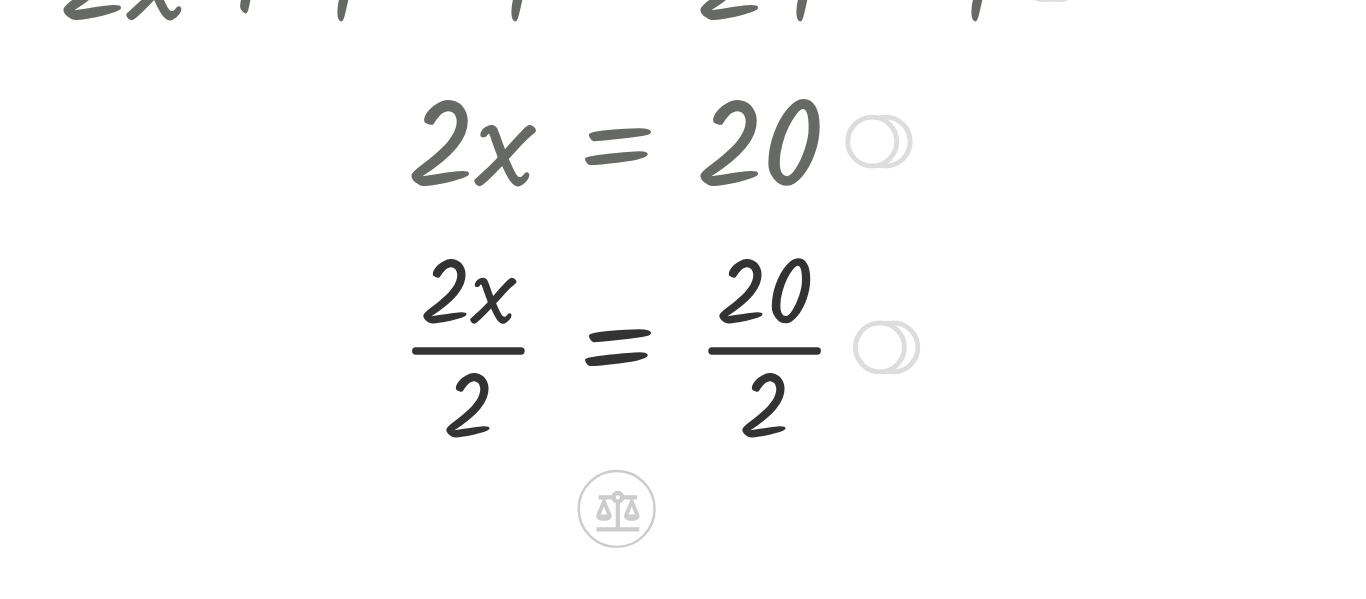 click at bounding box center (303, 337) 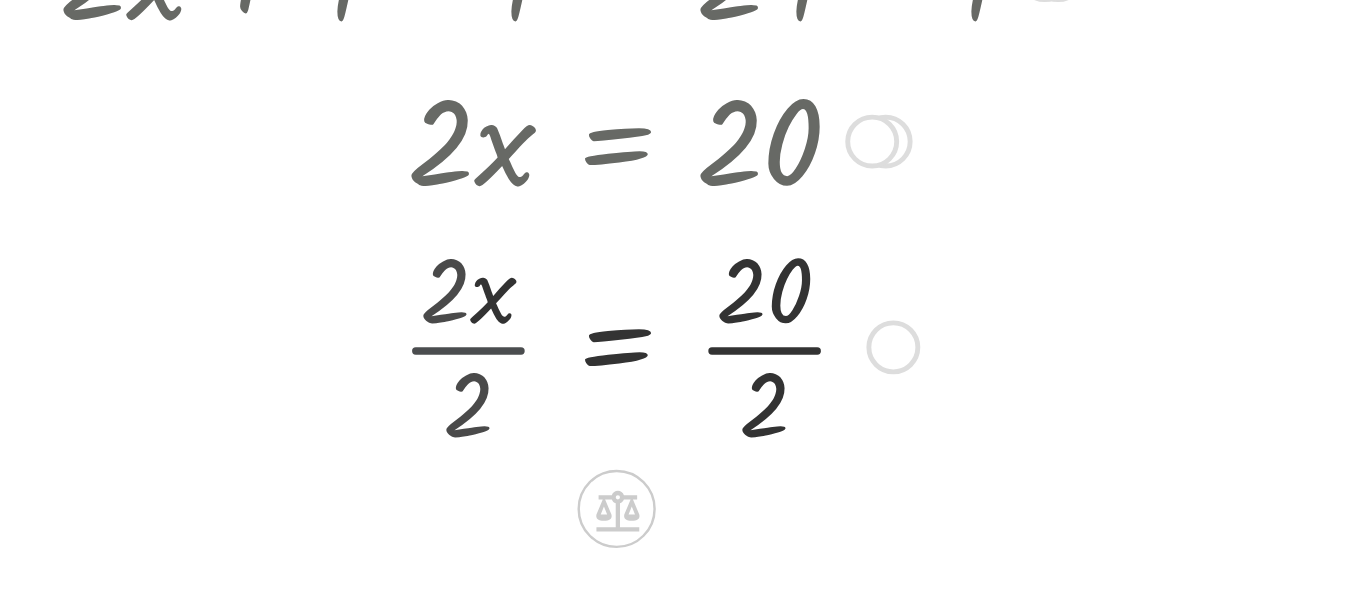click at bounding box center [303, 337] 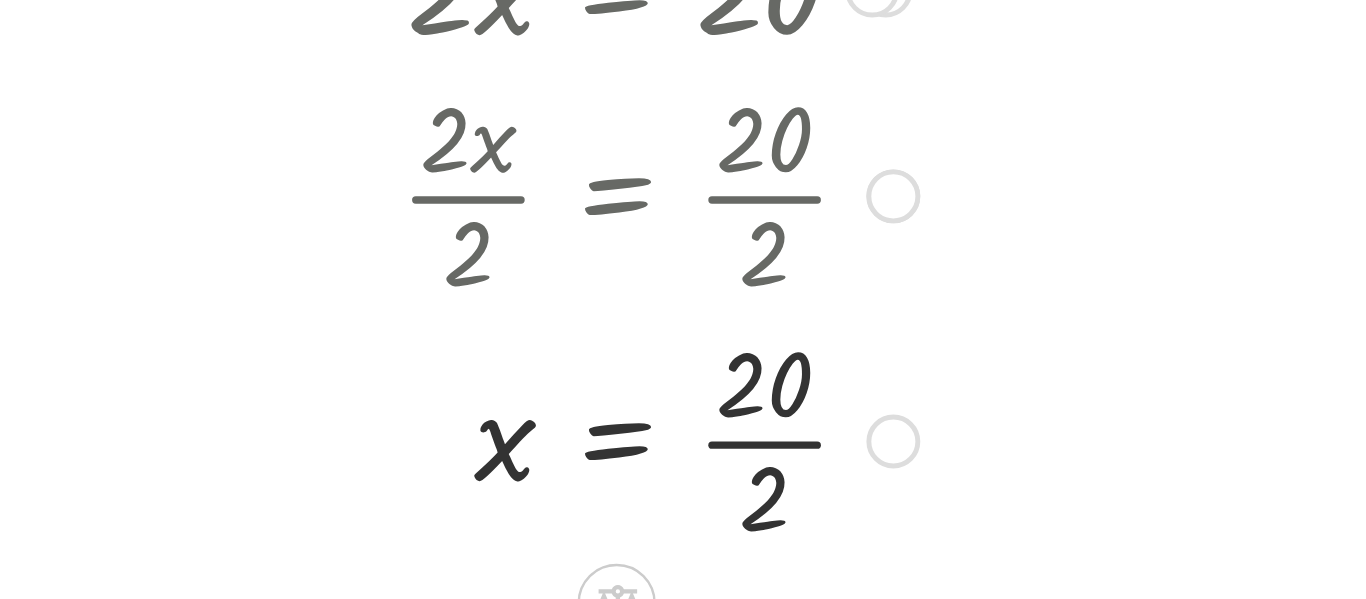 scroll, scrollTop: 169, scrollLeft: 0, axis: vertical 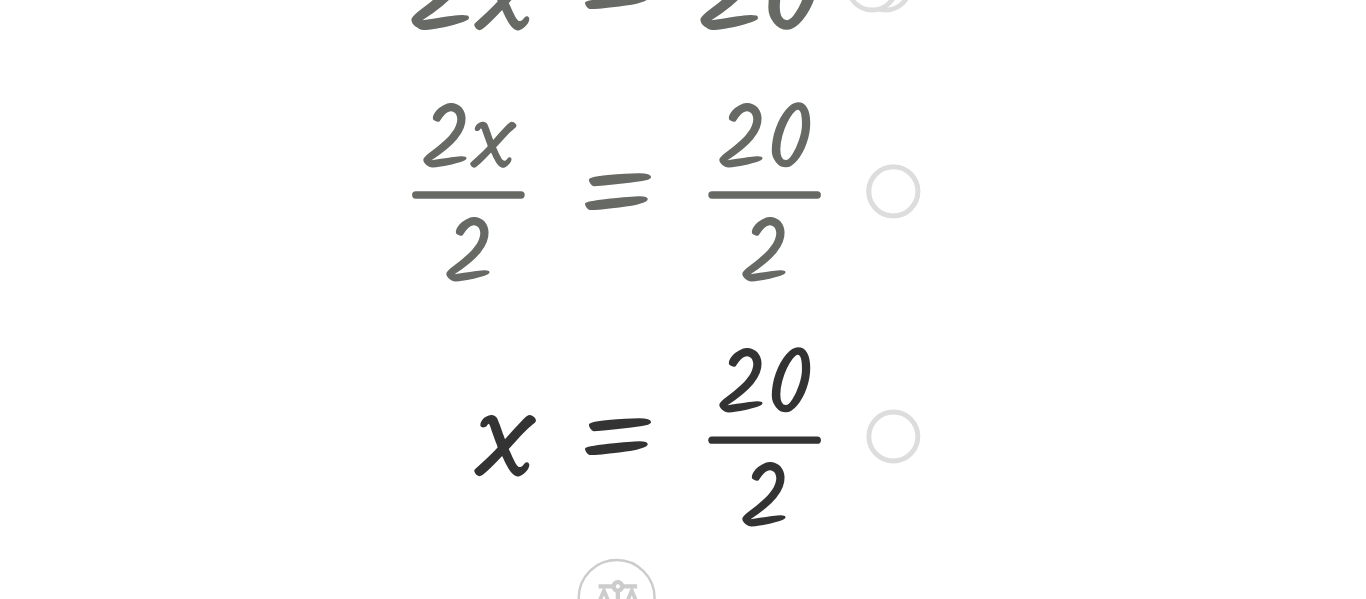 click at bounding box center (303, 373) 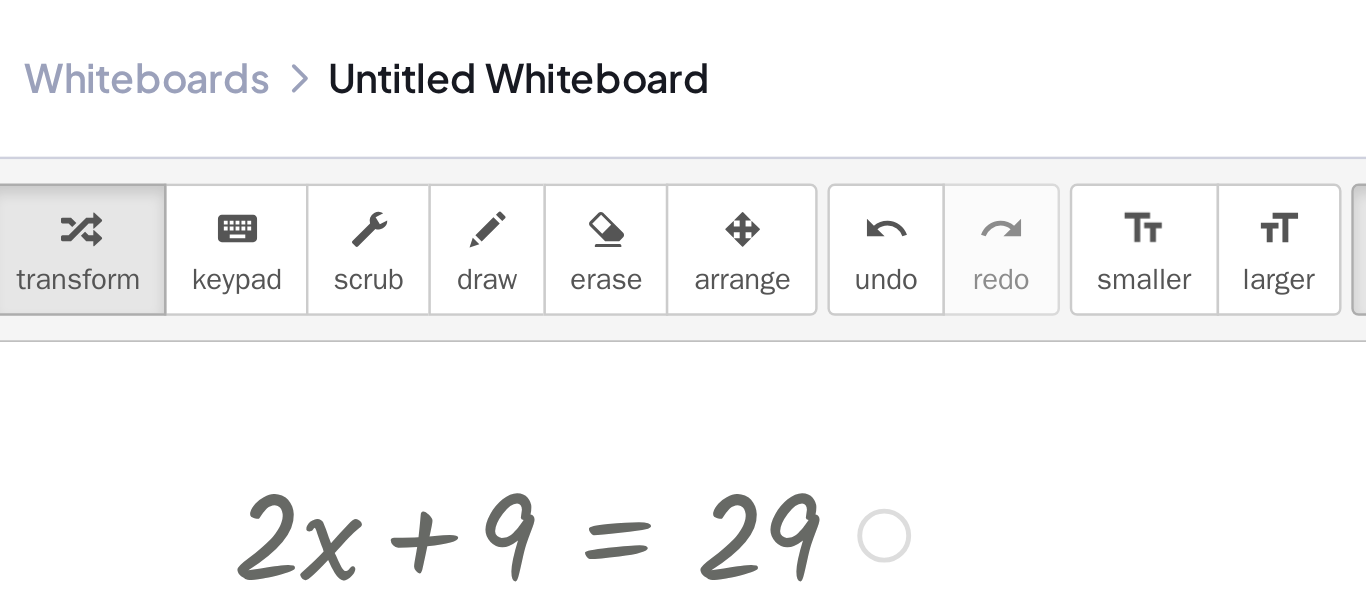 scroll, scrollTop: 3, scrollLeft: 0, axis: vertical 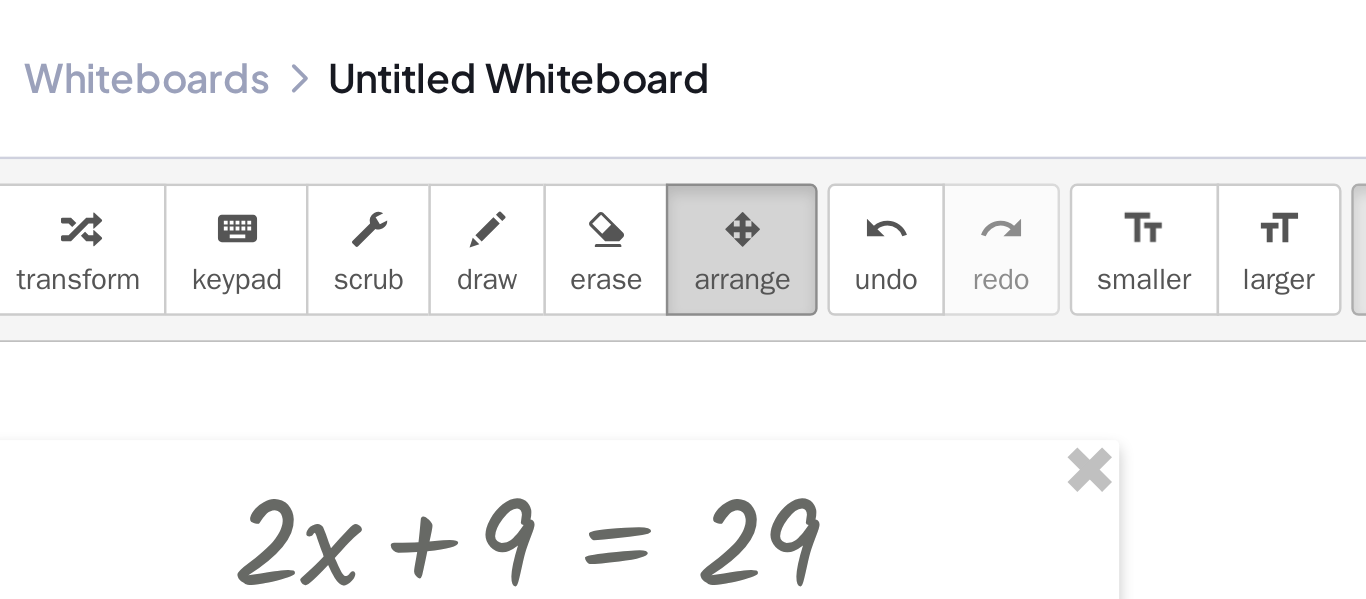 click on "arrange" at bounding box center (373, 102) 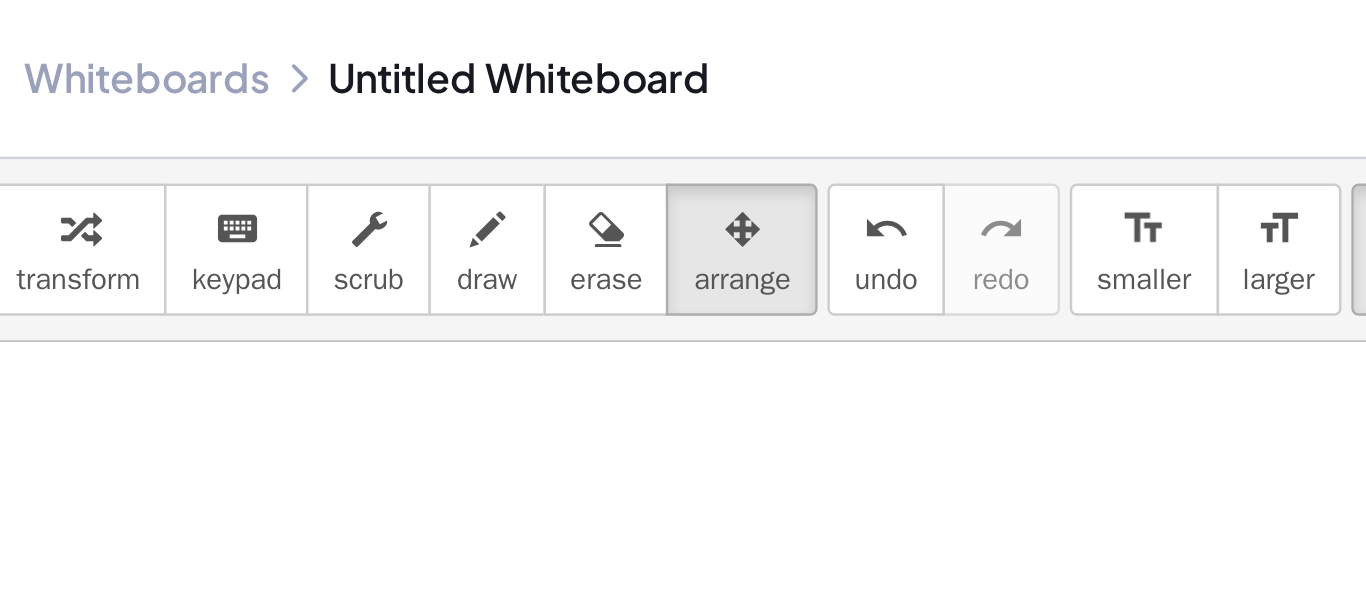 scroll, scrollTop: 58, scrollLeft: 0, axis: vertical 